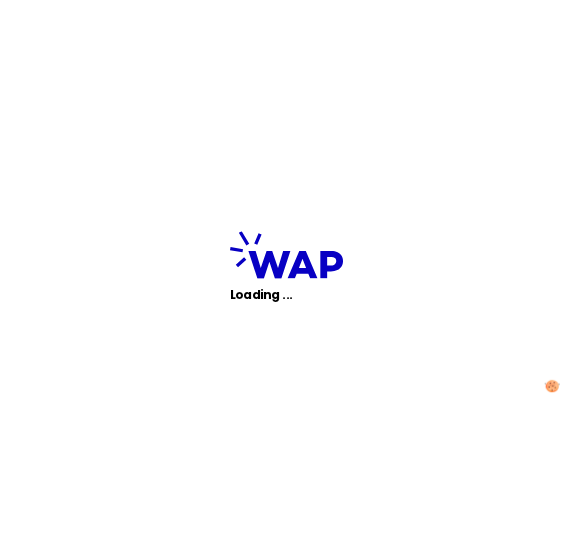 scroll, scrollTop: 0, scrollLeft: 0, axis: both 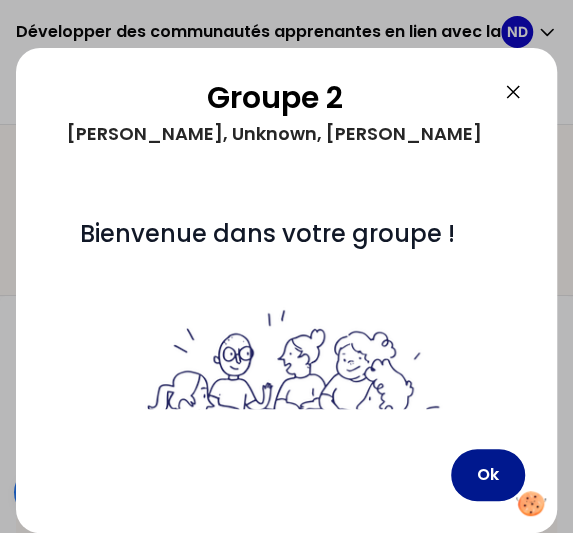 click on "Ok" at bounding box center [488, 475] 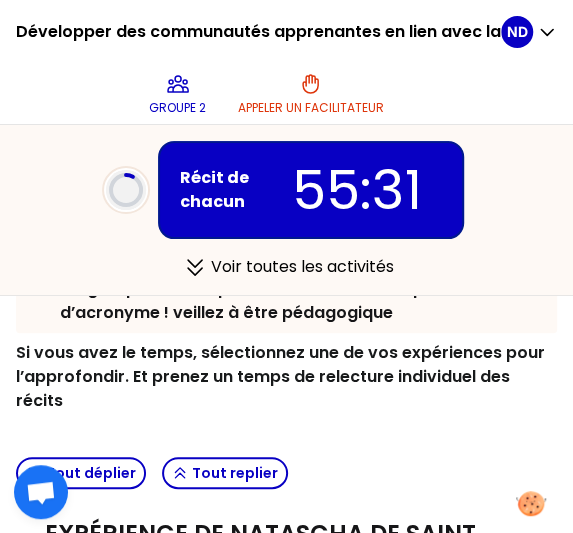 scroll, scrollTop: 90, scrollLeft: 0, axis: vertical 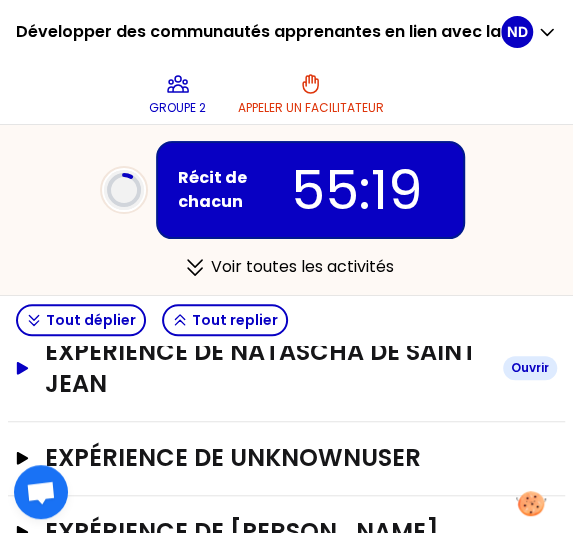 click on "Ouvrir" at bounding box center (530, 368) 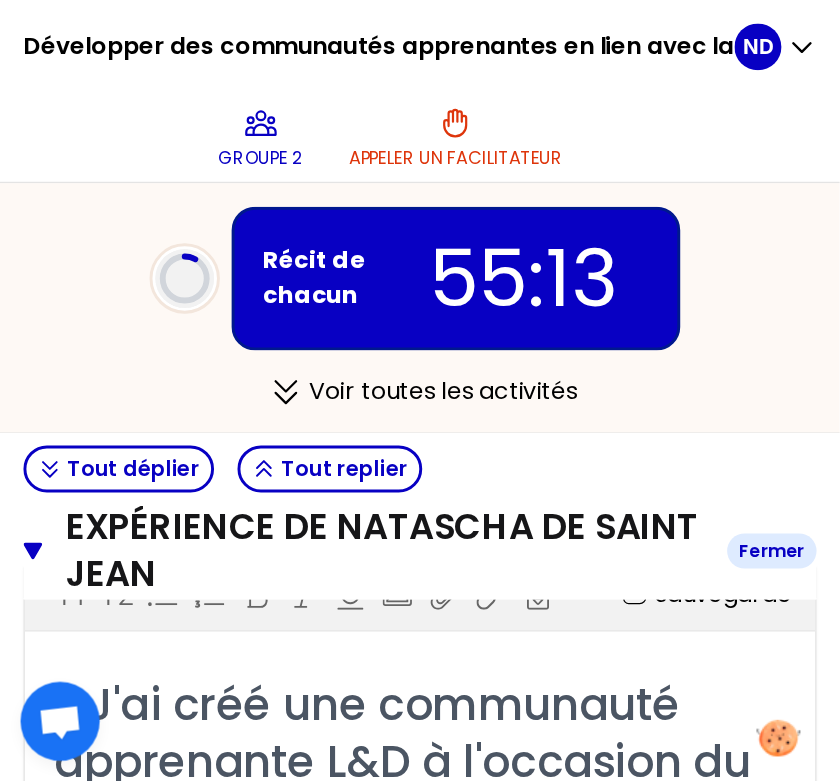 scroll, scrollTop: 636, scrollLeft: 0, axis: vertical 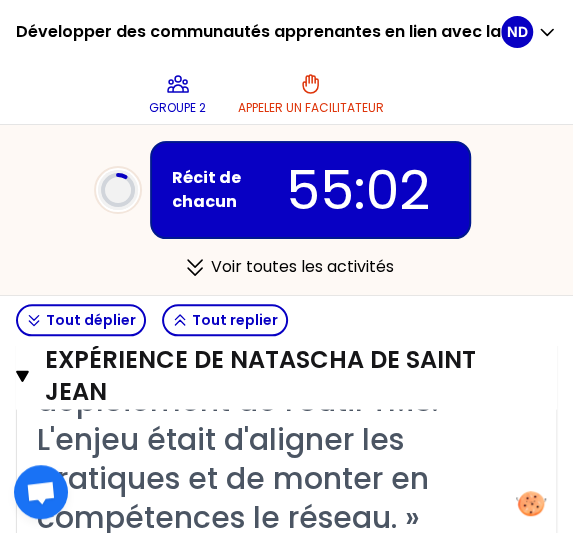 type 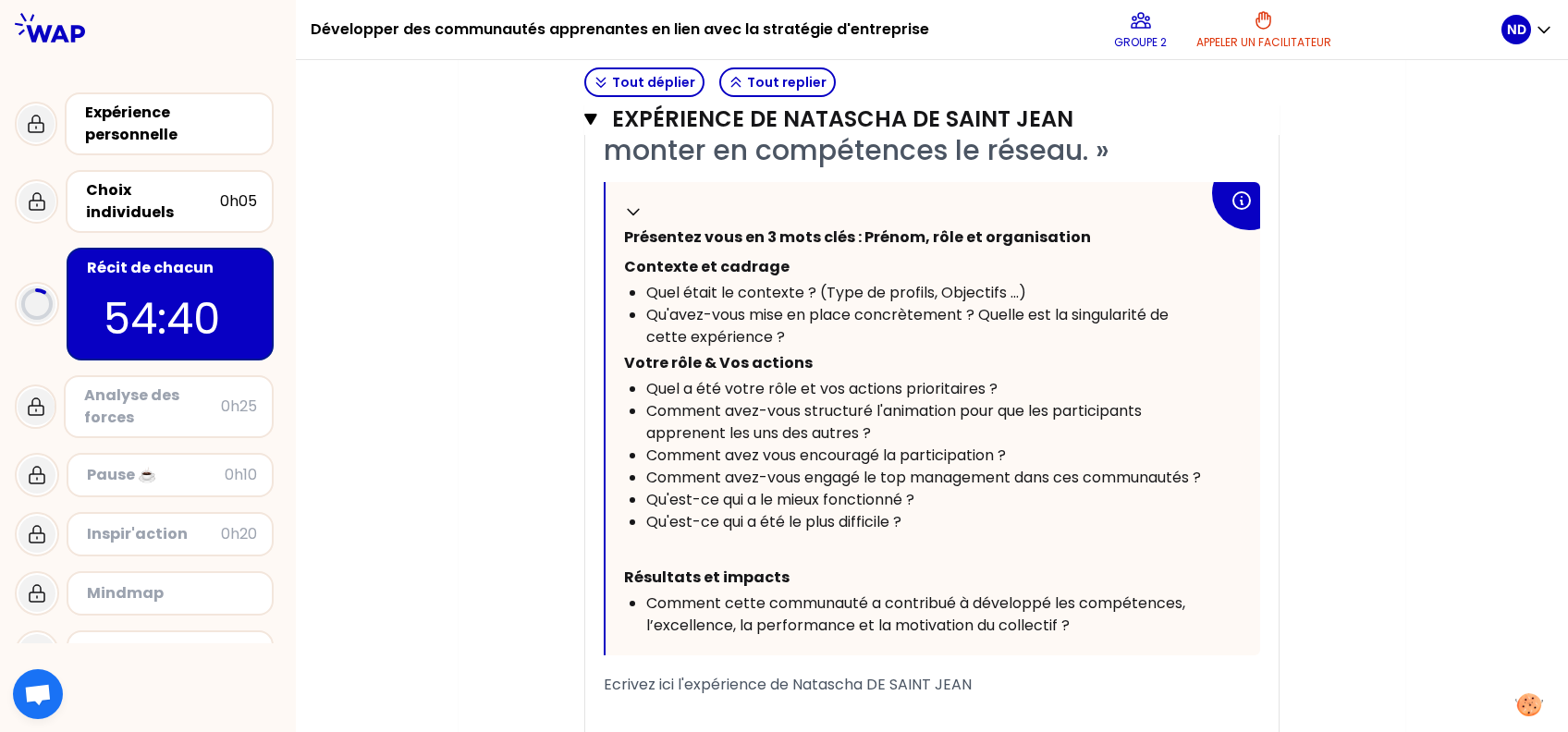 scroll, scrollTop: 636, scrollLeft: 0, axis: vertical 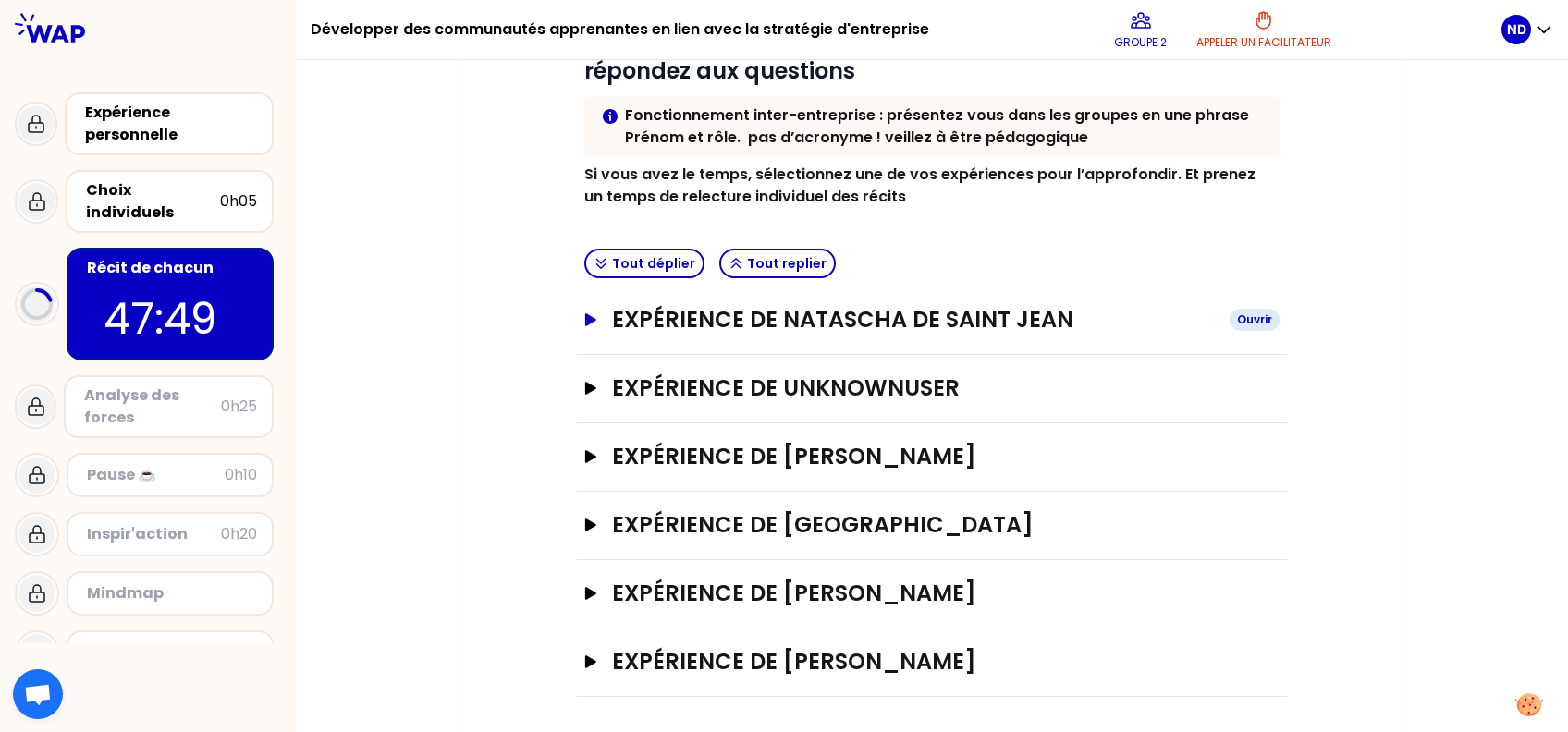 click on "Expérience de Natascha DE SAINT JEAN" at bounding box center (913, 320) 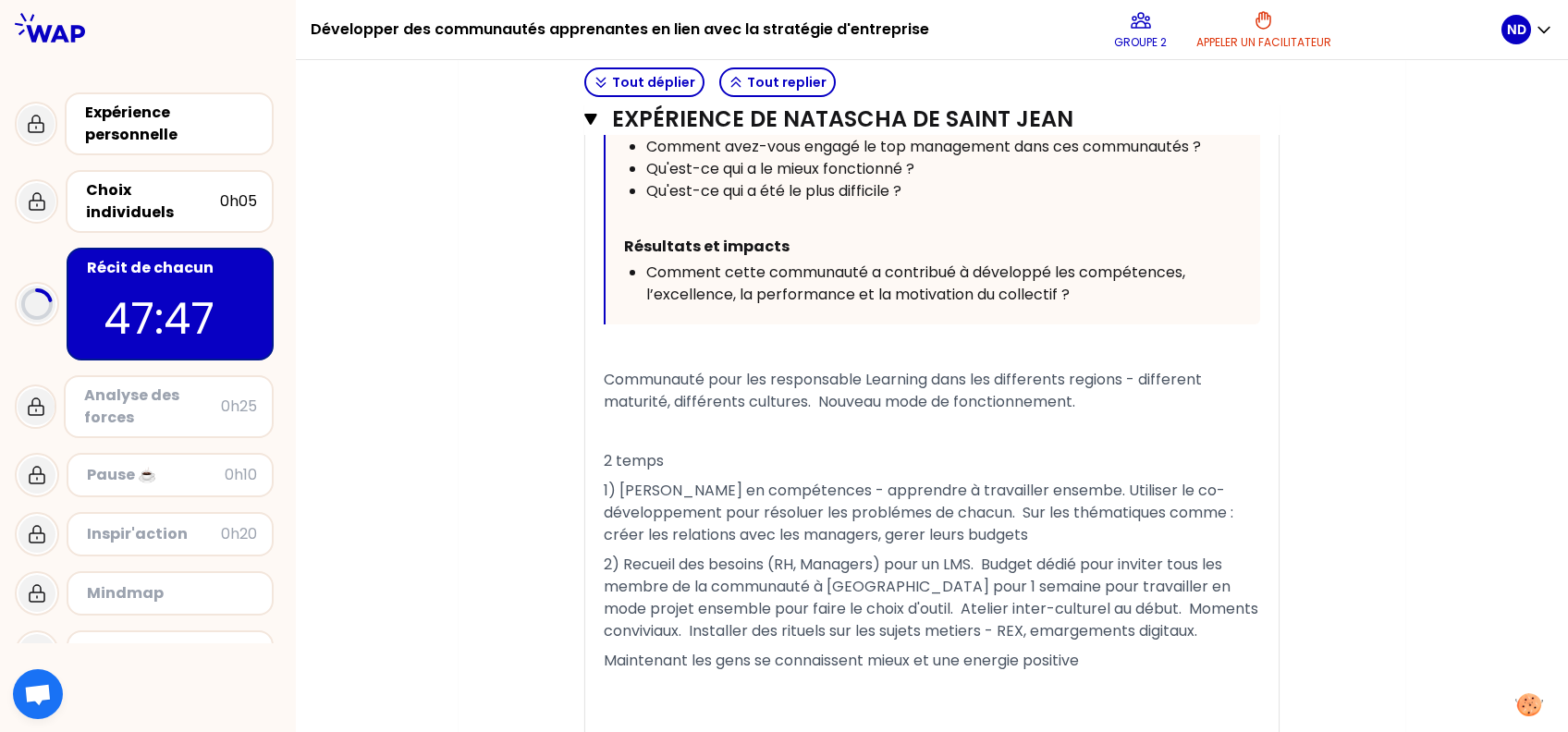 scroll, scrollTop: 1129, scrollLeft: 0, axis: vertical 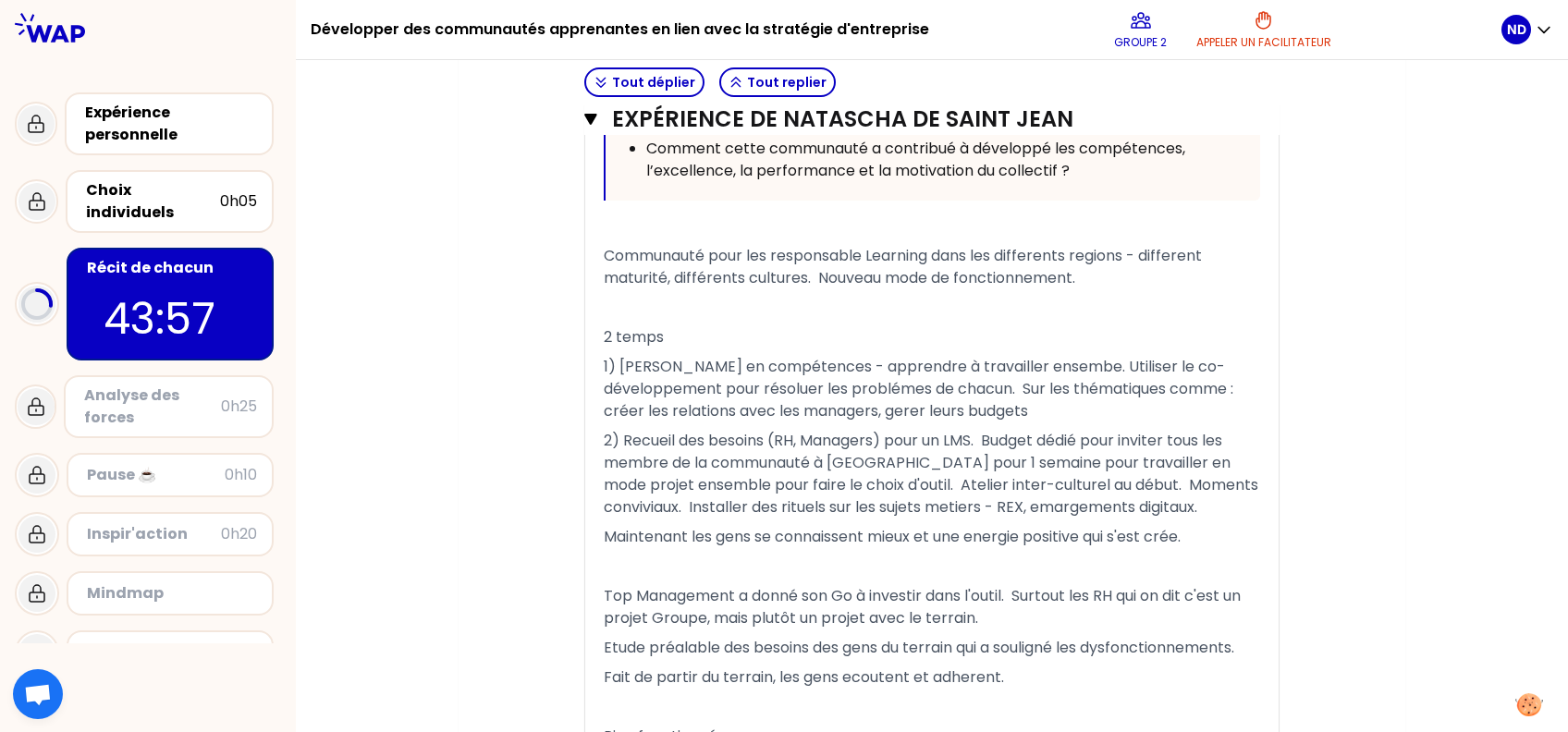 click on "Mon numéro de groupe : 2 Objectifs # [10minutes/personne] Racontez votre vécu à tour de rôle et répondez aux questions Info Warning Tip Fonctionnement inter-entreprise : présentez vous dans les groupes en une phrase Prénom et rôle.  pas d’acronyme ! veillez à être pédagogique Si vous avez le temps, sélectionnez une de vos expériences pour l’approfondir. Et prenez un temps de relecture individuel des récits Tout déplier Tout replier Expérience de Natascha DE SAINT JEAN Fermer T1 T2 Exporter sauvegardé « J'ai créé une communauté apprenante L&D à l'occasion du déploiement de l'outil TMS. L'enjeu était d'aligner les pratiques et de monter en compétences le réseau. » Replier Présentez vous en 3 mots clés : Prénom, rôle et organisation Contexte et cadrage Quel était le contexte ? (Type de profils, Objectifs ...) Qu'avez-vous mise en place concrètement ? Quelle est la singularité de cette expérience ? Votre rôle & Vos actions Comment avez vous encouragé la participation ?" at bounding box center (932, 218) 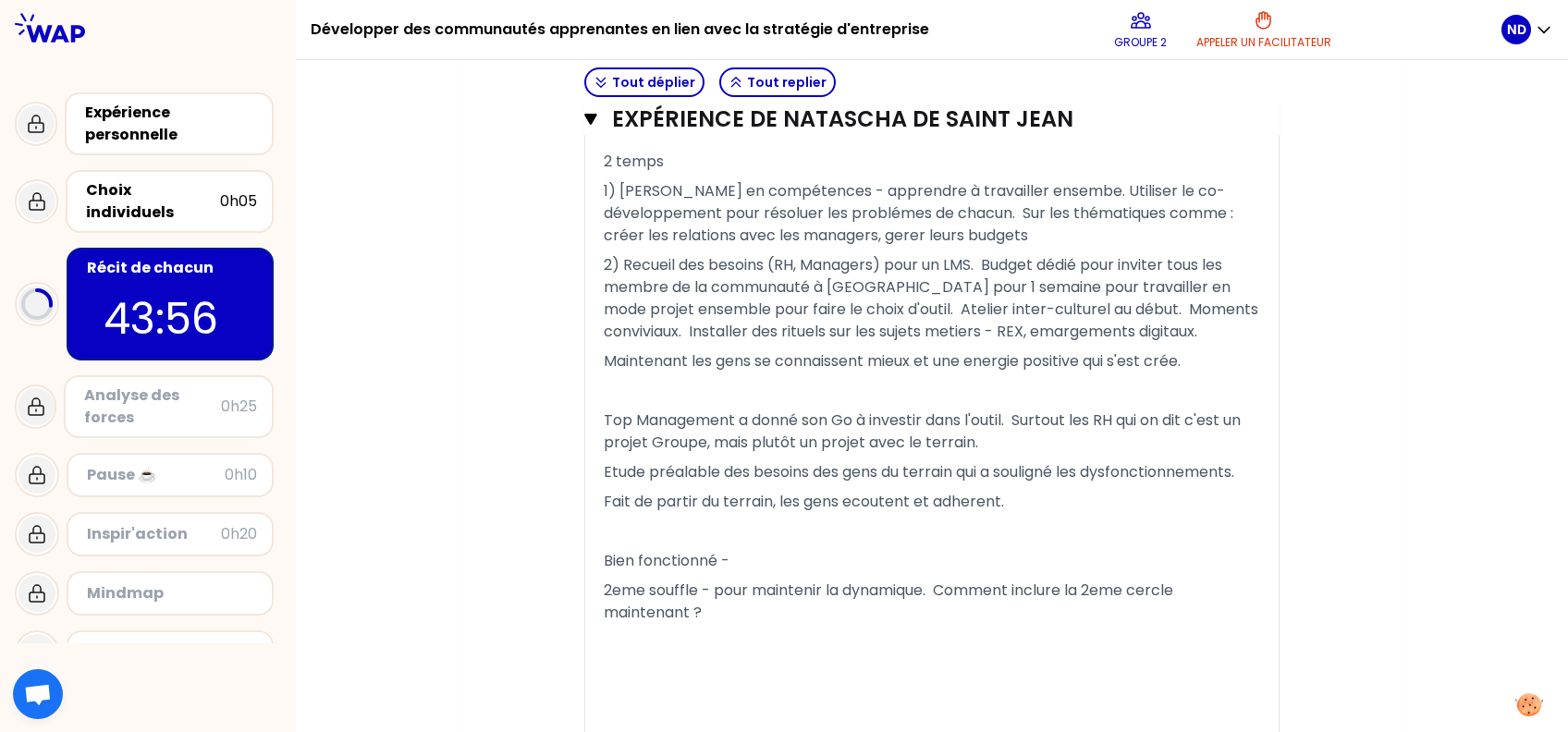 scroll, scrollTop: 1252, scrollLeft: 0, axis: vertical 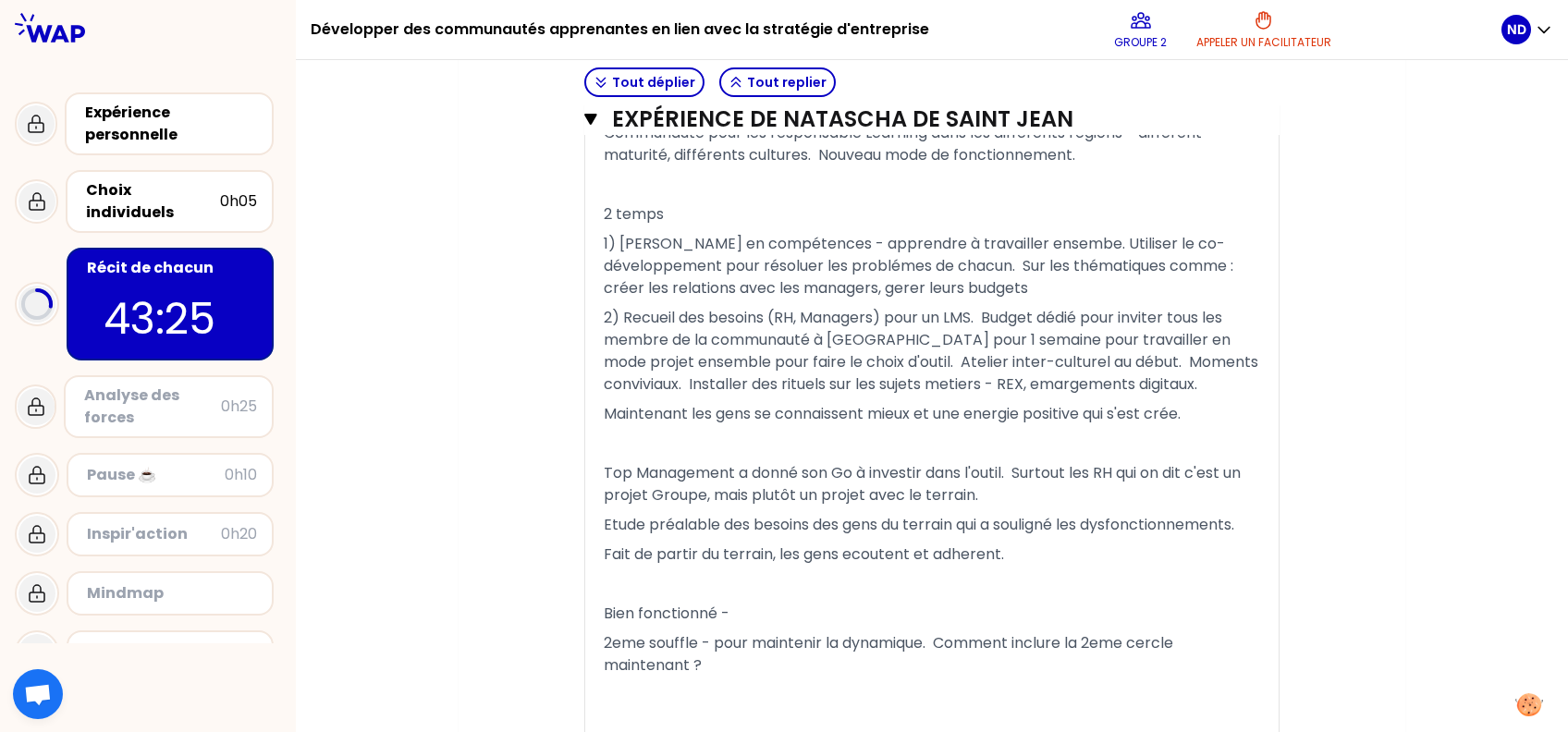 click on "2 temps" at bounding box center [932, 214] 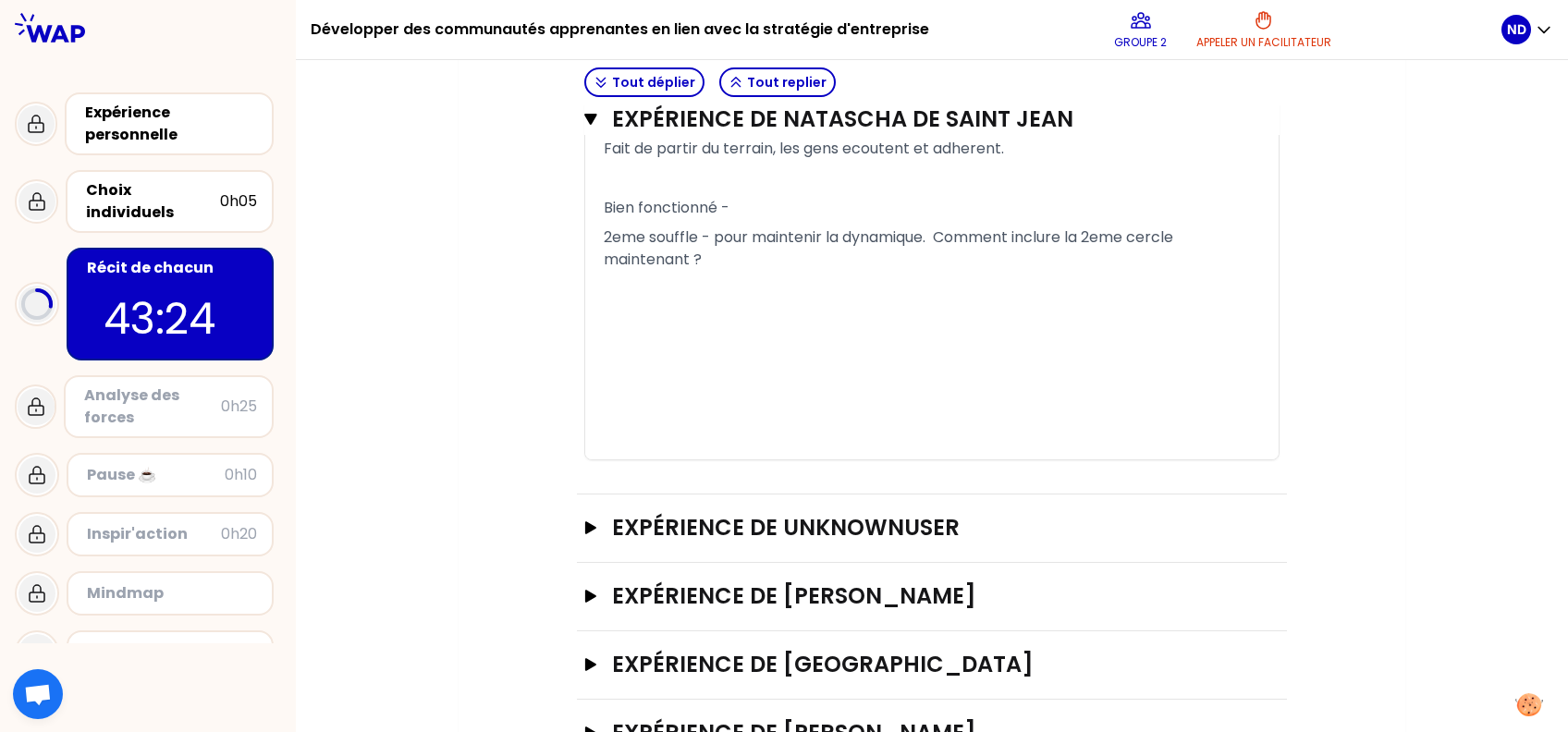 scroll, scrollTop: 1819, scrollLeft: 0, axis: vertical 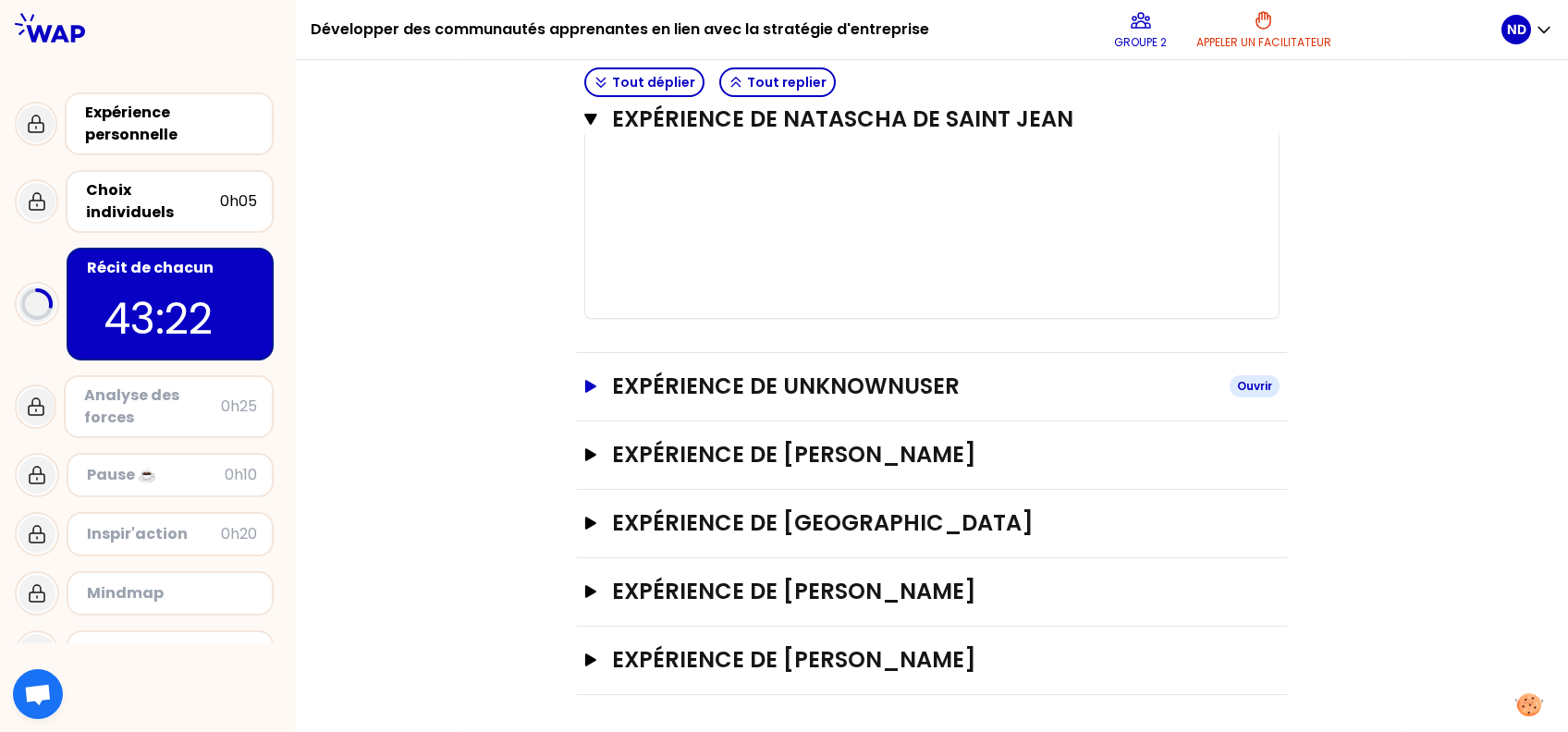 click on "Expérience de UnknownUser" at bounding box center [913, 386] 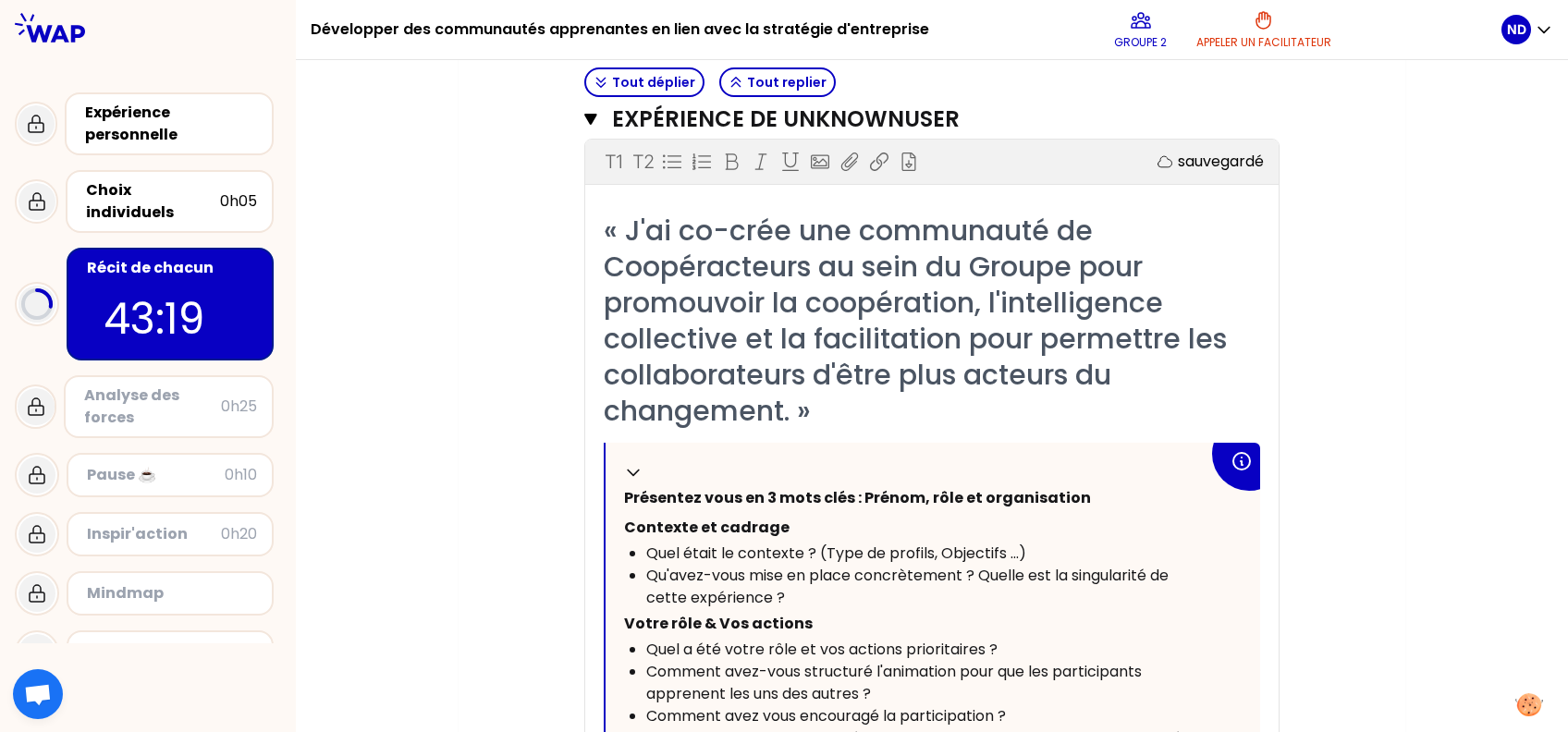 scroll, scrollTop: 2066, scrollLeft: 0, axis: vertical 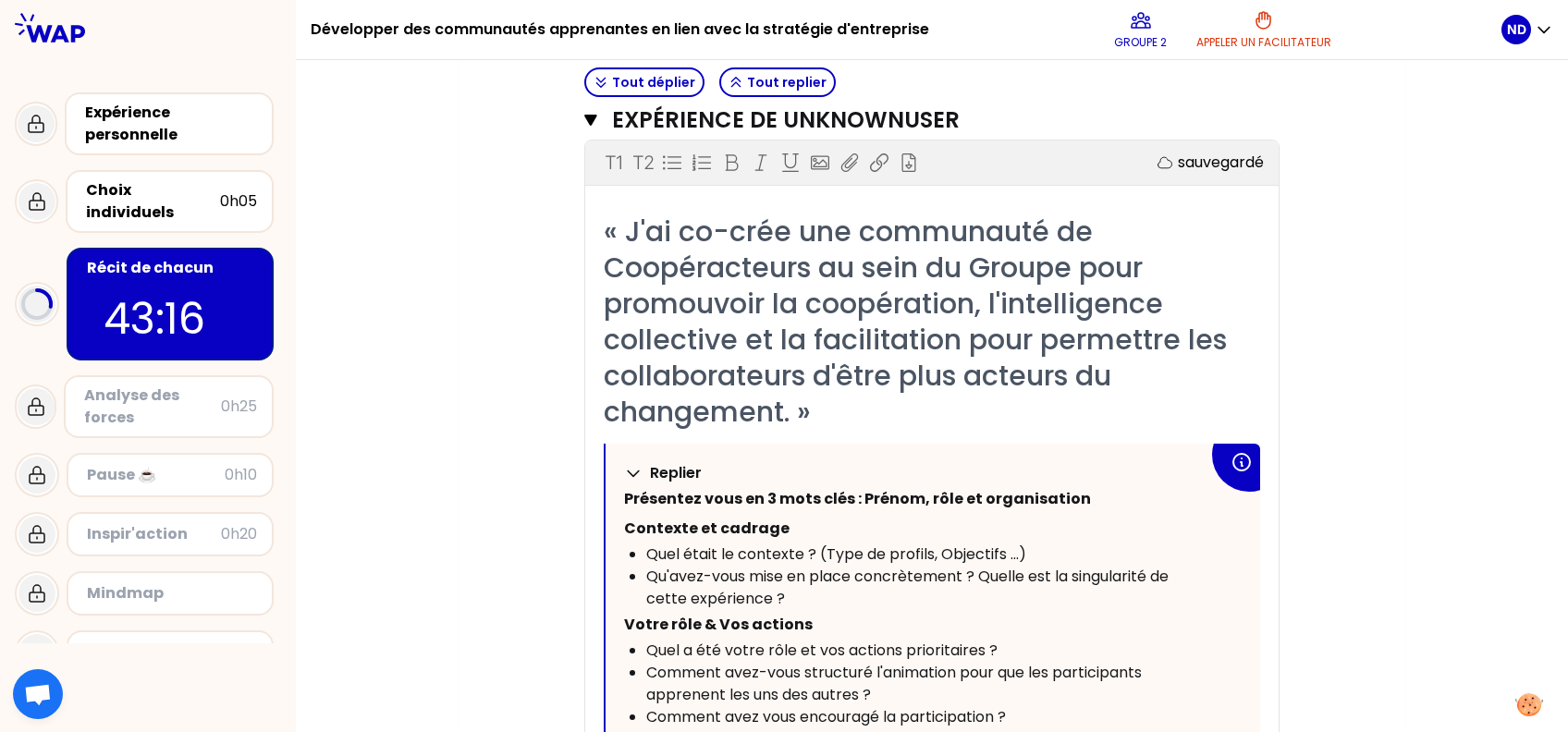 click 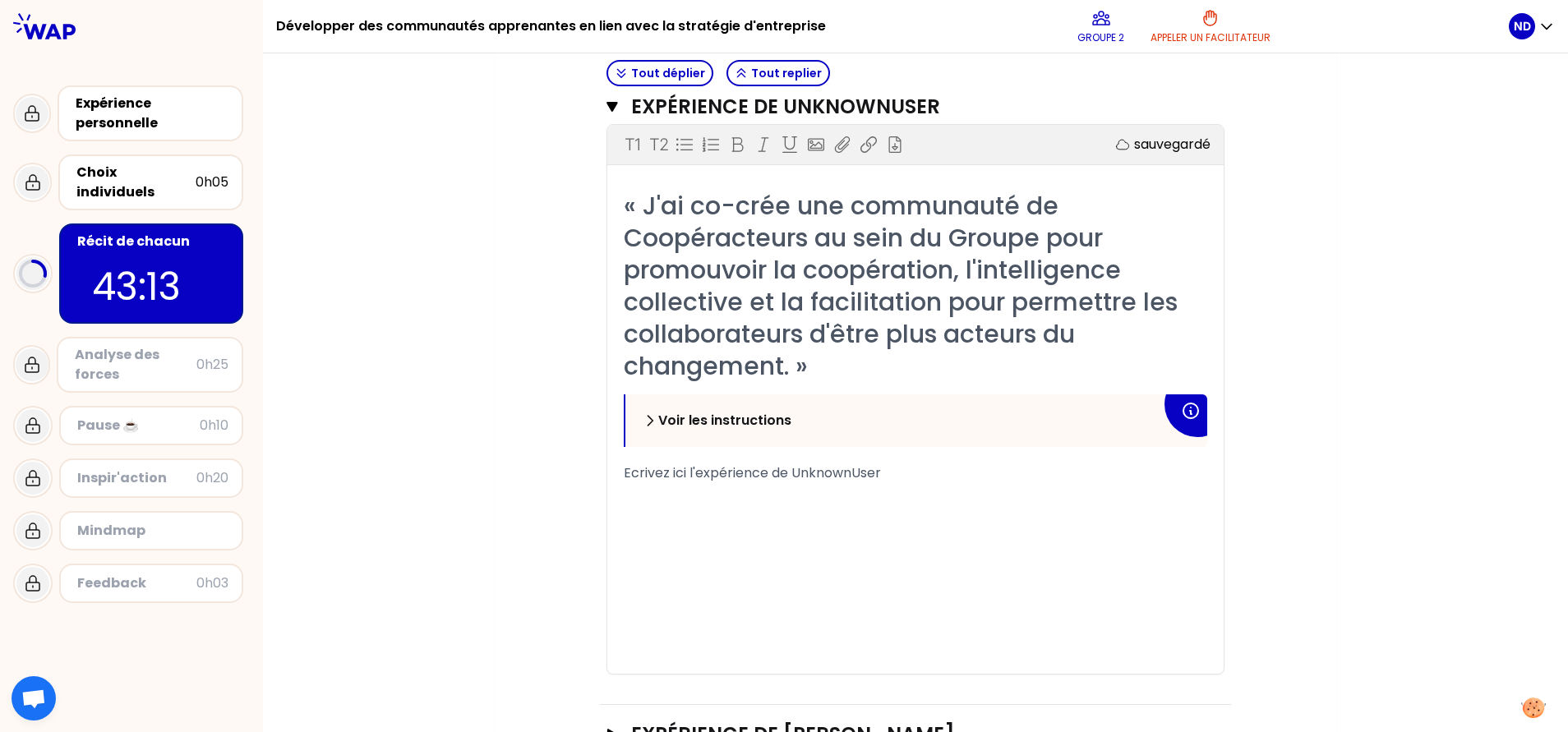 scroll, scrollTop: 1837, scrollLeft: 0, axis: vertical 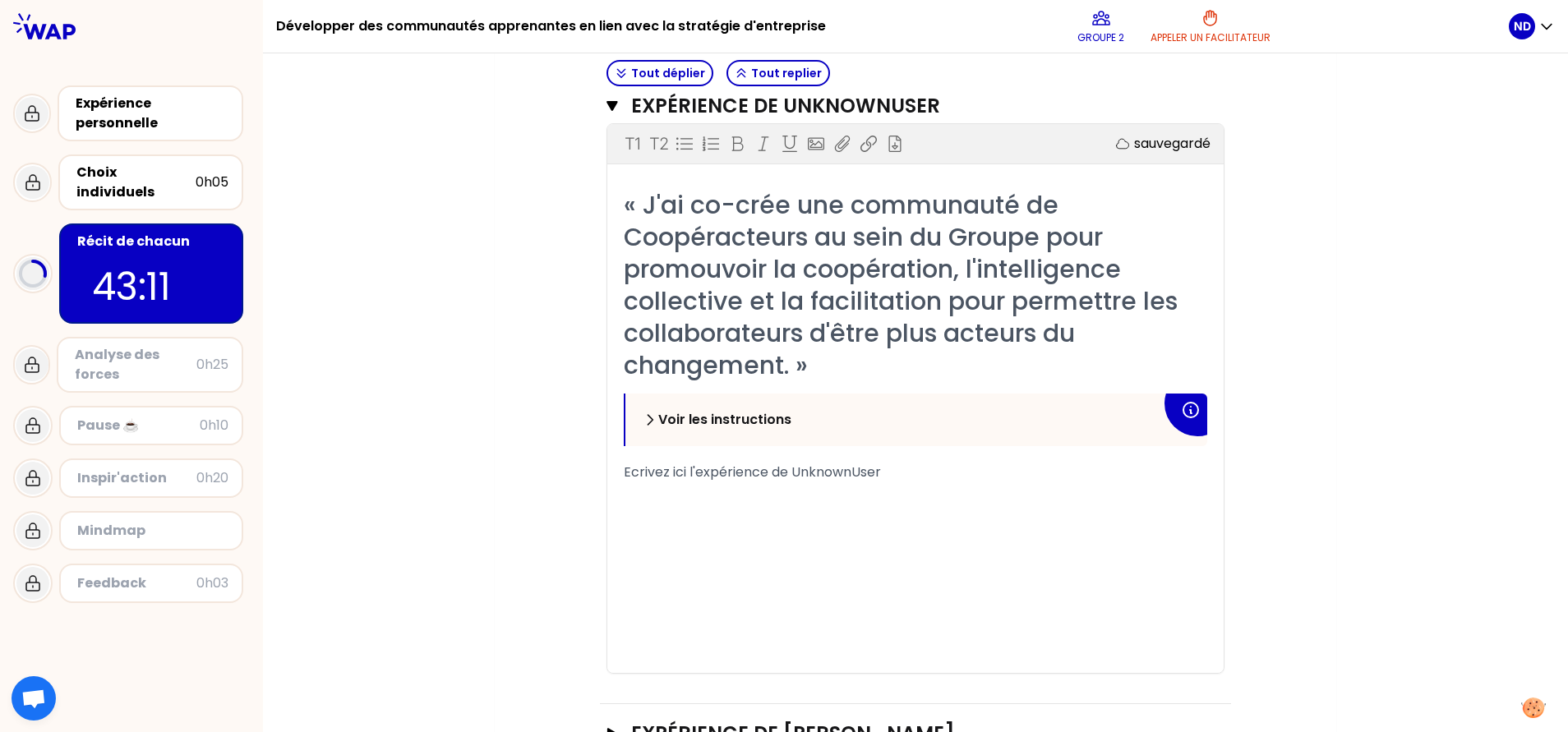 click on "Mon numéro de groupe : 2 Objectifs # [10minutes/personne] Racontez votre vécu à tour de rôle et répondez aux questions Info Warning Tip Fonctionnement inter-entreprise : présentez vous dans les groupes en une phrase Prénom et rôle.  pas d’acronyme ! veillez à être pédagogique Si vous avez le temps, sélectionnez une de vos expériences pour l’approfondir. Et prenez un temps de relecture individuel des récits Tout déplier Tout replier Expérience de Natascha DE SAINT JEAN Fermer T1 T2 Exporter sauvegardé « J'ai créé une communauté apprenante L&D à l'occasion du déploiement de l'outil TMS. L'enjeu était d'aligner les pratiques et de monter en compétences le réseau. » Replier Présentez vous en 3 mots clés : Prénom, rôle et organisation Contexte et cadrage Quel était le contexte ? (Type de profils, Objectifs ...) Qu'avez-vous mise en place concrètement ? Quelle est la singularité de cette expérience ? Votre rôle & Vos actions Comment avez vous encouragé la participation ? T1" at bounding box center (915, -356) 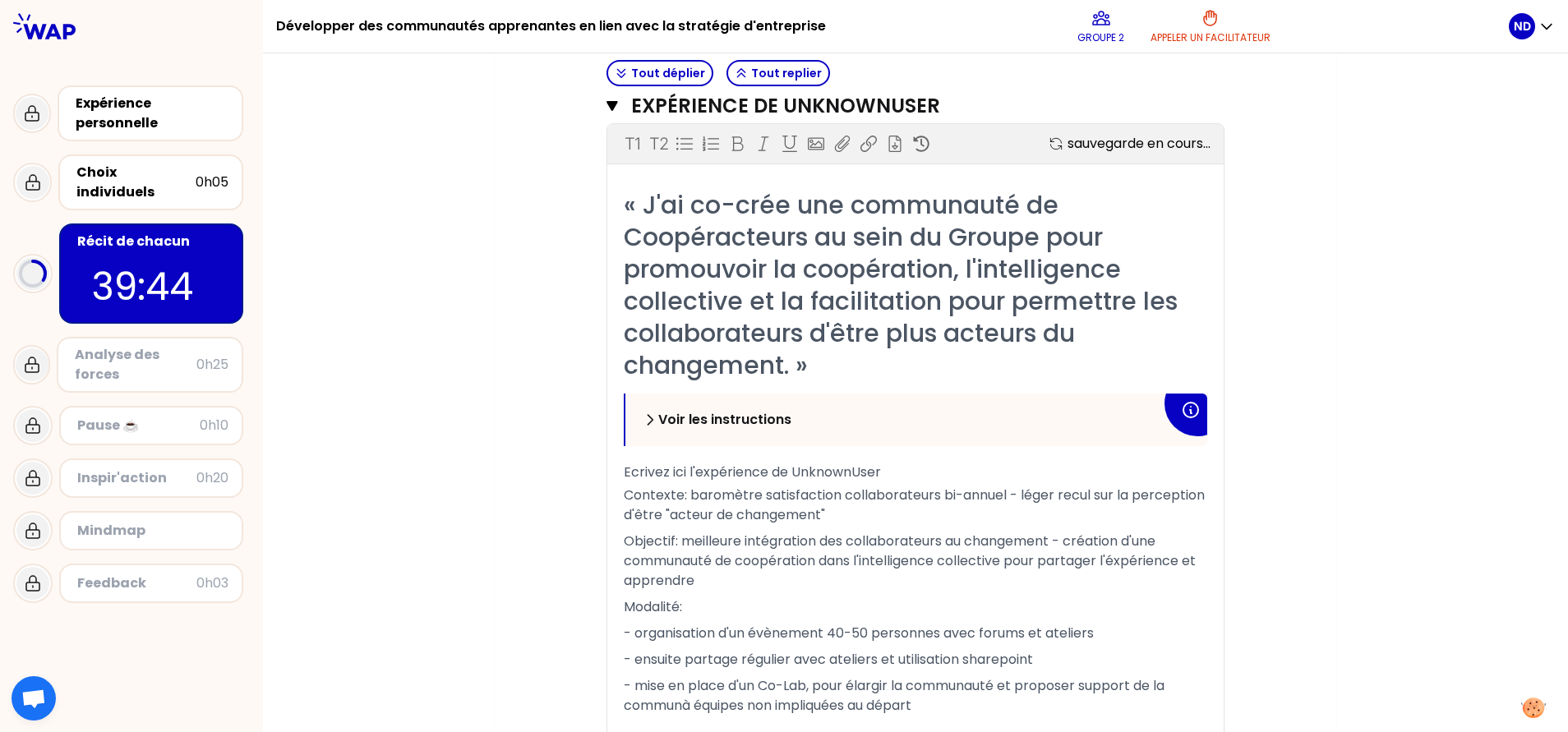 click on "Mon numéro de groupe : 2 Objectifs # [10minutes/personne] Racontez votre vécu à tour de rôle et répondez aux questions Info Warning Tip Fonctionnement inter-entreprise : présentez vous dans les groupes en une phrase Prénom et rôle.  pas d’acronyme ! veillez à être pédagogique Si vous avez le temps, sélectionnez une de vos expériences pour l’approfondir. Et prenez un temps de relecture individuel des récits Tout déplier Tout replier Expérience de Natascha DE SAINT JEAN Fermer T1 T2 Exporter sauvegardé « J'ai créé une communauté apprenante L&D à l'occasion du déploiement de l'outil TMS. L'enjeu était d'aligner les pratiques et de monter en compétences le réseau. » Replier Présentez vous en 3 mots clés : Prénom, rôle et organisation Contexte et cadrage Quel était le contexte ? (Type de profils, Objectifs ...) Qu'avez-vous mise en place concrètement ? Quelle est la singularité de cette expérience ? Votre rôle & Vos actions Comment avez vous encouragé la participation ? T1" at bounding box center [915, -251] 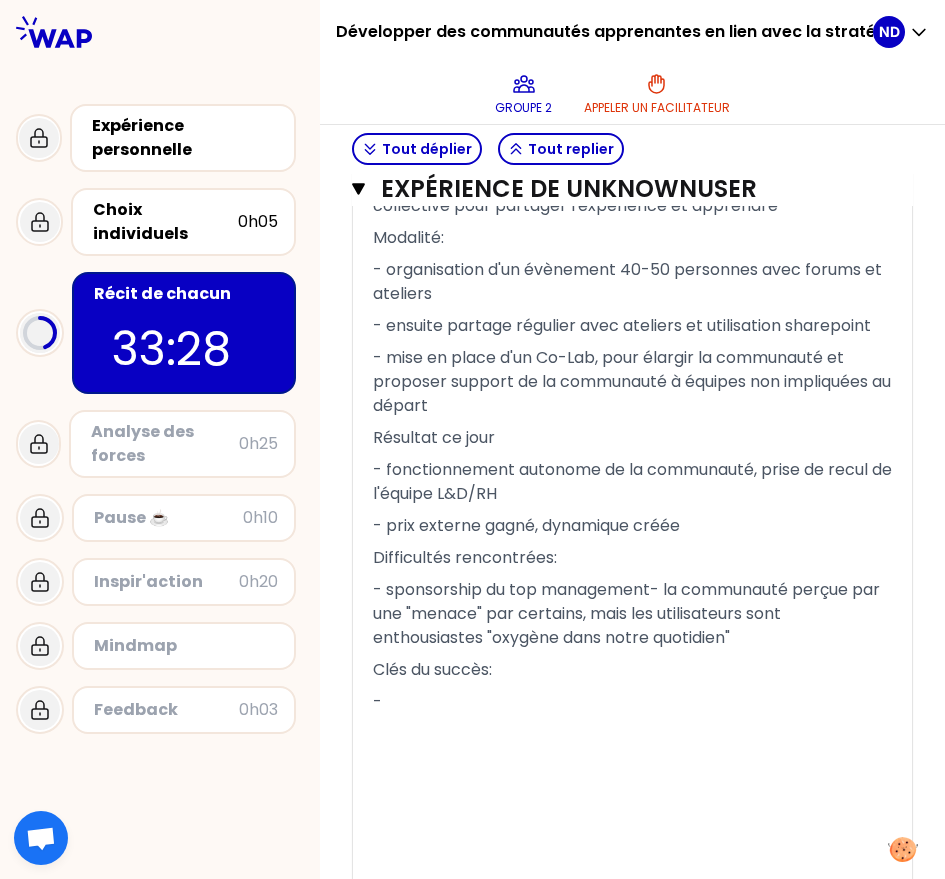 scroll, scrollTop: 3286, scrollLeft: 0, axis: vertical 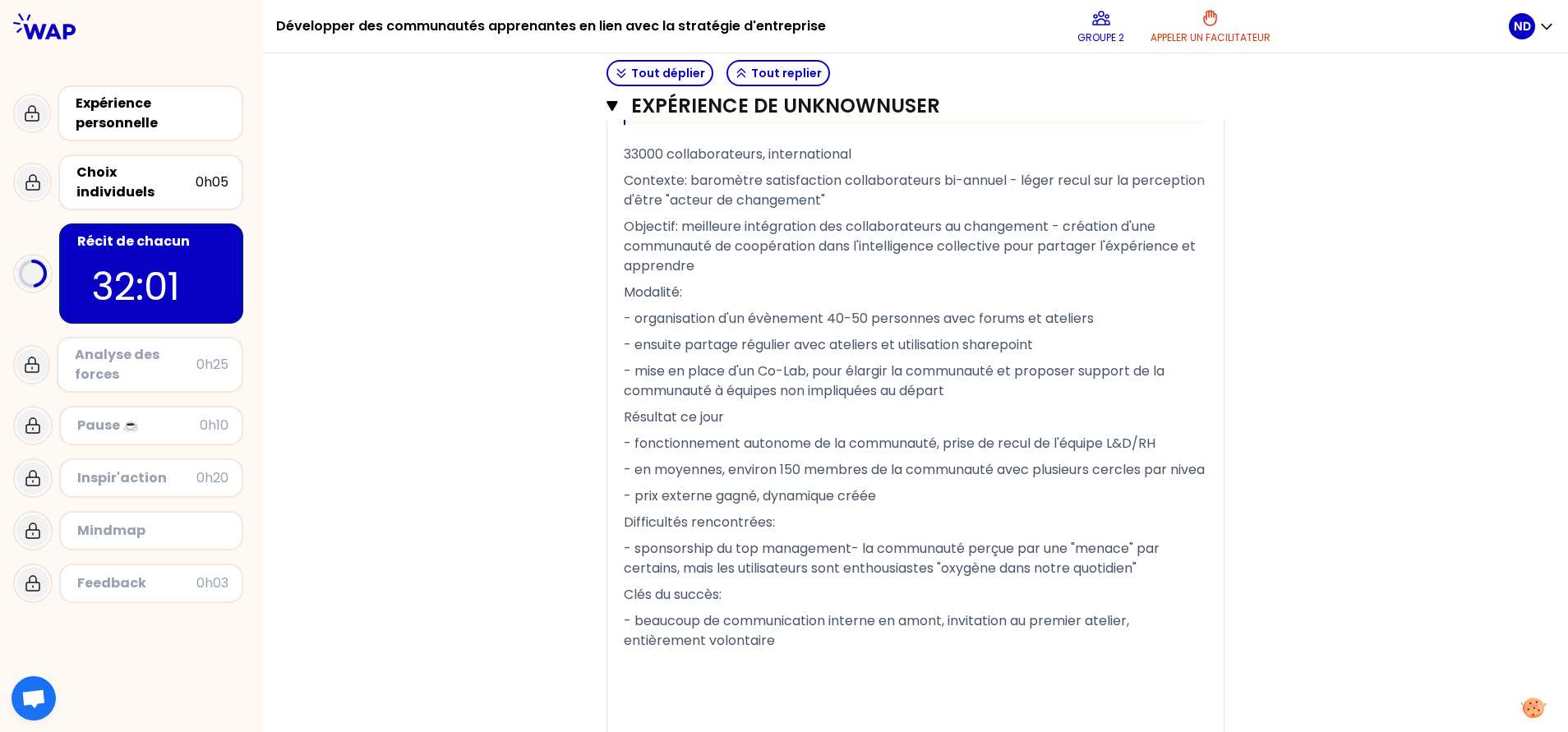click on "Mon numéro de groupe : 2 Objectifs # [10minutes/personne] Racontez votre vécu à tour de rôle et répondez aux questions Info Warning Tip Fonctionnement inter-entreprise : présentez vous dans les groupes en une phrase Prénom et rôle.  pas d’acronyme ! veillez à être pédagogique Si vous avez le temps, sélectionnez une de vos expériences pour l’approfondir. Et prenez un temps de relecture individuel des récits Tout déplier Tout replier Expérience de Natascha DE SAINT JEAN Fermer T1 T2 Exporter sauvegardé « J'ai créé une communauté apprenante L&D à l'occasion du déploiement de l'outil TMS. L'enjeu était d'aligner les pratiques et de monter en compétences le réseau. » Replier Présentez vous en 3 mots clés : Prénom, rôle et organisation Contexte et cadrage Quel était le contexte ? (Type de profils, Objectifs ...) Qu'avez-vous mise en place concrètement ? Quelle est la singularité de cette expérience ? Votre rôle & Vos actions Comment avez vous encouragé la participation ? T1" at bounding box center [915, -444] 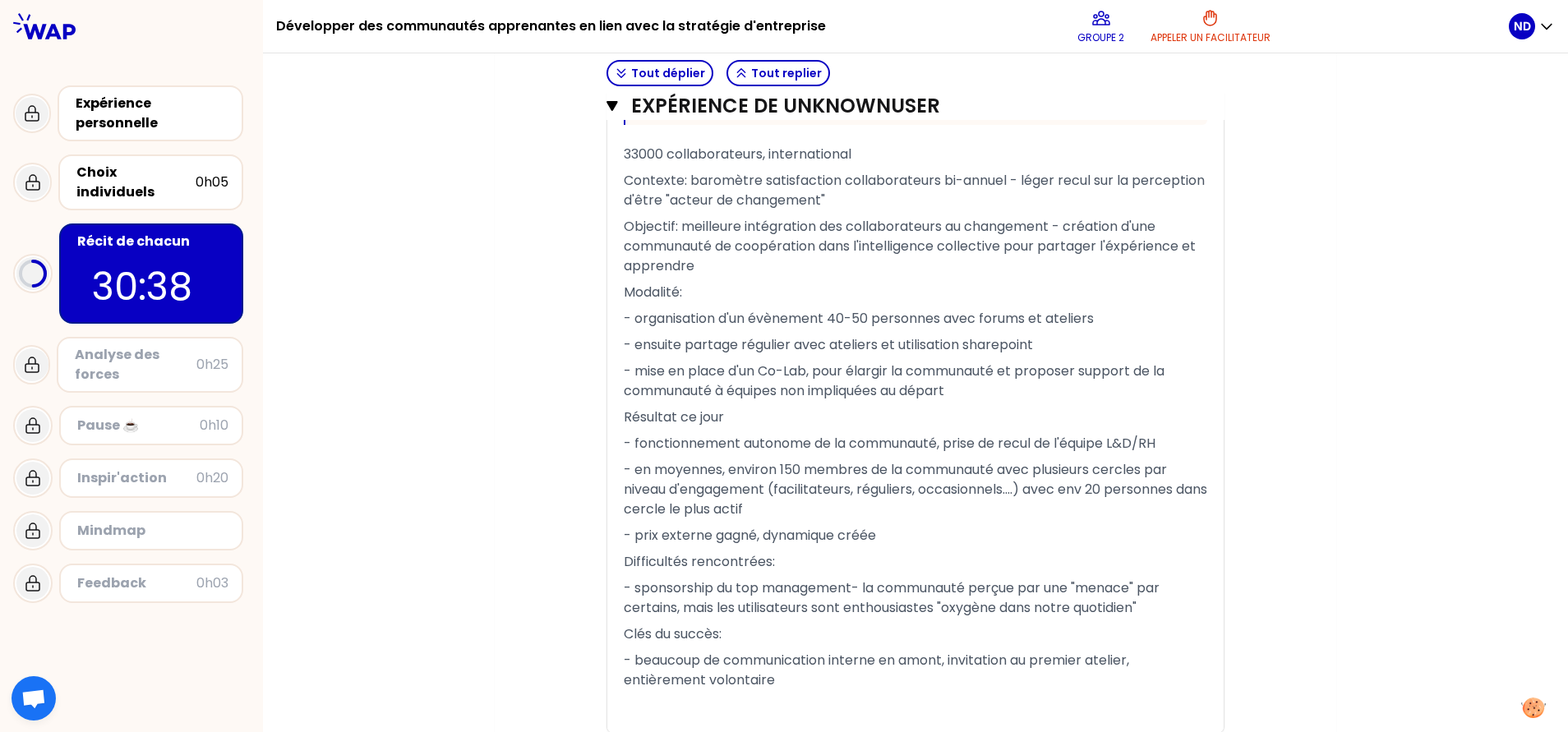 click on "Objectifs # [10minutes/personne] Racontez votre vécu à tour de rôle et répondez aux questions Info Warning Tip Fonctionnement inter-entreprise : présentez vous dans les groupes en une phrase Prénom et rôle.  pas d’acronyme ! veillez à être pédagogique Si vous avez le temps, sélectionnez une de vos expériences pour l’approfondir. Et prenez un temps de relecture individuel des récits Tout déplier Tout replier Expérience de Natascha DE SAINT JEAN Fermer T1 T2 Exporter sauvegardé « J'ai créé une communauté apprenante L&D à l'occasion du déploiement de l'outil TMS. L'enjeu était d'aligner les pratiques et de monter en compétences le réseau. » Replier Présentez vous en 3 mots clés : Prénom, rôle et organisation Contexte et cadrage Quel était le contexte ? (Type de profils, Objectifs ...) Qu'avez-vous mise en place concrètement ? Quelle est la singularité de cette expérience ? Votre rôle & Vos actions Quel a été votre rôle et vos actions prioritaires ? ﻿ ﻿ ﻿ 2 temps" at bounding box center (915, -470) 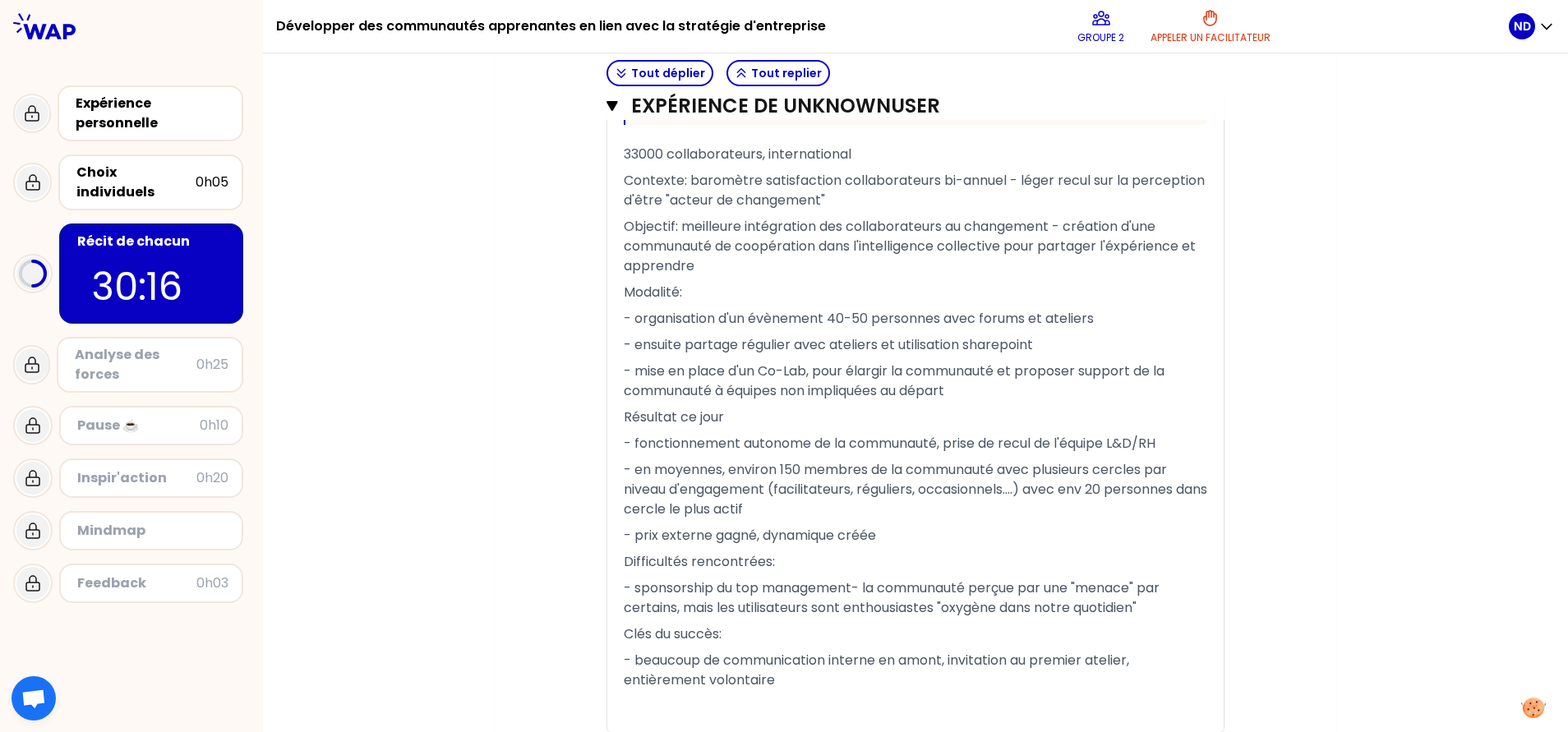 scroll, scrollTop: 2158, scrollLeft: 0, axis: vertical 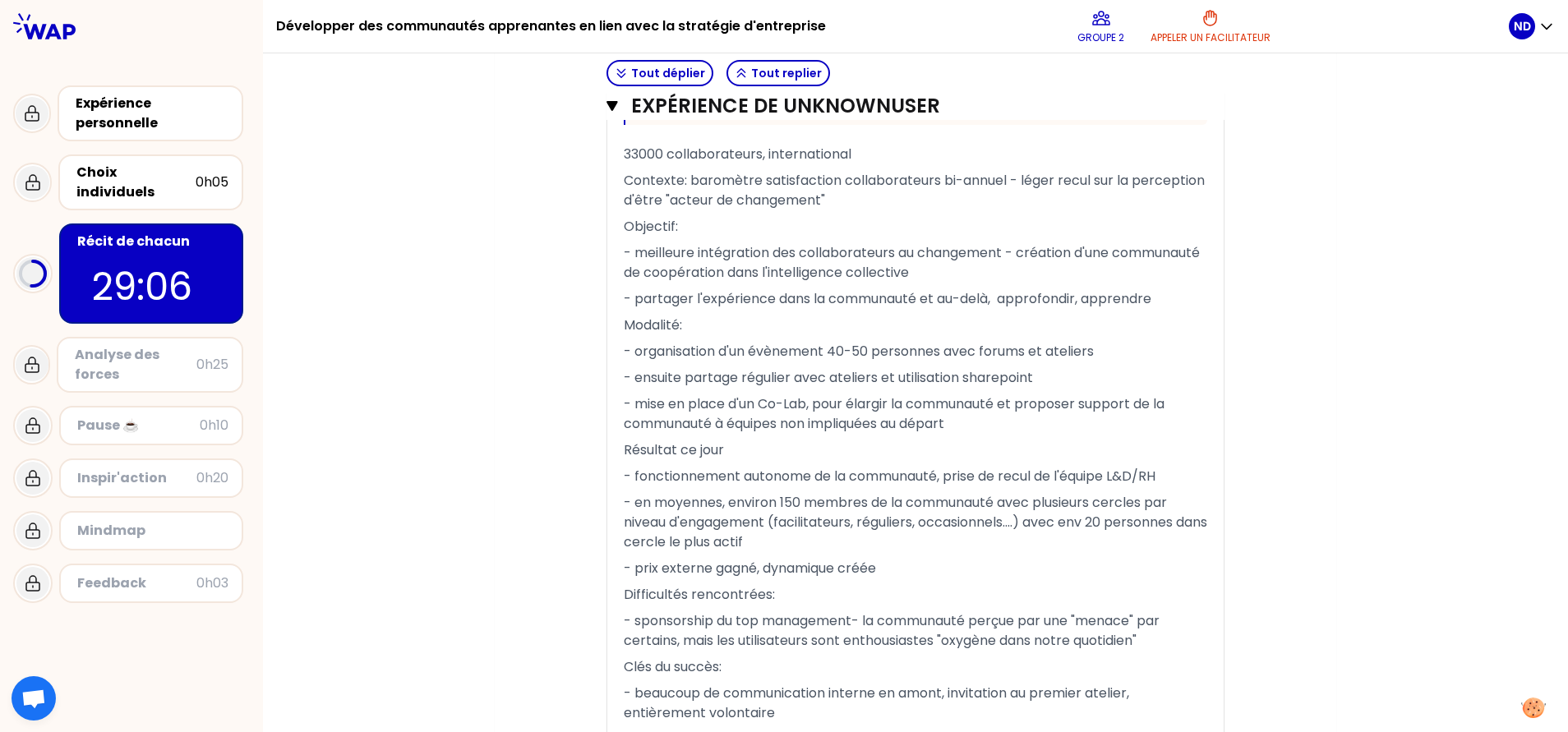 click on "Résultat ce jour" at bounding box center [915, 450] 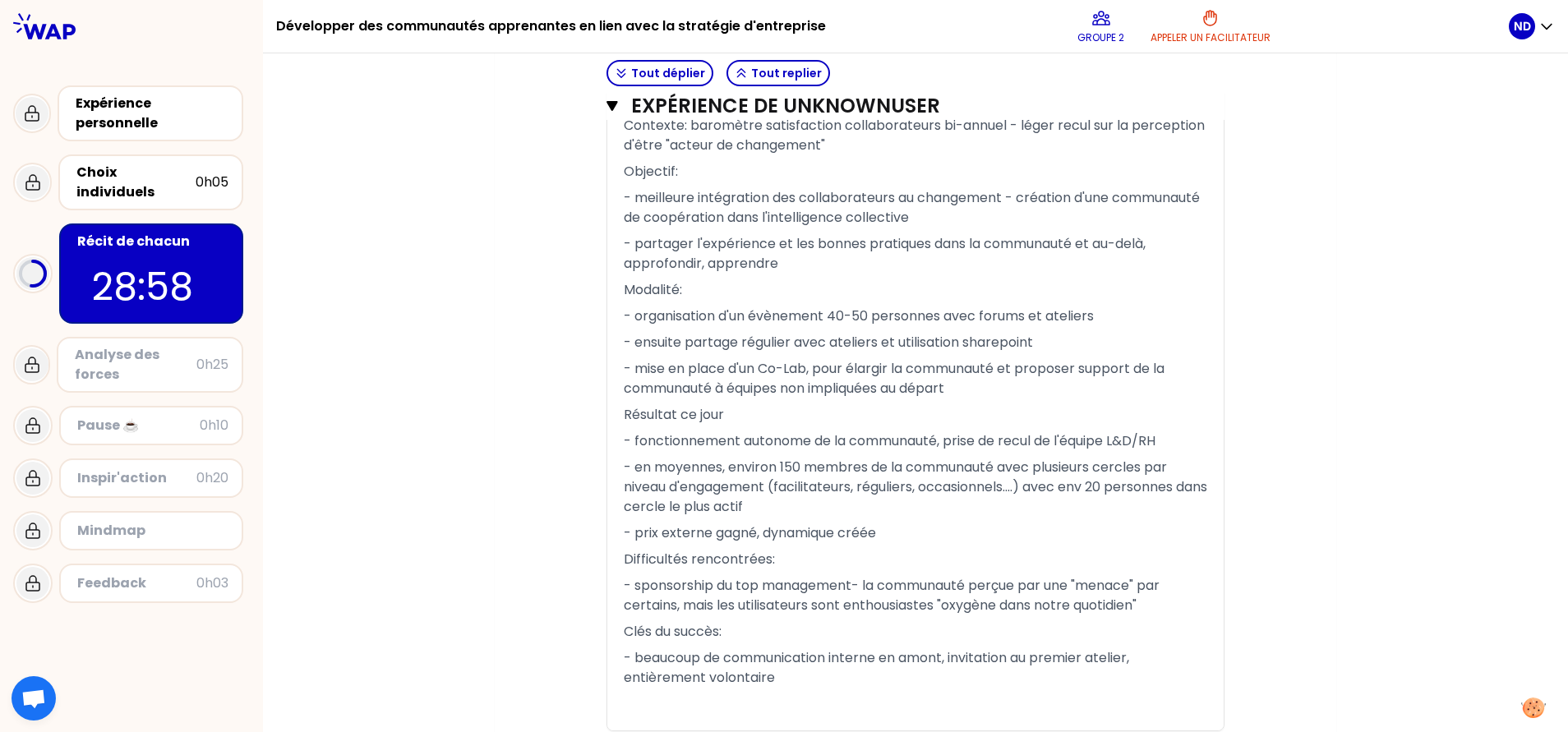 scroll, scrollTop: 2158, scrollLeft: 0, axis: vertical 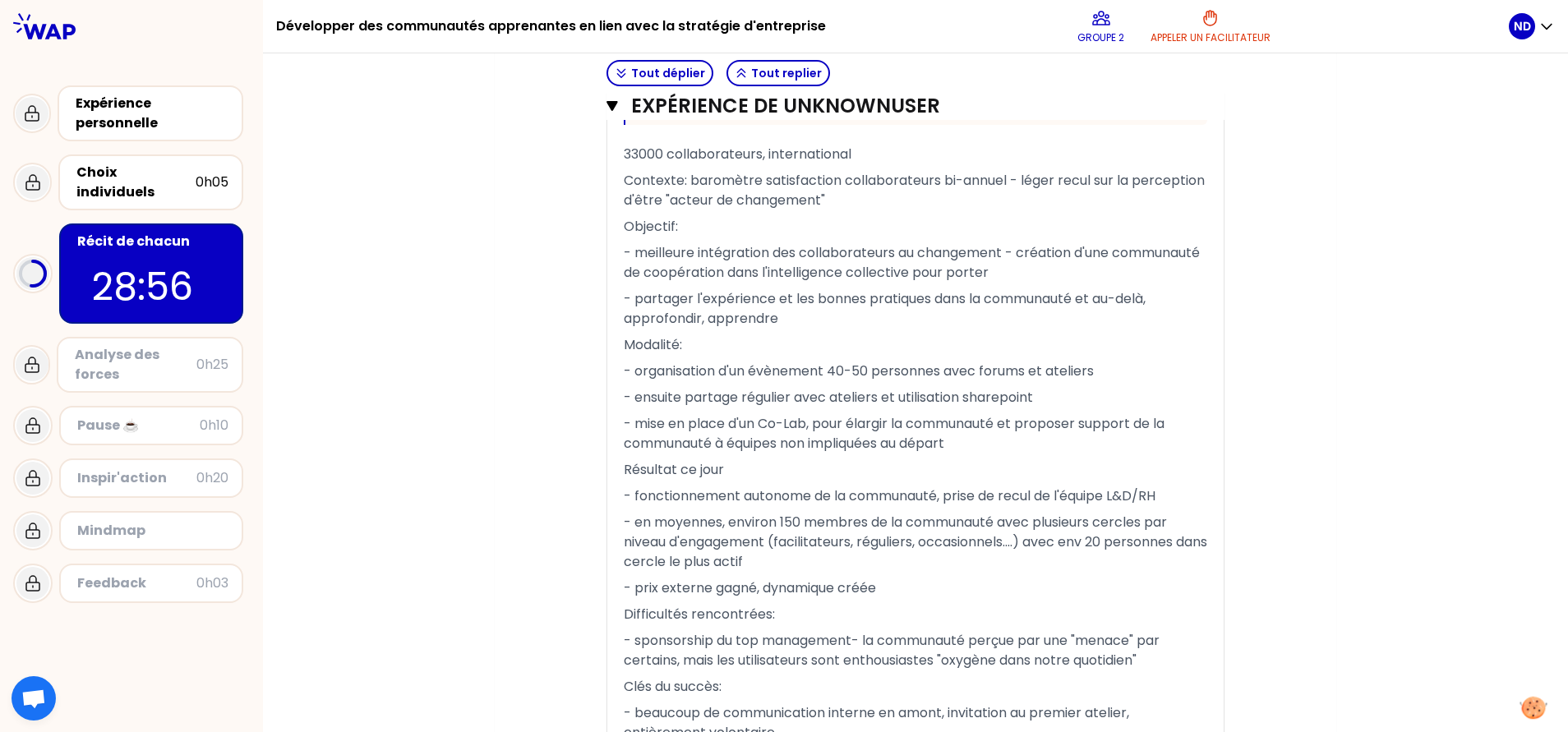 click at bounding box center (1533, 708) 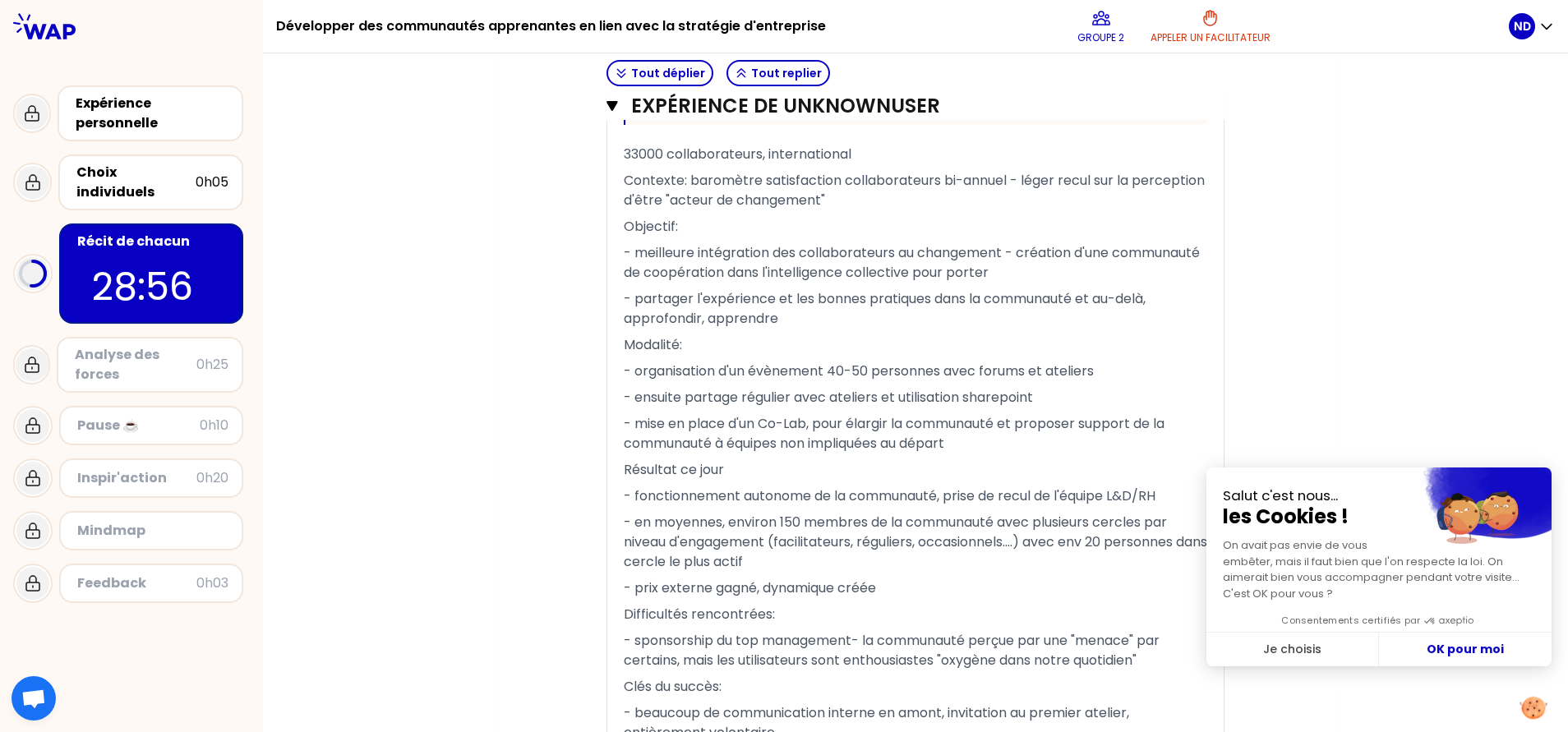 checkbox on "true" 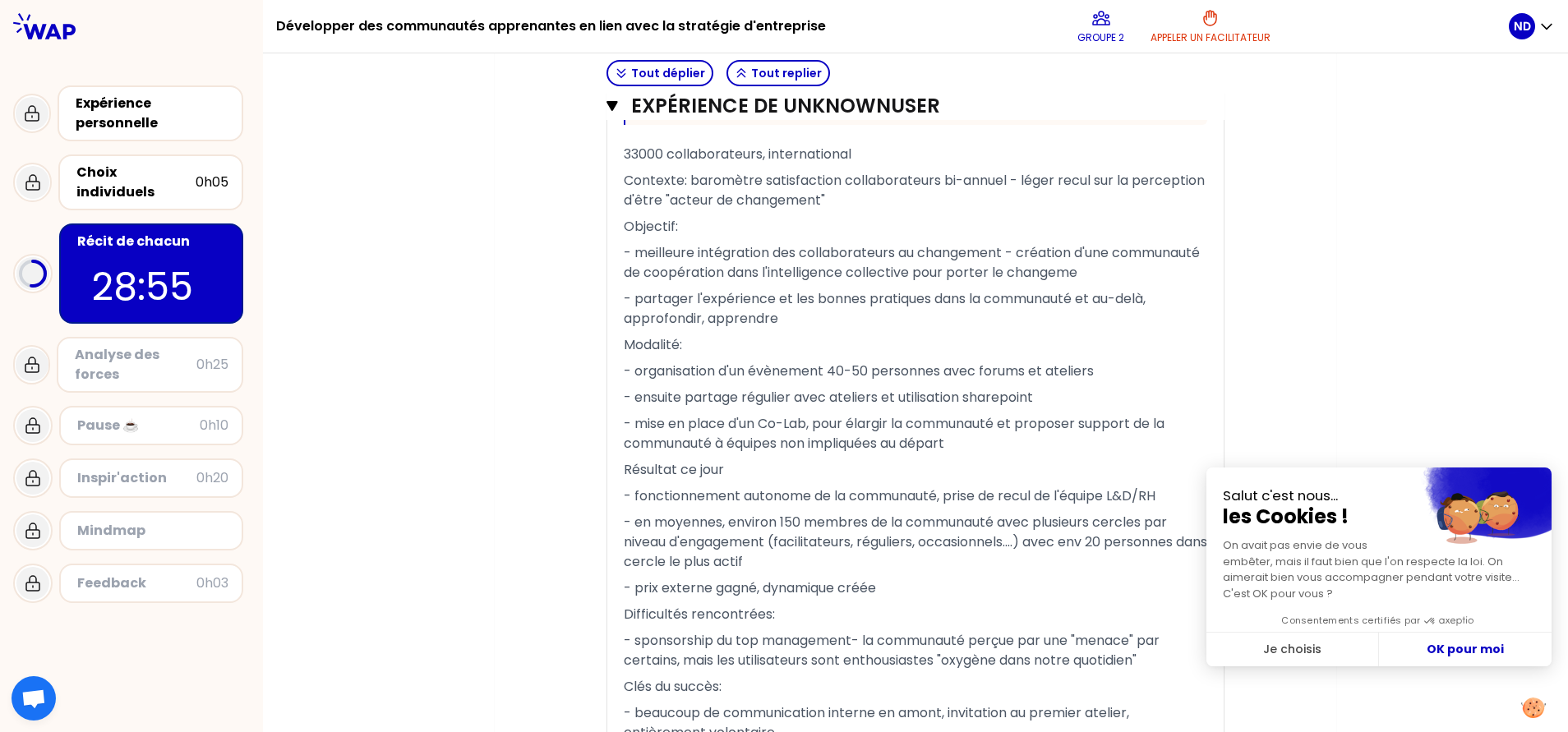 click on "Mon numéro de groupe : 2 Objectifs # [10minutes/personne] Racontez votre vécu à tour de rôle et répondez aux questions Info Warning Tip Fonctionnement inter-entreprise : présentez vous dans les groupes en une phrase Prénom et rôle.  pas d’acronyme ! veillez à être pédagogique Si vous avez le temps, sélectionnez une de vos expériences pour l’approfondir. Et prenez un temps de relecture individuel des récits Tout déplier Tout replier Expérience de Natascha DE SAINT JEAN Fermer T1 T2 Exporter sauvegardé « J'ai créé une communauté apprenante L&D à l'occasion du déploiement de l'outil TMS. L'enjeu était d'aligner les pratiques et de monter en compétences le réseau. » Replier Présentez vous en 3 mots clés : Prénom, rôle et organisation Contexte et cadrage Quel était le contexte ? (Type de profils, Objectifs ...) Qu'avez-vous mise en place concrètement ? Quelle est la singularité de cette expérience ? Votre rôle & Vos actions Comment avez vous encouragé la participation ? T1" at bounding box center [915, -460] 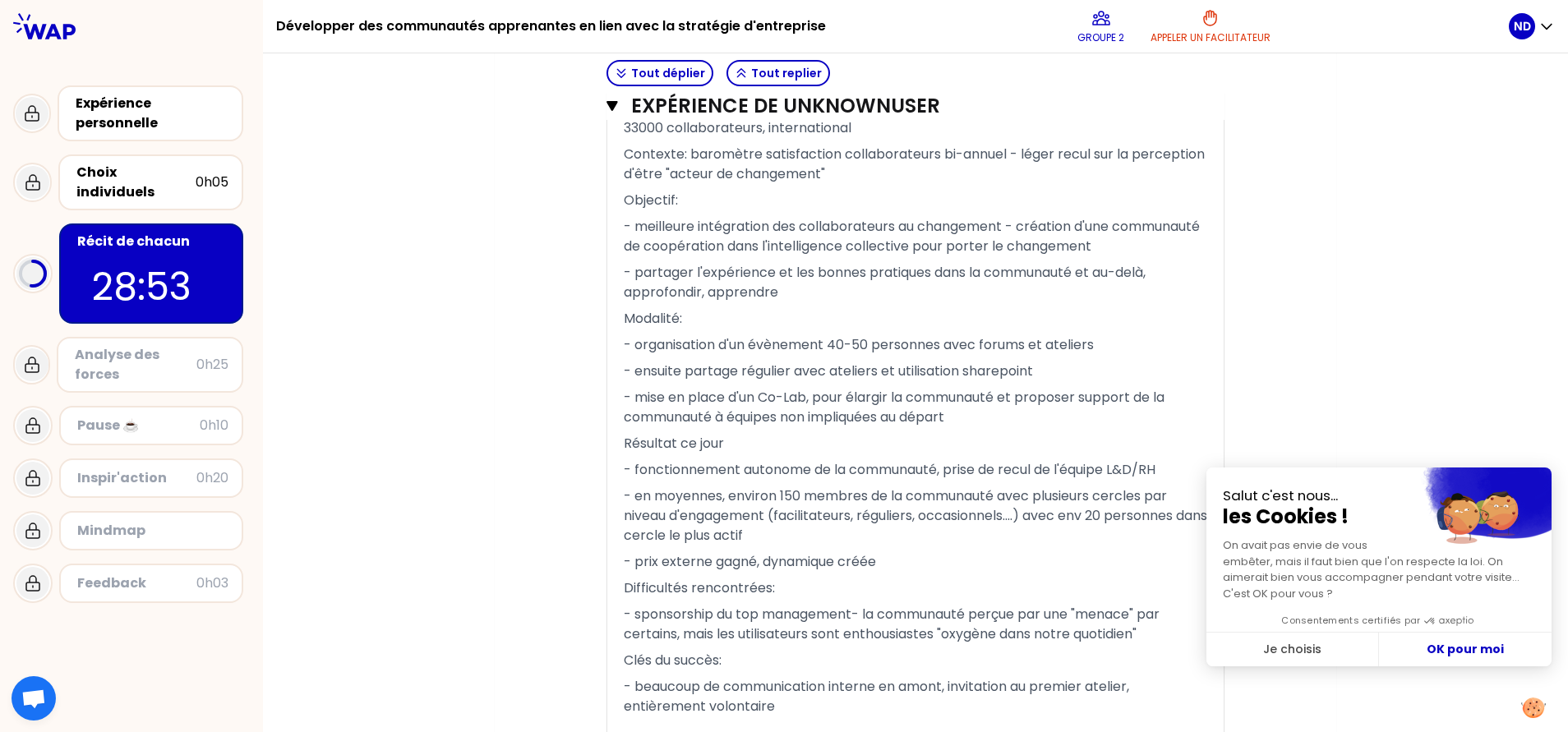 scroll, scrollTop: 2208, scrollLeft: 0, axis: vertical 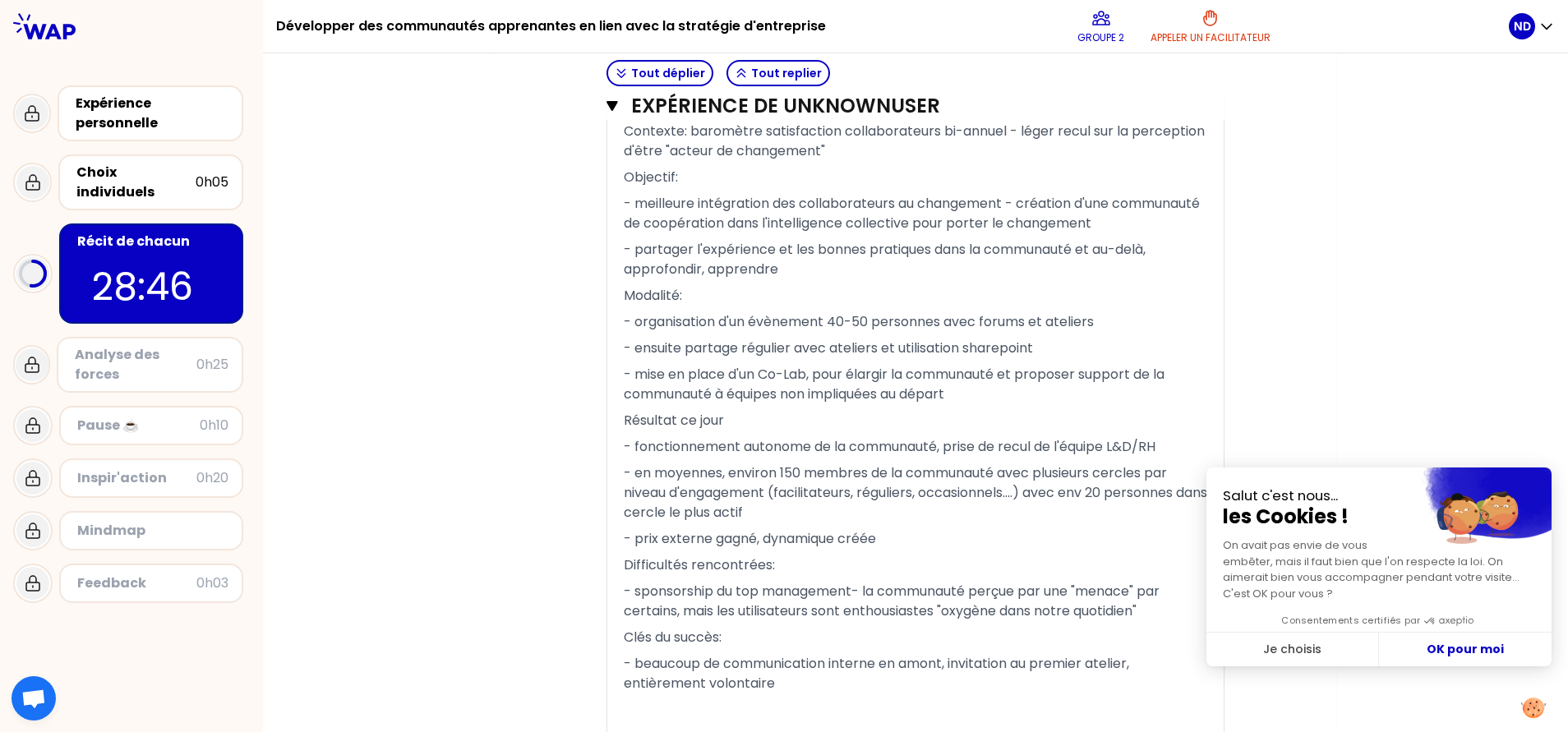 click on "Mon numéro de groupe : 2 Objectifs # [10minutes/personne] Racontez votre vécu à tour de rôle et répondez aux questions Info Warning Tip Fonctionnement inter-entreprise : présentez vous dans les groupes en une phrase Prénom et rôle.  pas d’acronyme ! veillez à être pédagogique Si vous avez le temps, sélectionnez une de vos expériences pour l’approfondir. Et prenez un temps de relecture individuel des récits Tout déplier Tout replier Expérience de Natascha DE SAINT JEAN Fermer T1 T2 Exporter sauvegardé « J'ai créé une communauté apprenante L&D à l'occasion du déploiement de l'outil TMS. L'enjeu était d'aligner les pratiques et de monter en compétences le réseau. » Replier Présentez vous en 3 mots clés : Prénom, rôle et organisation Contexte et cadrage Quel était le contexte ? (Type de profils, Objectifs ...) Qu'avez-vous mise en place concrètement ? Quelle est la singularité de cette expérience ? Votre rôle & Vos actions Comment avez vous encouragé la participation ? T1" at bounding box center [915, -509] 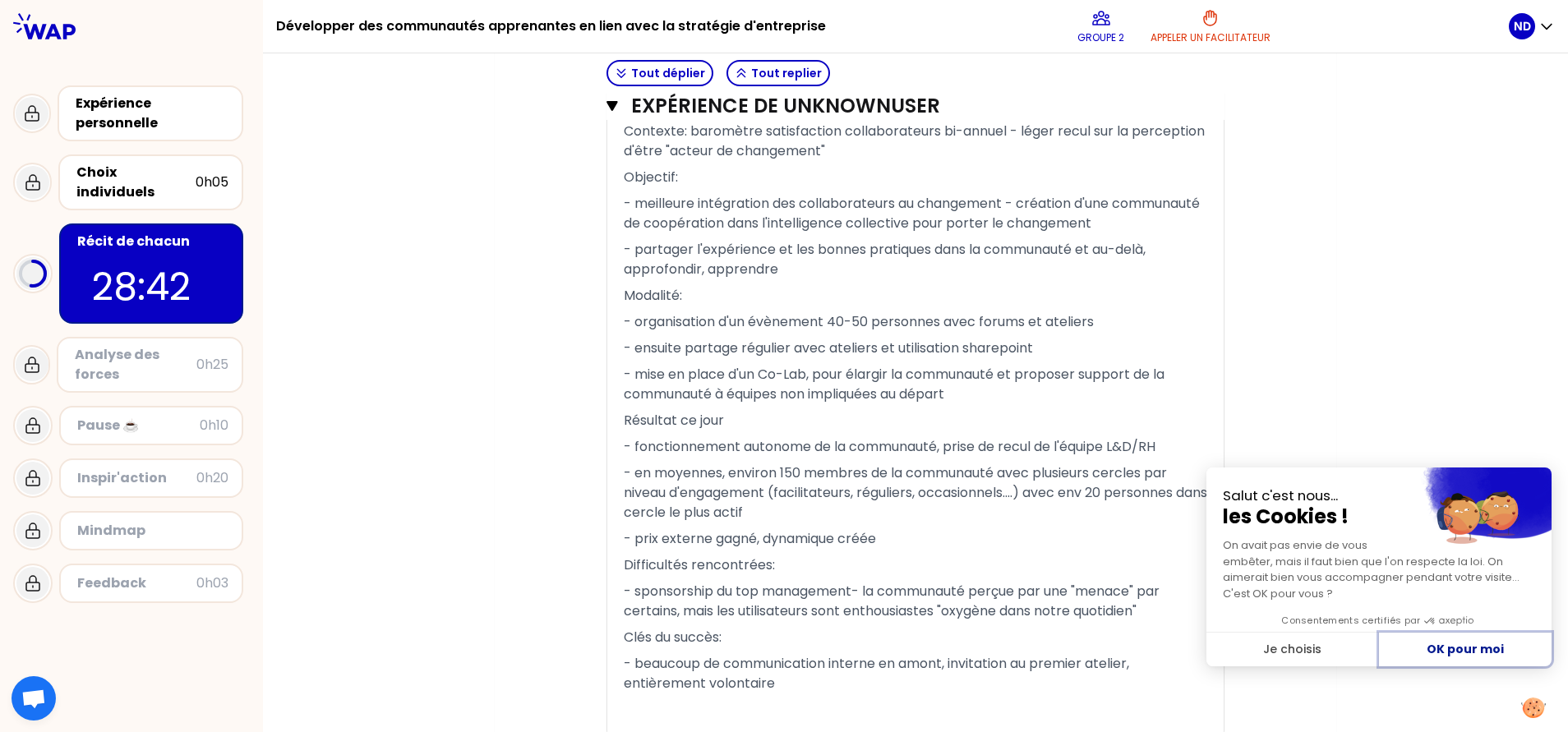 click on "OK pour moi" at bounding box center [1465, 650] 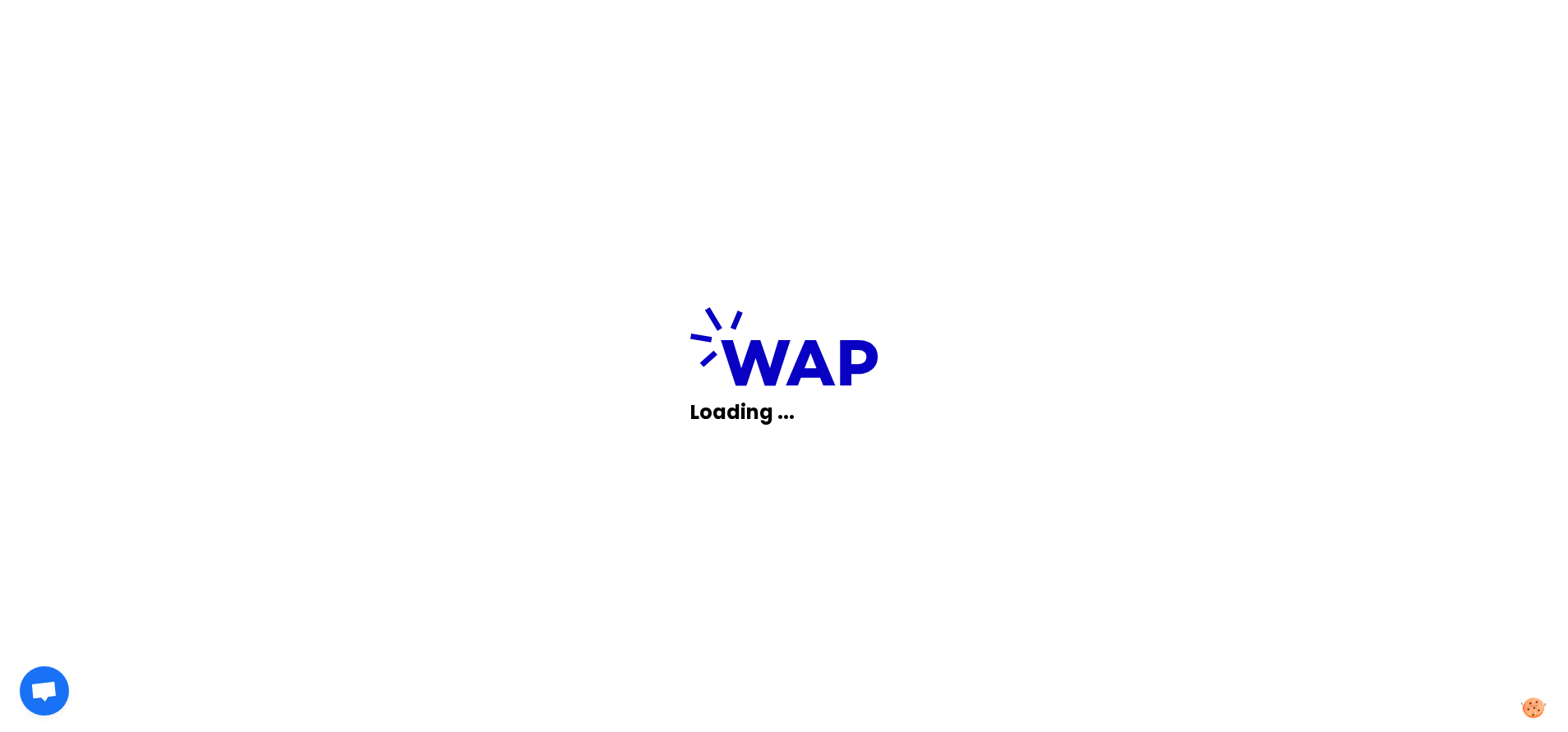 scroll, scrollTop: 0, scrollLeft: 0, axis: both 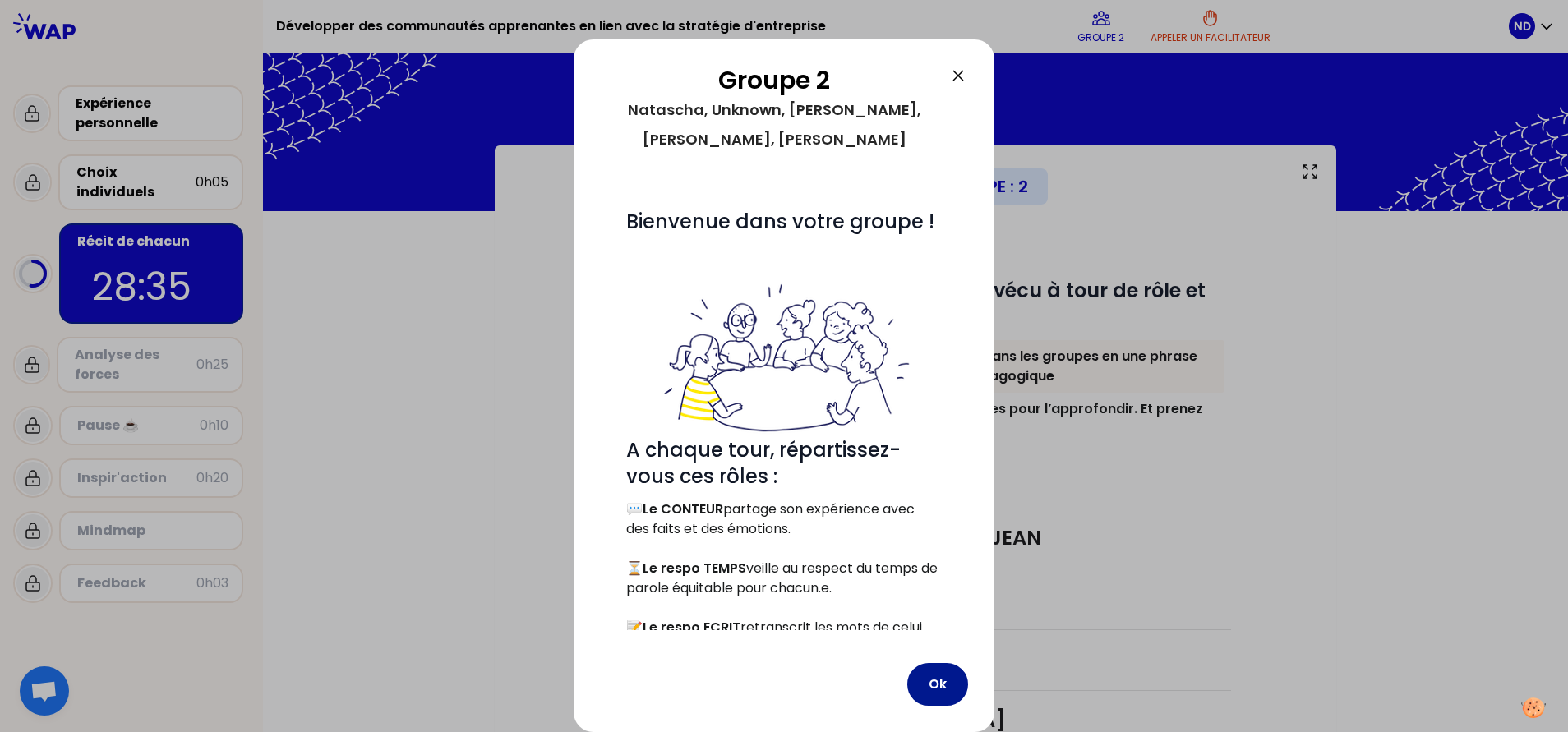 click on "Ok" at bounding box center [938, 684] 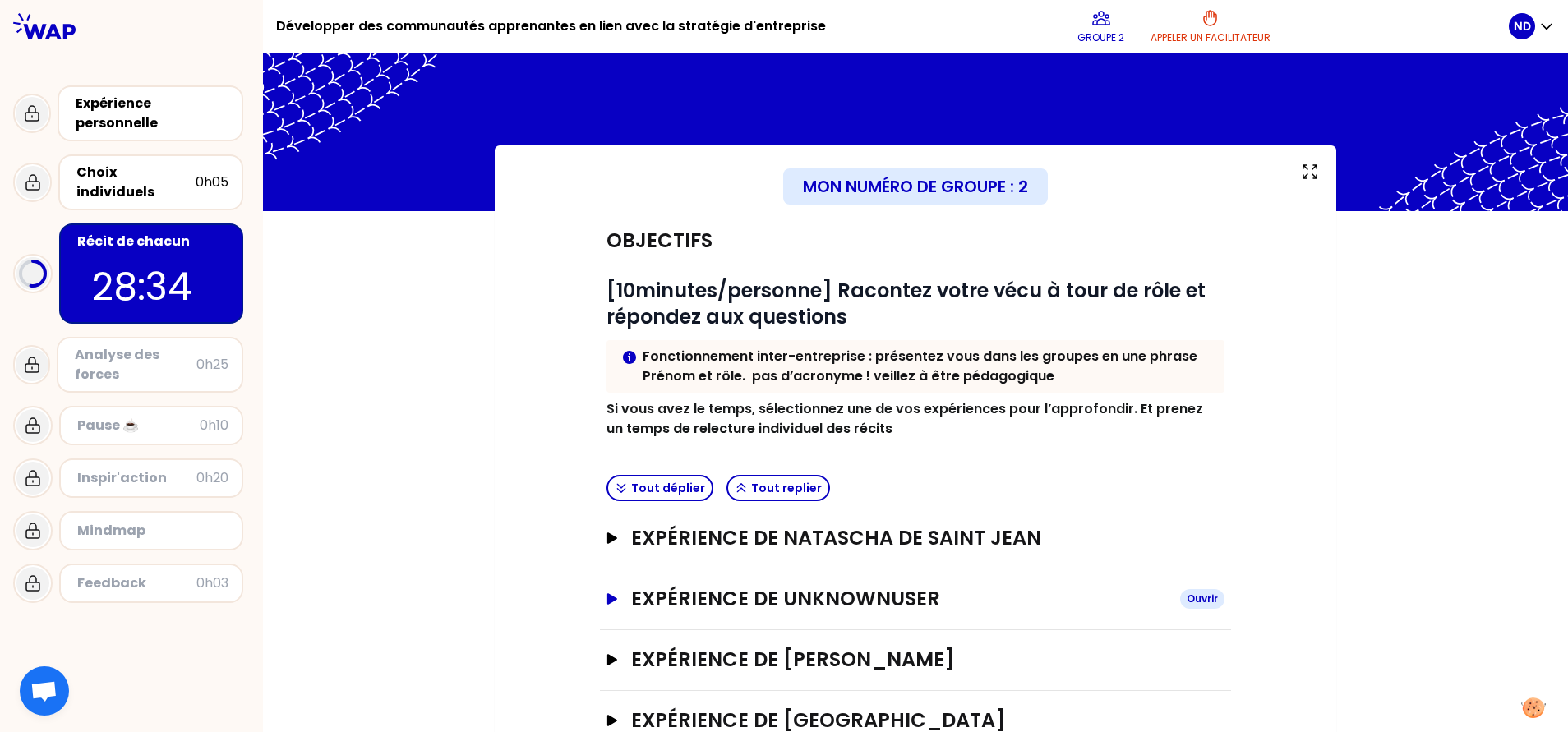 click on "Expérience de UnknownUser" at bounding box center [899, 599] 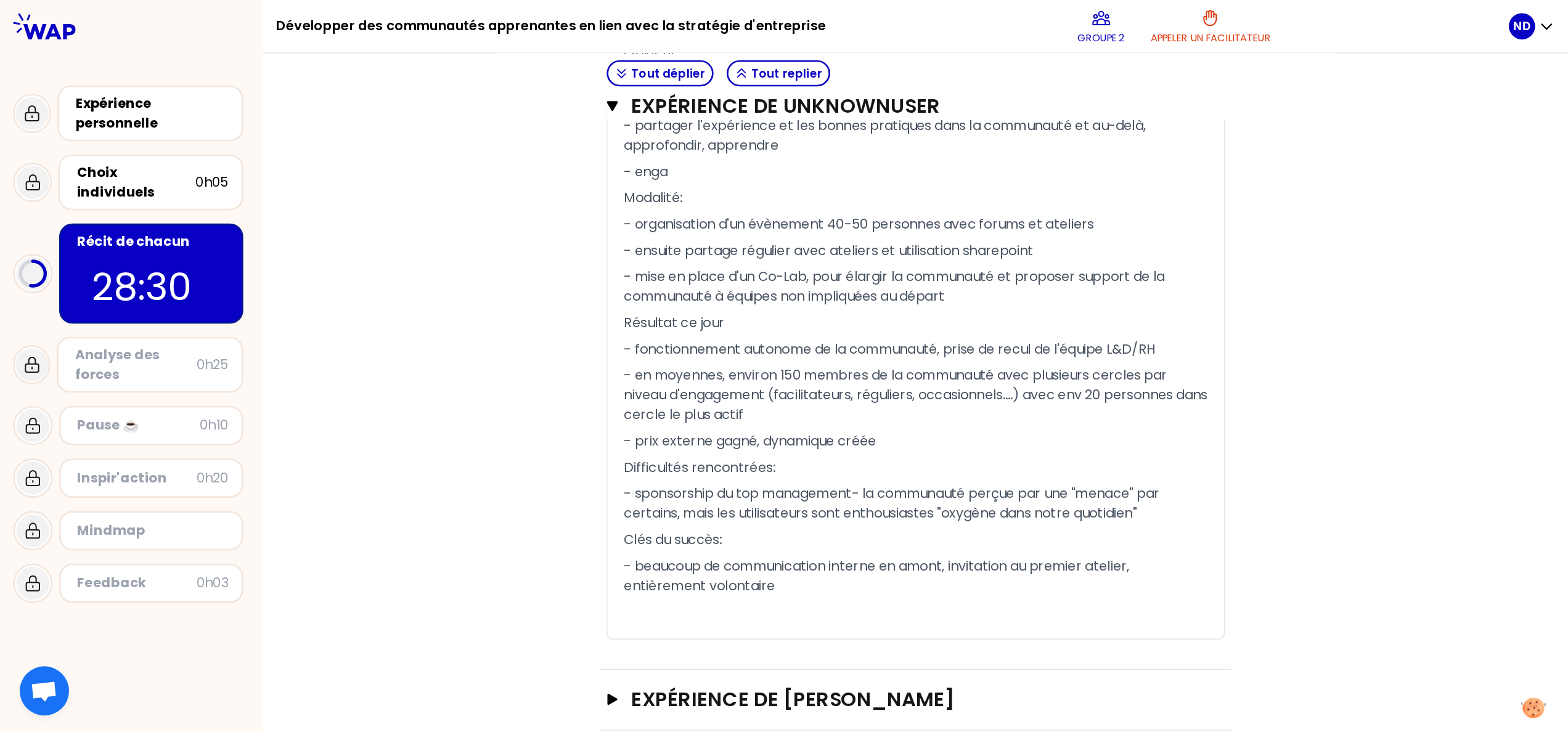 scroll, scrollTop: 924, scrollLeft: 0, axis: vertical 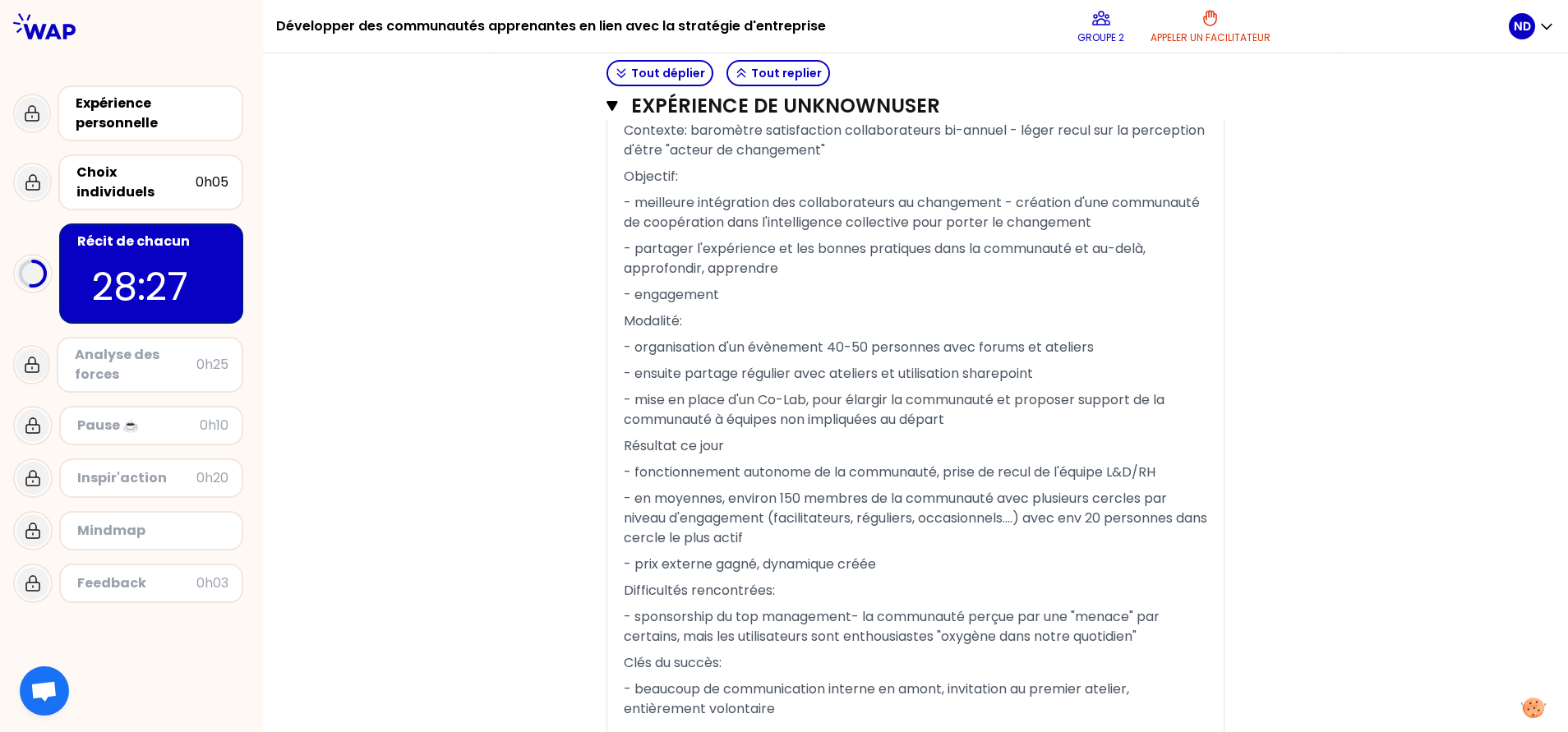 type 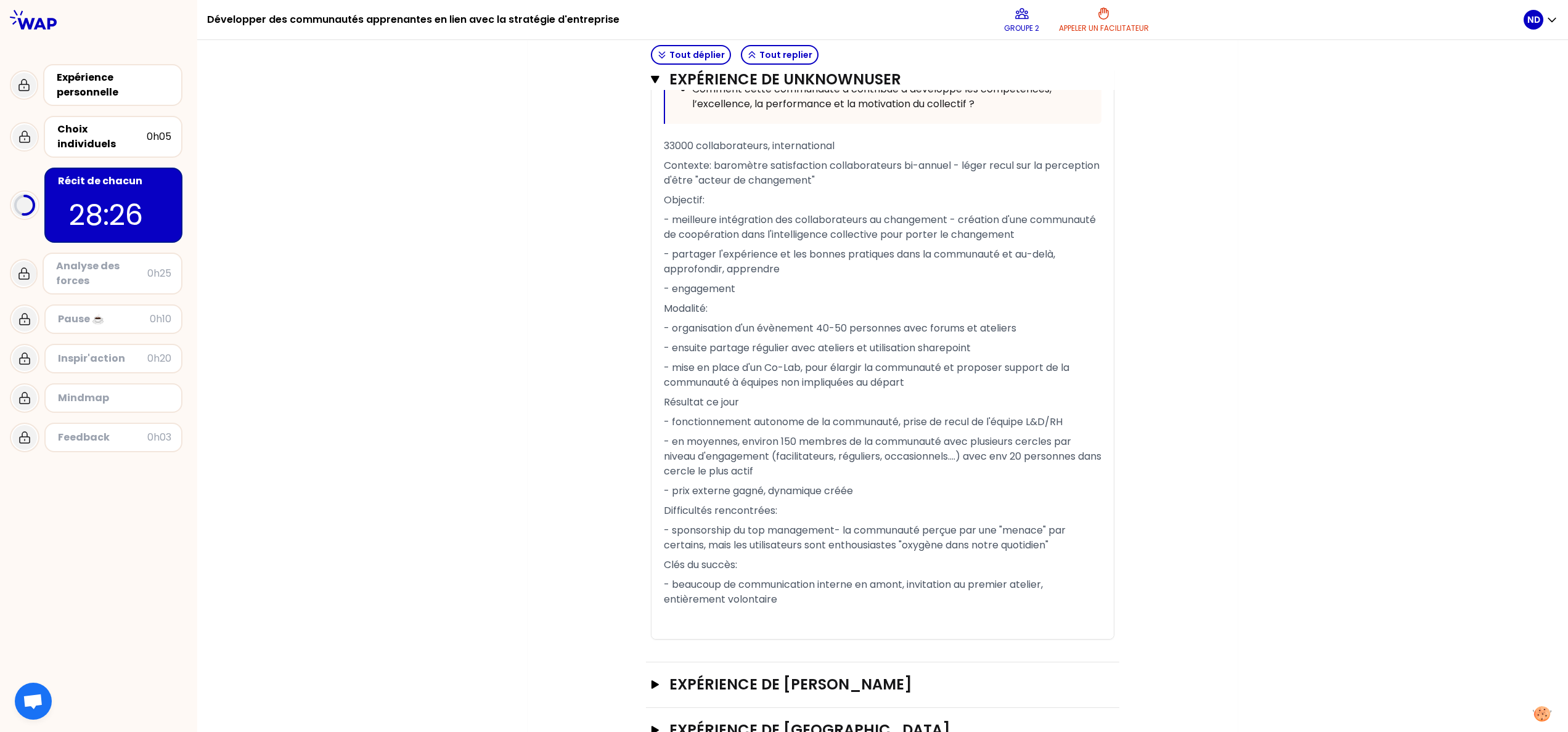 scroll, scrollTop: 801, scrollLeft: 0, axis: vertical 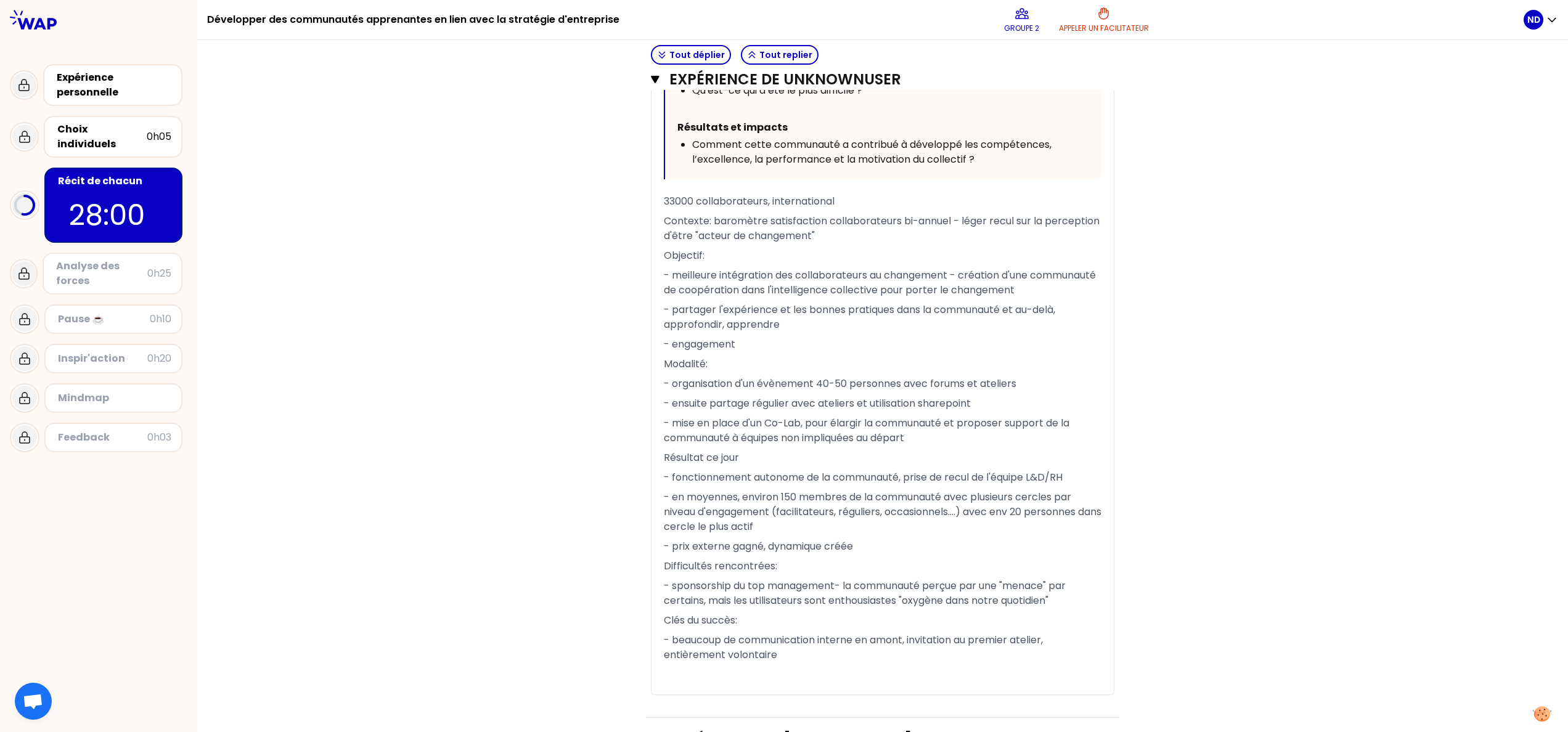 click on "Objectifs # [10minutes/personne] Racontez votre vécu à tour de rôle et répondez aux questions Info Warning Tip Fonctionnement inter-entreprise : présentez vous dans les groupes en une phrase Prénom et rôle.  pas d’acronyme ! veillez à être pédagogique Si vous avez le temps, sélectionnez une de vos expériences pour l’approfondir. Et prenez un temps de relecture individuel des récits Tout déplier Tout replier Expérience de Natascha DE [PERSON_NAME] Expérience de UnknownUser Fermer T1 T2 Exporter sauvegardé « J'ai co-crée une communauté de Coopéracteurs au sein du Groupe pour promouvoir la coopération, l'intelligence collective et la facilitation pour permettre les collaborateurs d'être plus acteurs du changement. » Replier Présentez vous en 3 mots clés : Prénom, rôle et organisation Contexte et cadrage Quel était le contexte ? (Type de profils, Objectifs ...) Qu'avez-vous mise en place concrètement ? Quelle est la singularité de cette expérience ? ﻿ Objectif:  ﻿ ﻿" at bounding box center (883, 129) 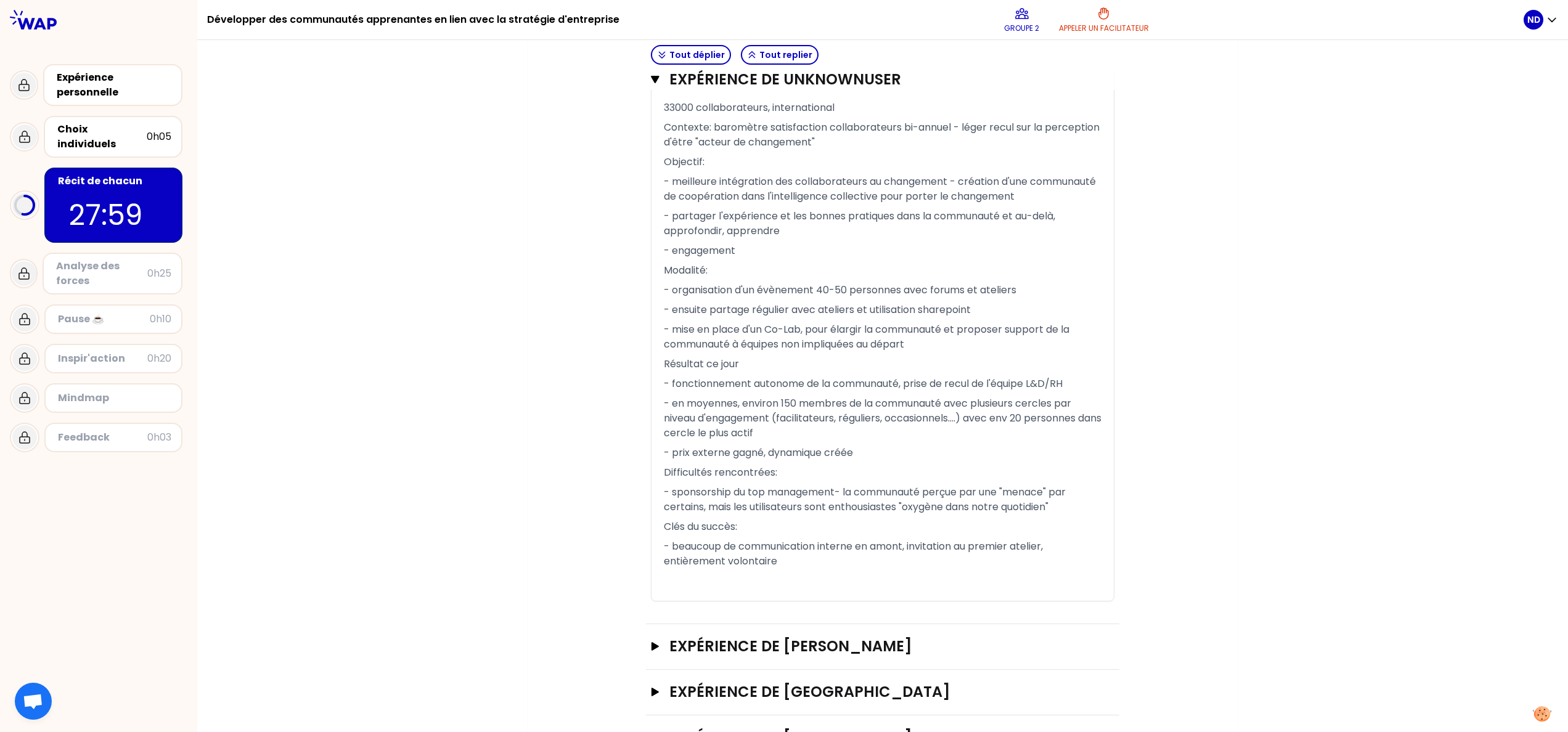 scroll, scrollTop: 1011, scrollLeft: 0, axis: vertical 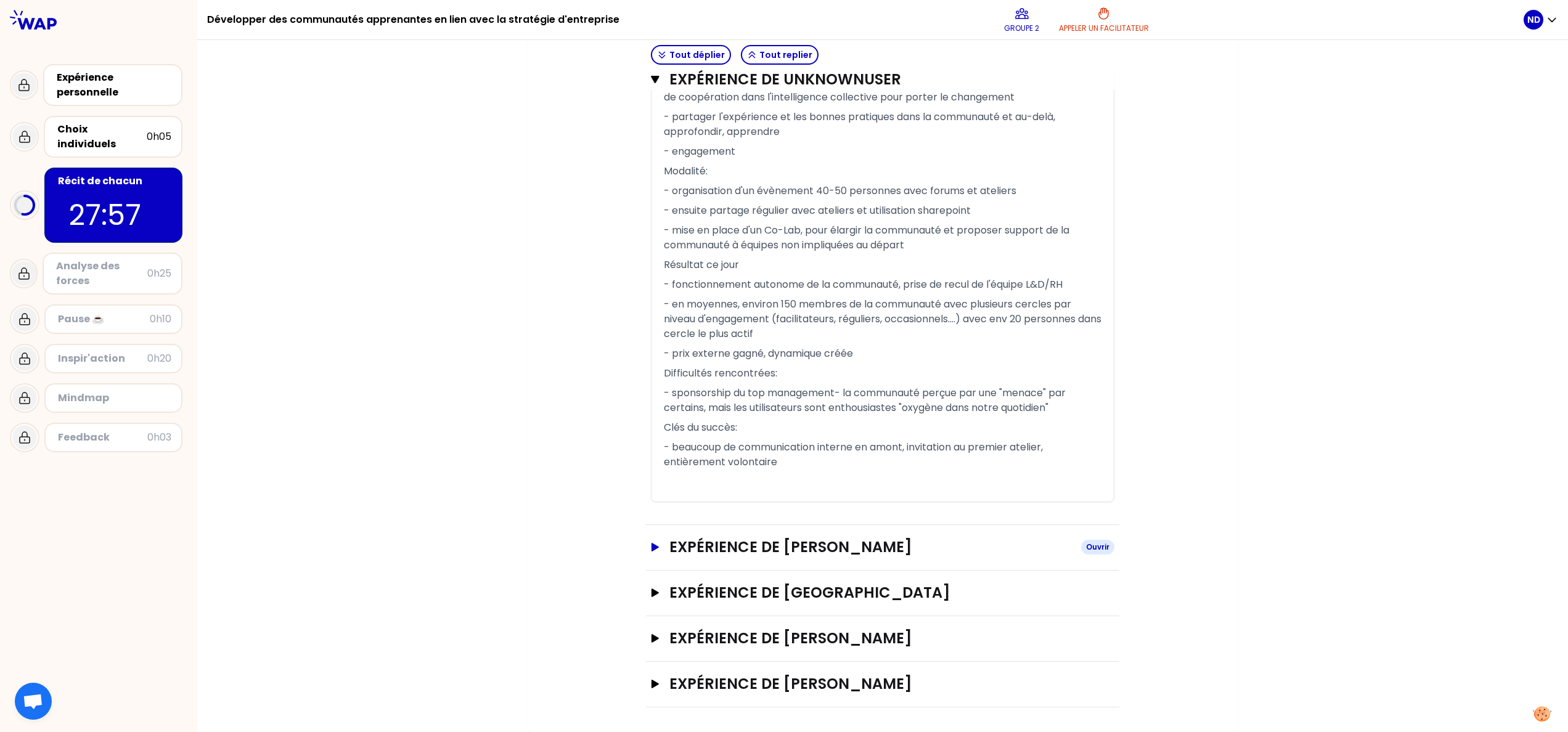 click on "Expérience de [PERSON_NAME]" at bounding box center (870, 547) 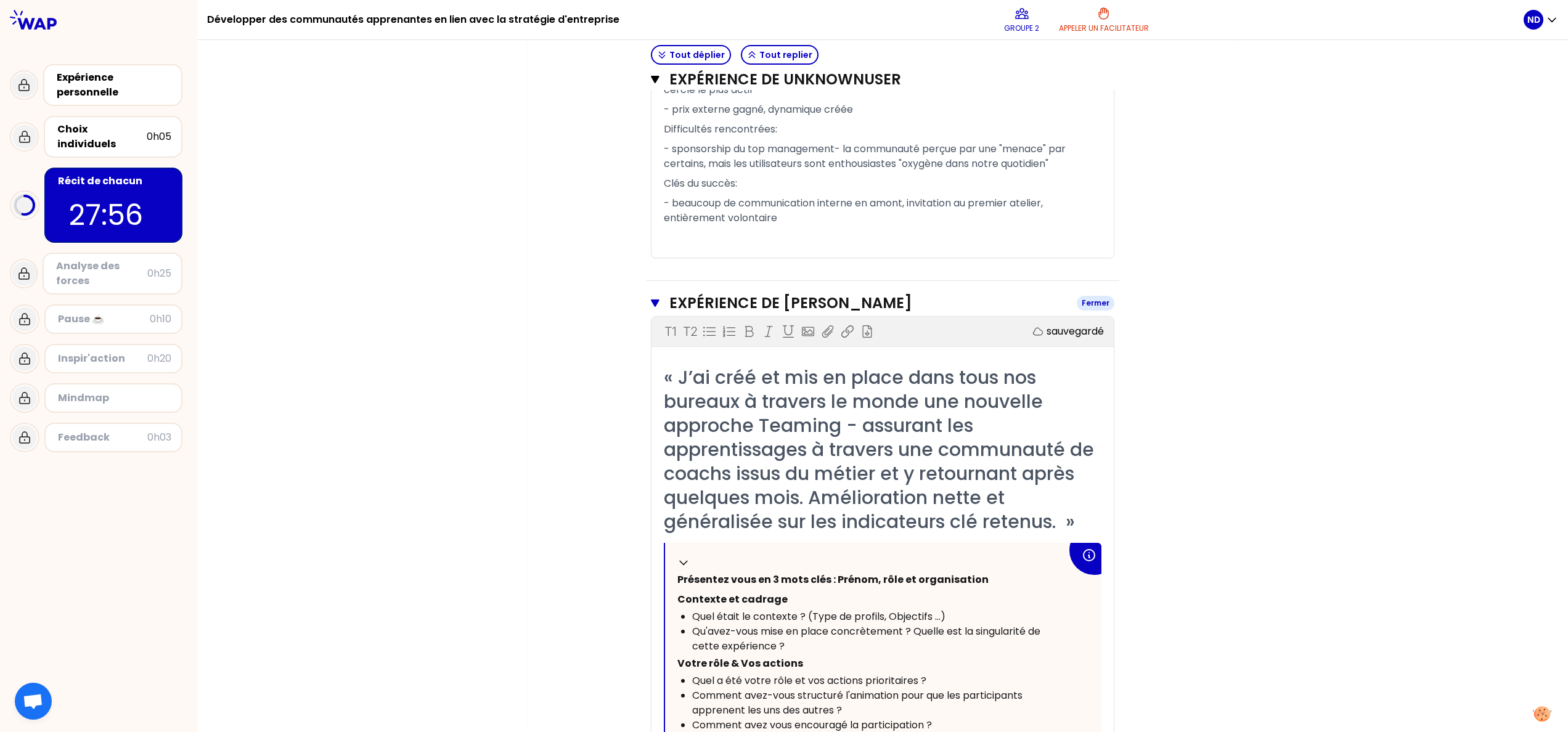 scroll, scrollTop: 1381, scrollLeft: 0, axis: vertical 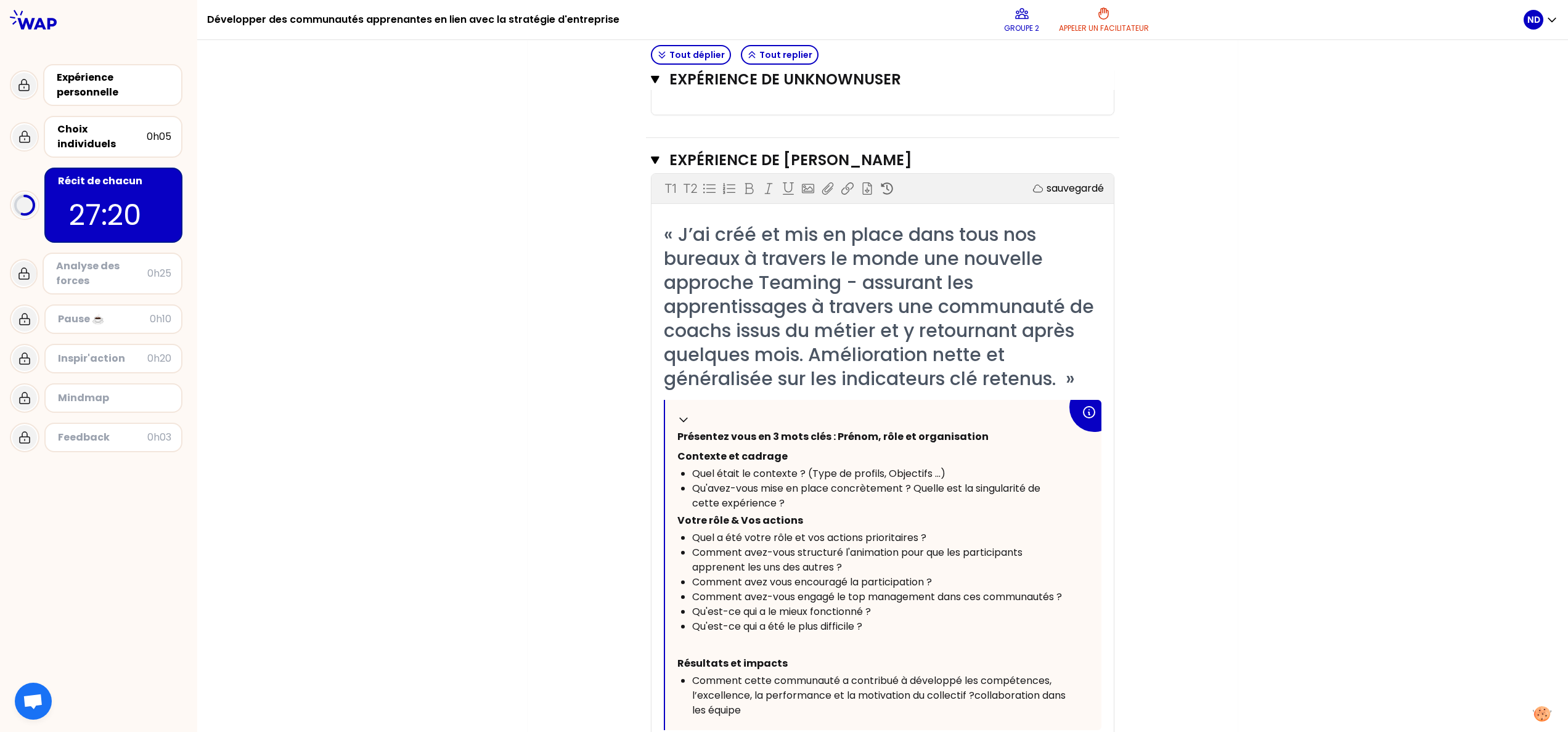 click on "Mon numéro de groupe : 2 Objectifs # [10minutes/personne] Racontez votre vécu à tour de rôle et répondez aux questions Info Warning Tip Fonctionnement inter-entreprise : présentez vous dans les groupes en une phrase Prénom et rôle.  pas d’acronyme ! veillez à être pédagogique Si vous avez le temps, sélectionnez une de vos expériences pour l’approfondir. Et prenez un temps de relecture individuel des récits Tout déplier Tout replier Expérience de Natascha DE [PERSON_NAME] Expérience de UnknownUser Fermer T1 T2 Exporter sauvegardé « J'ai co-crée une communauté de Coopéracteurs au sein du Groupe pour promouvoir la coopération, l'intelligence collective et la facilitation pour permettre les collaborateurs d'être plus acteurs du changement. » Replier Présentez vous en 3 mots clés : Prénom, rôle et organisation Contexte et cadrage Quel était le contexte ? (Type de profils, Objectifs ...) Votre rôle & Vos actions Quel a été votre rôle et vos actions prioritaires ? ﻿ ﻿" at bounding box center [883, -101] 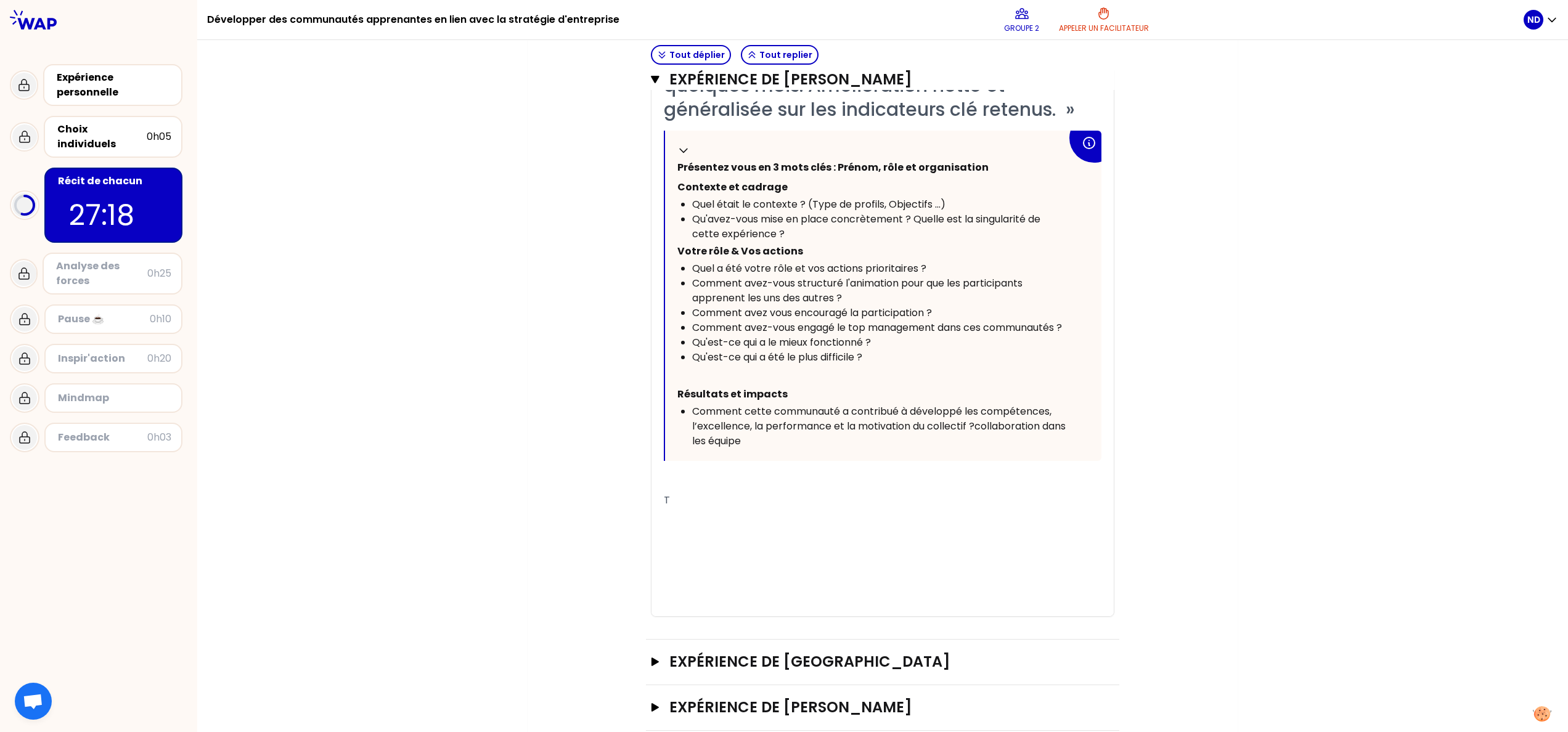 scroll, scrollTop: 1506, scrollLeft: 0, axis: vertical 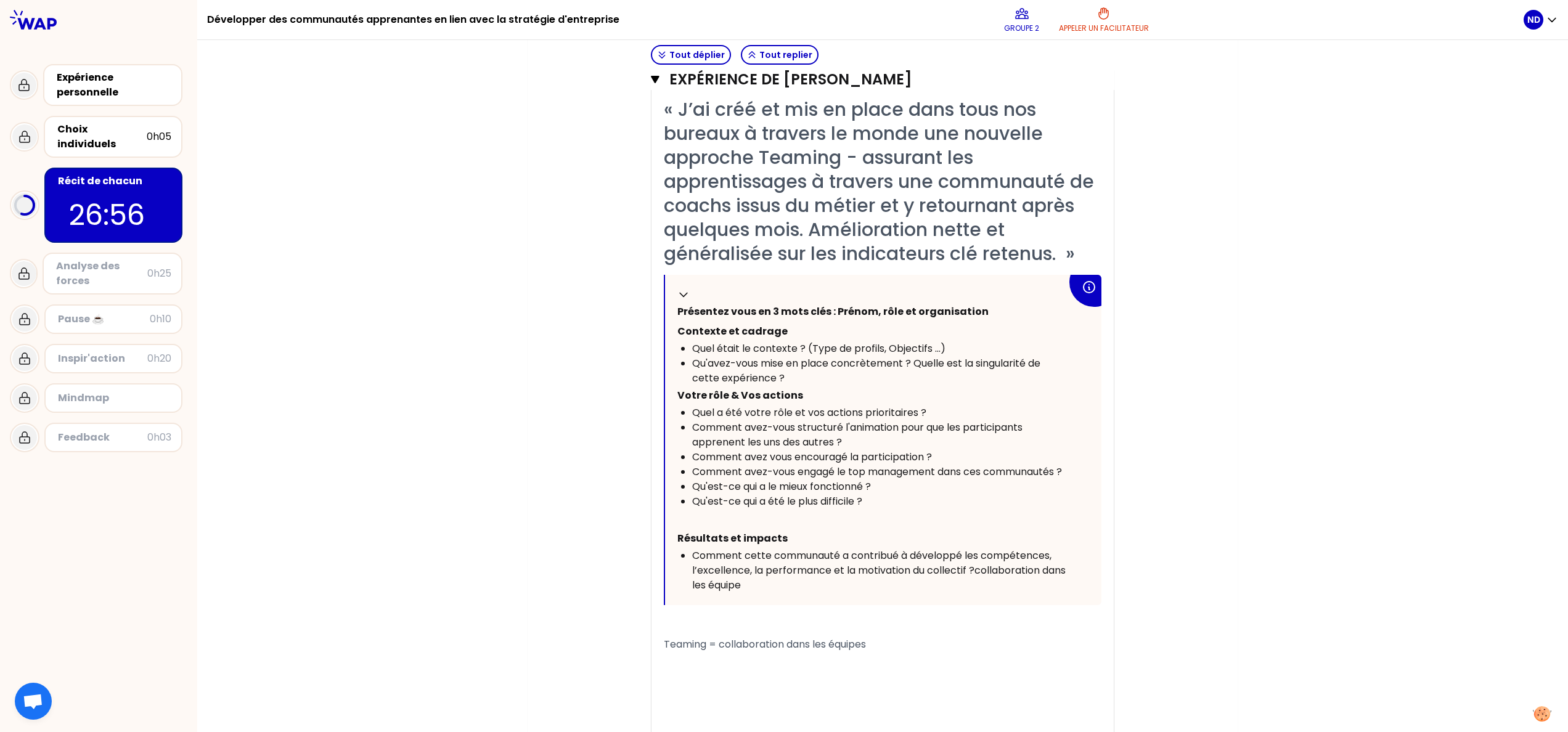 click on "Mon numéro de groupe : 2 Objectifs # [10minutes/personne] Racontez votre vécu à tour de rôle et répondez aux questions Info Warning Tip Fonctionnement inter-entreprise : présentez vous dans les groupes en une phrase Prénom et rôle.  pas d’acronyme ! veillez à être pédagogique Si vous avez le temps, sélectionnez une de vos expériences pour l’approfondir. Et prenez un temps de relecture individuel des récits Tout déplier Tout replier Expérience de Natascha DE [PERSON_NAME] Expérience de UnknownUser Fermer T1 T2 Exporter sauvegardé « J'ai co-crée une communauté de Coopéracteurs au sein du Groupe pour promouvoir la coopération, l'intelligence collective et la facilitation pour permettre les collaborateurs d'être plus acteurs du changement. » Replier Présentez vous en 3 mots clés : Prénom, rôle et organisation Contexte et cadrage Quel était le contexte ? (Type de profils, Objectifs ...) Votre rôle & Vos actions Quel a été votre rôle et vos actions prioritaires ? ﻿ ﻿" at bounding box center [883, -219] 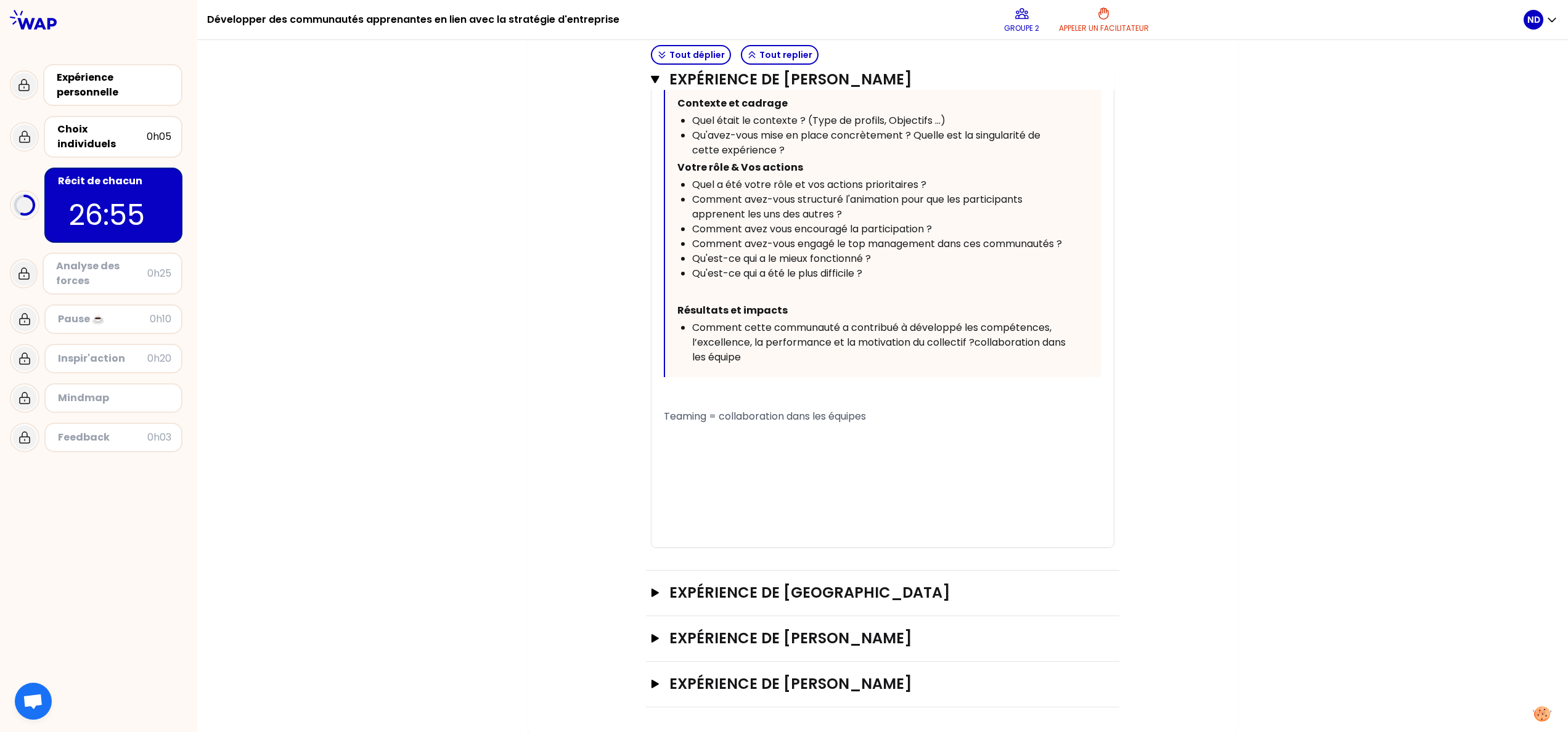 scroll, scrollTop: 1767, scrollLeft: 0, axis: vertical 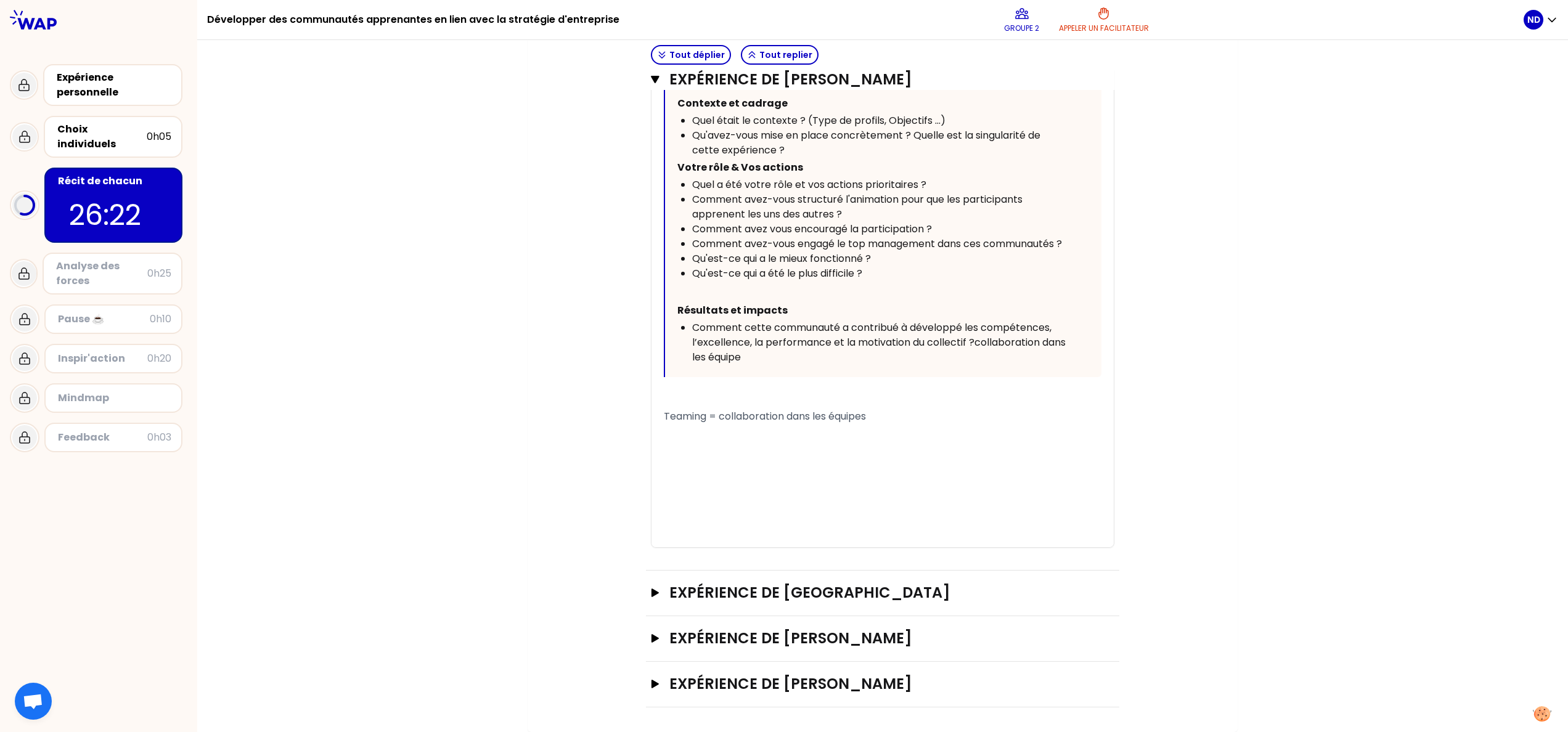 click on "Teaming = collaboration dans les équipes" at bounding box center (883, 417) 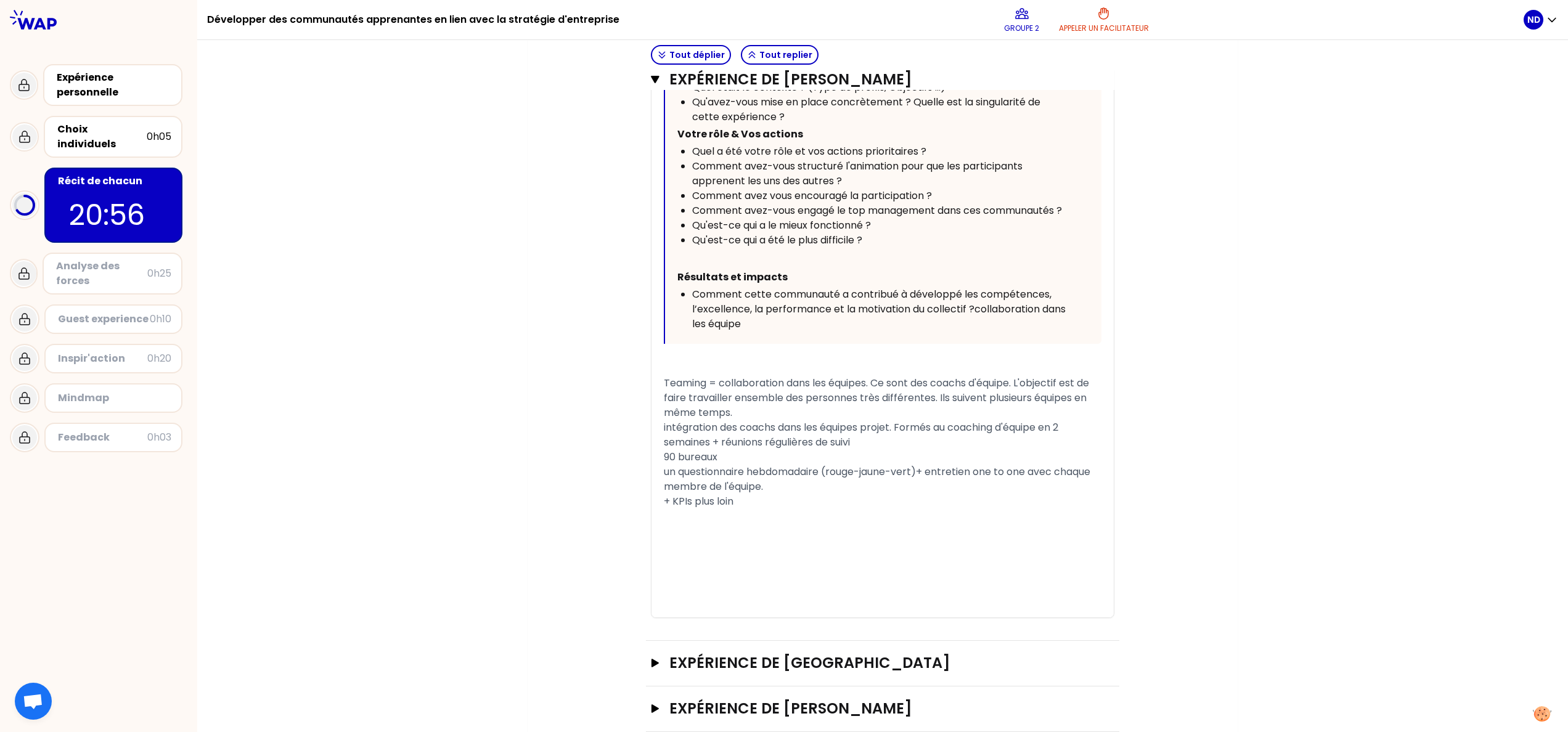 click on "Mon numéro de groupe : 2 Objectifs # [10minutes/personne] Racontez votre vécu à tour de rôle et répondez aux questions Info Warning Tip Fonctionnement inter-entreprise : présentez vous dans les groupes en une phrase Prénom et rôle.  pas d’acronyme ! veillez à être pédagogique Si vous avez le temps, sélectionnez une de vos expériences pour l’approfondir. Et prenez un temps de relecture individuel des récits Tout déplier Tout replier Expérience de Natascha DE [PERSON_NAME] Expérience de UnknownUser Fermer T1 T2 Exporter sauvegardé « J'ai co-crée une communauté de Coopéracteurs au sein du Groupe pour promouvoir la coopération, l'intelligence collective et la facilitation pour permettre les collaborateurs d'être plus acteurs du changement. » Replier Présentez vous en 3 mots clés : Prénom, rôle et organisation Contexte et cadrage Quel était le contexte ? (Type de profils, Objectifs ...) Votre rôle & Vos actions Quel a été votre rôle et vos actions prioritaires ? ﻿ ﻿" at bounding box center (883, -428) 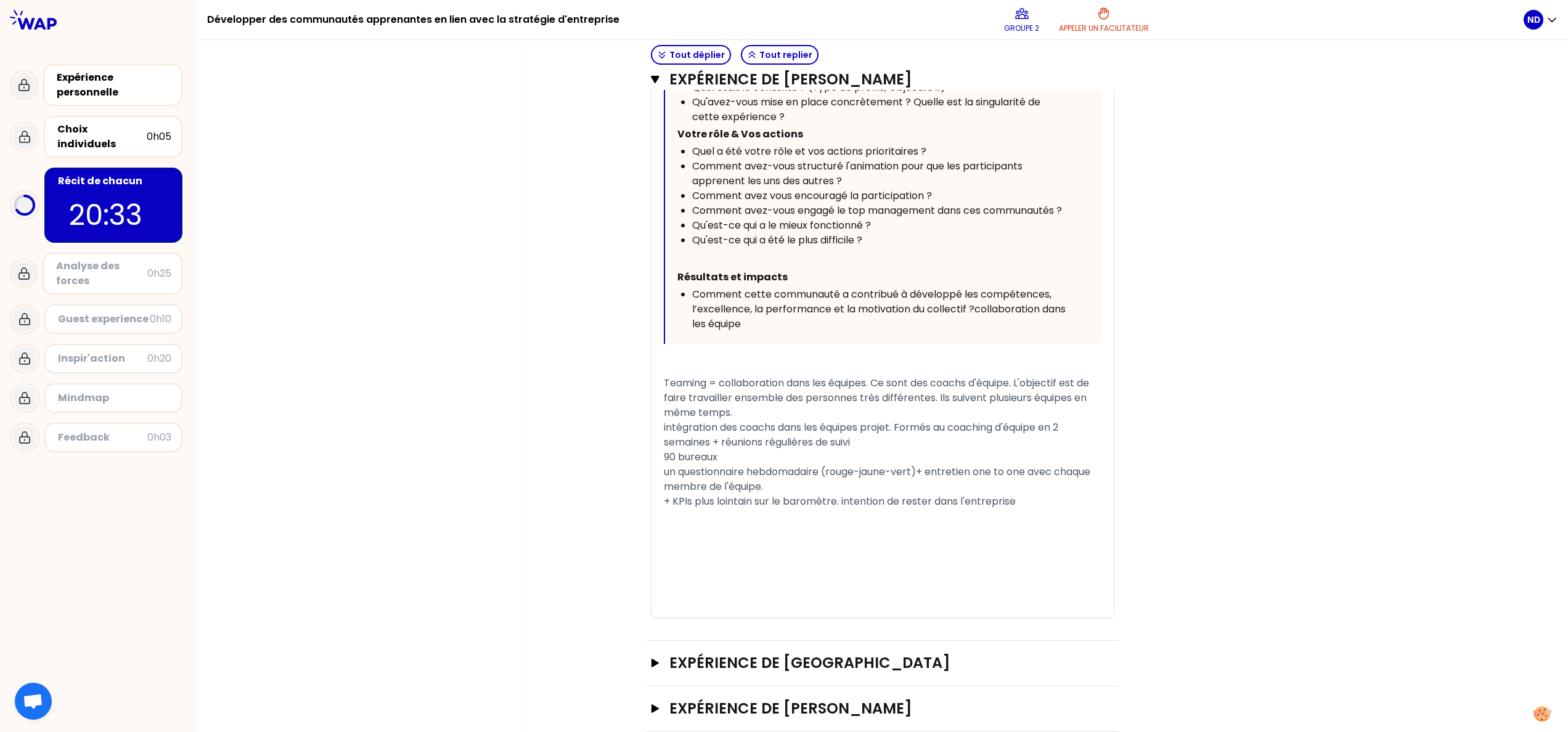 click on "Mon numéro de groupe : 2 Objectifs # [10minutes/personne] Racontez votre vécu à tour de rôle et répondez aux questions Info Warning Tip Fonctionnement inter-entreprise : présentez vous dans les groupes en une phrase Prénom et rôle.  pas d’acronyme ! veillez à être pédagogique Si vous avez le temps, sélectionnez une de vos expériences pour l’approfondir. Et prenez un temps de relecture individuel des récits Tout déplier Tout replier Expérience de Natascha DE [PERSON_NAME] Expérience de UnknownUser Fermer T1 T2 Exporter sauvegardé « J'ai co-crée une communauté de Coopéracteurs au sein du Groupe pour promouvoir la coopération, l'intelligence collective et la facilitation pour permettre les collaborateurs d'être plus acteurs du changement. » Replier Présentez vous en 3 mots clés : Prénom, rôle et organisation Contexte et cadrage Quel était le contexte ? (Type de profils, Objectifs ...) Votre rôle & Vos actions Quel a été votre rôle et vos actions prioritaires ? ﻿ ﻿" at bounding box center (883, -428) 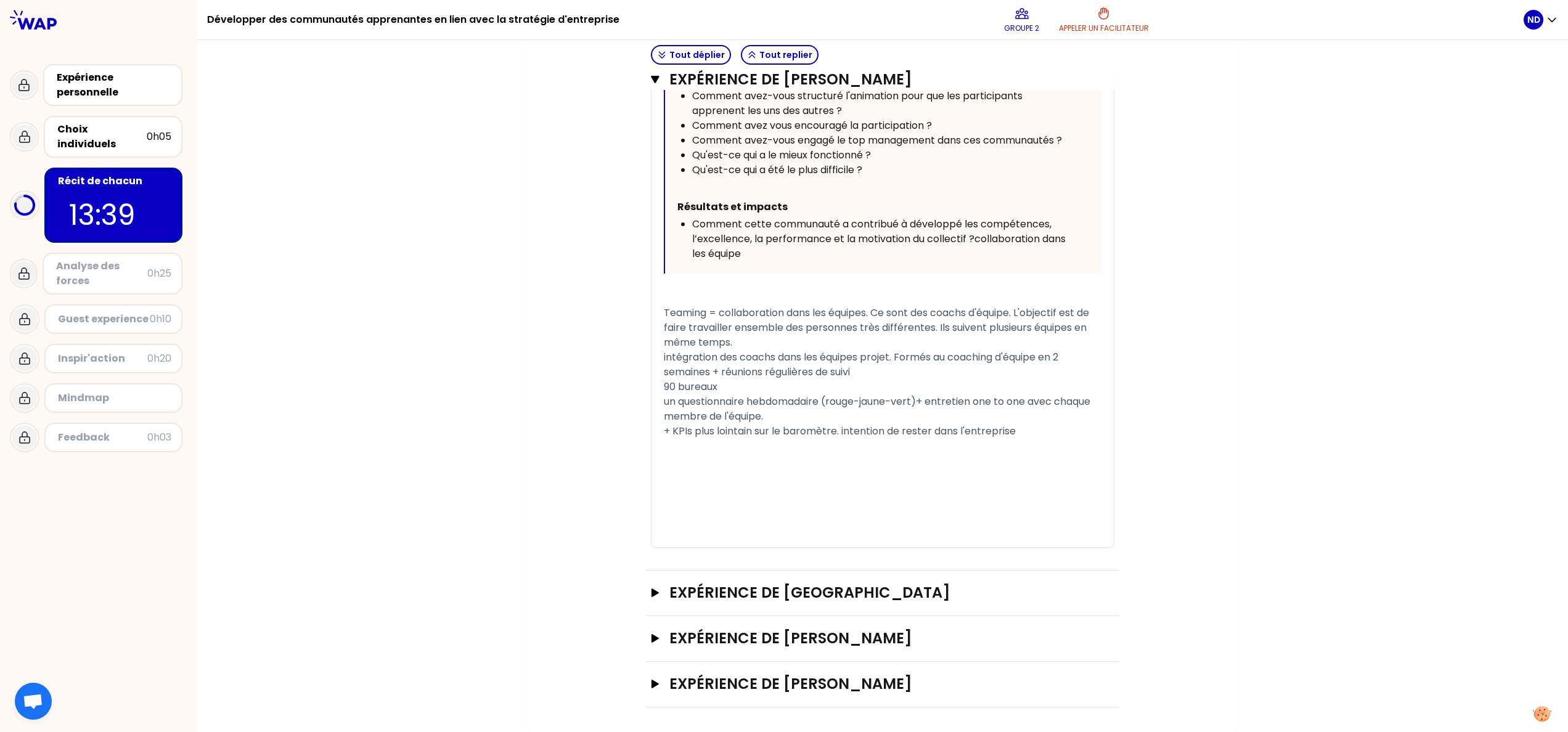 scroll, scrollTop: 1871, scrollLeft: 0, axis: vertical 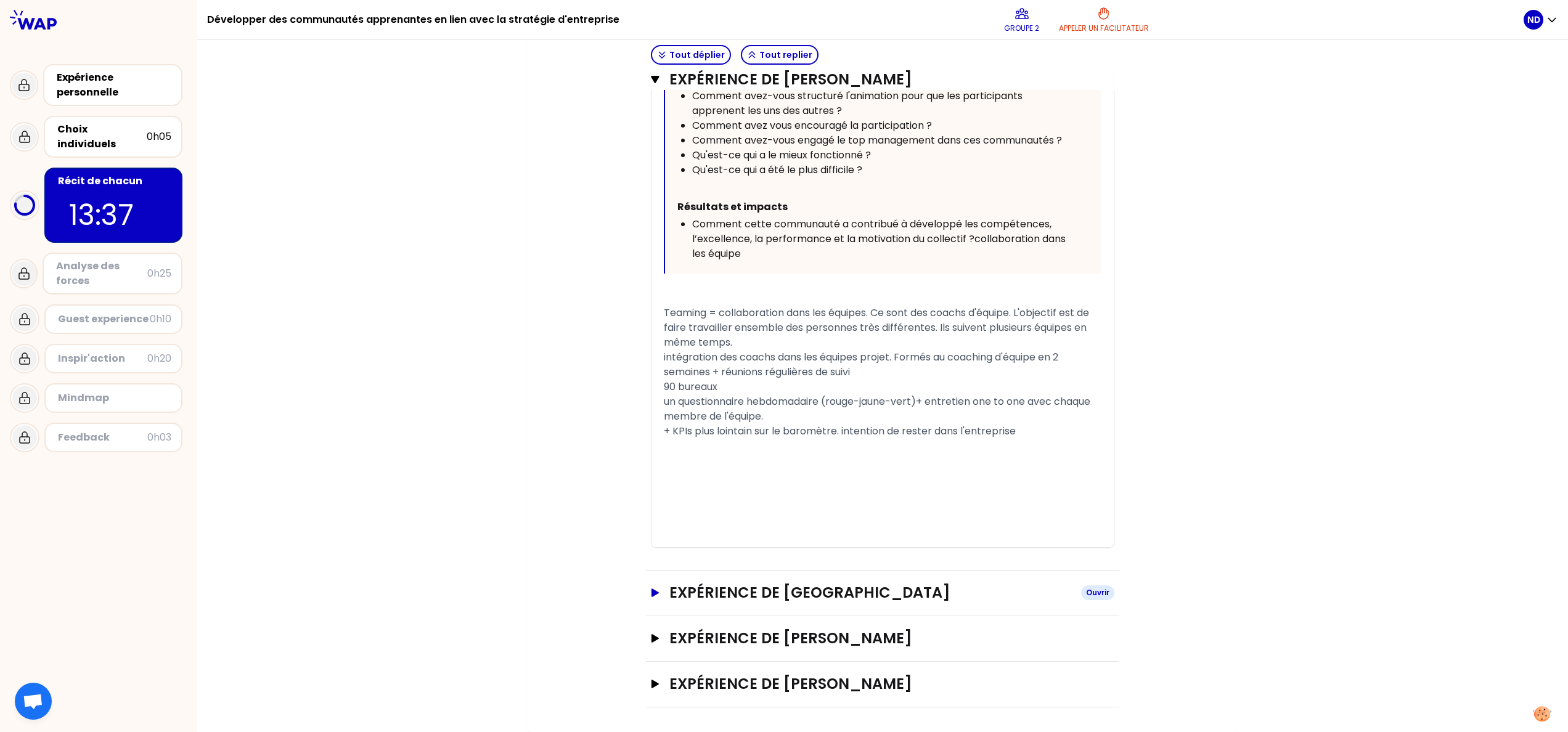 click on "Expérience de [GEOGRAPHIC_DATA]" at bounding box center (870, 593) 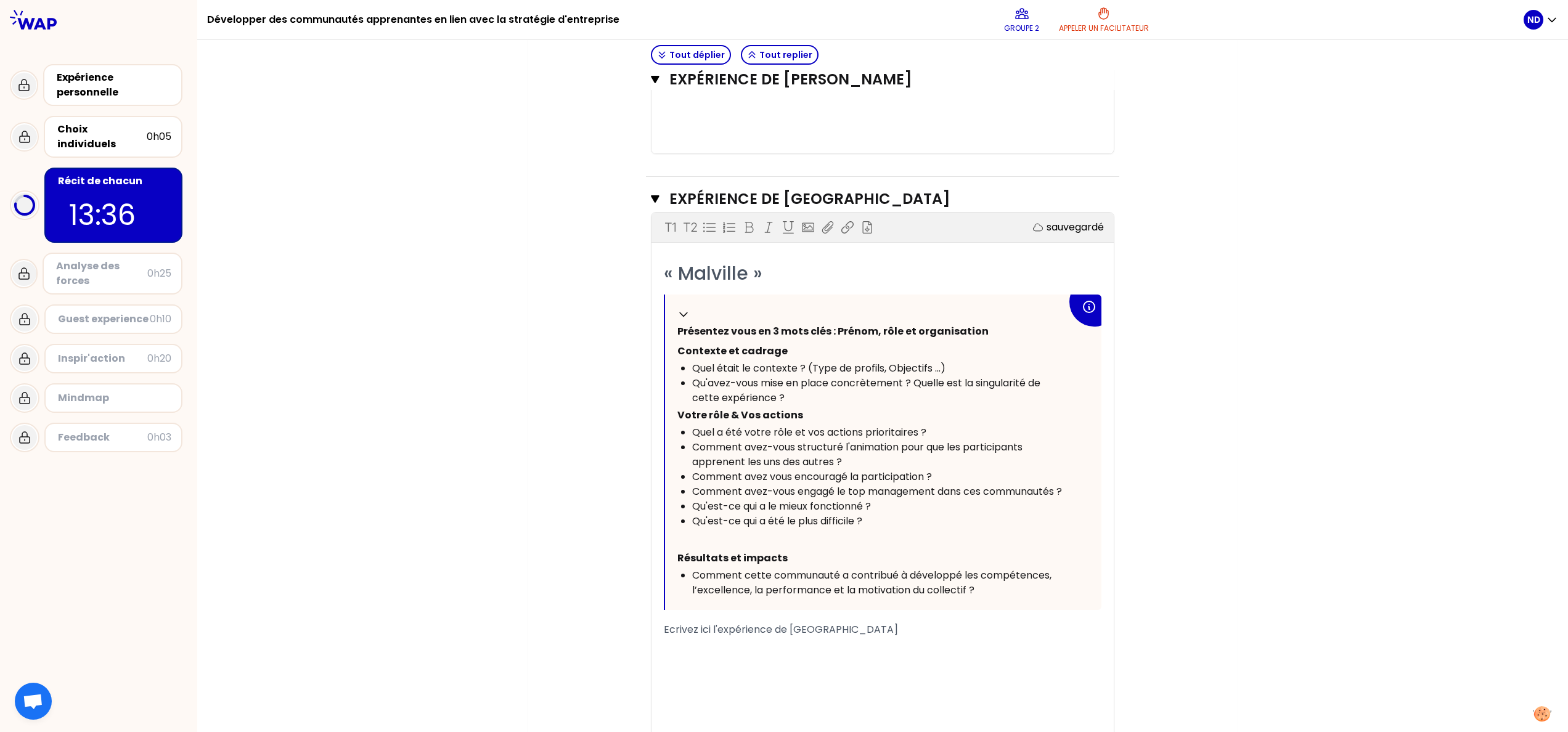 scroll, scrollTop: 2467, scrollLeft: 0, axis: vertical 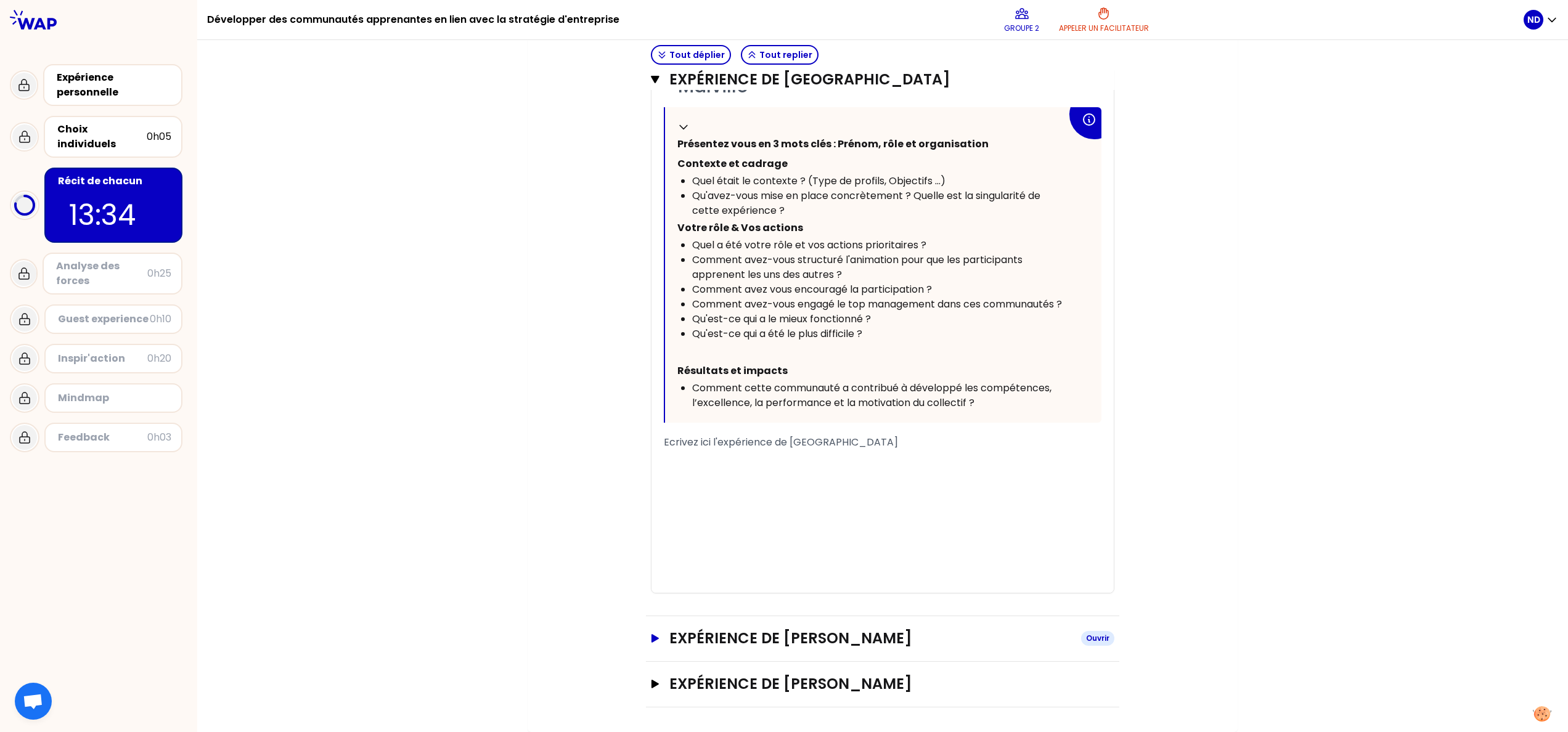 click on "Expérience de [PERSON_NAME]" at bounding box center [870, 638] 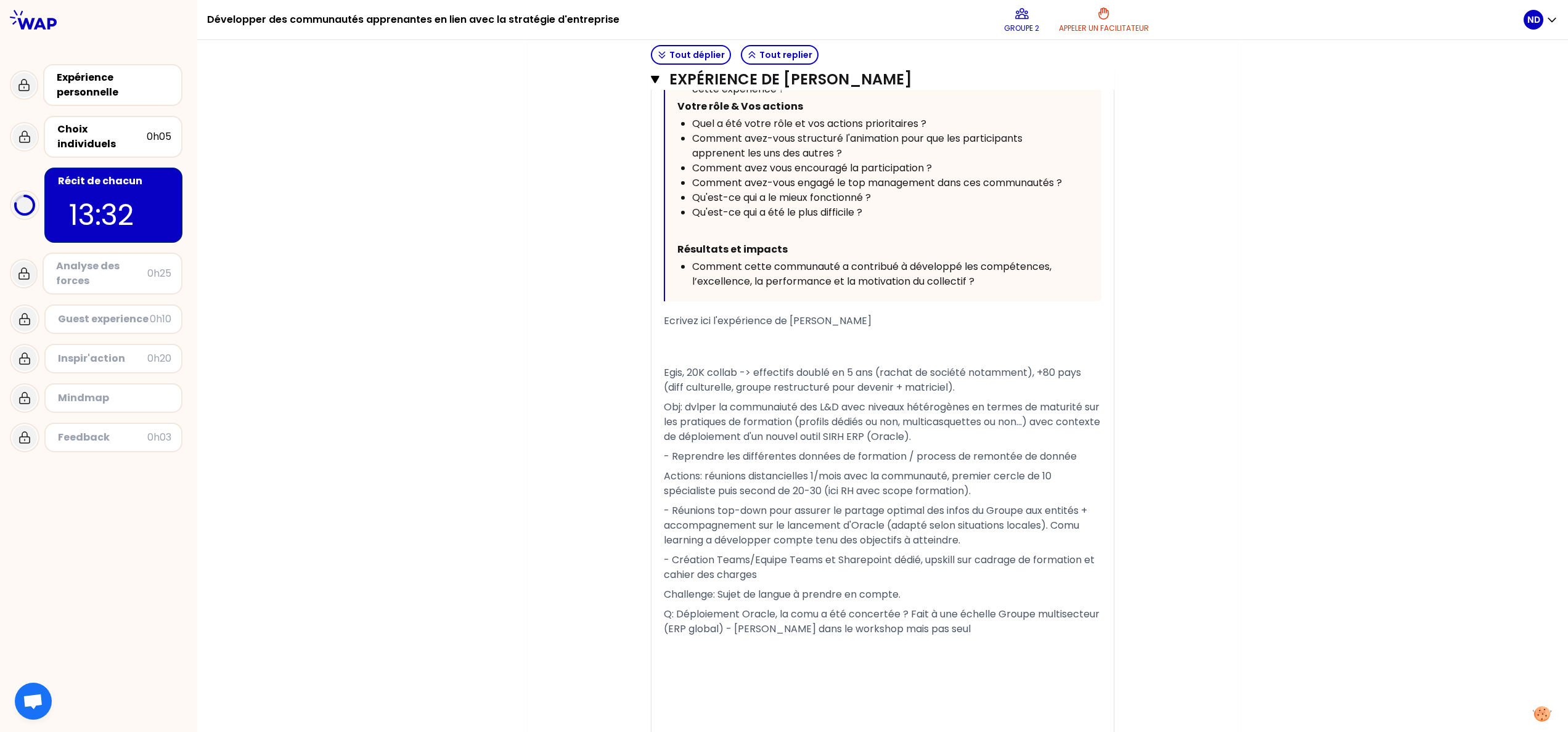 scroll, scrollTop: 3453, scrollLeft: 0, axis: vertical 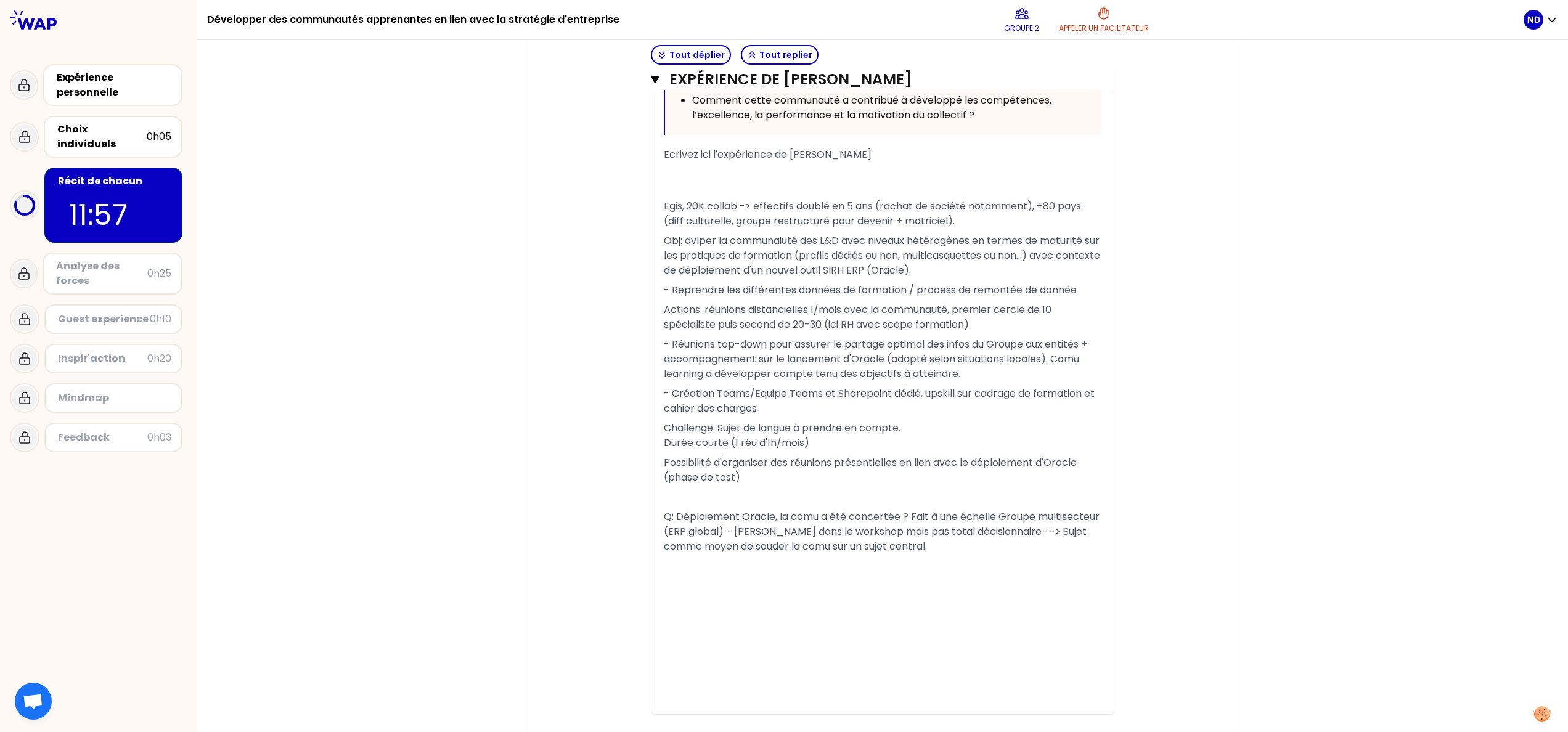 click on "Actions: réunions distancielles 1/mois avec la communauté, premier cercle de 10 spécialiste puis second de 20-30 (ici RH avec scope formation)." at bounding box center [859, 317] 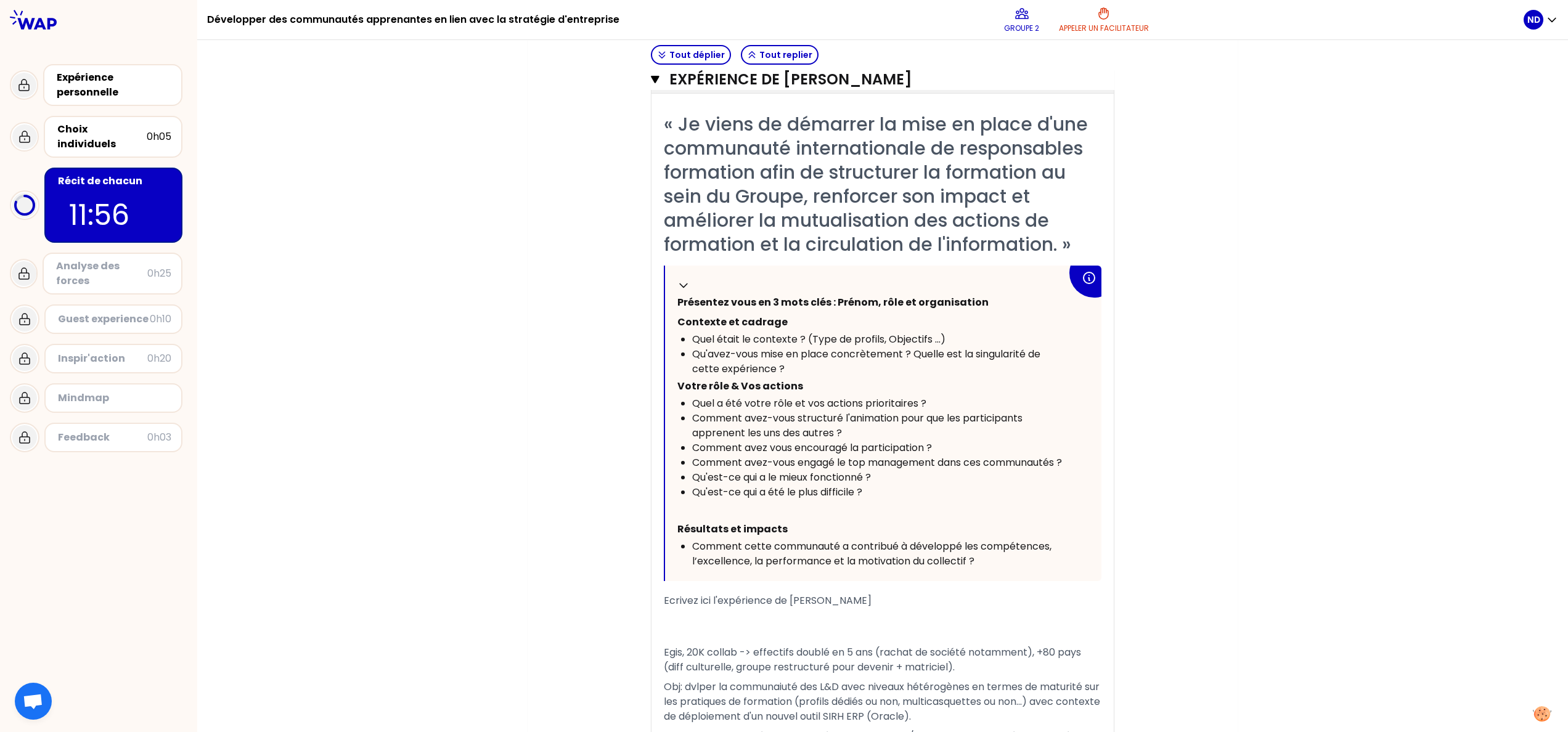 scroll, scrollTop: 2960, scrollLeft: 0, axis: vertical 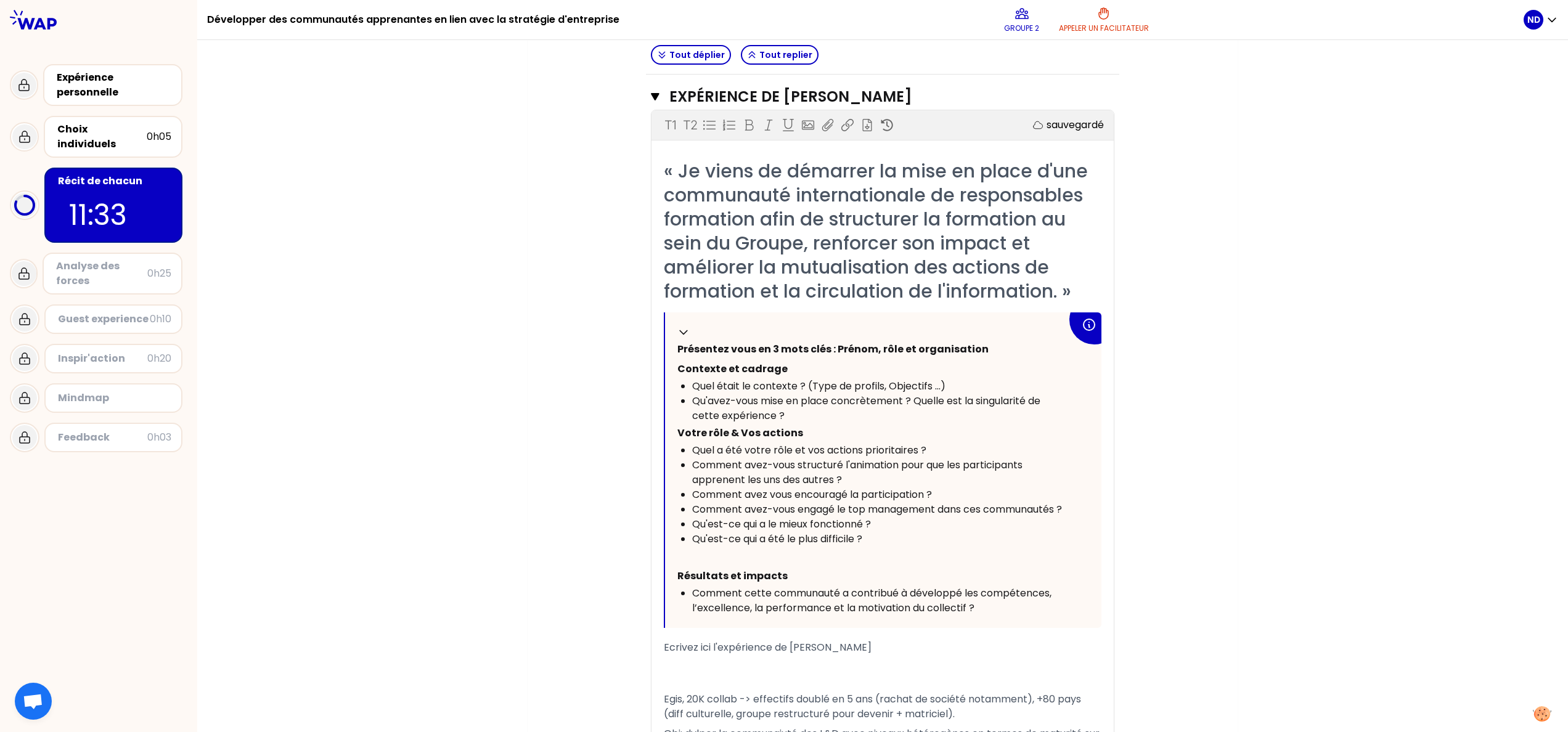 click on "Mon numéro de groupe : 2 Objectifs # [10minutes/personne] Racontez votre vécu à tour de rôle et répondez aux questions Info Warning Tip Fonctionnement inter-entreprise : présentez vous dans les groupes en une phrase Prénom et rôle.  pas d’acronyme ! veillez à être pédagogique Si vous avez le temps, sélectionnez une de vos expériences pour l’approfondir. Et prenez un temps de relecture individuel des récits Tout déplier Tout replier Expérience de Natascha DE [PERSON_NAME] Expérience de UnknownUser Fermer T1 T2 Exporter sauvegardé « J'ai co-crée une communauté de Coopéracteurs au sein du Groupe pour promouvoir la coopération, l'intelligence collective et la facilitation pour permettre les collaborateurs d'être plus acteurs du changement. » Replier Présentez vous en 3 mots clés : Prénom, rôle et organisation Contexte et cadrage Quel était le contexte ? (Type de profils, Objectifs ...) Votre rôle & Vos actions Quel a été votre rôle et vos actions prioritaires ? ﻿ ﻿" at bounding box center (883, -785) 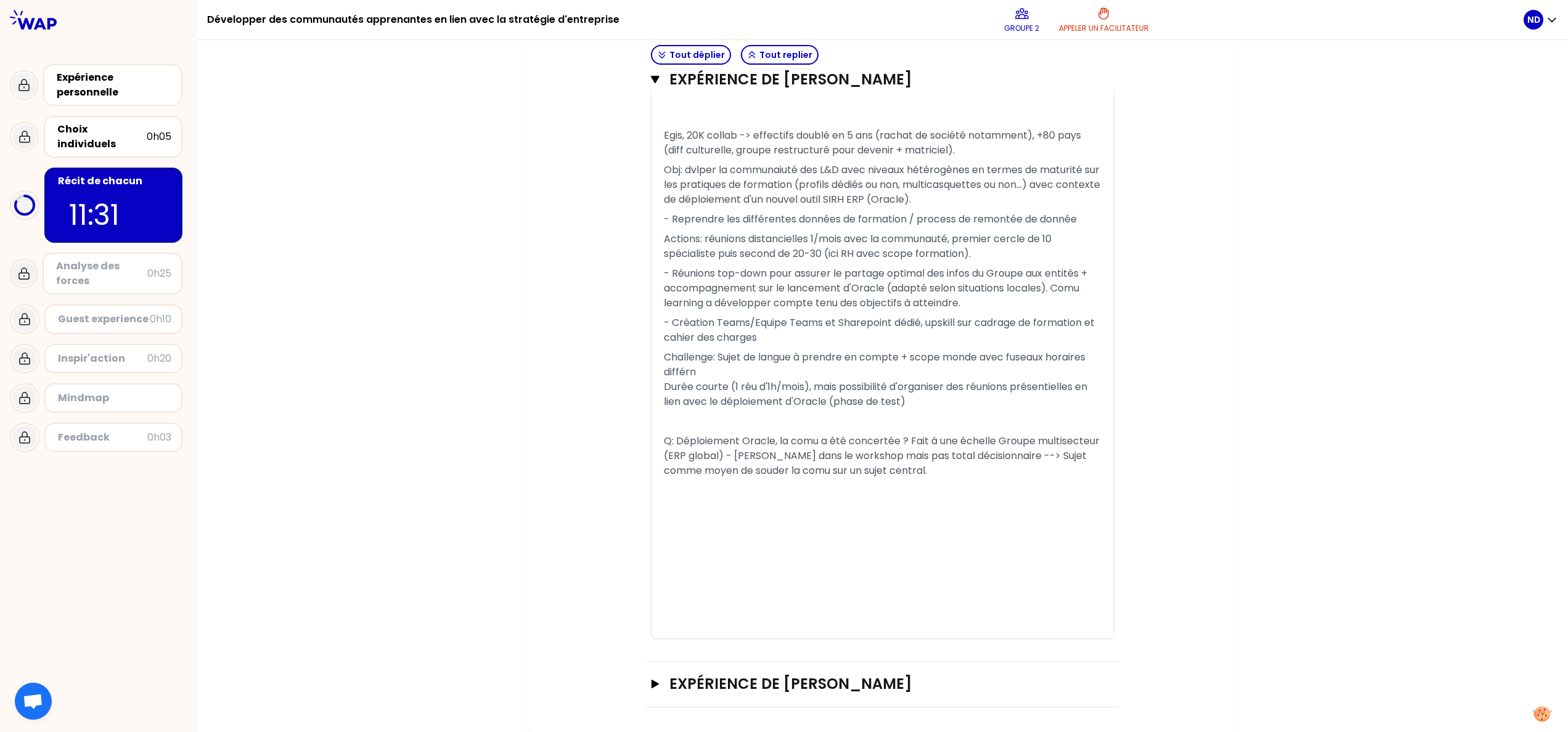 scroll, scrollTop: 3553, scrollLeft: 0, axis: vertical 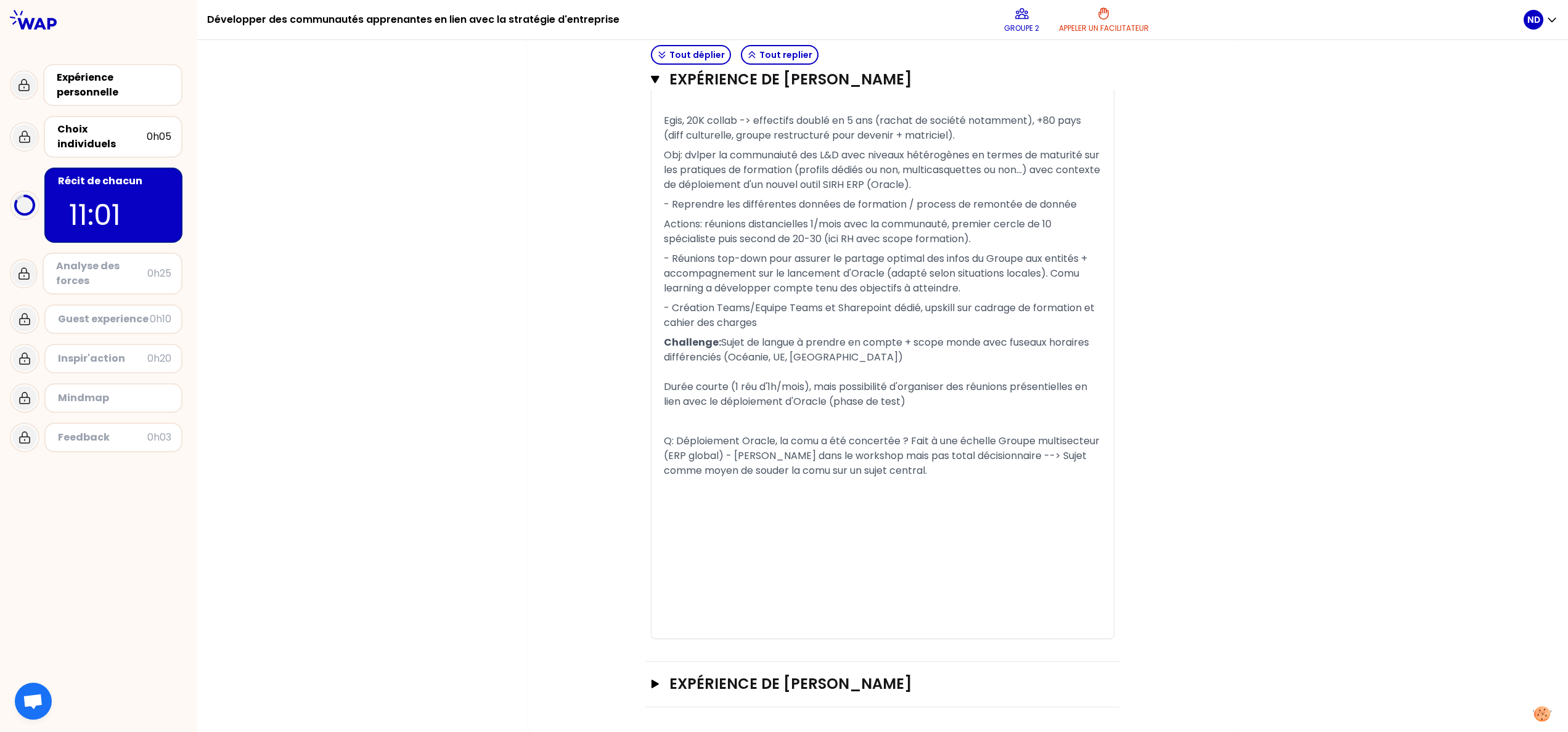 click on "- Création Teams/Equipe Teams et Sharepoint dédié, upskill sur cadrage de formation et cahier des charges" at bounding box center (883, 315) 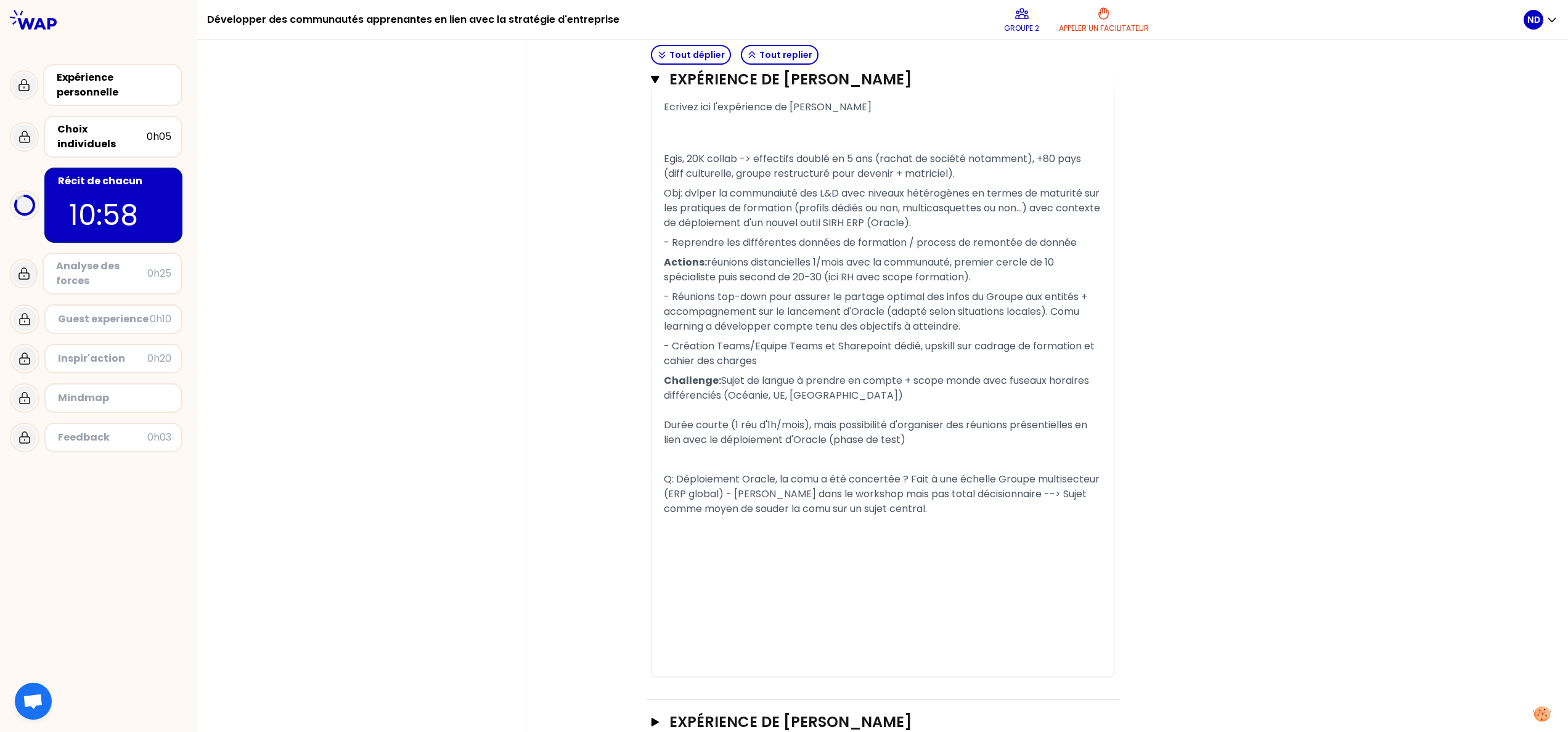 scroll, scrollTop: 3553, scrollLeft: 0, axis: vertical 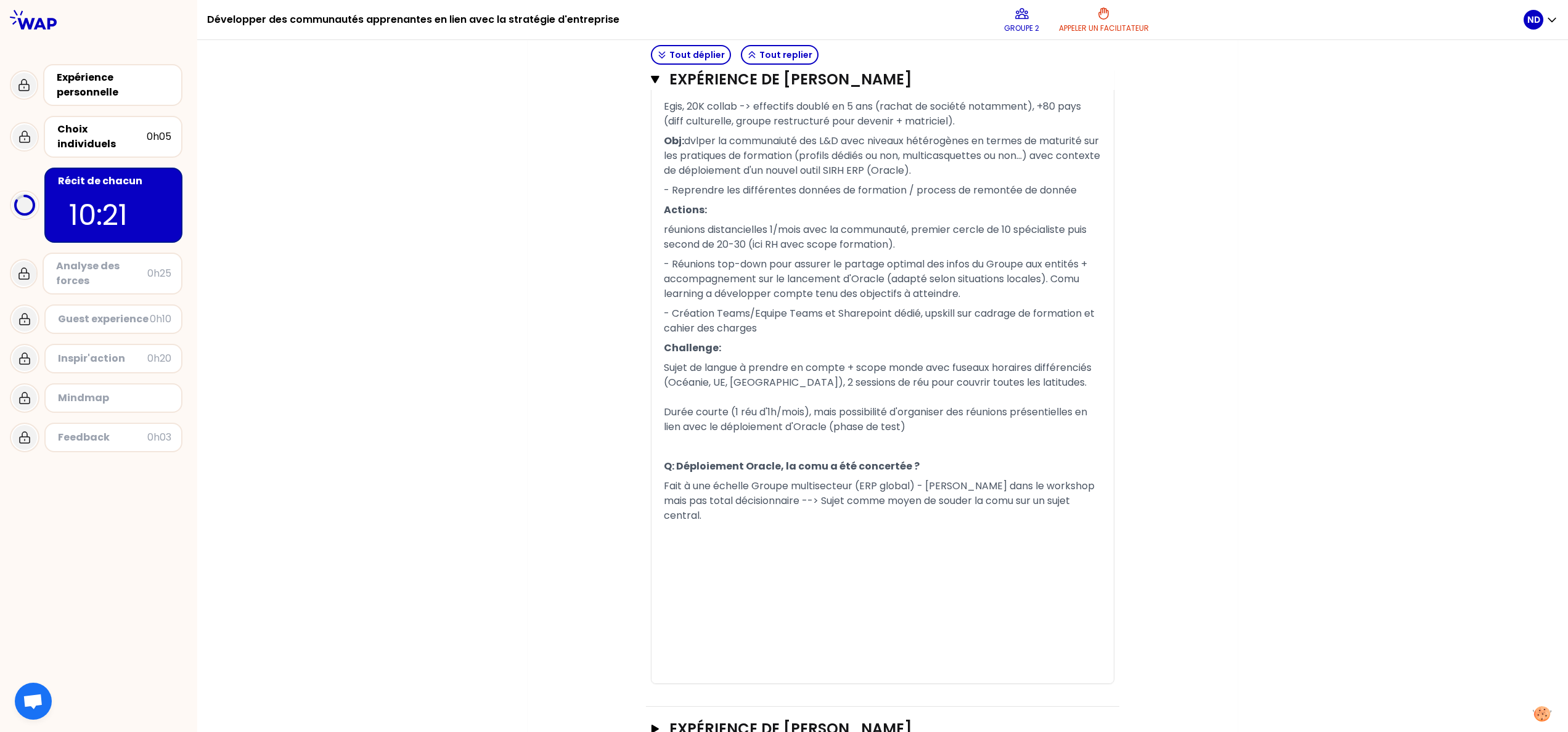 click on "Mon numéro de groupe : 2 Objectifs # [10minutes/personne] Racontez votre vécu à tour de rôle et répondez aux questions Info Warning Tip Fonctionnement inter-entreprise : présentez vous dans les groupes en une phrase Prénom et rôle.  pas d’acronyme ! veillez à être pédagogique Si vous avez le temps, sélectionnez une de vos expériences pour l’approfondir. Et prenez un temps de relecture individuel des récits Tout déplier Tout replier Expérience de Natascha DE [PERSON_NAME] Expérience de UnknownUser Fermer T1 T2 Exporter sauvegardé « J'ai co-crée une communauté de Coopéracteurs au sein du Groupe pour promouvoir la coopération, l'intelligence collective et la facilitation pour permettre les collaborateurs d'être plus acteurs du changement. » Replier Présentez vous en 3 mots clés : Prénom, rôle et organisation Contexte et cadrage Quel était le contexte ? (Type de profils, Objectifs ...) Votre rôle & Vos actions Quel a été votre rôle et vos actions prioritaires ? ﻿ ﻿" at bounding box center (883, -1333) 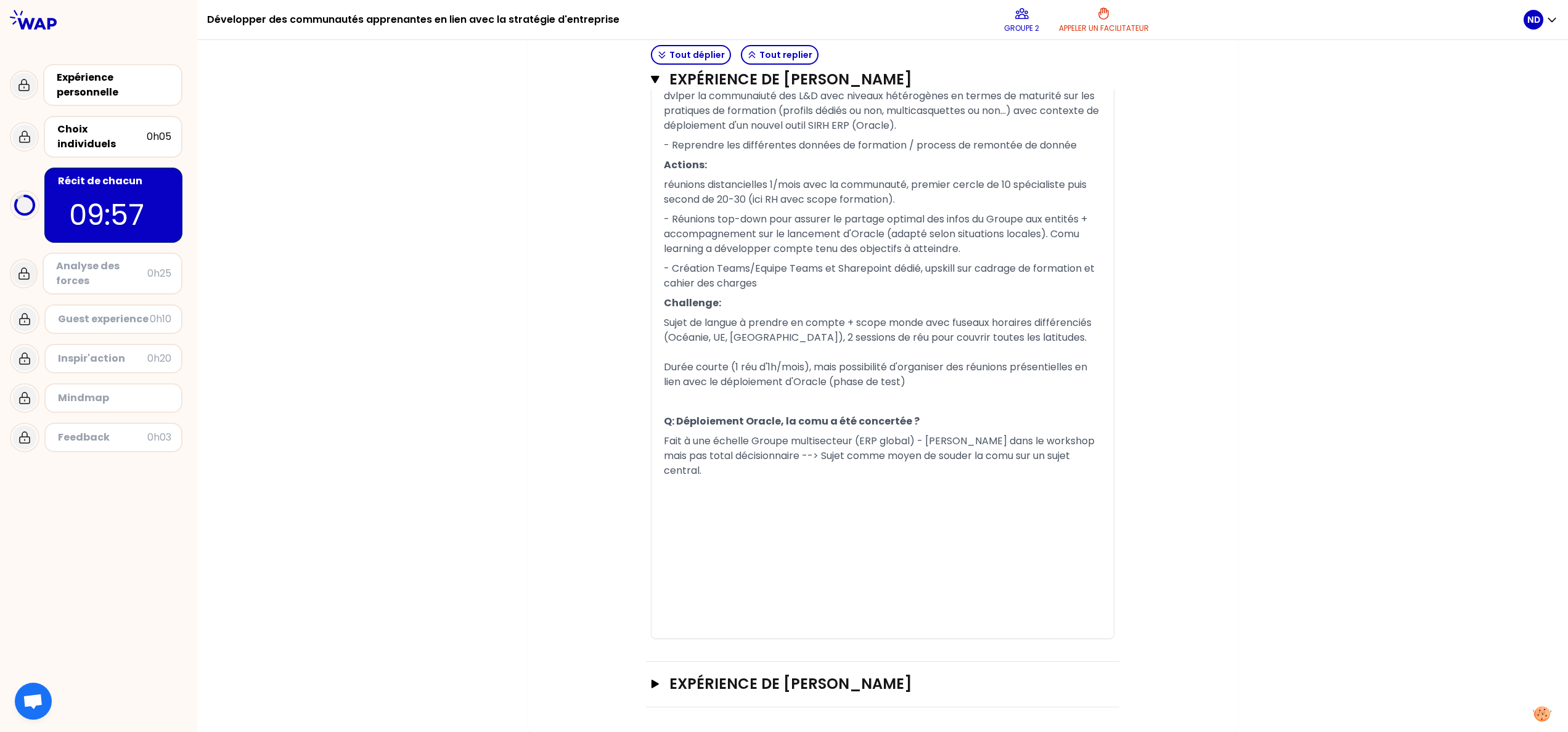 scroll, scrollTop: 3755, scrollLeft: 0, axis: vertical 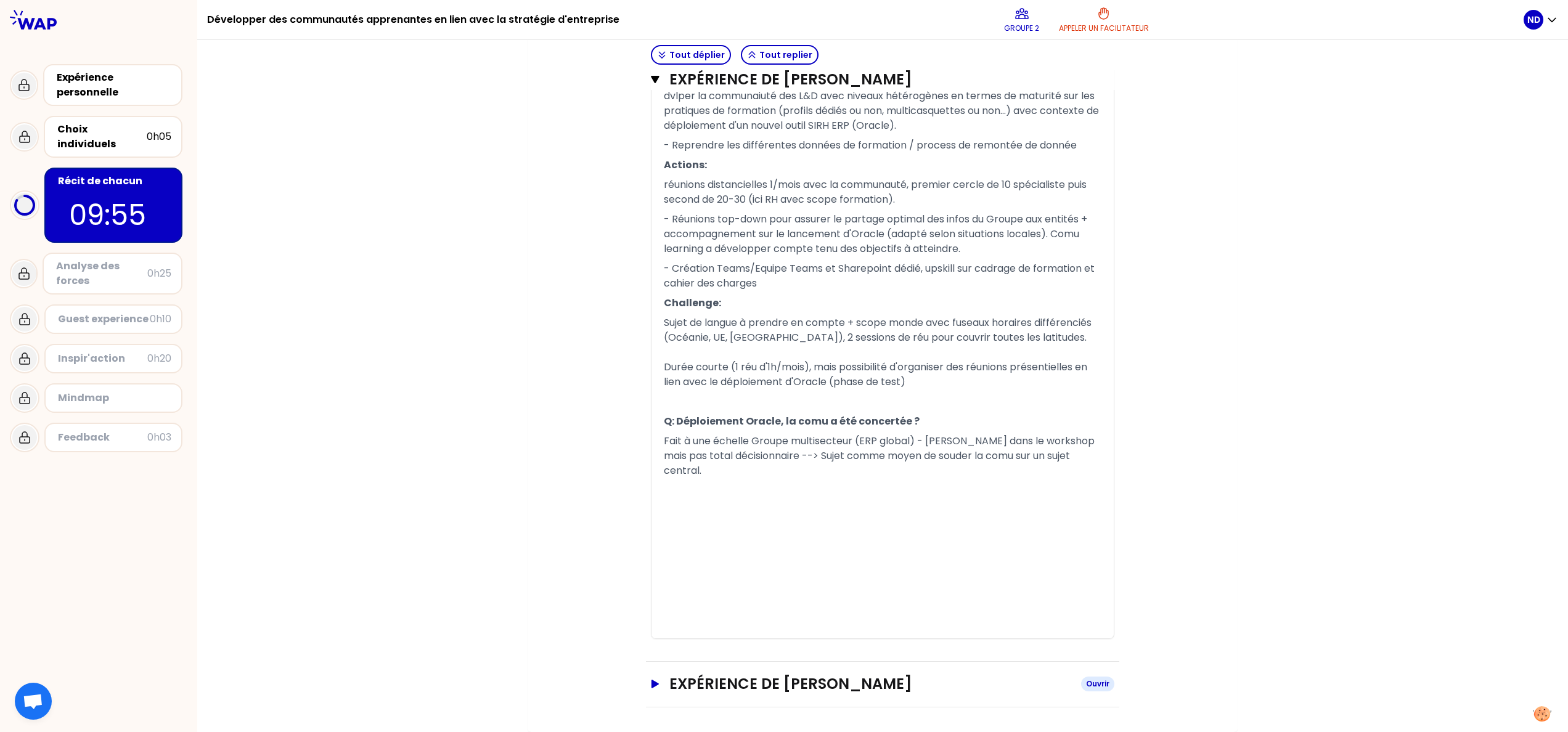 click on "Expérience de [PERSON_NAME]" at bounding box center [870, 684] 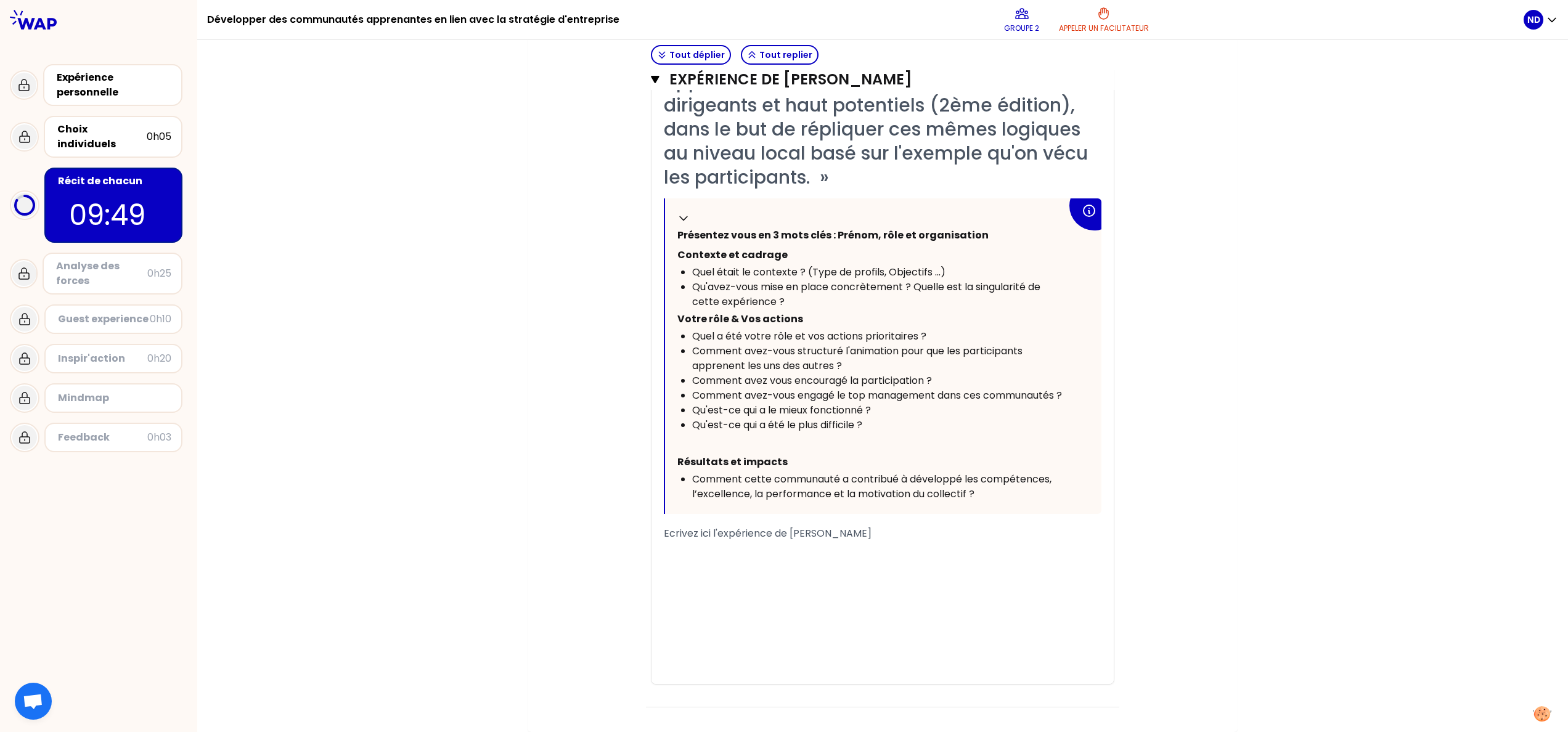 scroll, scrollTop: 4471, scrollLeft: 0, axis: vertical 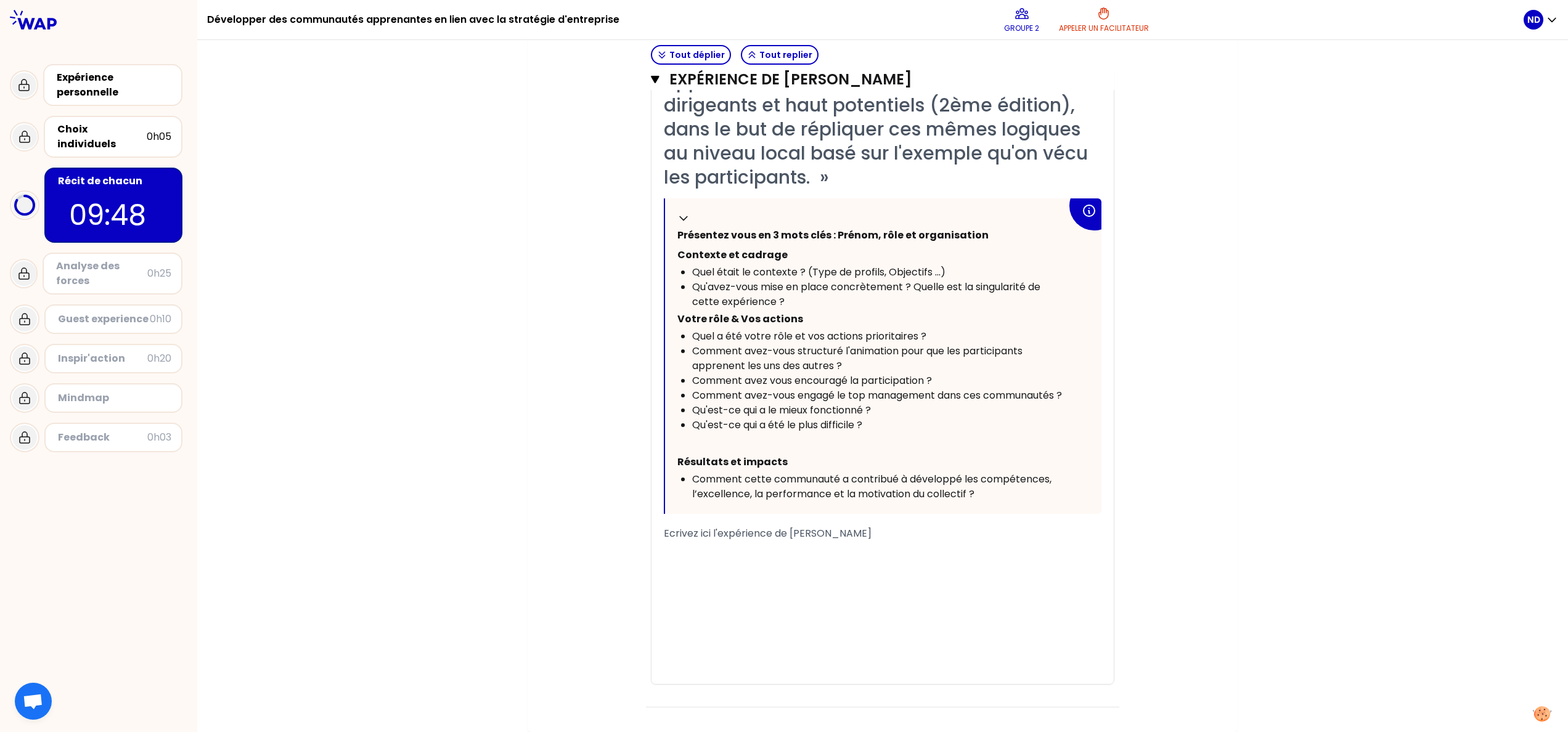 click on "﻿" at bounding box center [883, 551] 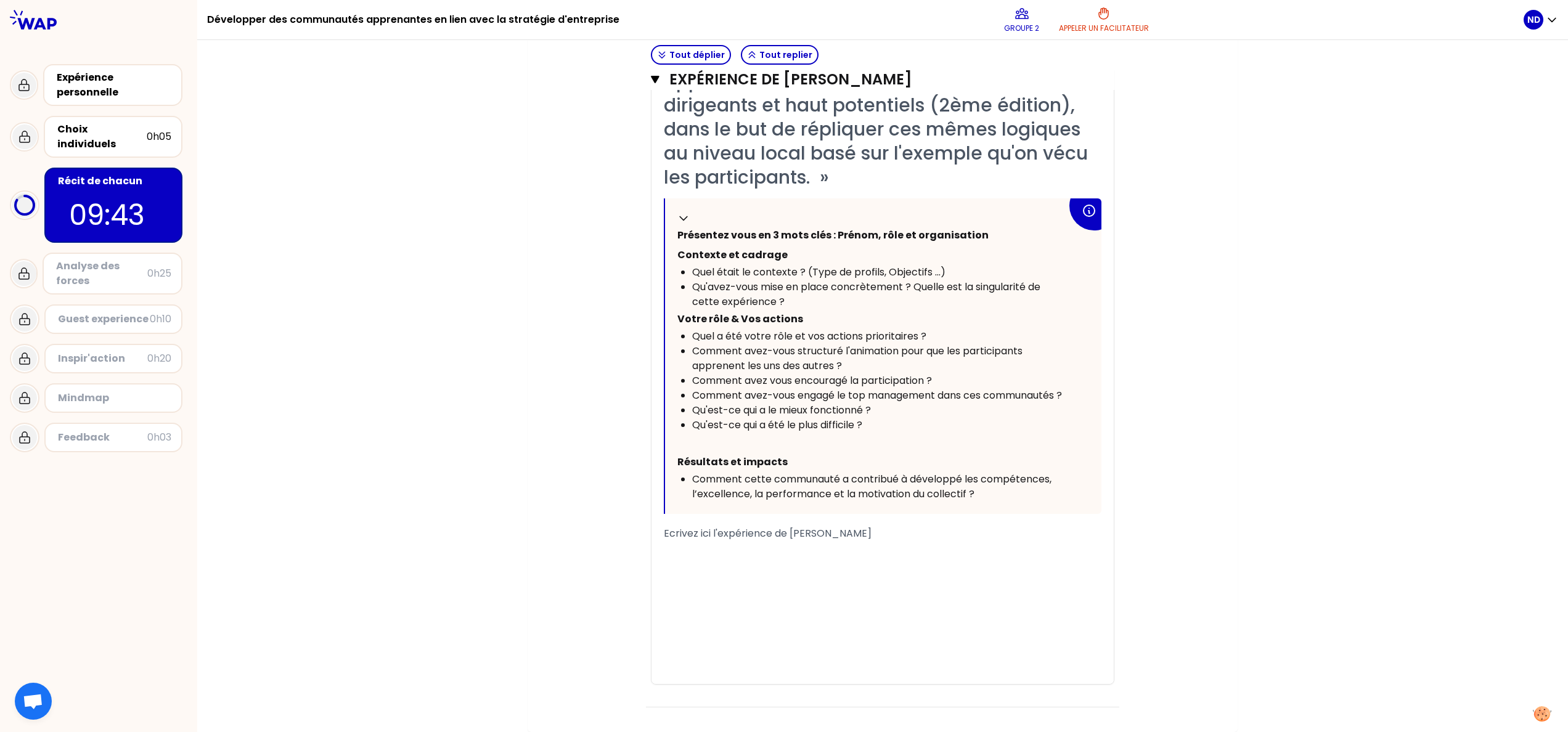 scroll, scrollTop: 4471, scrollLeft: 0, axis: vertical 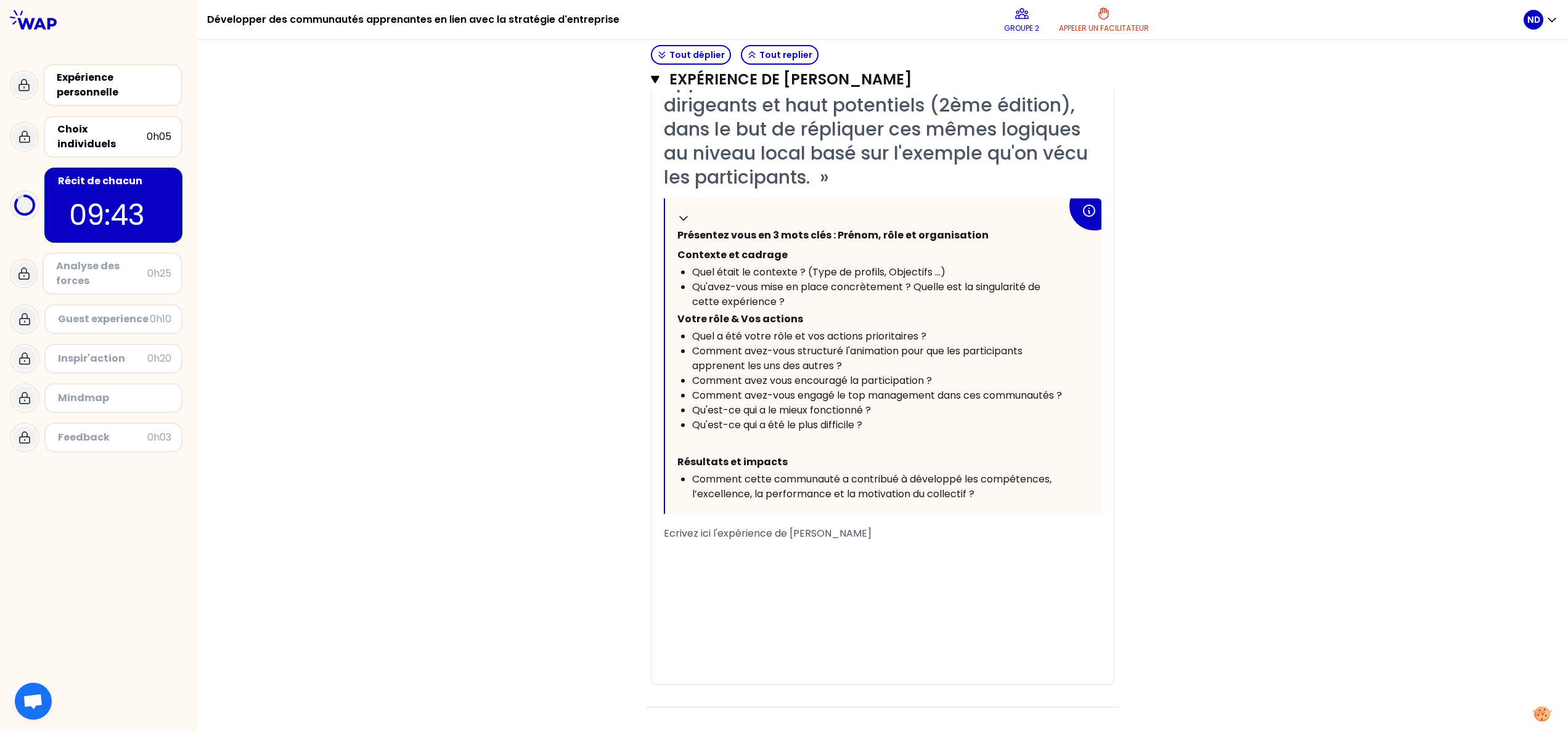 click on "﻿" at bounding box center [883, 551] 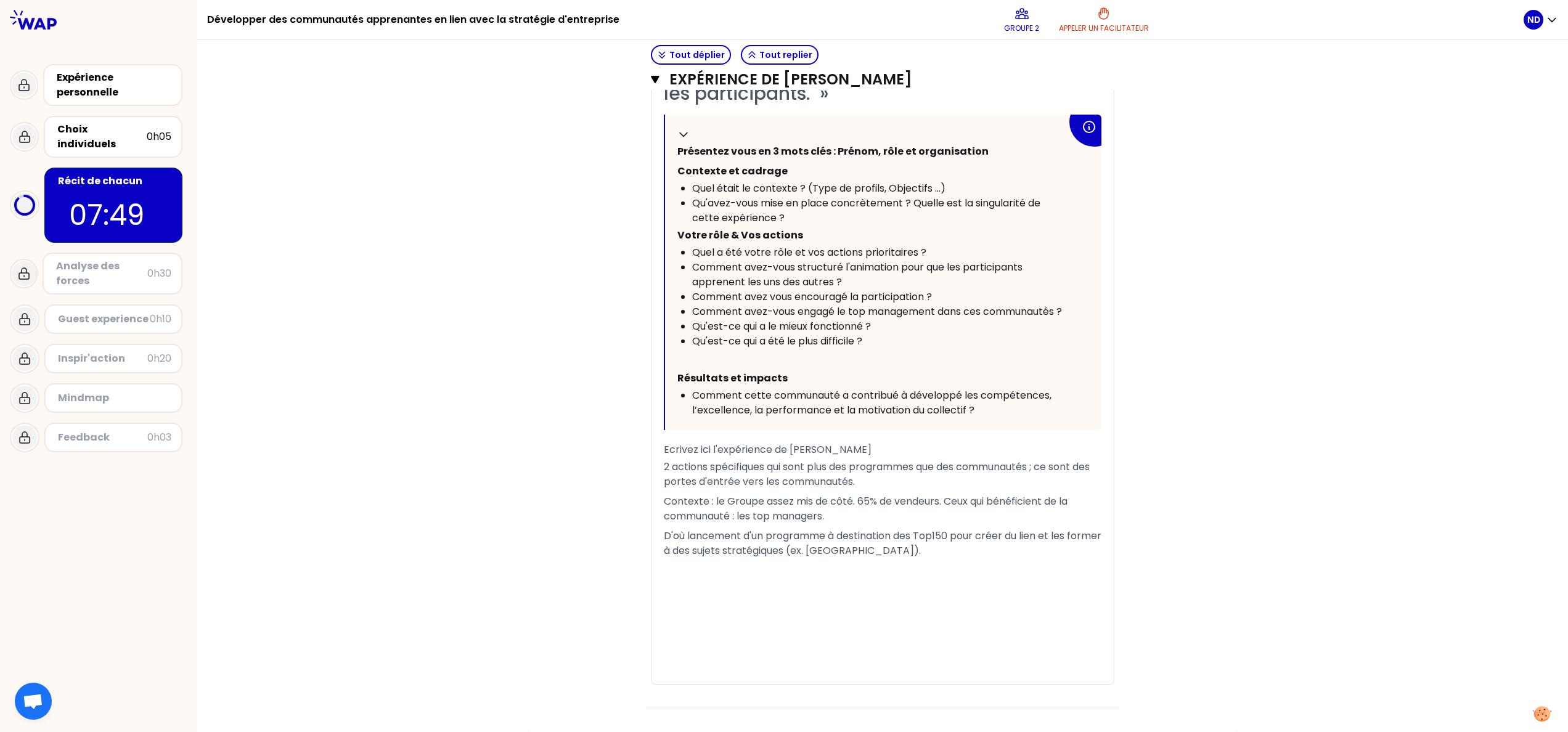 click on "2 actions spécifiques qui sont plus des programmes que des communautés ; ce sont des portes d'entrée vers les communautés." at bounding box center [883, 474] 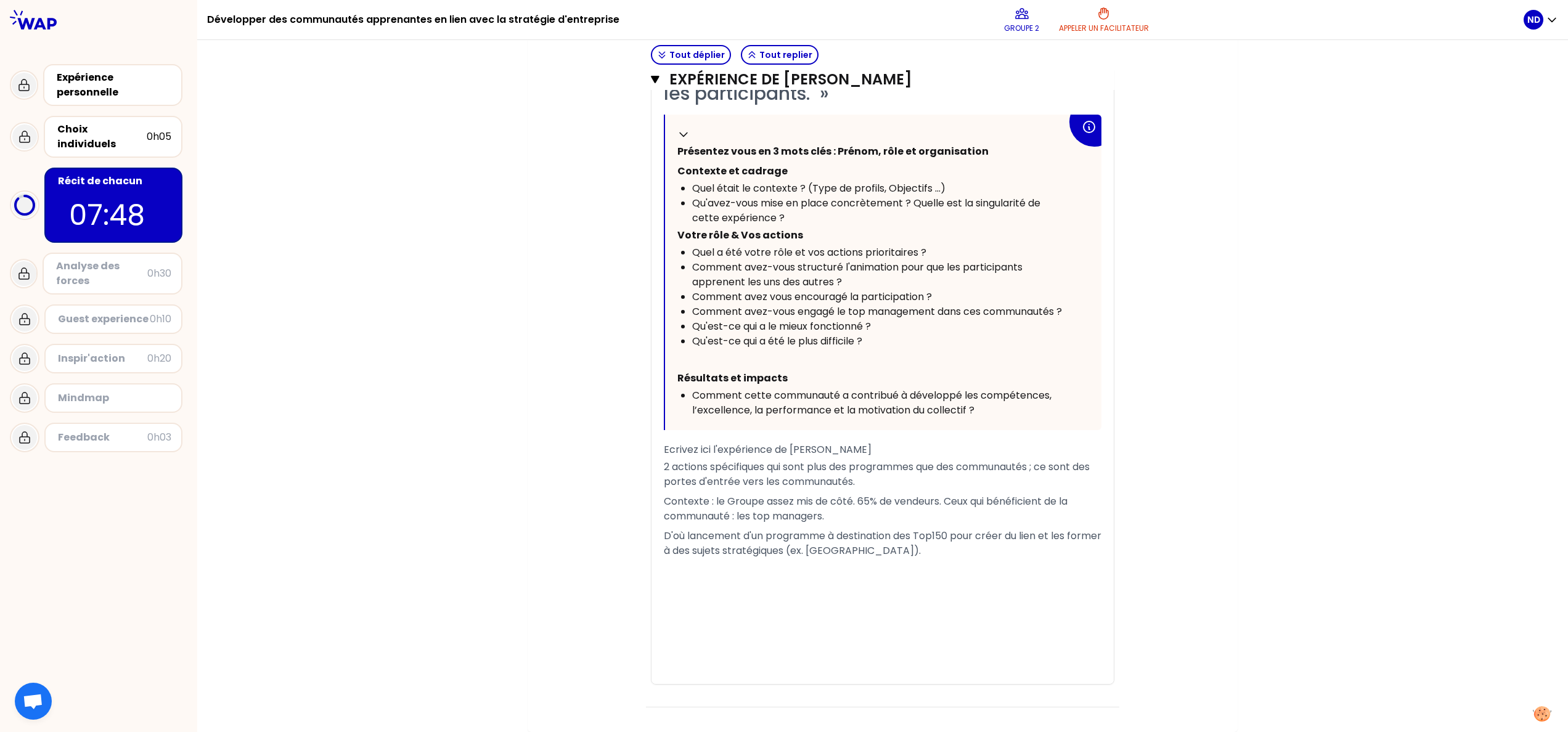 drag, startPoint x: 841, startPoint y: 612, endPoint x: 846, endPoint y: 616, distance: 6.403124 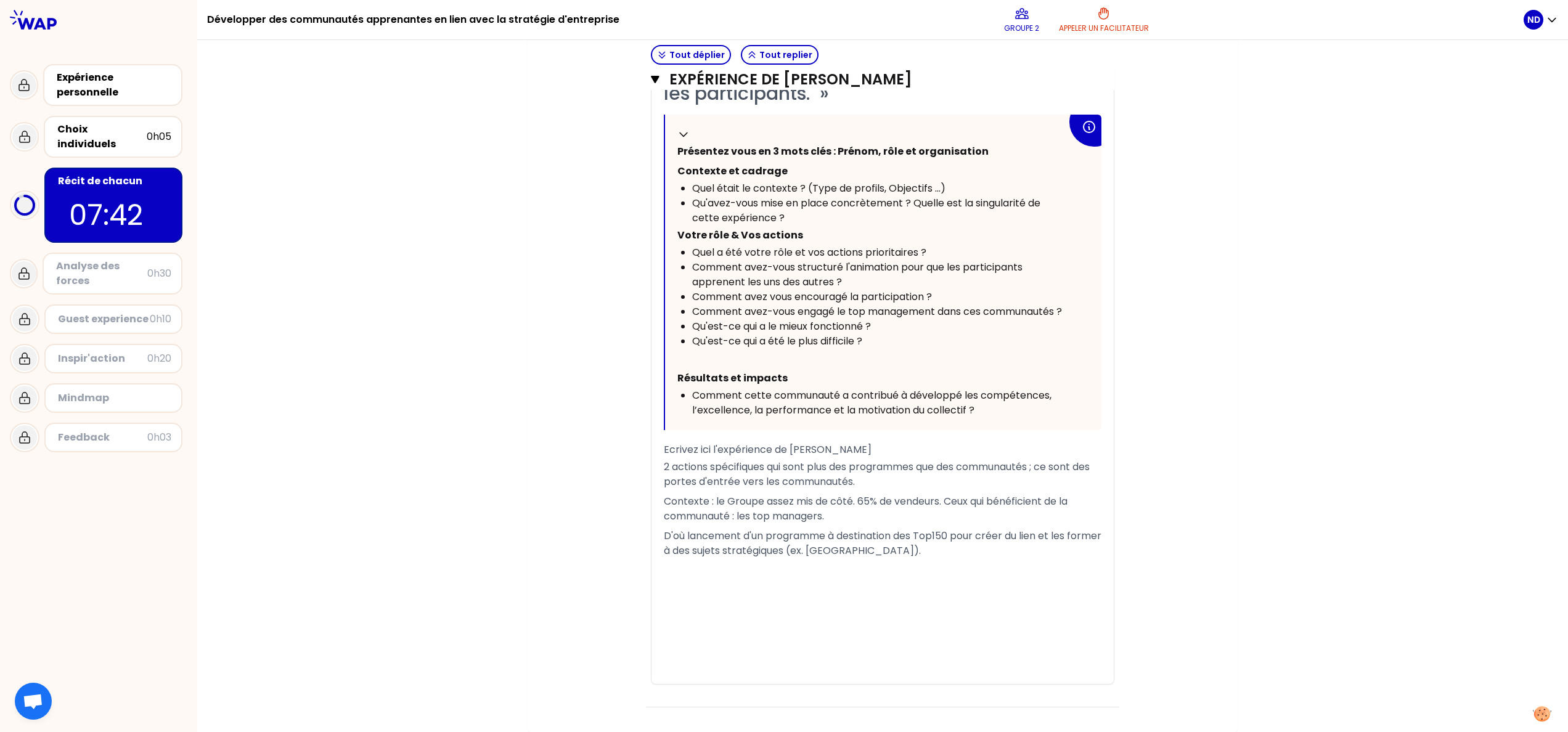 drag, startPoint x: 883, startPoint y: 666, endPoint x: 892, endPoint y: 659, distance: 11.401754 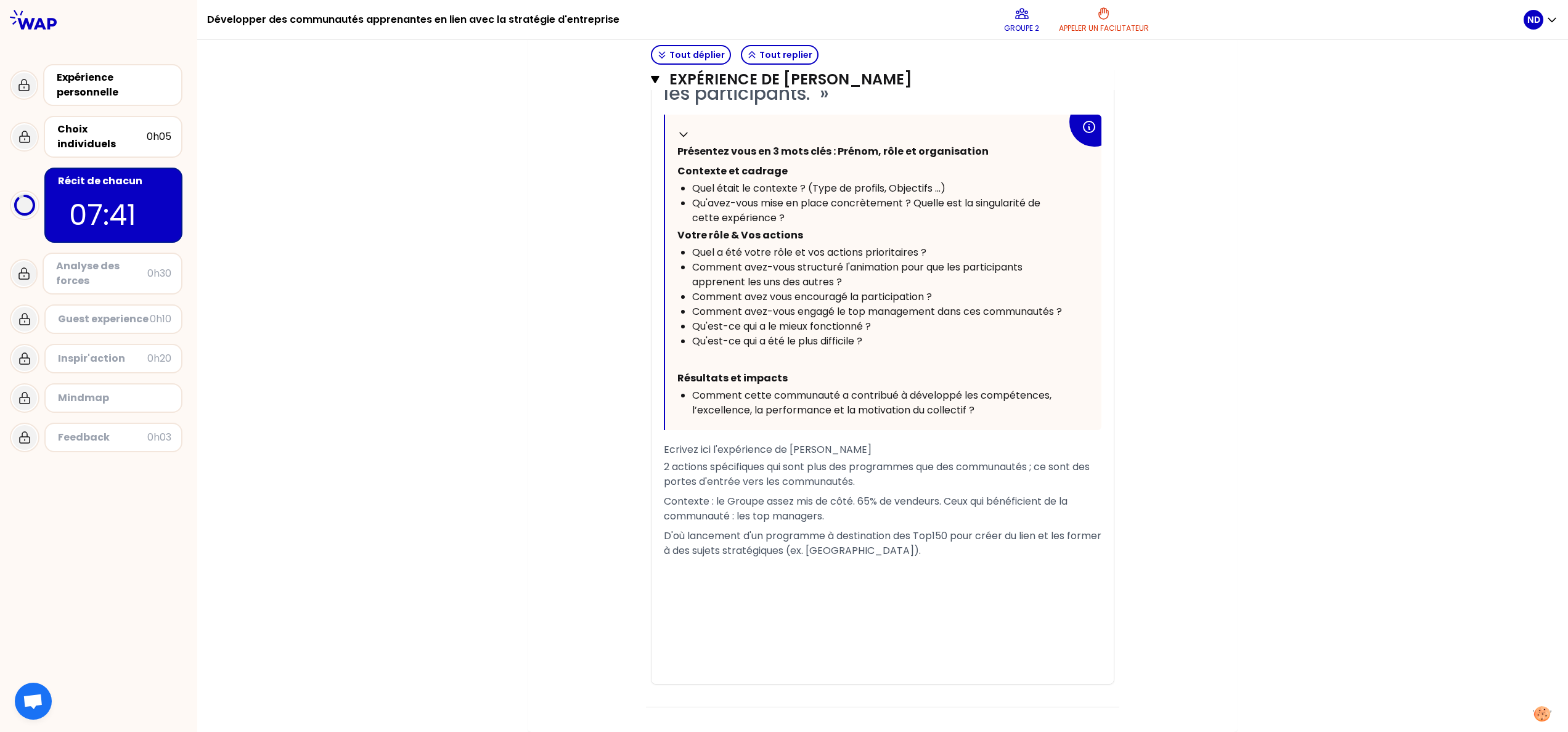 click on "D'où lancement d'un programme à destination des Top150 pour créer du lien et les former à des sujets stratégiques (ex. [GEOGRAPHIC_DATA])." at bounding box center (883, 543) 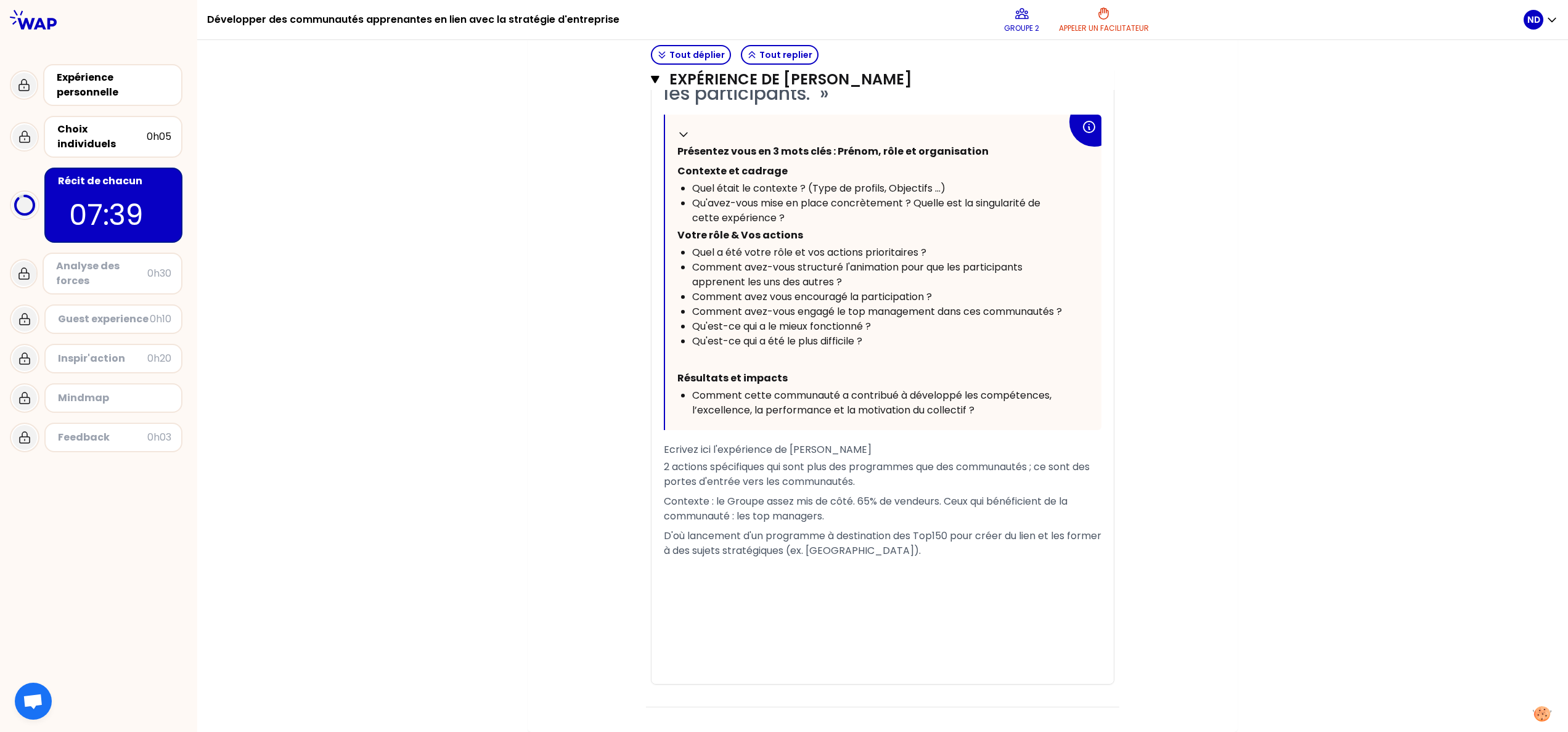 click on "D'où lancement d'un programme à destination des Top150 pour créer du lien et les former à des sujets stratégiques (ex. [GEOGRAPHIC_DATA])." at bounding box center [883, 543] 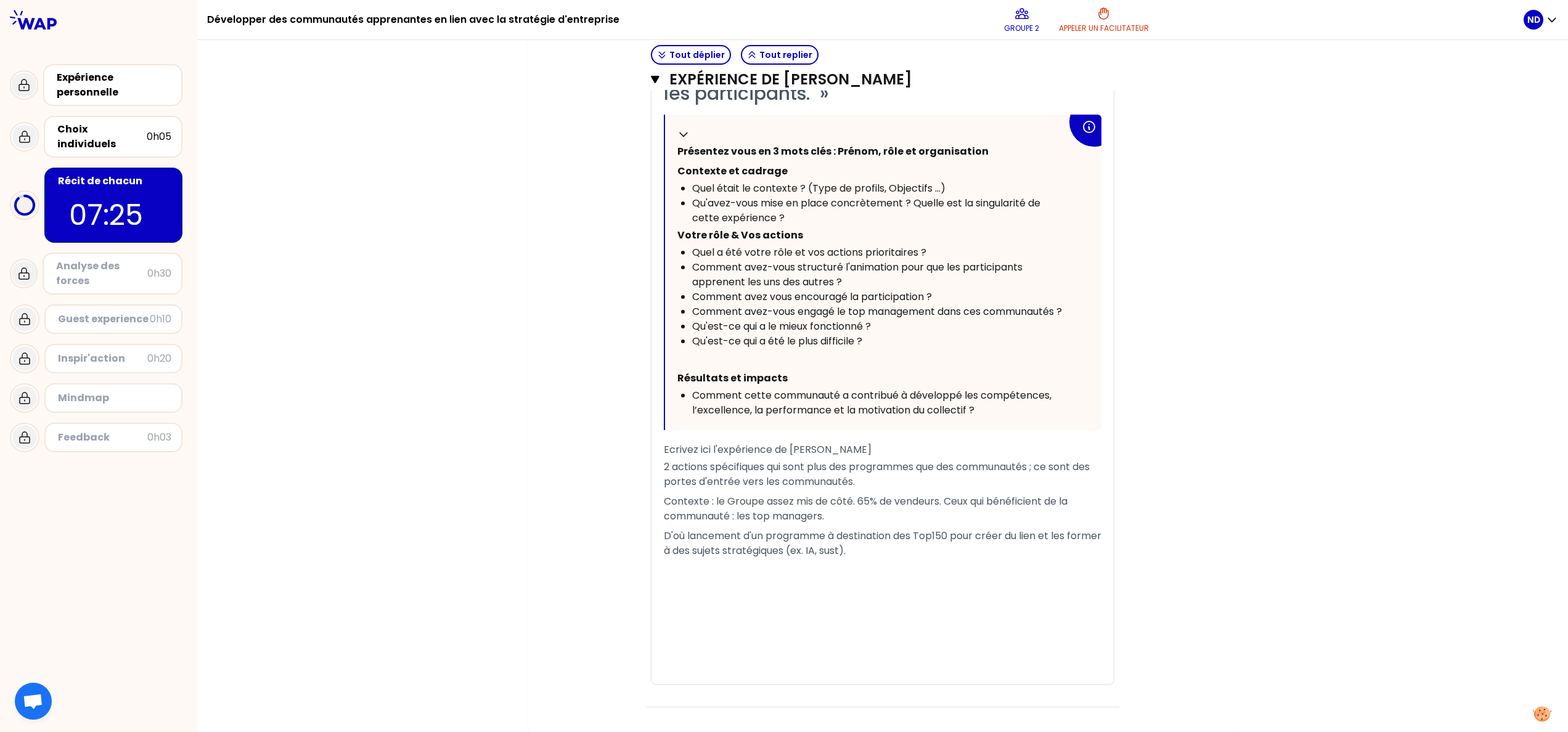 type 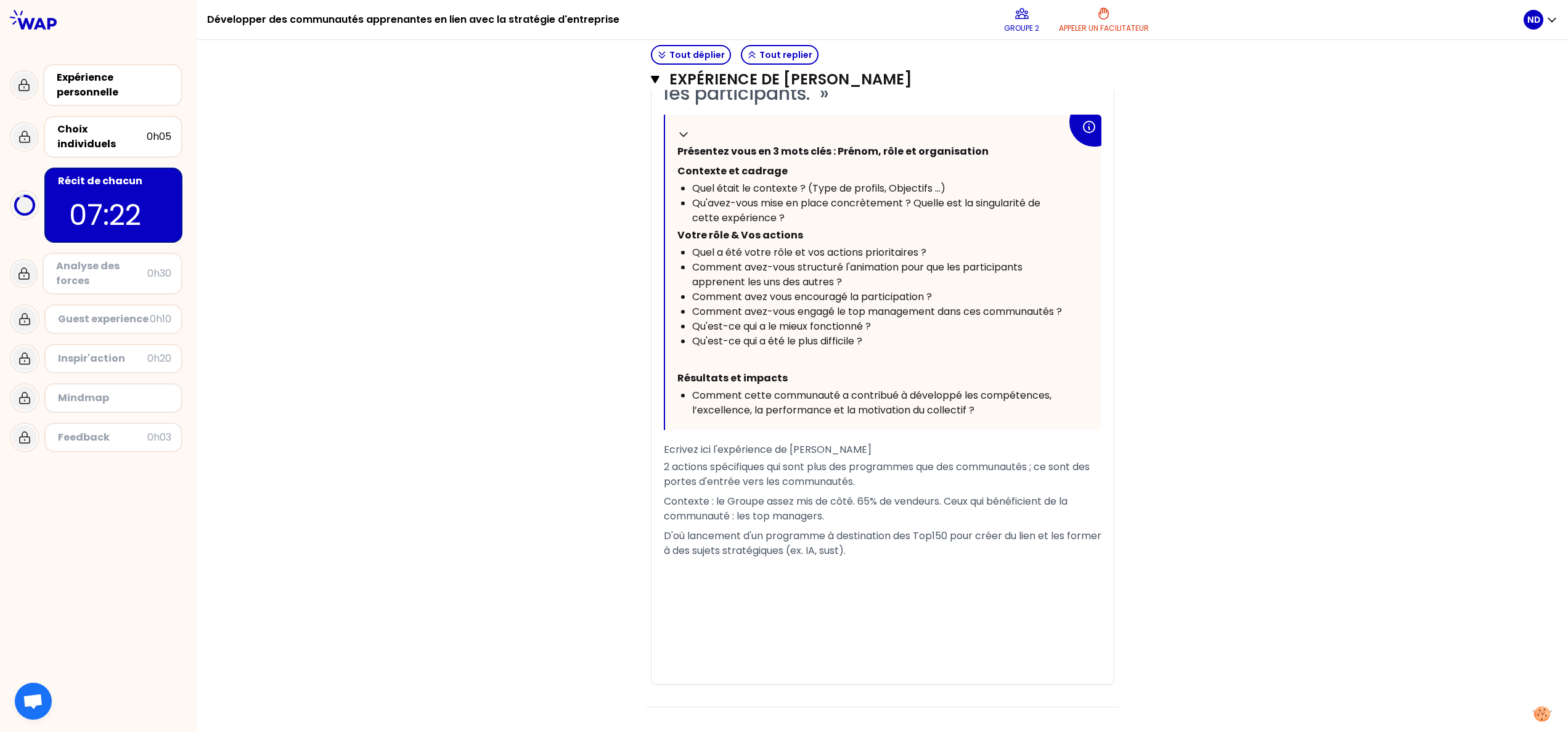 click on "D'où lancement d'un programme à destination des Top150 pour créer du lien et les former à des sujets stratégiques (ex. IA, sust)." at bounding box center (884, 543) 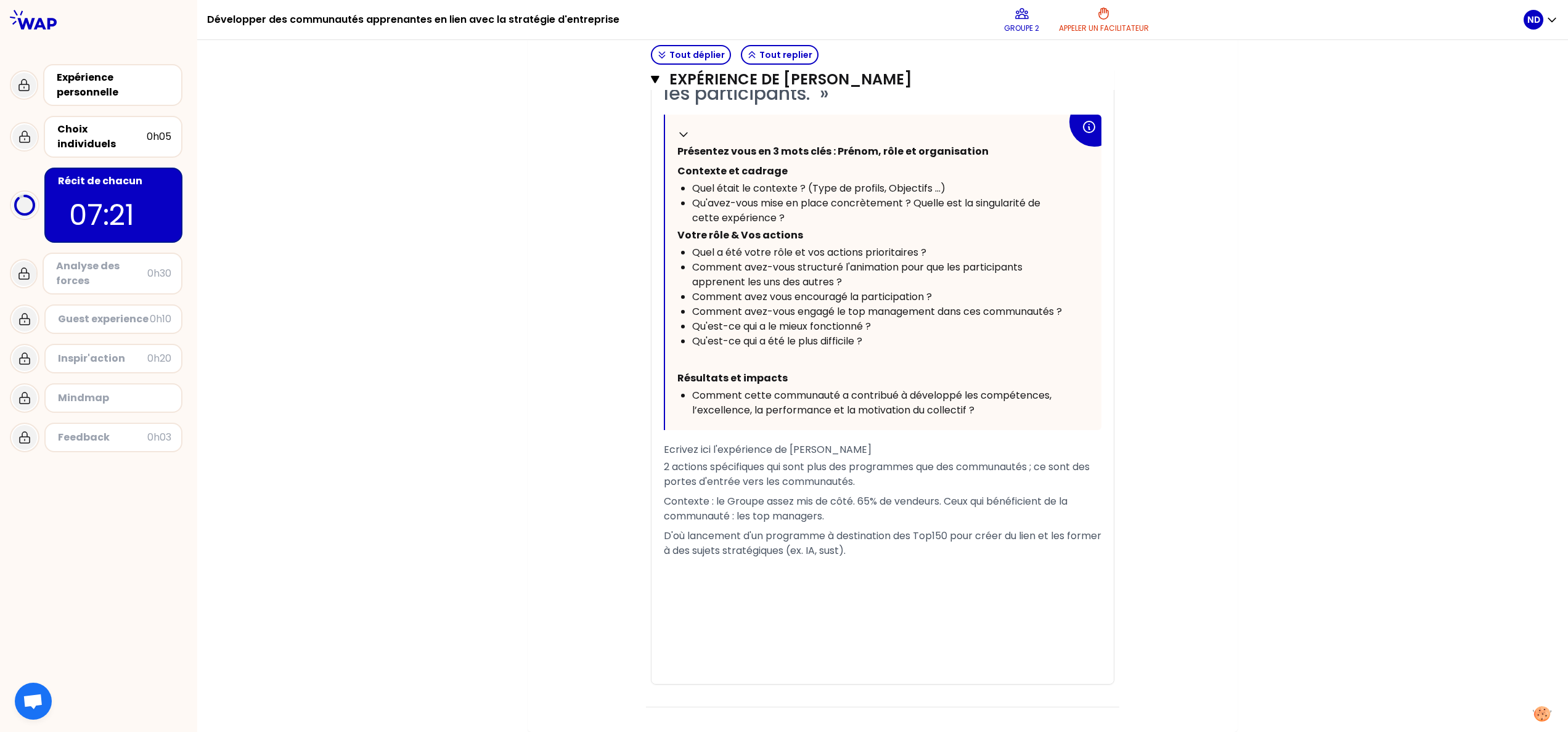 click on "D'où lancement d'un programme à destination des Top150 pour créer du lien et les former à des sujets stratégiques (ex. IA, sust)." at bounding box center [884, 543] 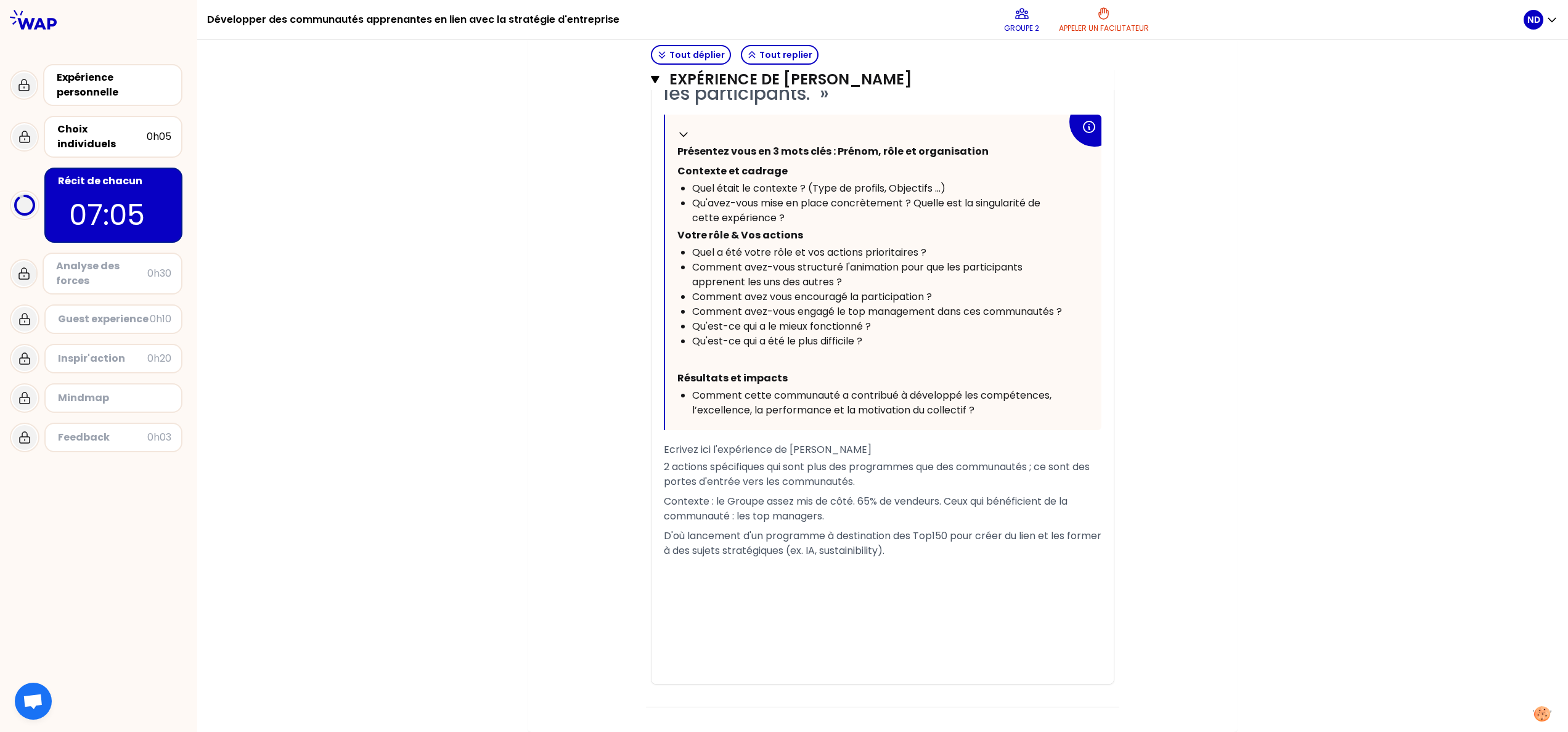 click on "D'où lancement d'un programme à destination des Top150 pour créer du lien et les former à des sujets stratégiques (ex. IA, sustainibility)." at bounding box center (883, 543) 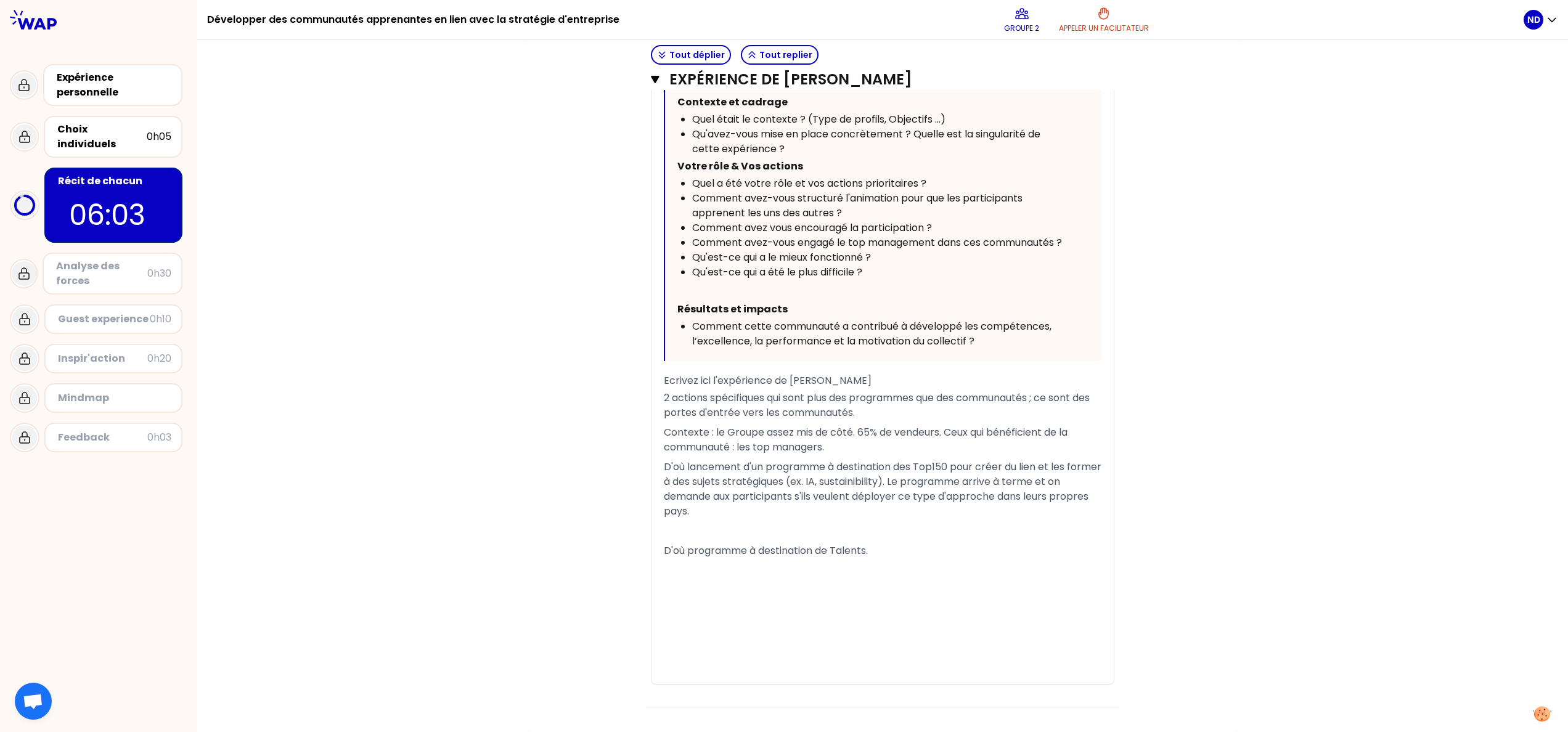scroll, scrollTop: 4595, scrollLeft: 0, axis: vertical 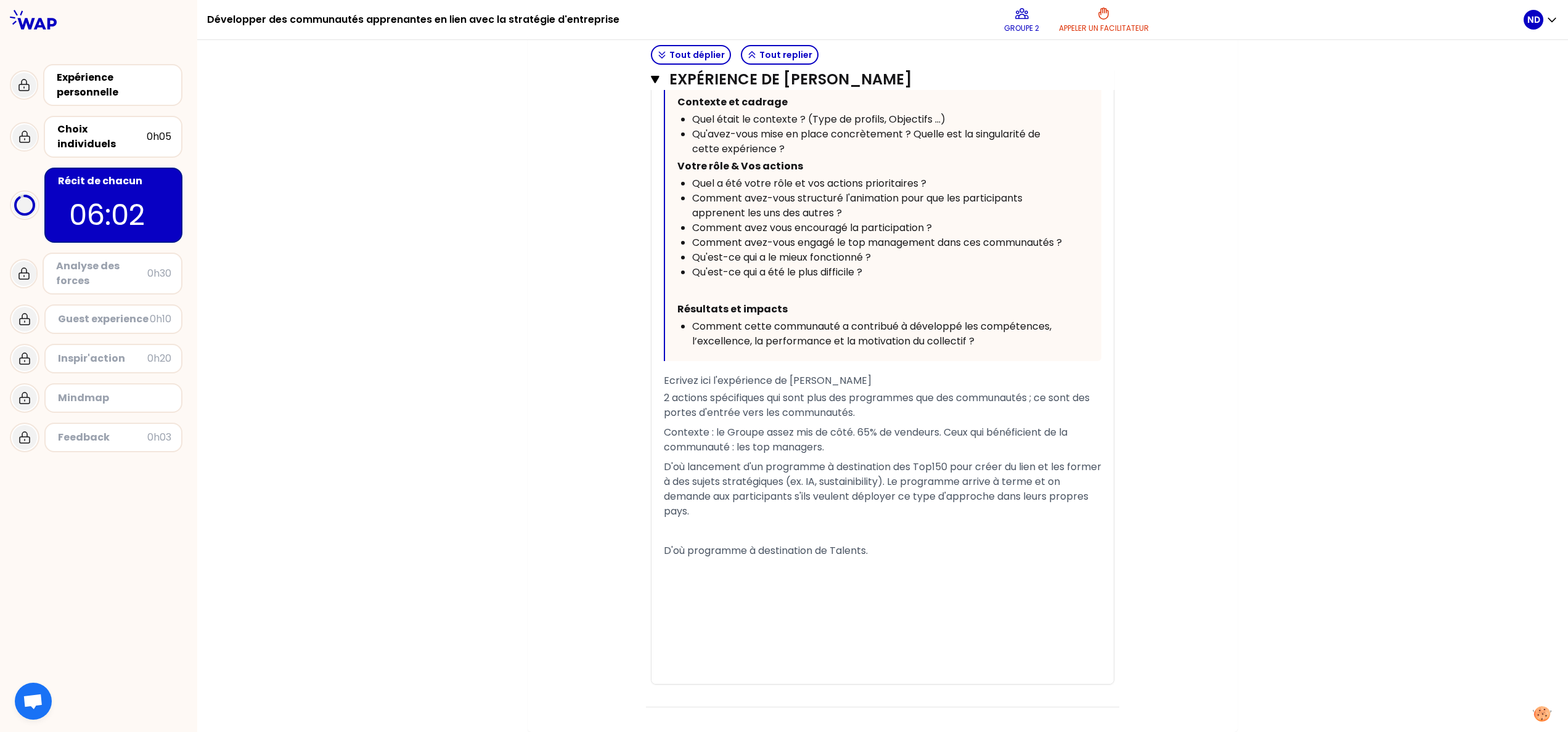 click on "D'où programme à destination de Talents." at bounding box center (883, 551) 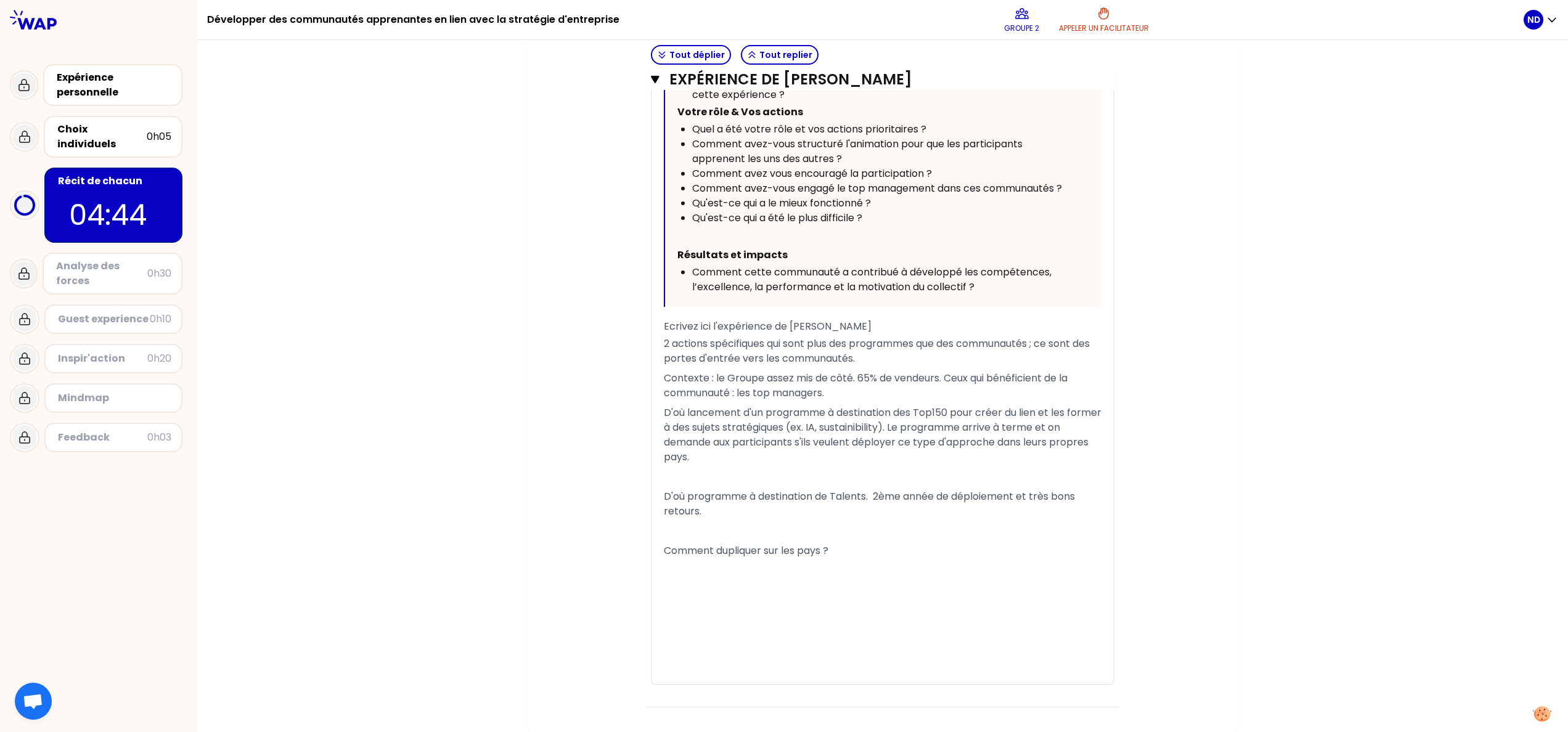 click on "Comment dupliquer sur les pays ?" at bounding box center [746, 550] 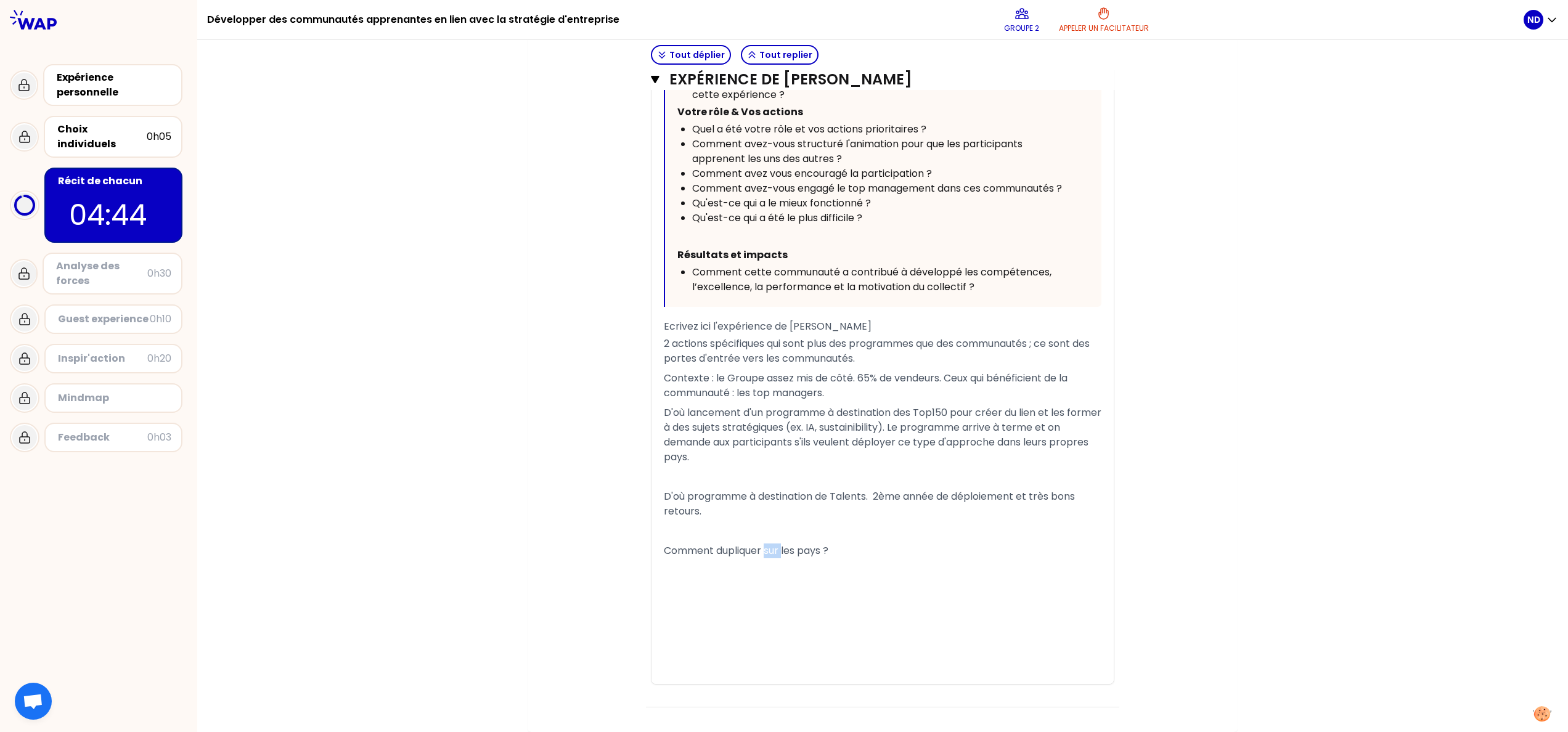 click on "Comment dupliquer sur les pays ?" at bounding box center (746, 550) 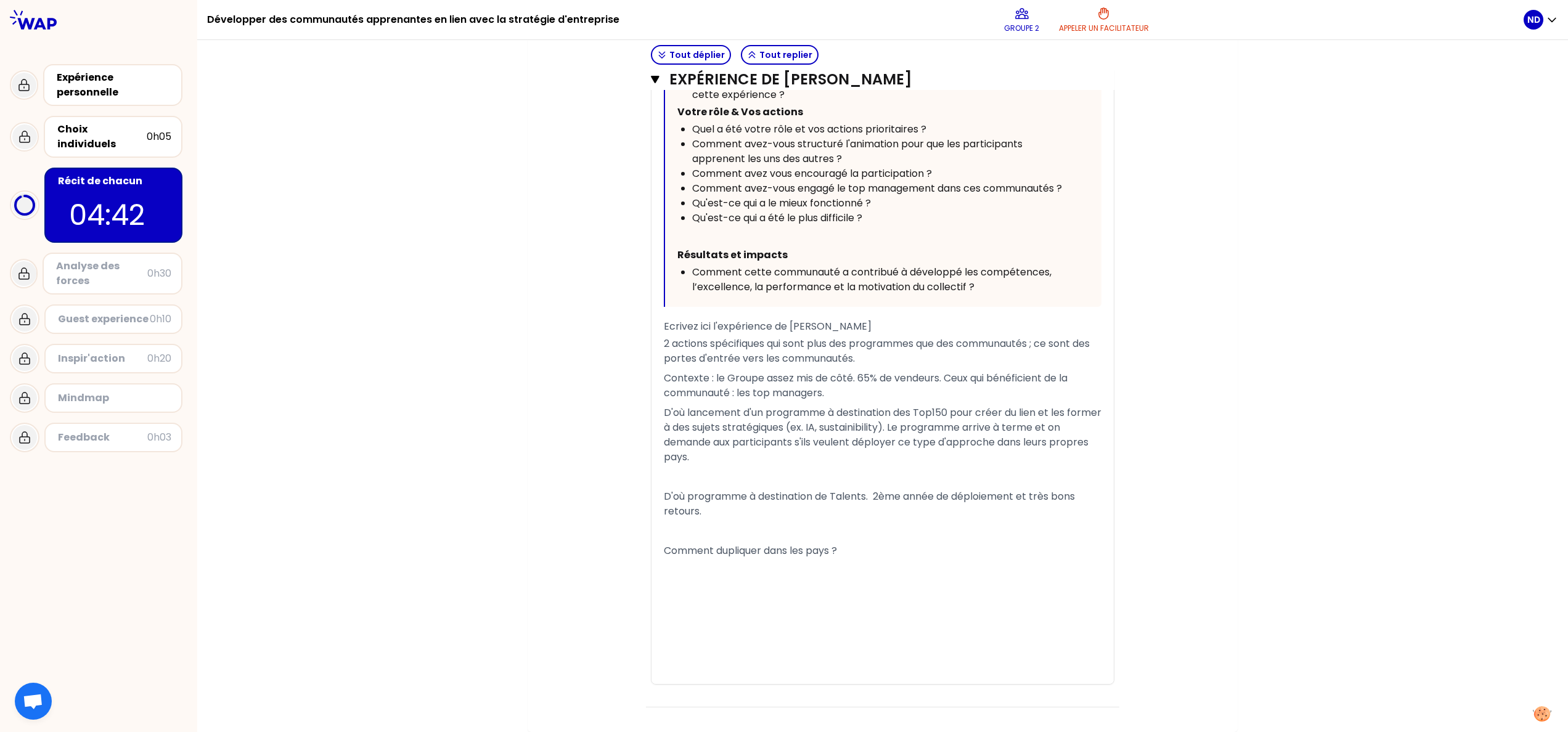 click on "Comment dupliquer dans les pays ?" at bounding box center [883, 551] 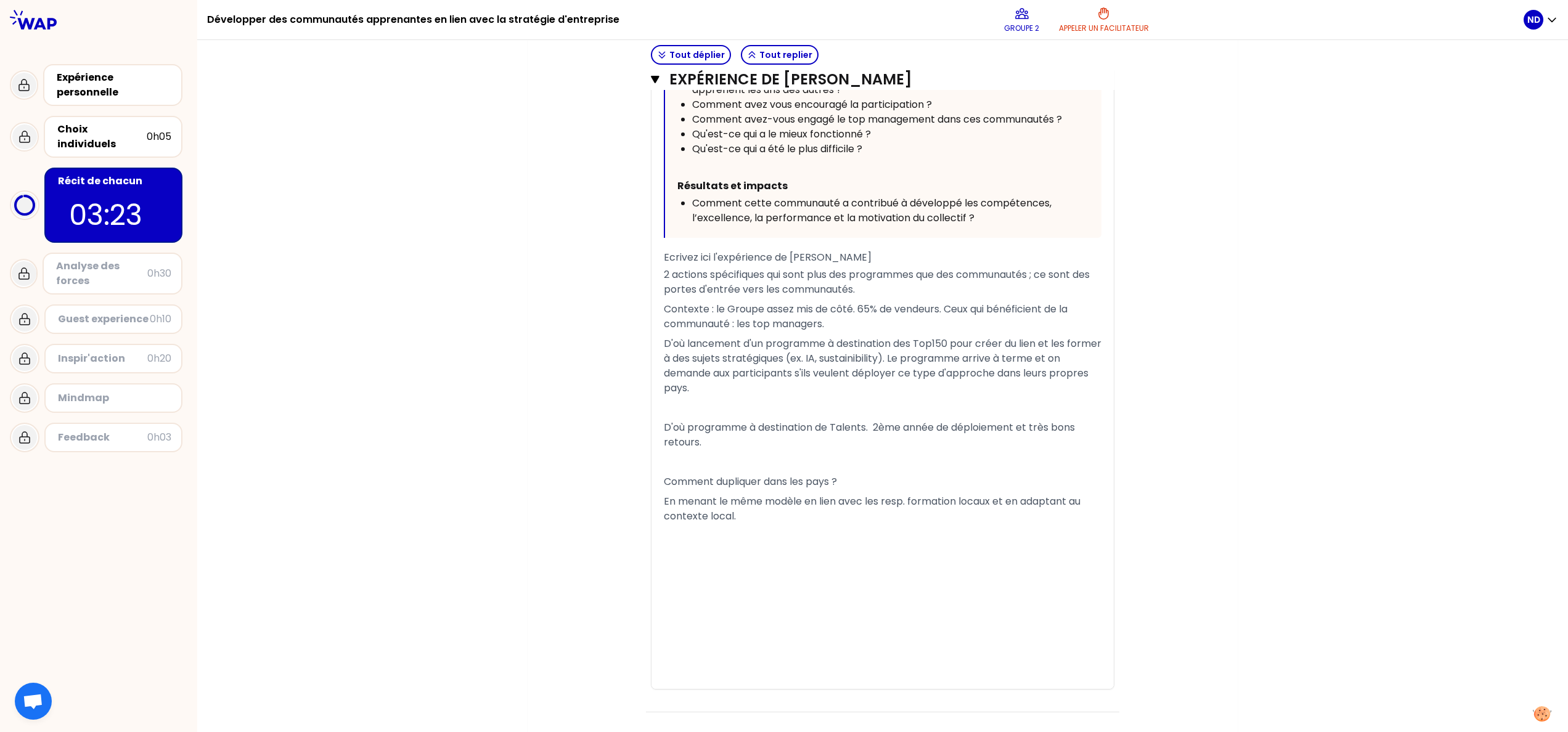 click on "﻿" at bounding box center (883, 462) 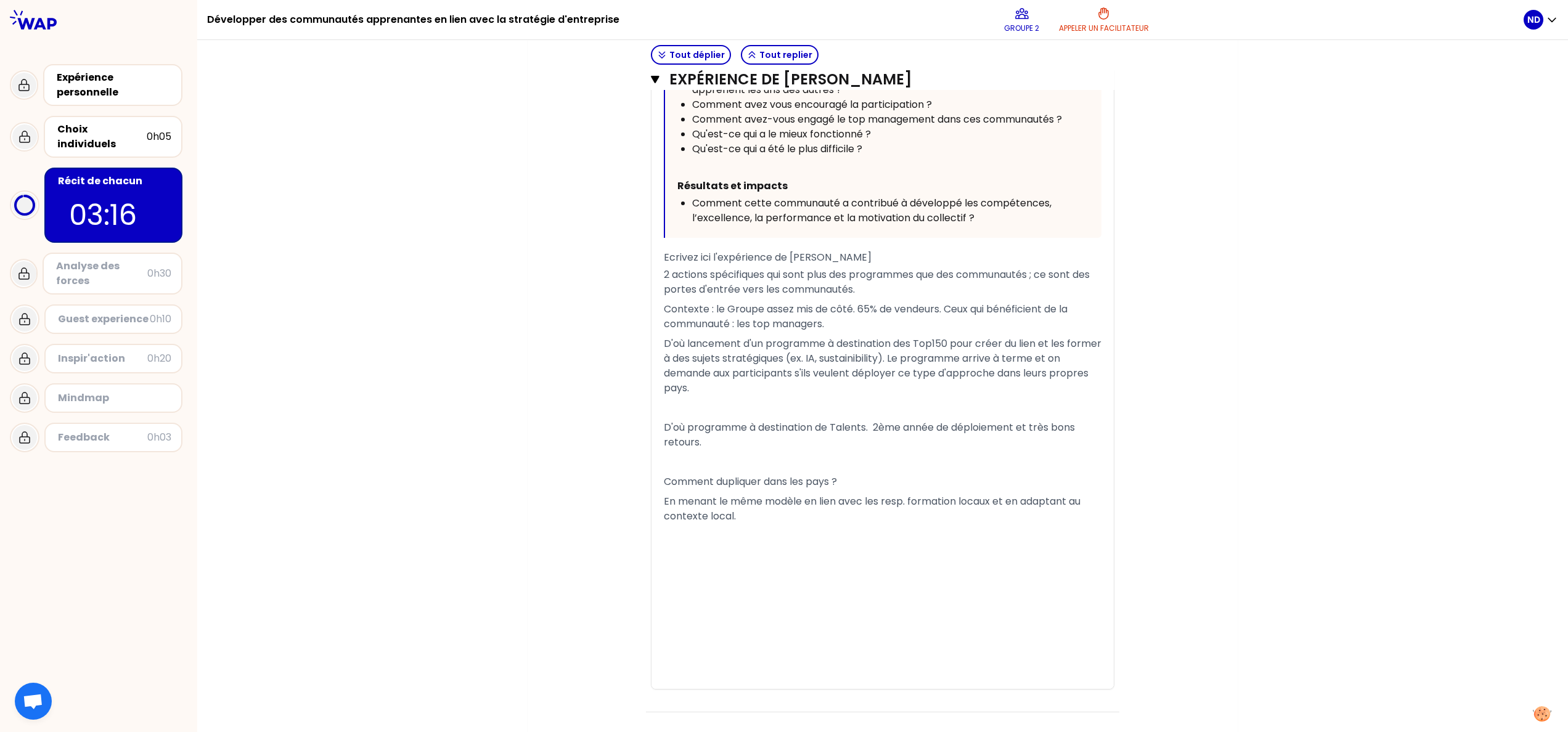 scroll, scrollTop: 4718, scrollLeft: 0, axis: vertical 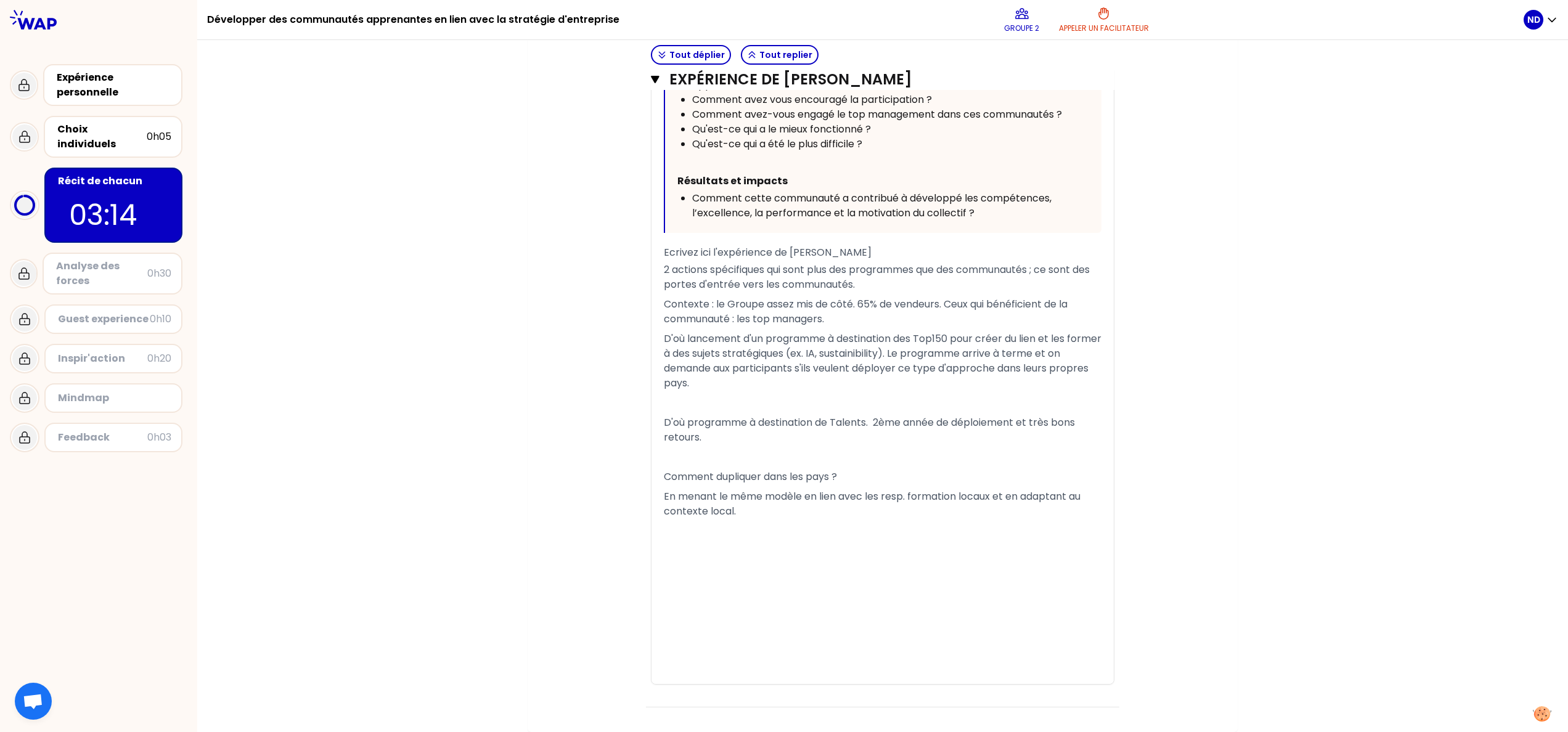 click on "﻿" at bounding box center [883, 403] 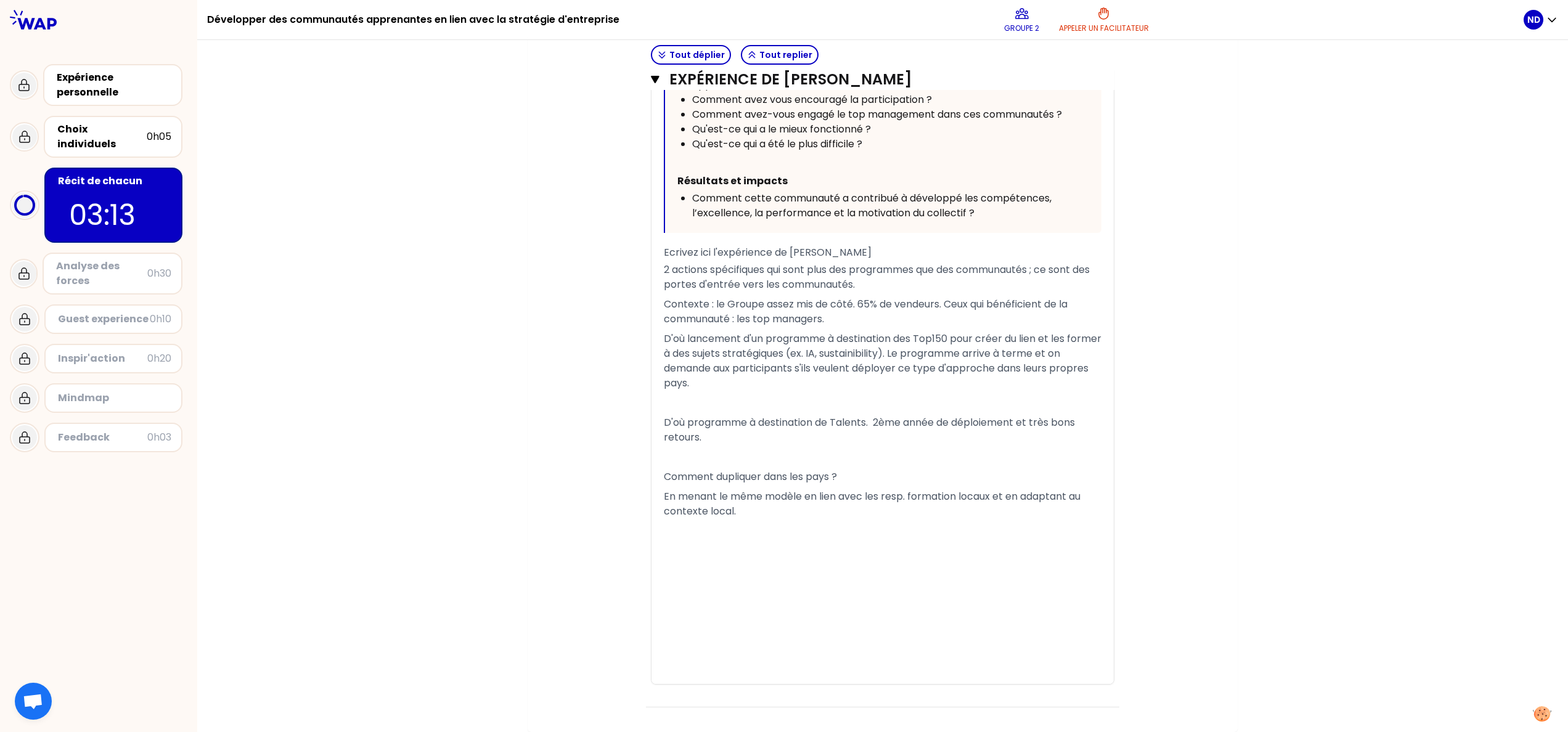 click on "En menant le même modèle en lien avec les resp. formation locaux et en adaptant au contexte local." at bounding box center [883, 504] 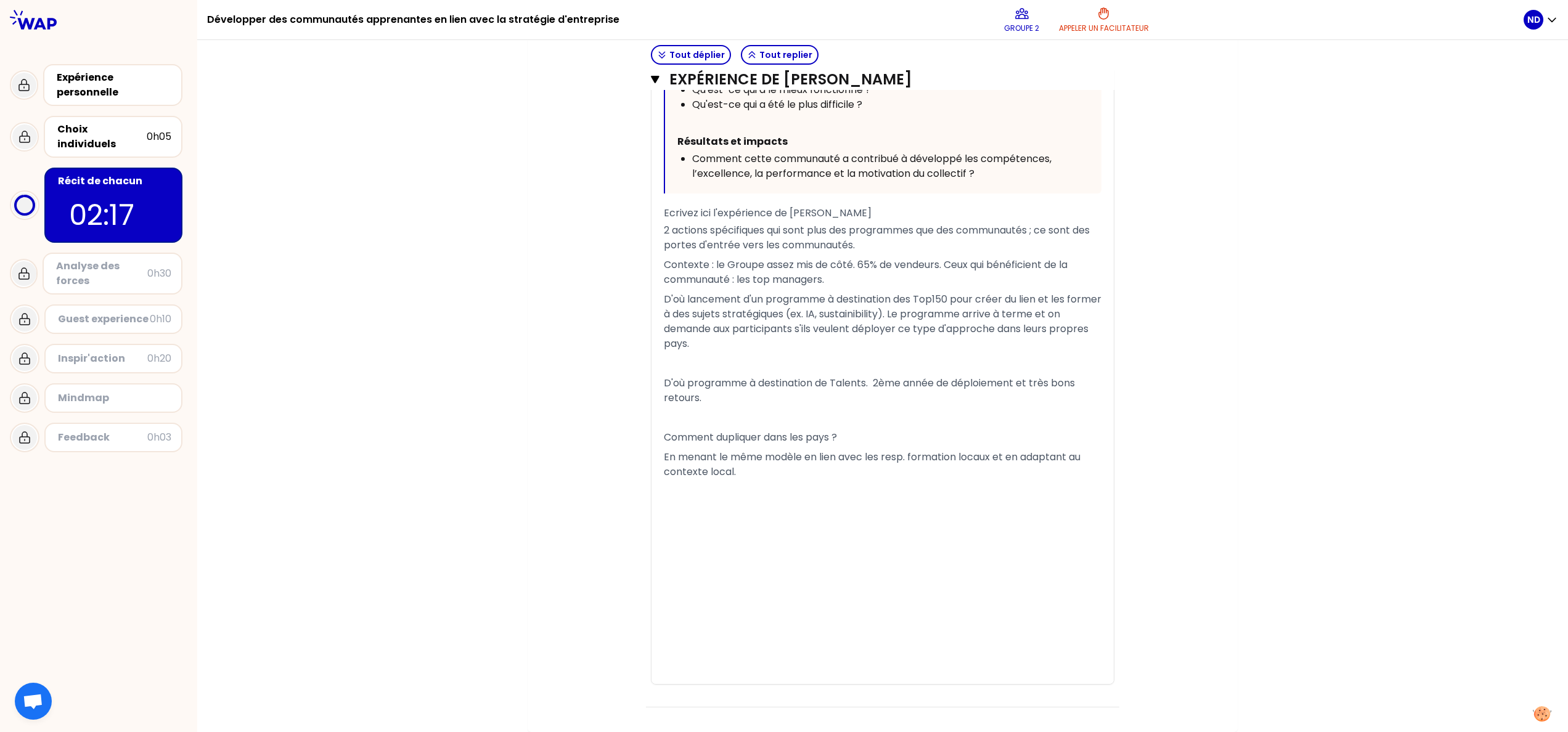 click on "﻿" at bounding box center [883, 364] 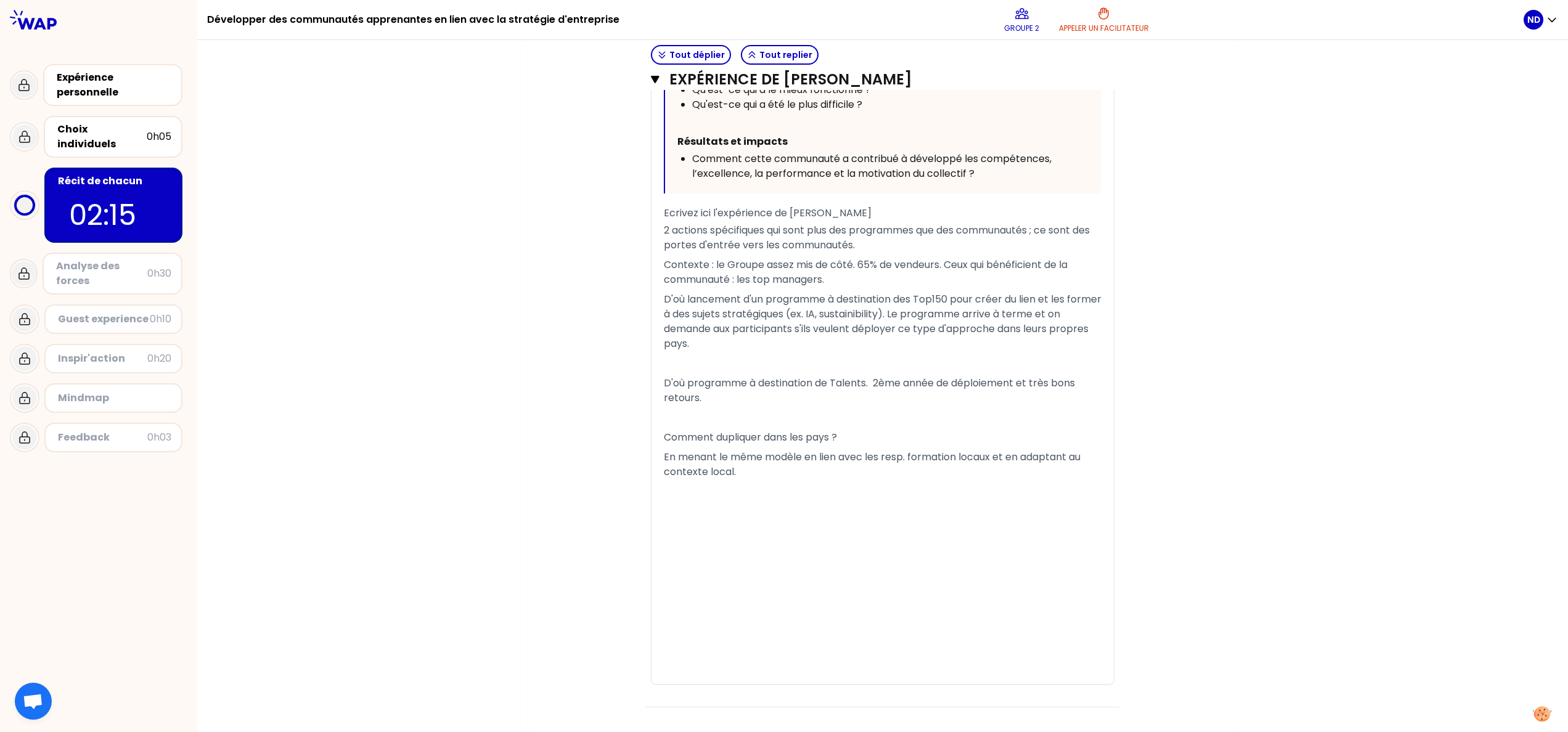 click on "﻿" at bounding box center [883, 418] 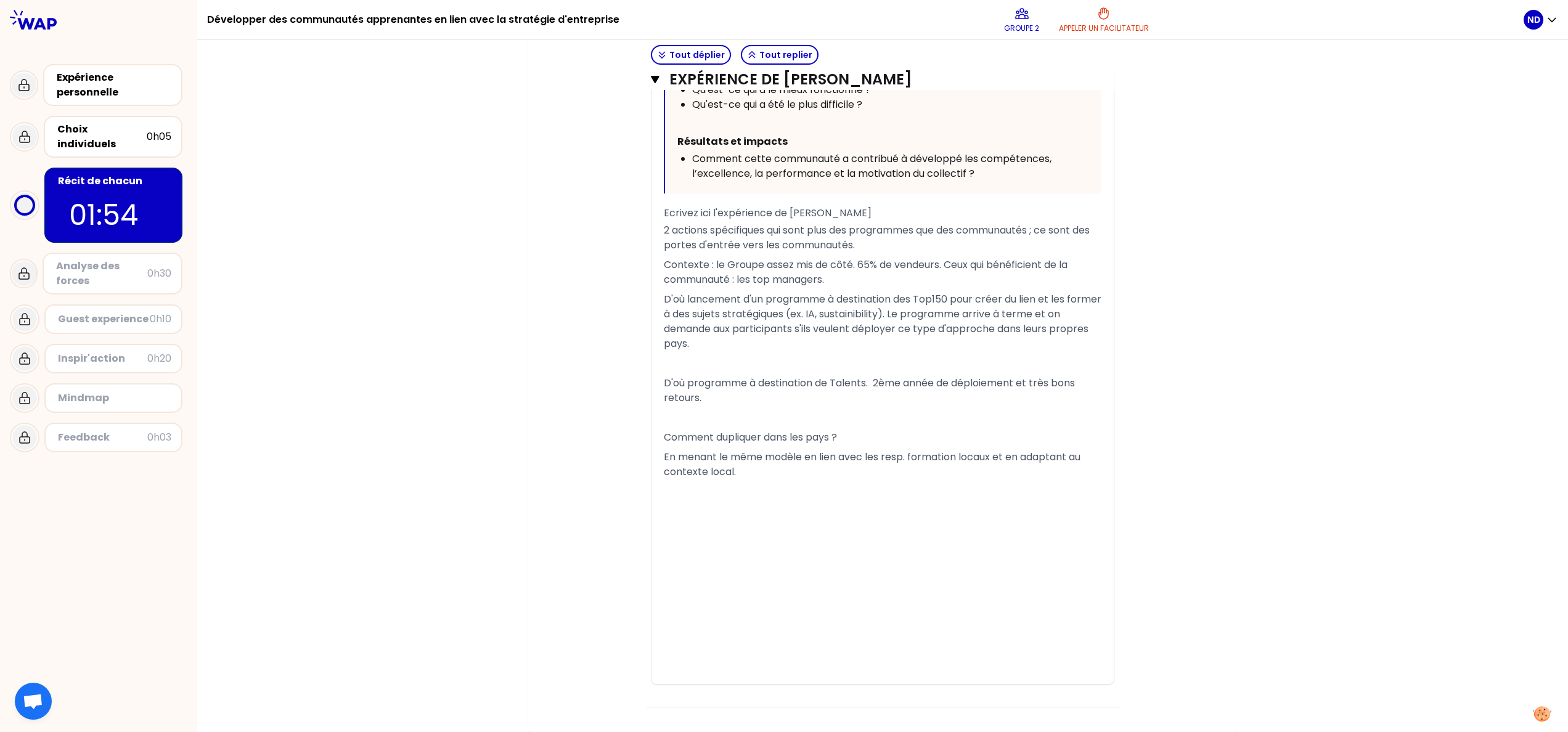 scroll, scrollTop: 4718, scrollLeft: 0, axis: vertical 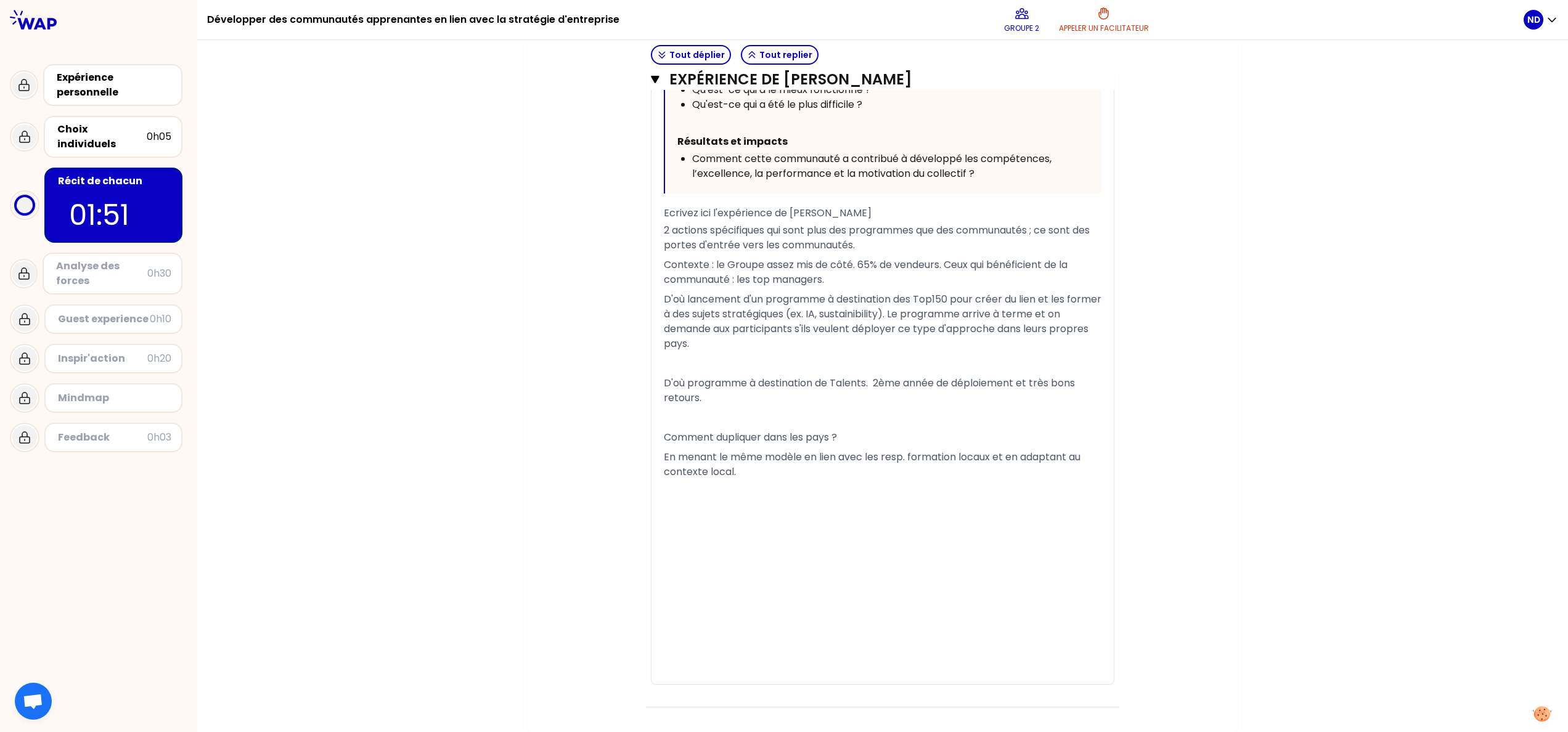 click on "﻿" at bounding box center [883, 492] 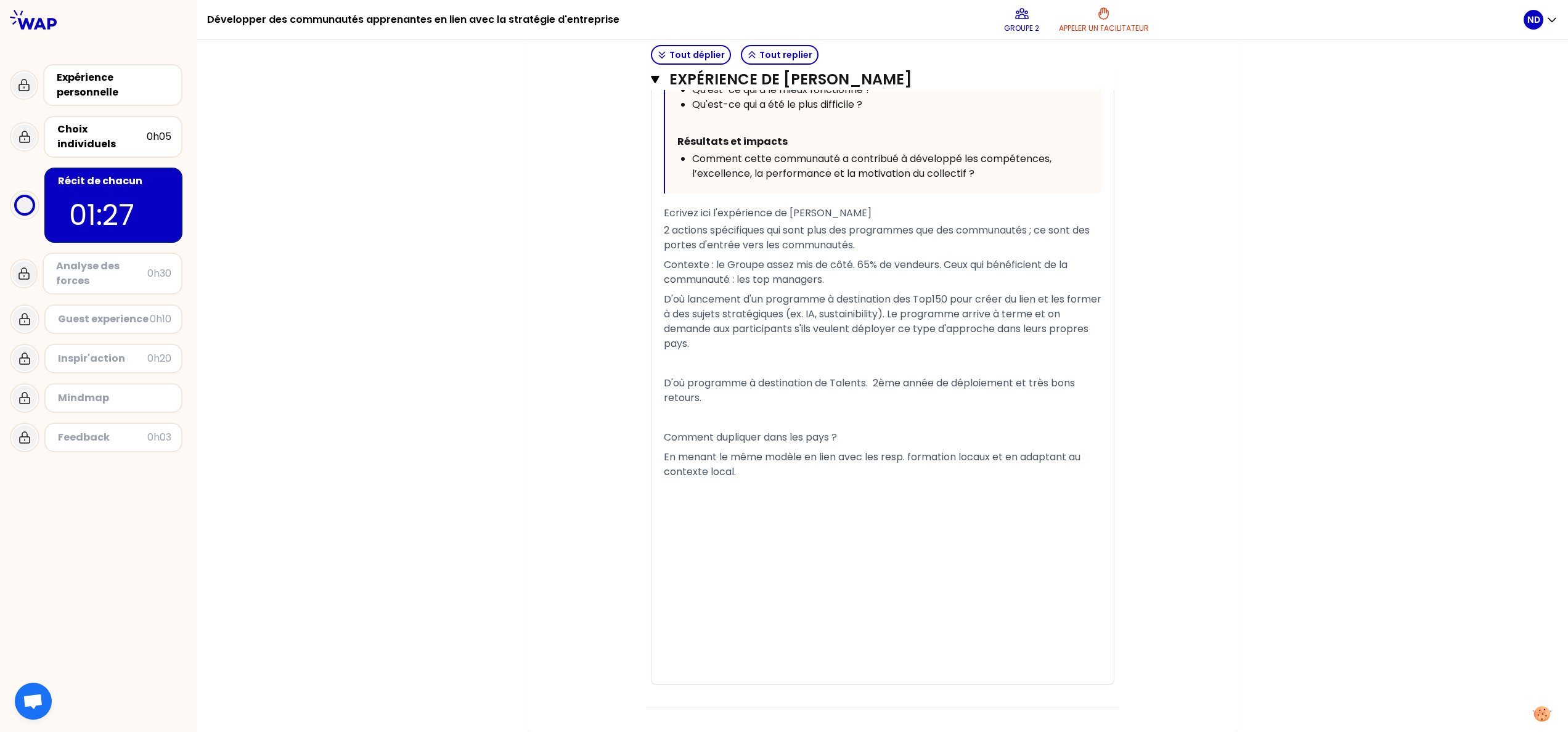 click on "2 actions spécifiques qui sont plus des programmes que des communautés ; ce sont des portes d'entrée vers les communautés." at bounding box center [878, 237] 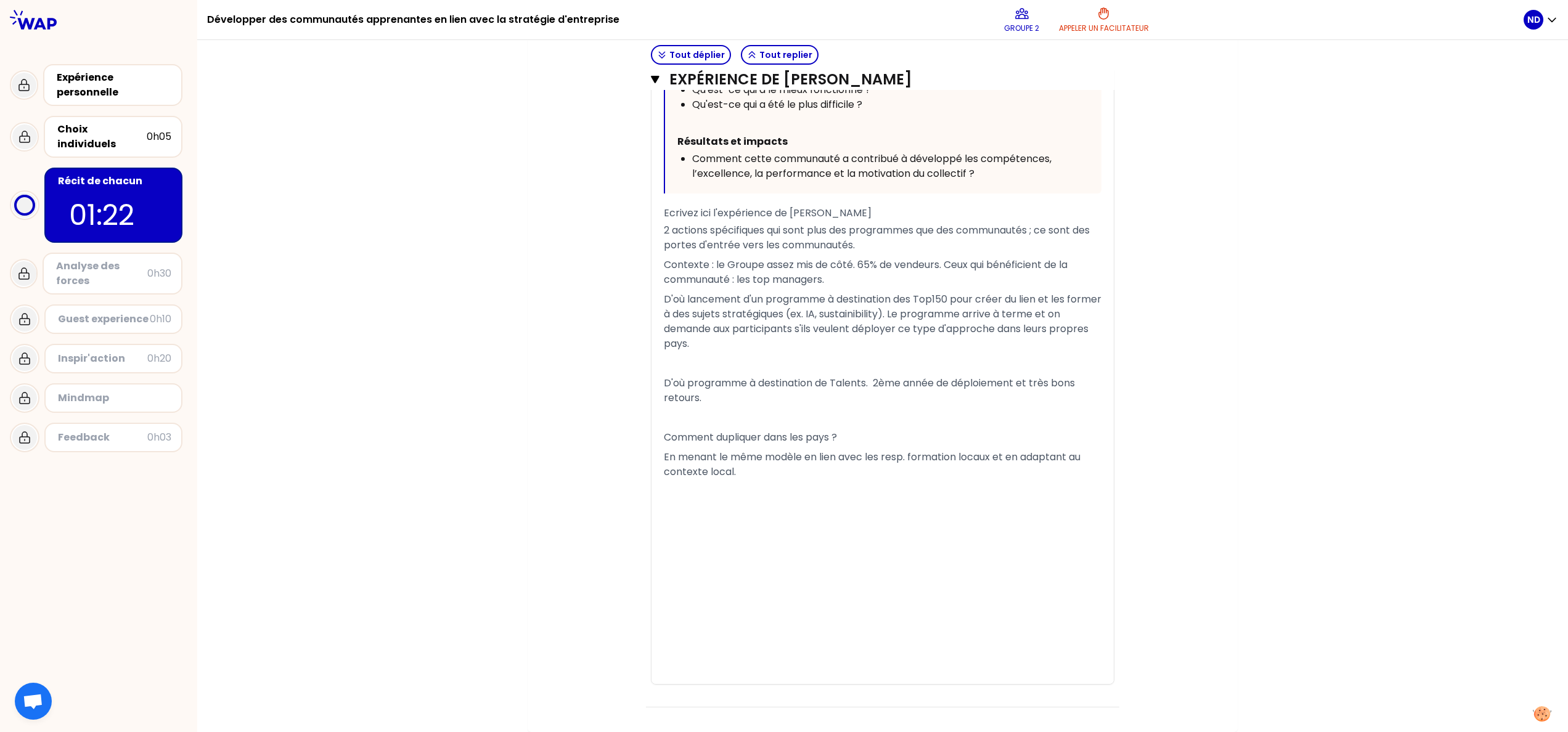 click on "En menant le même modèle en lien avec les resp. formation locaux et en adaptant au contexte local." at bounding box center (883, 465) 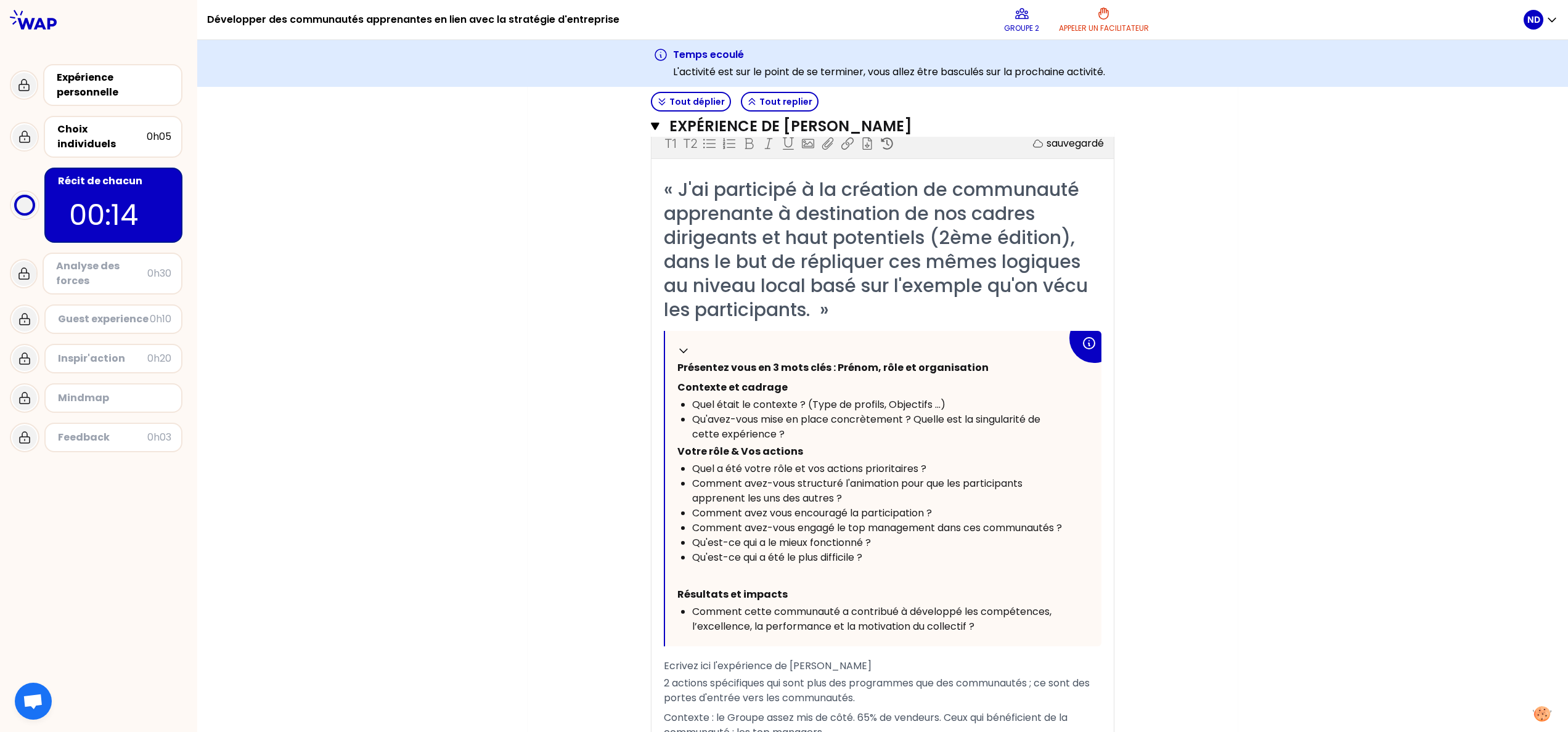 scroll, scrollTop: 4225, scrollLeft: 0, axis: vertical 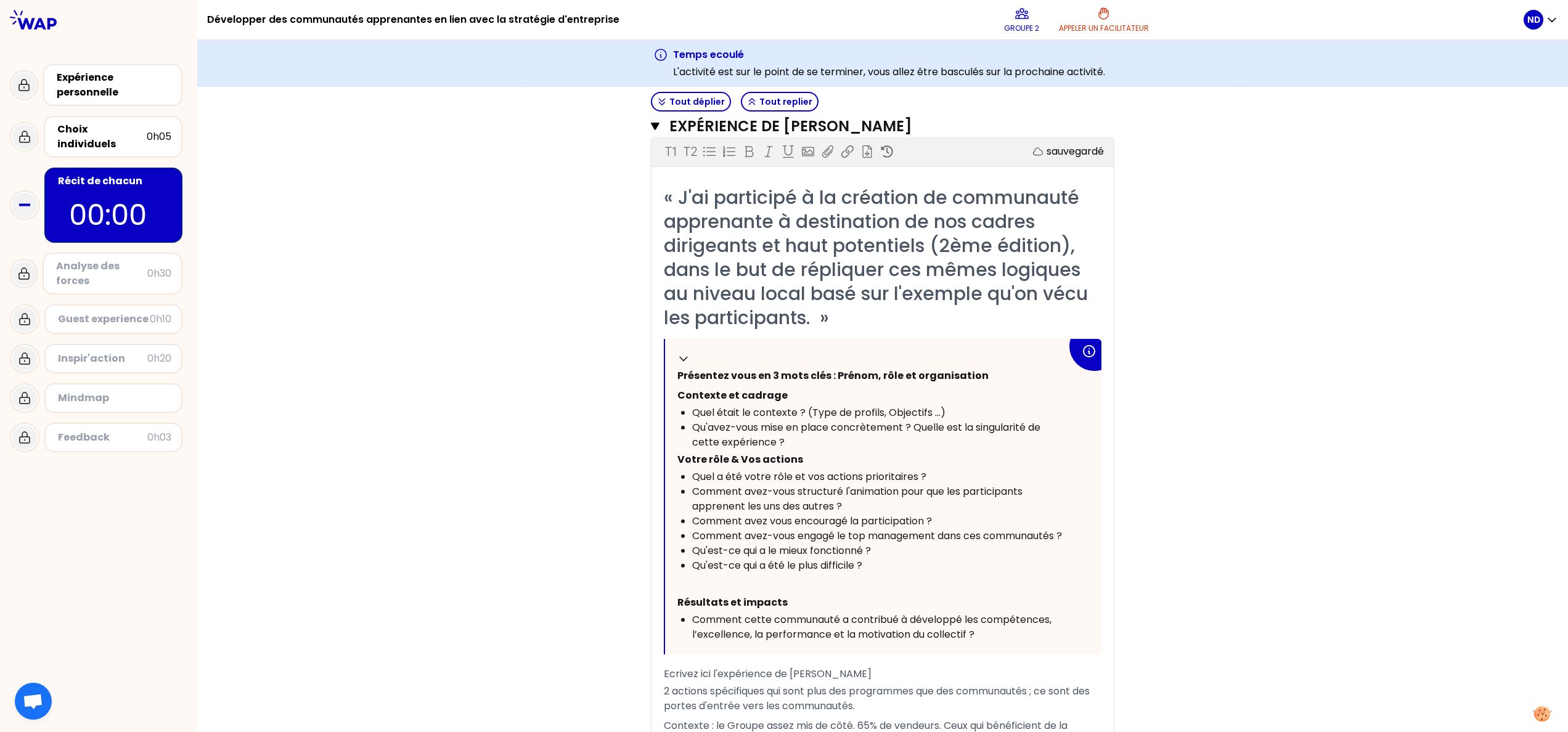 drag, startPoint x: 1297, startPoint y: 566, endPoint x: 1280, endPoint y: 562, distance: 17.464249 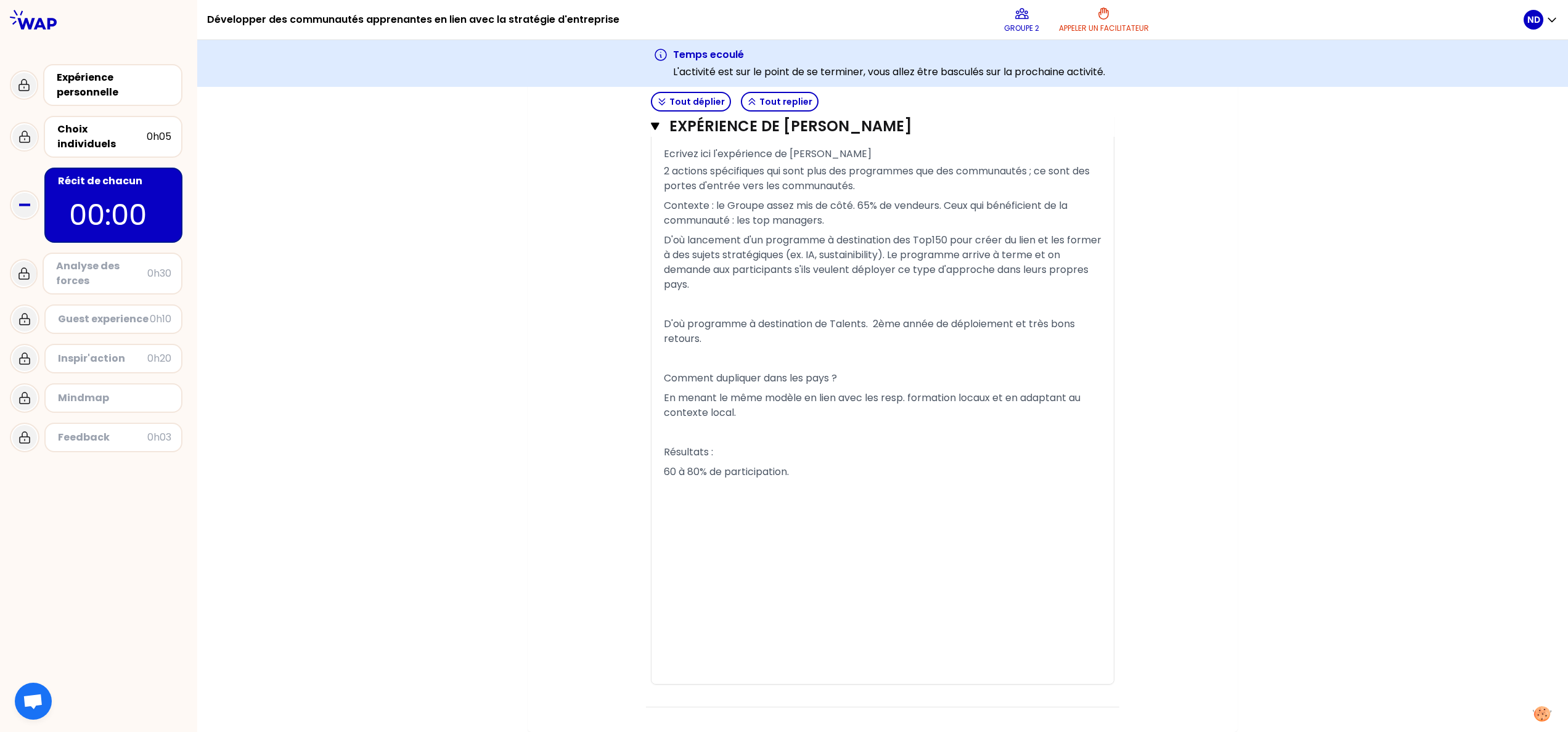 scroll, scrollTop: 4789, scrollLeft: 0, axis: vertical 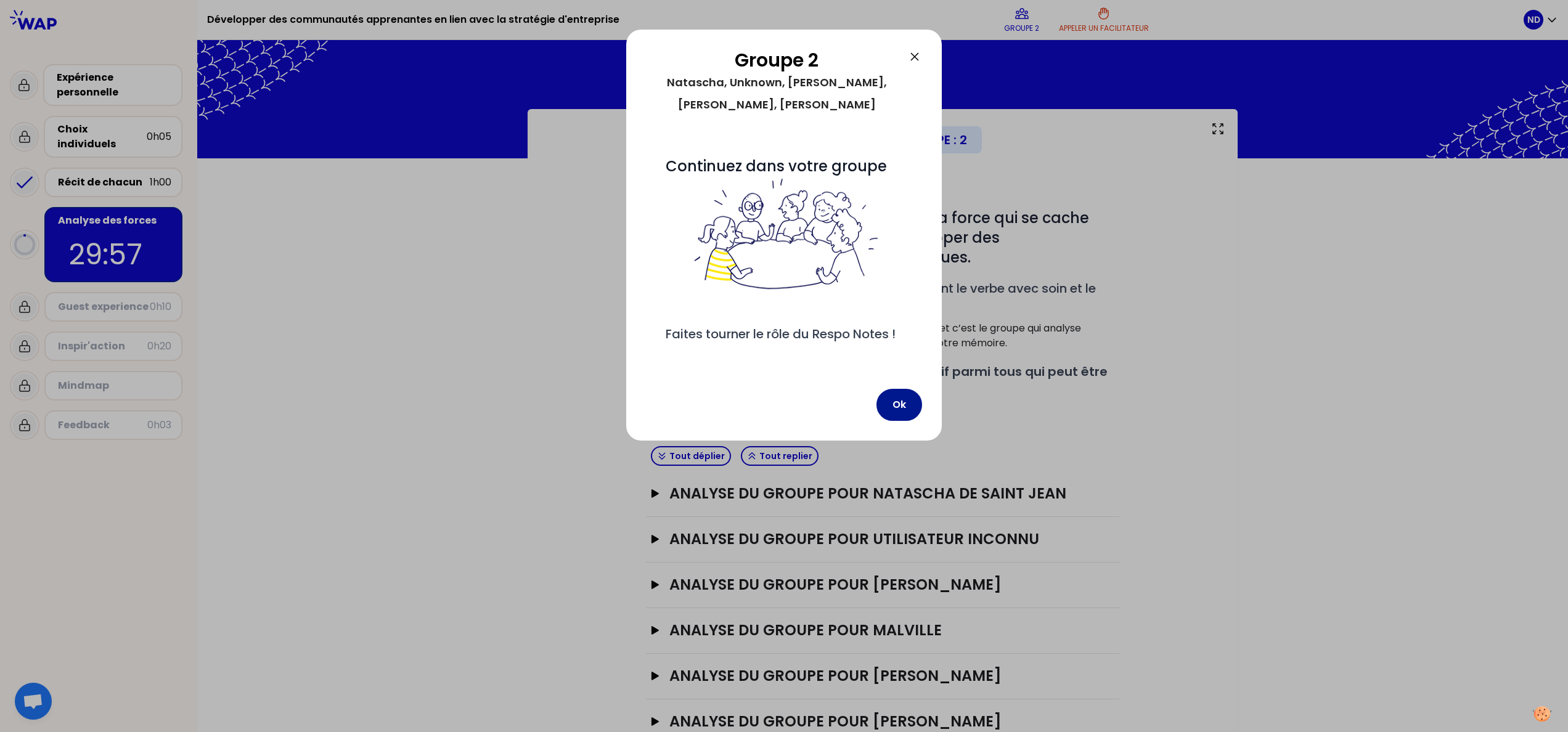 click on "Ok" at bounding box center [899, 405] 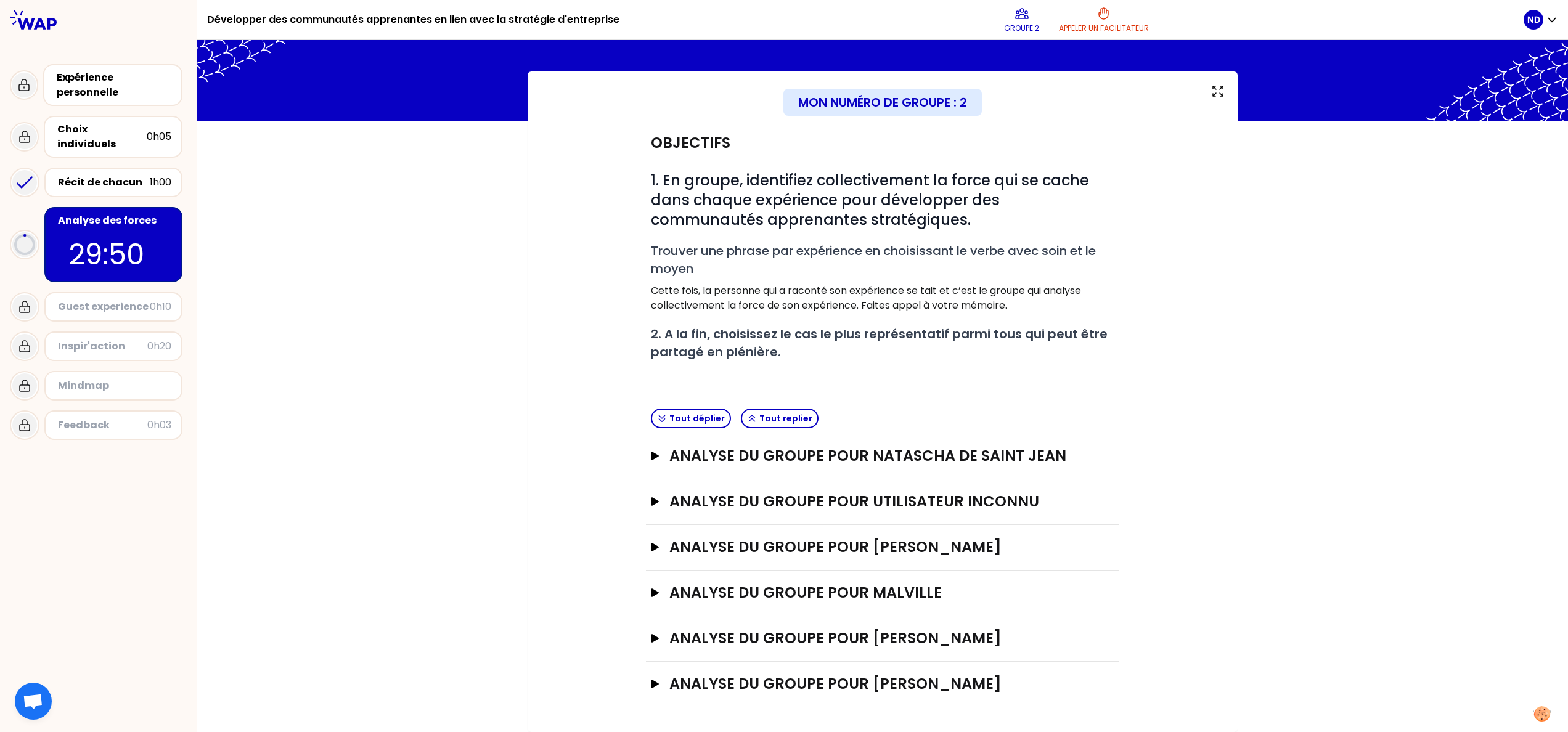 scroll, scrollTop: 0, scrollLeft: 0, axis: both 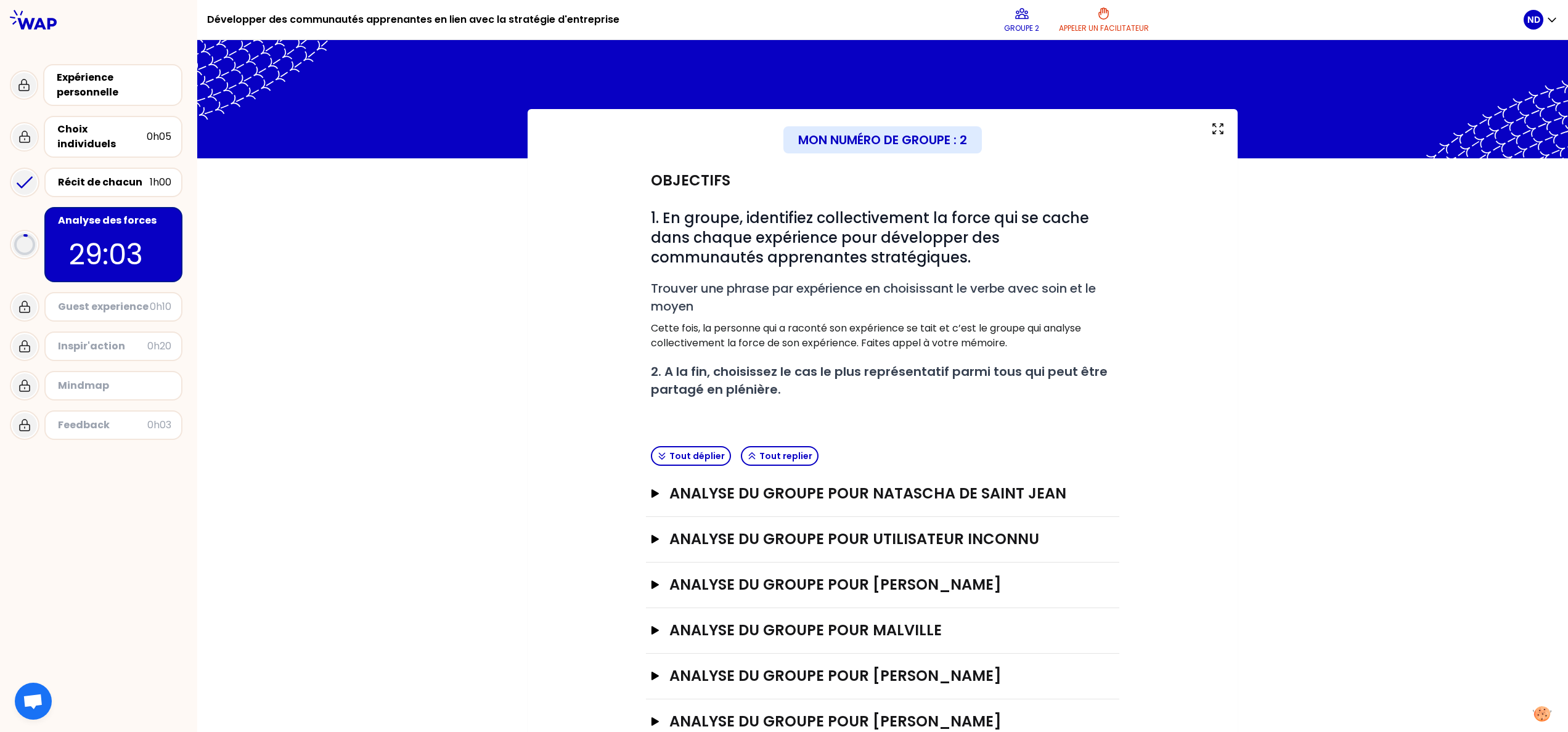 click on "Objectifs # 1. En groupe, identifiez collectivement la force qui se cache dans chaque expérience pour développer des communautés apprenantes stratégiques. # Trouver une phrase par expérience en choisissant le verbe avec soin et le moyen Cette fois, la personne qui a raconté son expérience se tait et c’est le groupe qui analyse collectivement la force de son expérience. Faites appel à votre mémoire. # 2. A la fin, choisissez le cas le plus représentatif parmi tous qui peut être partagé en plénière. Tout déplier Tout replier analyse du groupe pour Natascha DE [PERSON_NAME] analyse du groupe pour Utilisateur inconnu [PERSON_NAME] analyse du groupe pour [PERSON_NAME] analyse du groupe pour Malville Ouvrir analyse du groupe pour [PERSON_NAME] Ouvrir analyse du groupe pour [PERSON_NAME]" at bounding box center [883, 452] 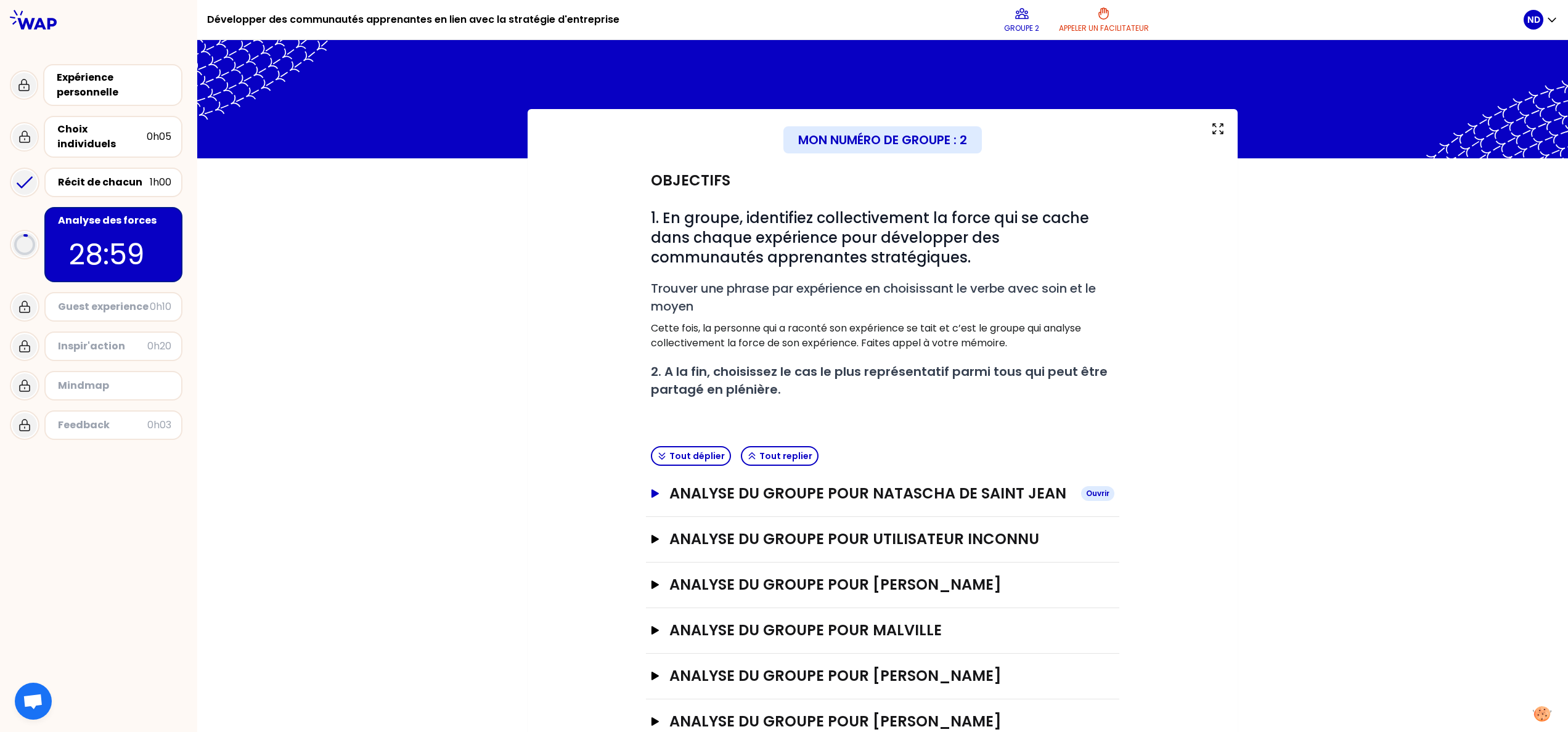 click on "Ouvrir" at bounding box center (1098, 494) 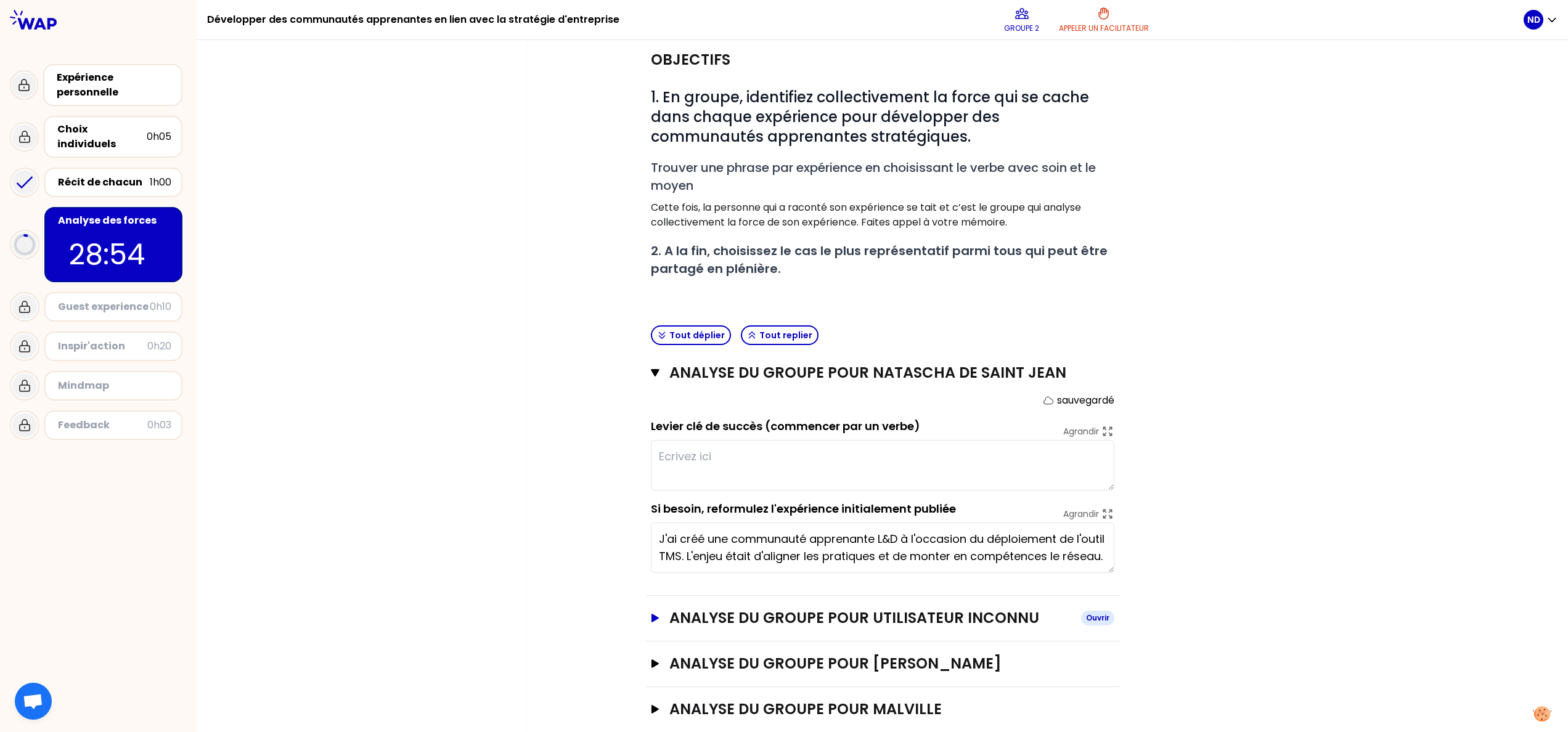 scroll, scrollTop: 117, scrollLeft: 0, axis: vertical 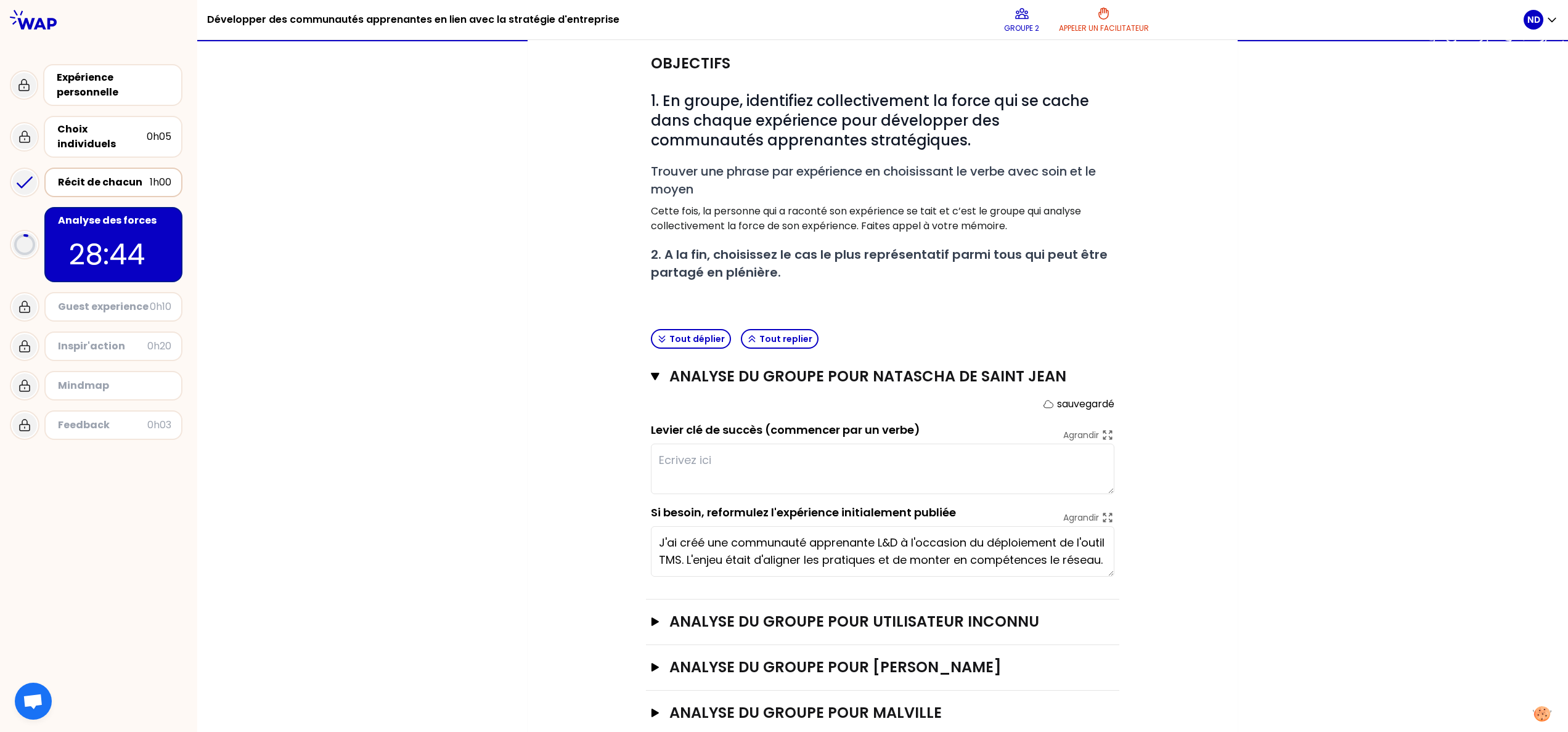 click on "Récit de chacun 1h00" at bounding box center [113, 182] 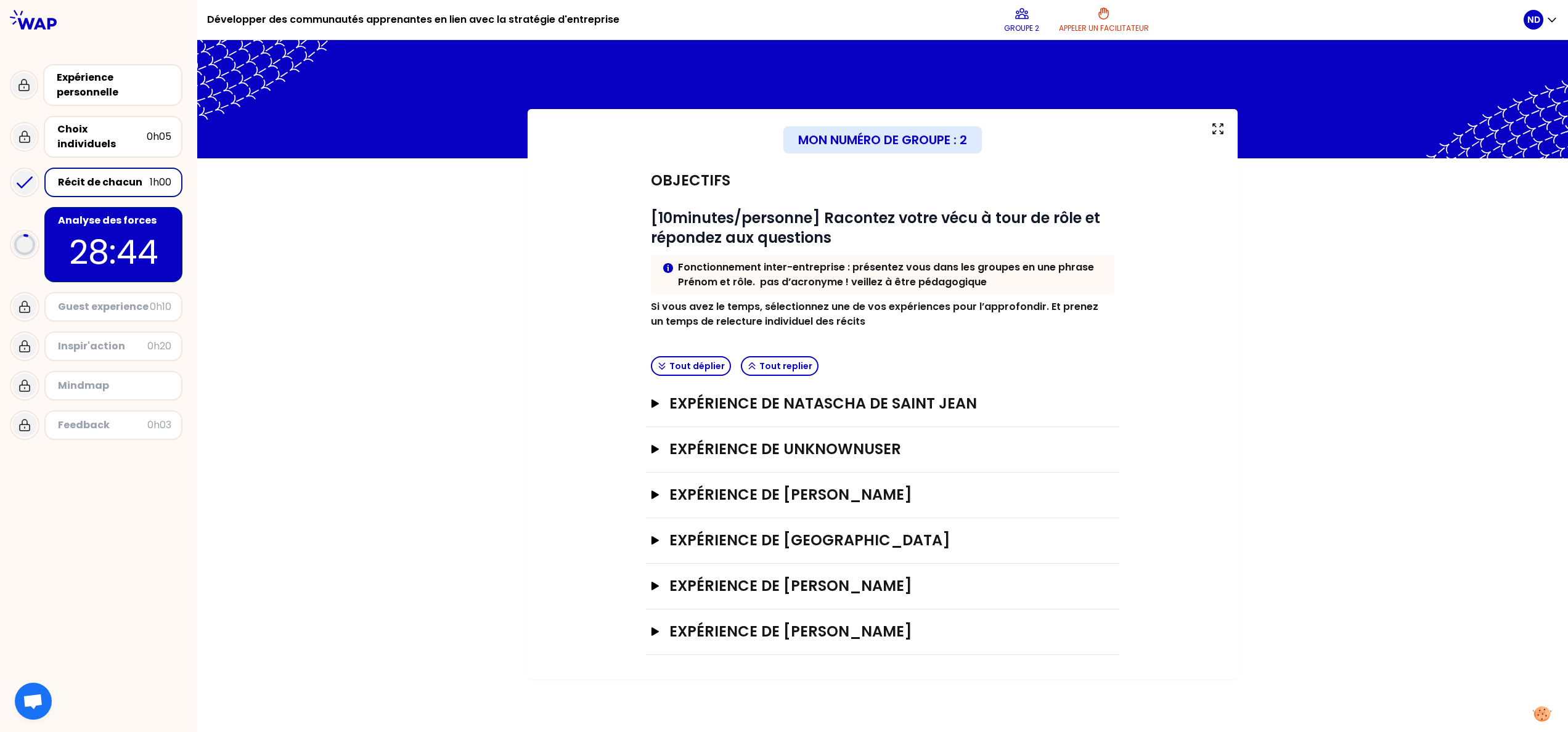 scroll, scrollTop: 0, scrollLeft: 0, axis: both 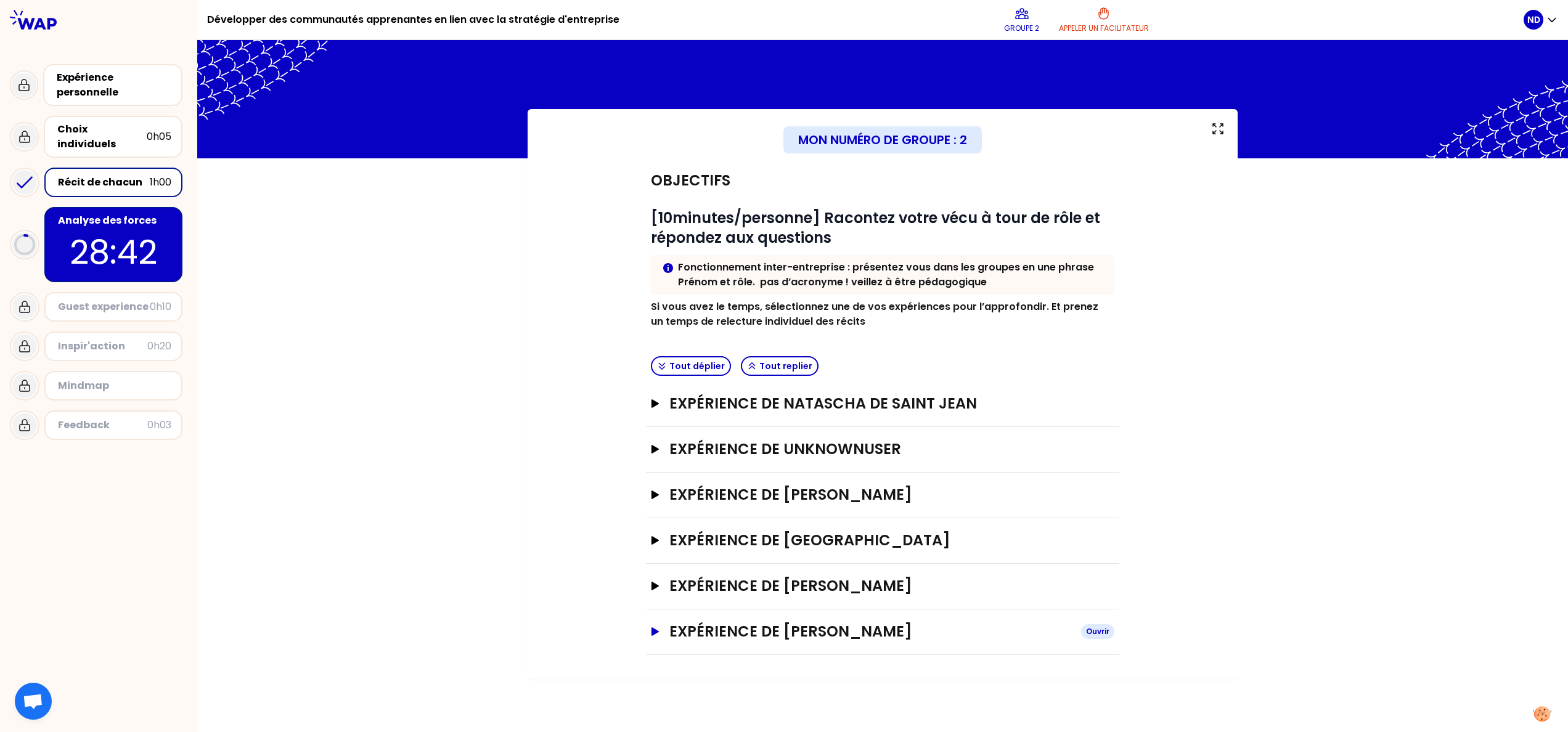 click on "Expérience de [PERSON_NAME]" at bounding box center (870, 632) 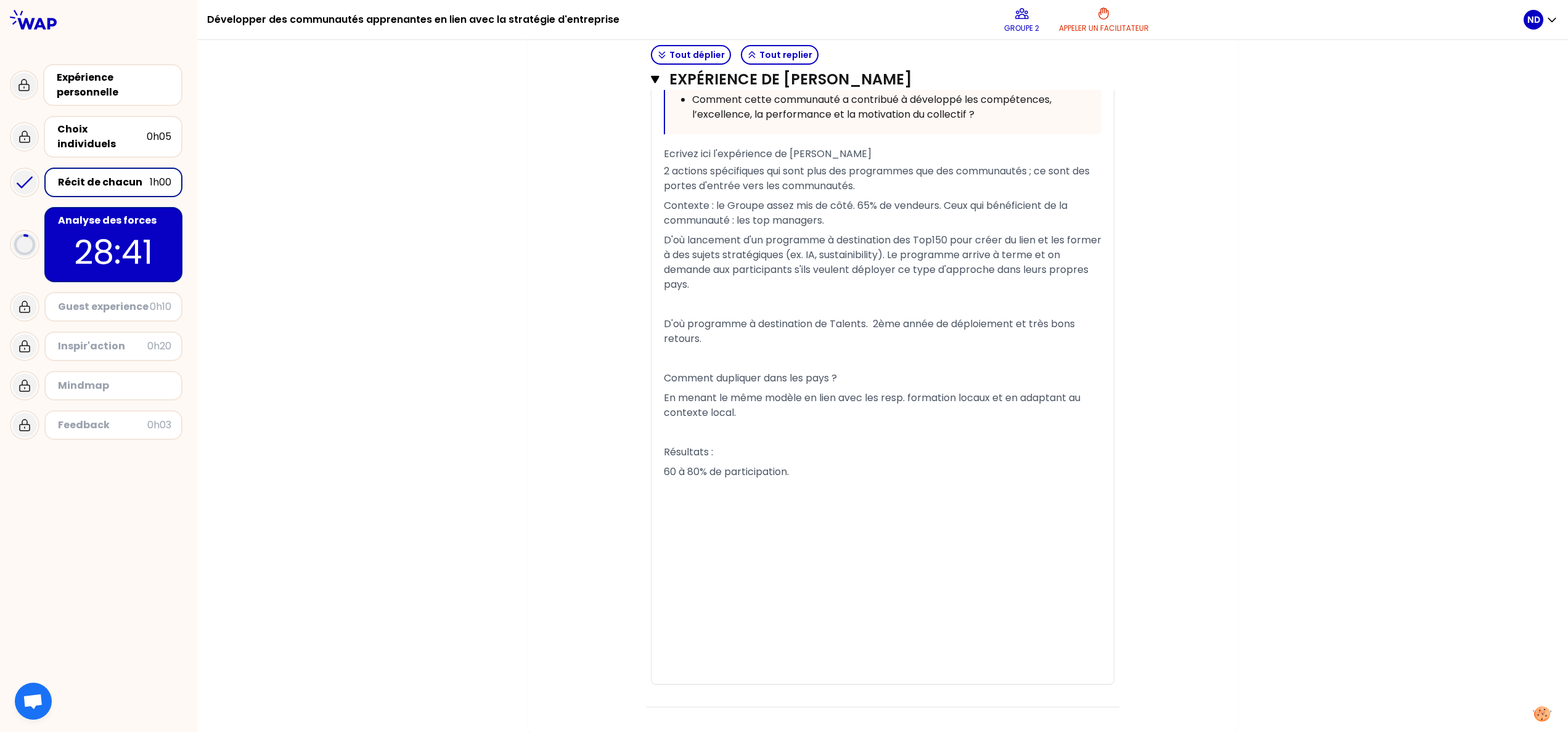 scroll, scrollTop: 1060, scrollLeft: 0, axis: vertical 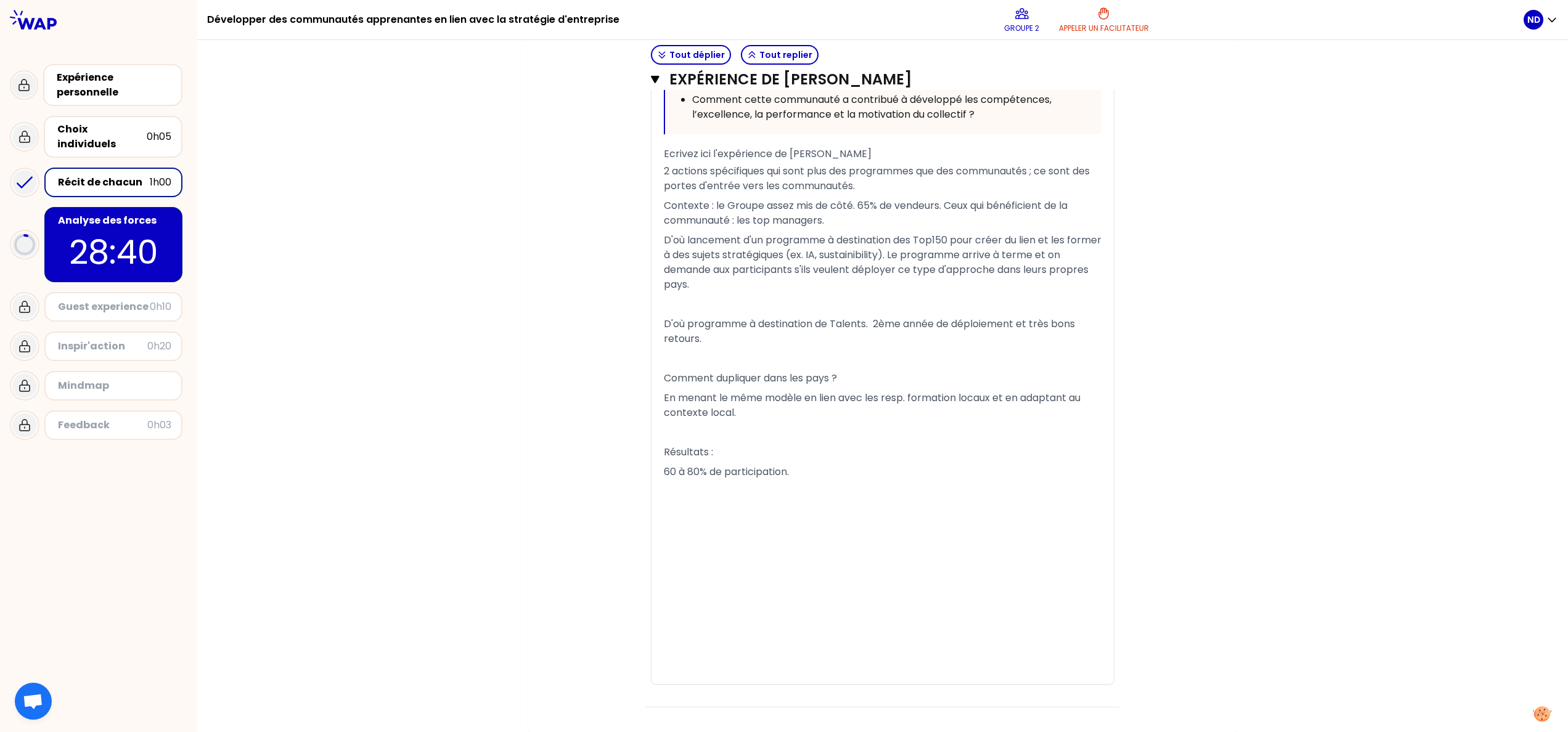 click on "60 à 80% de participation." at bounding box center [883, 472] 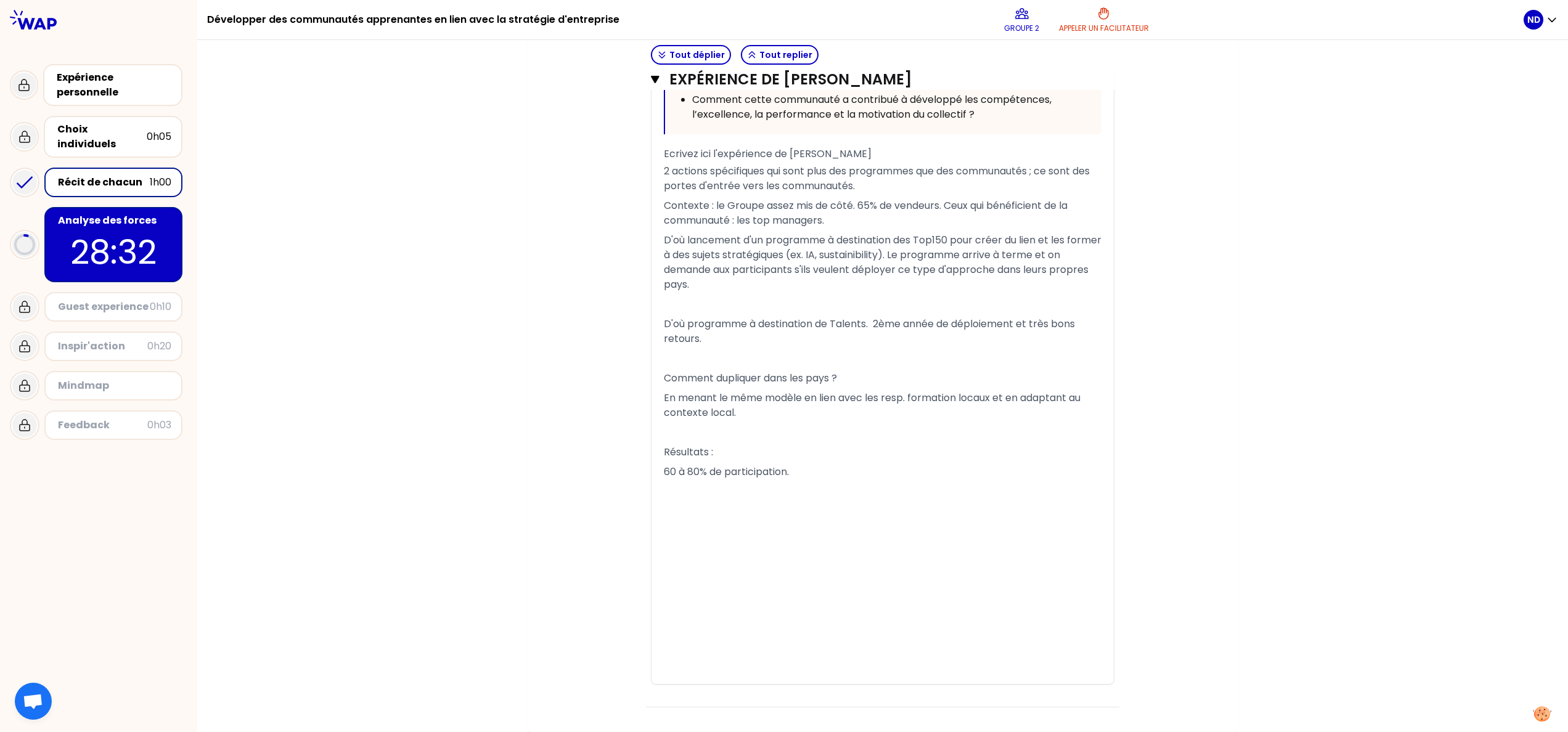 click on "2 actions spécifiques qui sont plus des programmes que des communautés ; ce sont des portes d'entrée vers les communautés." at bounding box center (883, 179) 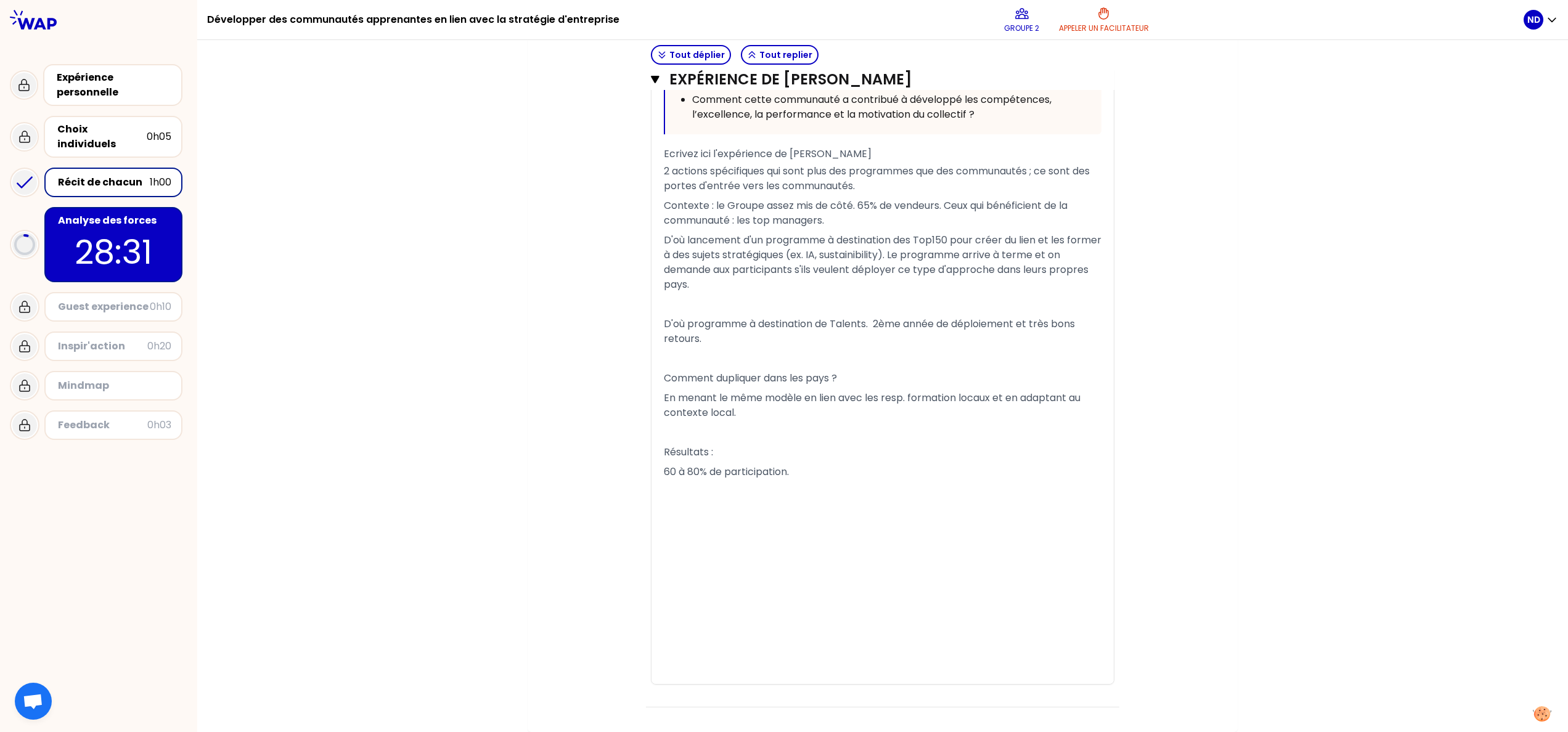click on "2 actions spécifiques qui sont plus des programmes que des communautés ; ce sont des portes d'entrée vers les communautés." at bounding box center (883, 179) 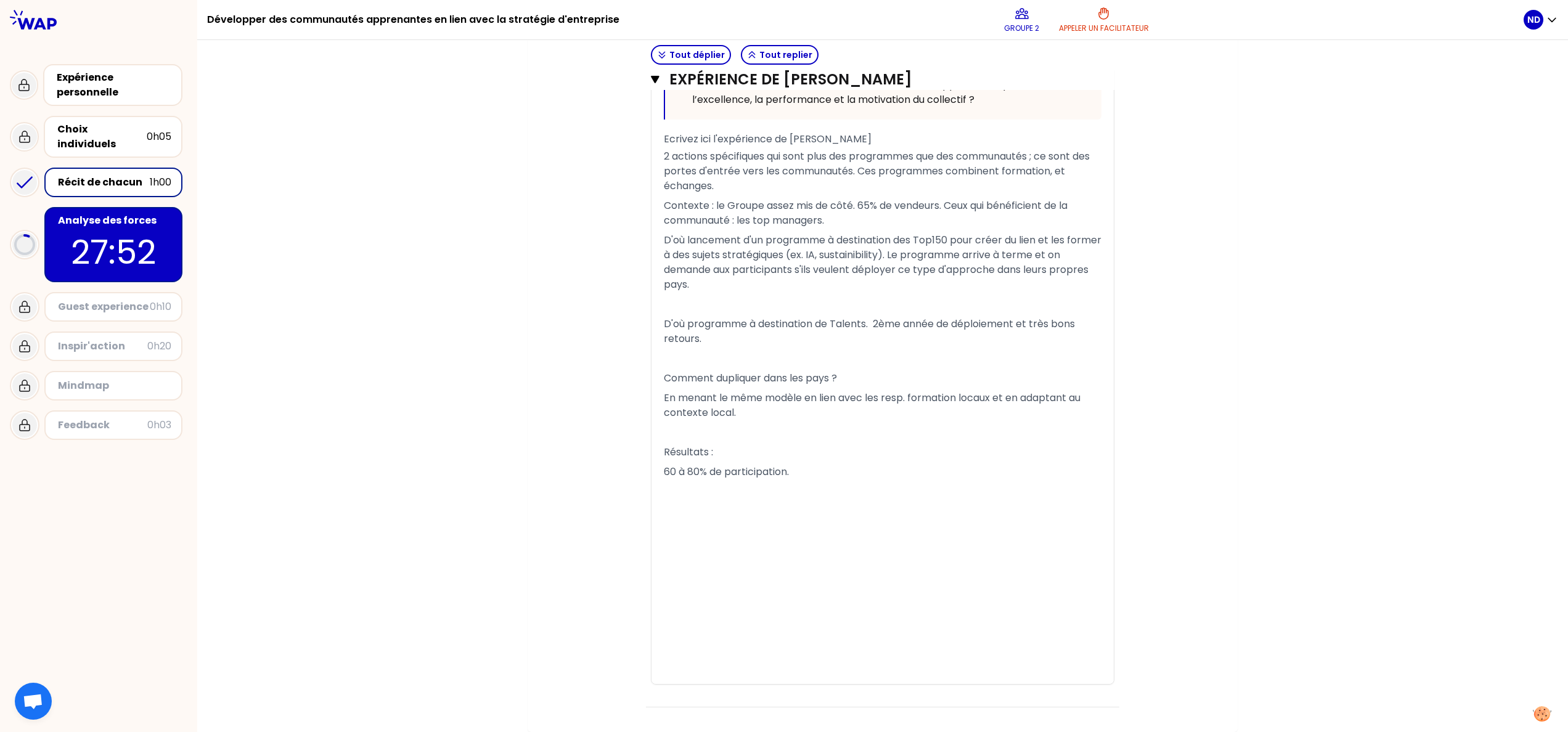 click on "2 actions spécifiques qui sont plus des programmes que des communautés ; ce sont des portes d'entrée vers les communautés. Ces programmes combinent formation, et échanges." at bounding box center [878, 171] 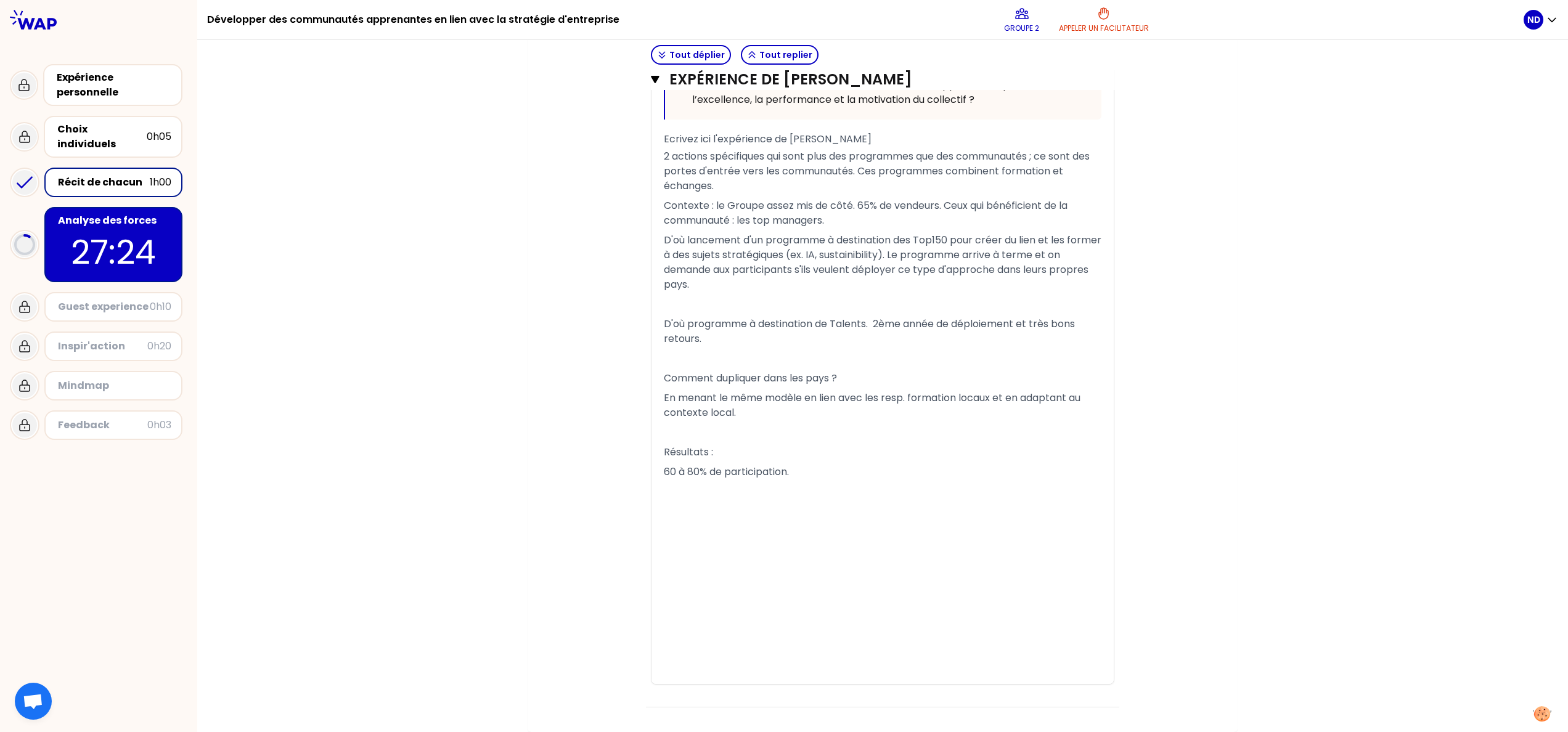 click on "60 à 80% de participation." at bounding box center (883, 472) 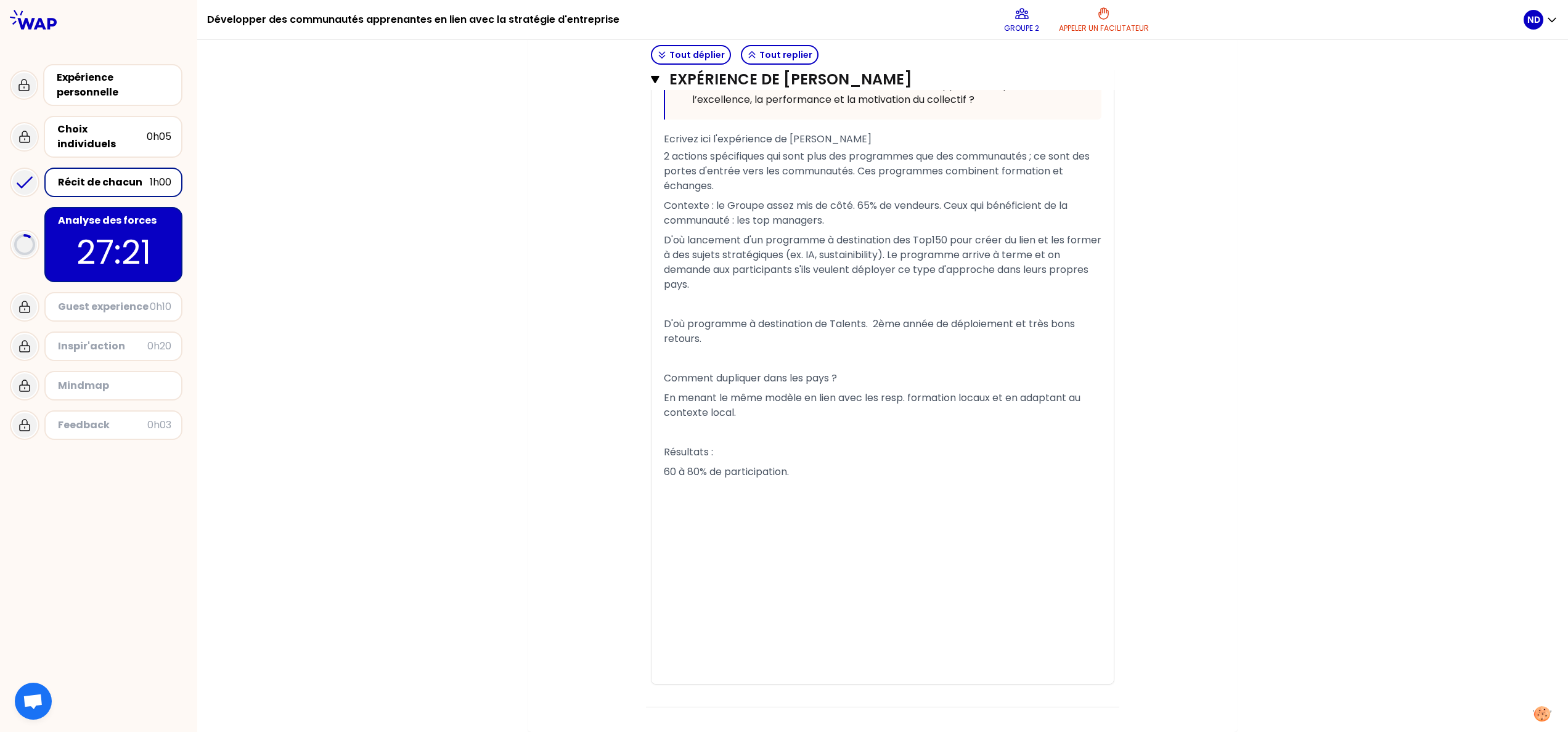 click on "Mon numéro de groupe : 2 Objectifs # [10minutes/personne] Racontez votre vécu à tour de rôle et répondez aux questions Info Warning Tip Fonctionnement inter-entreprise : présentez vous dans les groupes en une phrase Prénom et rôle.  pas d’acronyme ! veillez à être pédagogique Si vous avez le temps, sélectionnez une de vos expériences pour l’approfondir. Et prenez un temps de relecture individuel des récits Tout déplier Tout replier Expérience de Natascha DE [PERSON_NAME] Expérience de UnknownUser Ouvrir Expérience de [PERSON_NAME] Ouvrir Expérience de Malville Ouvrir Expérience de [PERSON_NAME] Ouvrir Expérience de [PERSON_NAME] Fermer T1 T2 Exporter sauvegardé « J'ai participé à la création de communauté apprenante à destination de nos cadres dirigeants et haut potentiels (2ème édition), dans le but de répliquer ces mêmes logiques au niveau local basé sur l'exemple qu'on vécu les participants.  » Replier Contexte et cadrage Votre rôle & Vos actions ﻿
﻿" at bounding box center [883, -101] 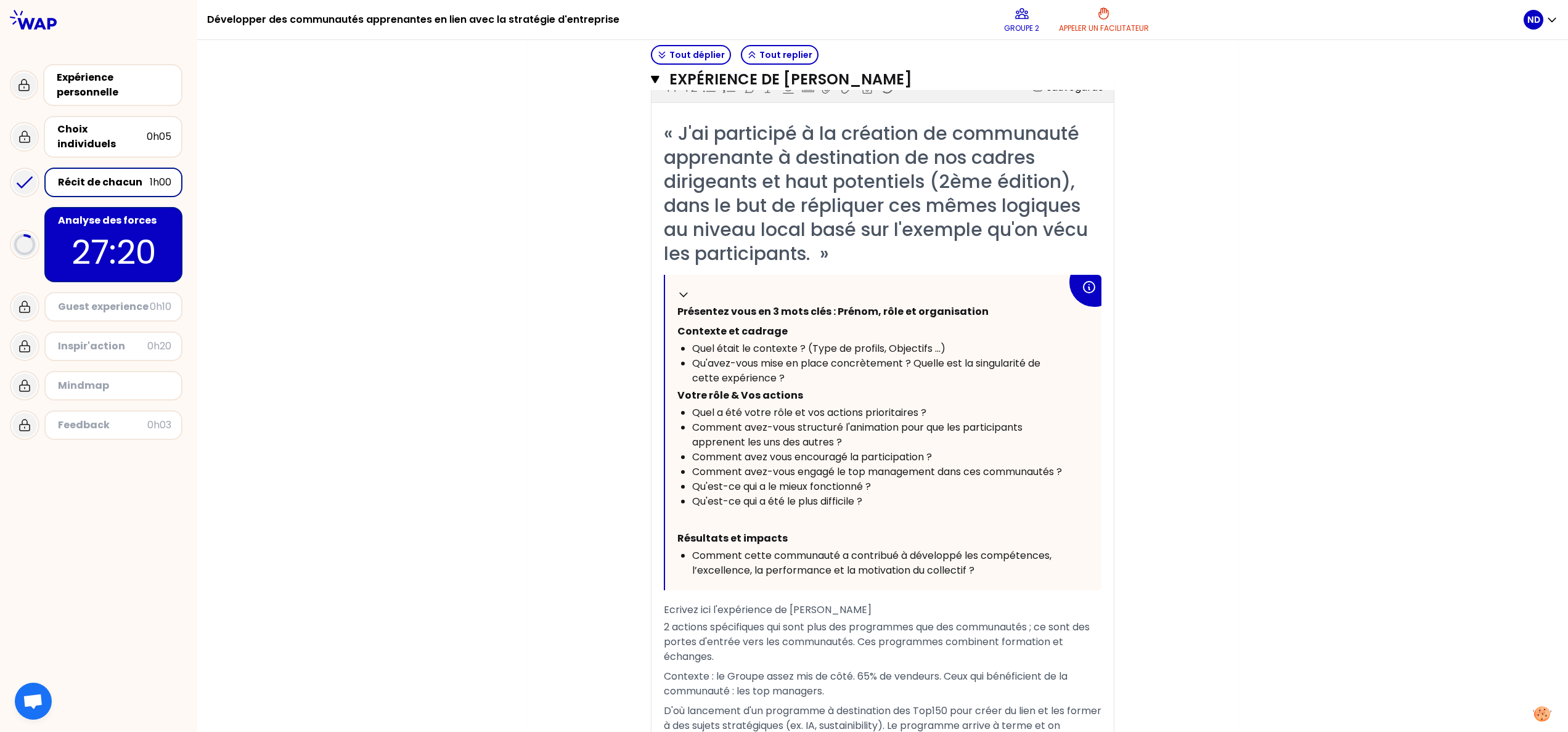 scroll, scrollTop: 567, scrollLeft: 0, axis: vertical 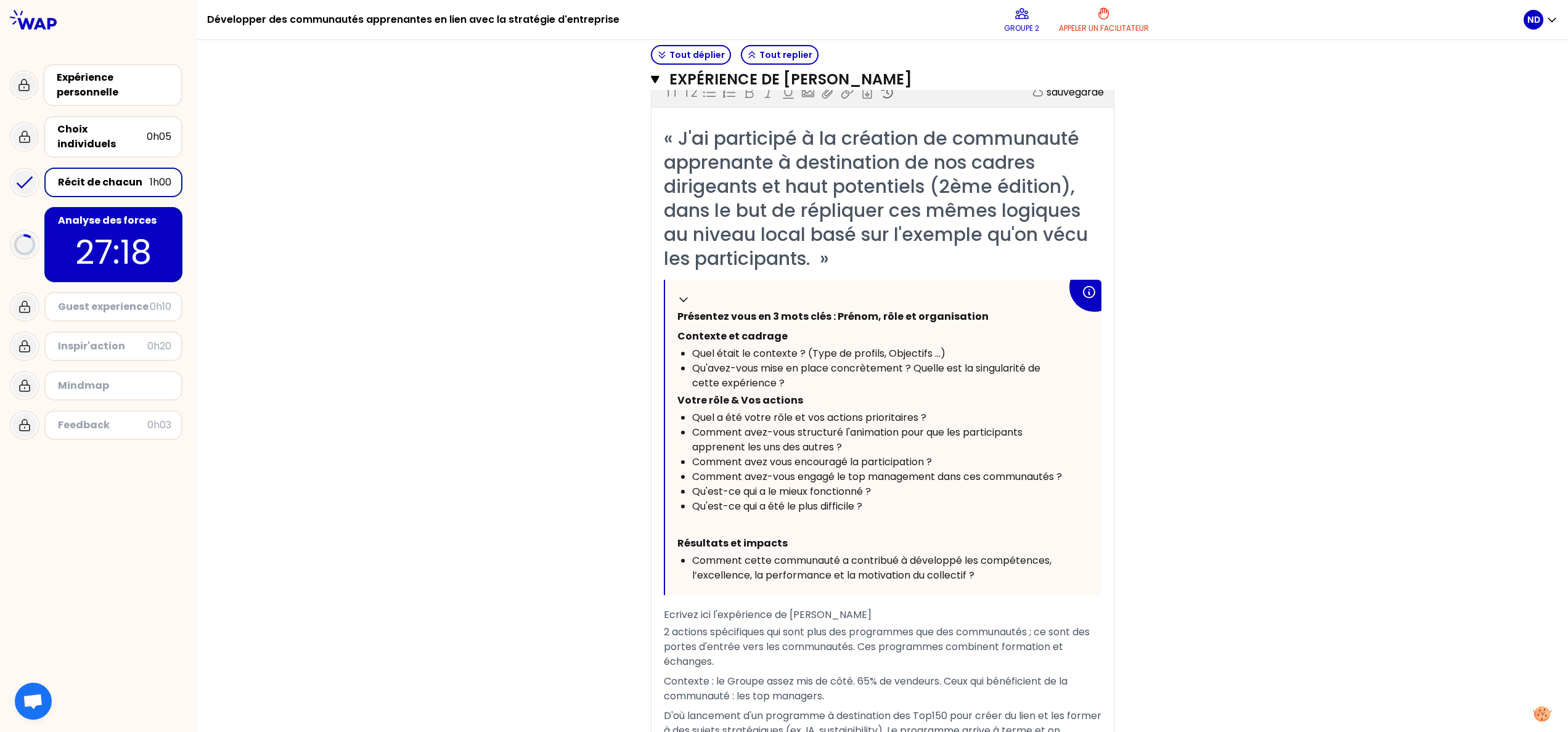 click on "Analyse des forces" at bounding box center (115, 221) 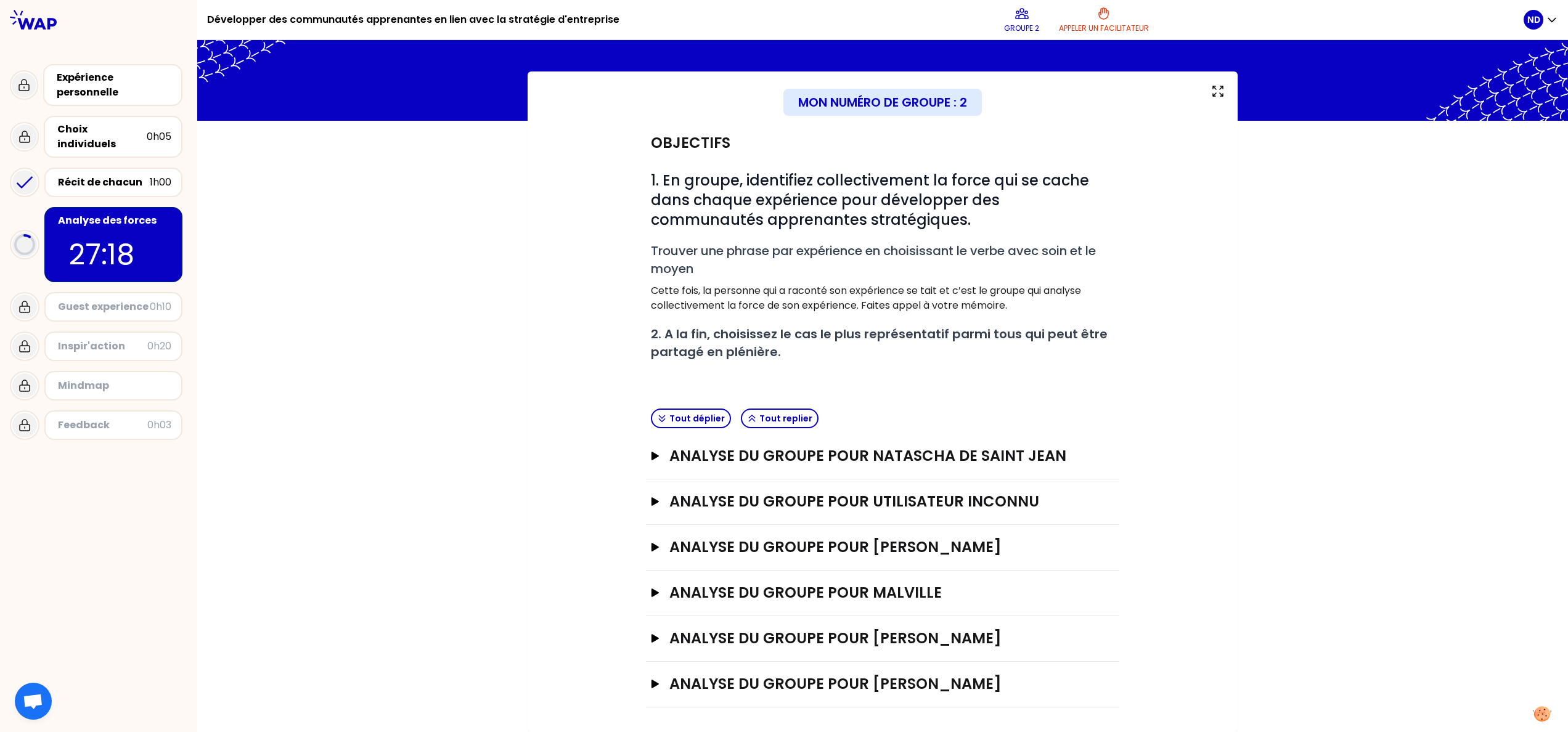 scroll, scrollTop: 40, scrollLeft: 0, axis: vertical 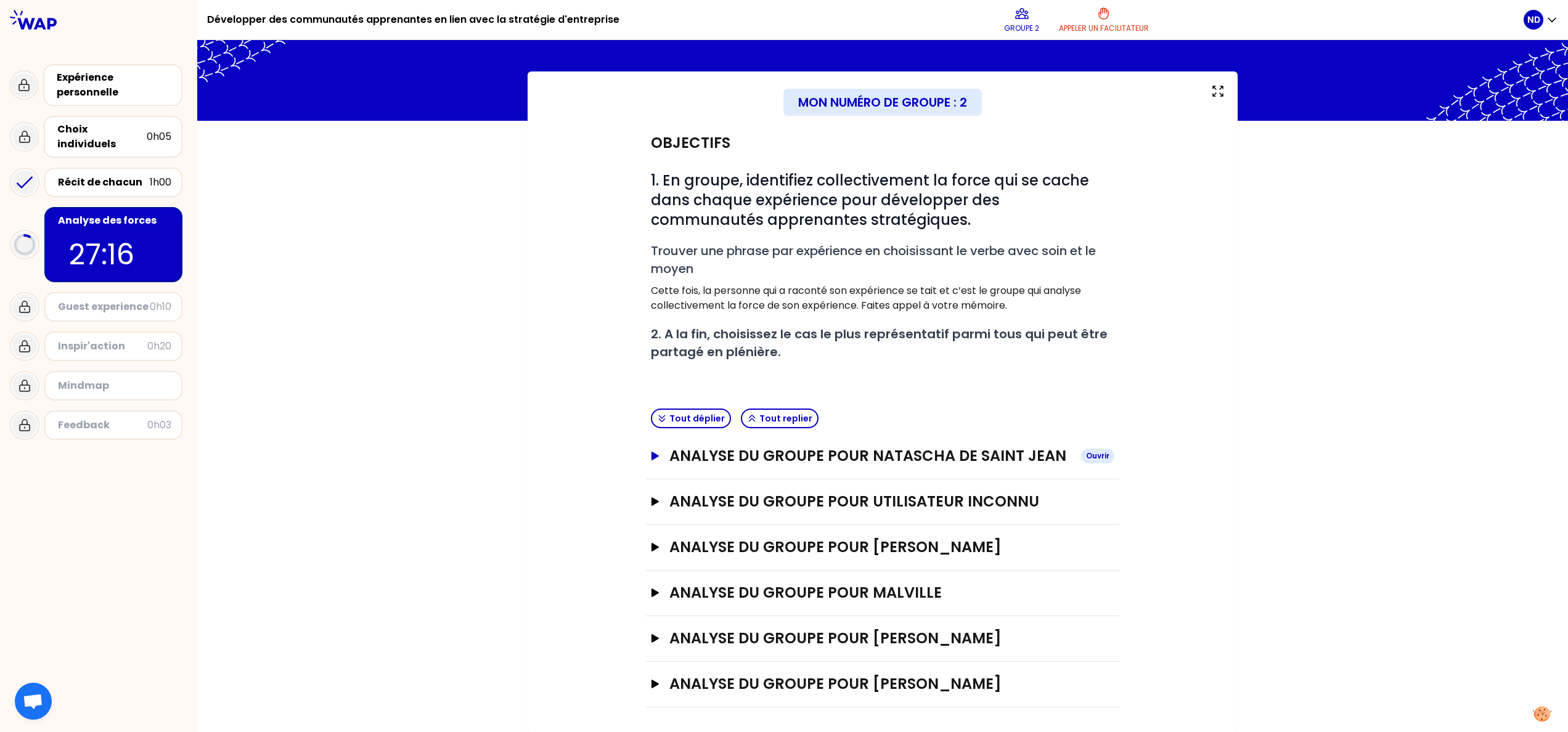 click on "analyse du groupe pour Natascha DE SAINT JEAN" at bounding box center [870, 456] 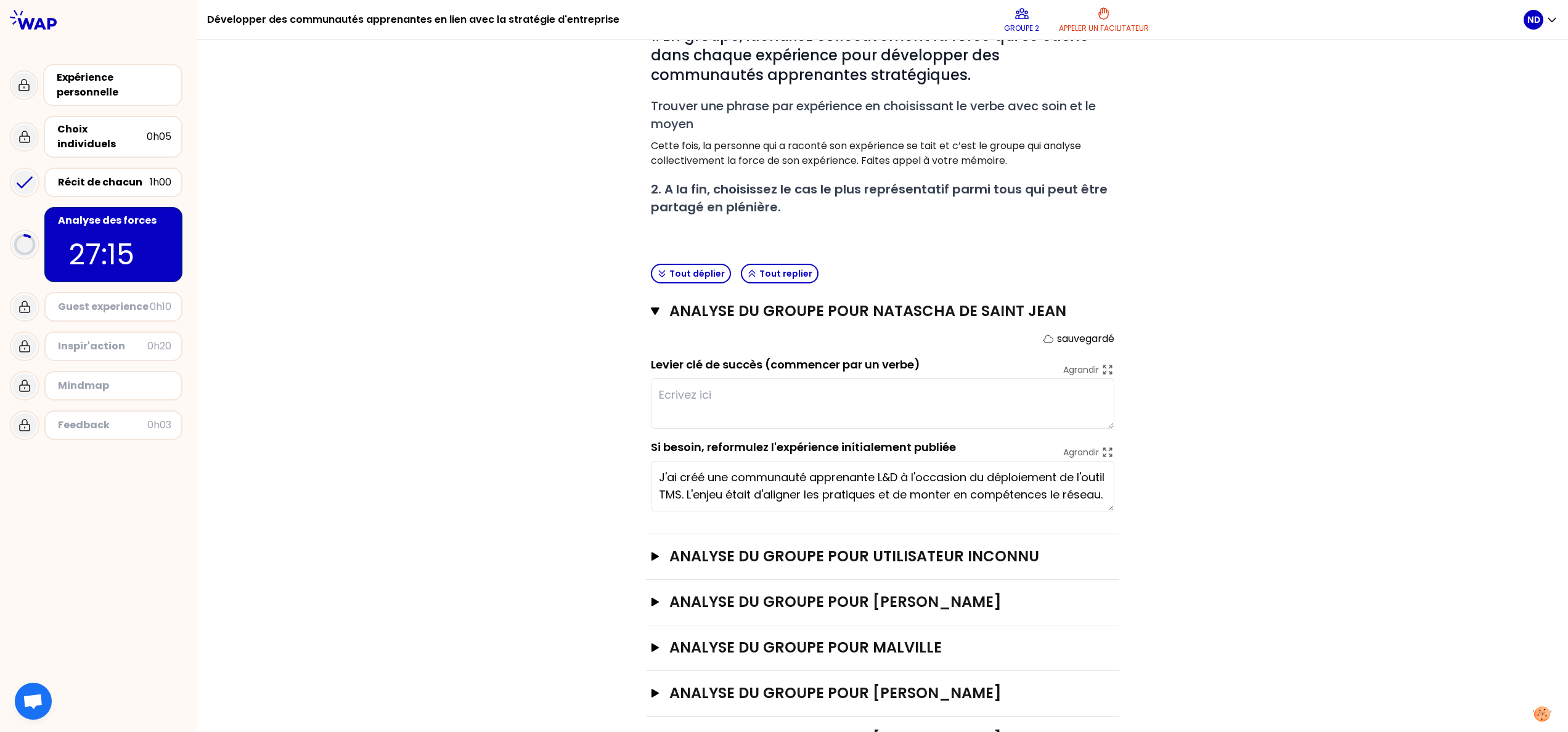 scroll, scrollTop: 240, scrollLeft: 0, axis: vertical 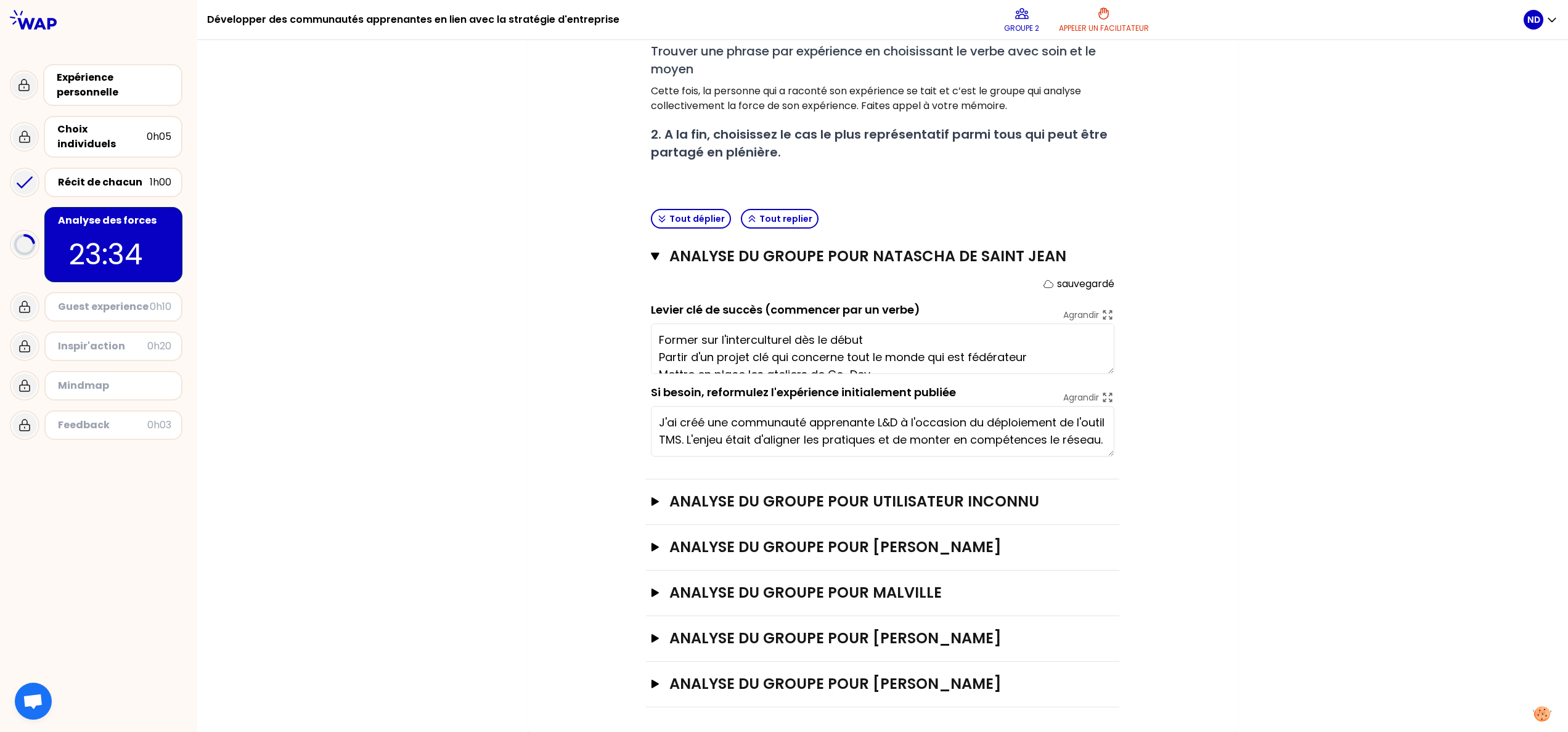 type on "Former sur l'interculturel dès le début
Partir d'un projet clé qui concerne tout le monde qui est fédérateur
Mettre en place les ateliers de Co-Dev
Se réunir en présentiel pour créer les vrais liens avec un mix - ateliers, moments de partage, moments de convivialité" 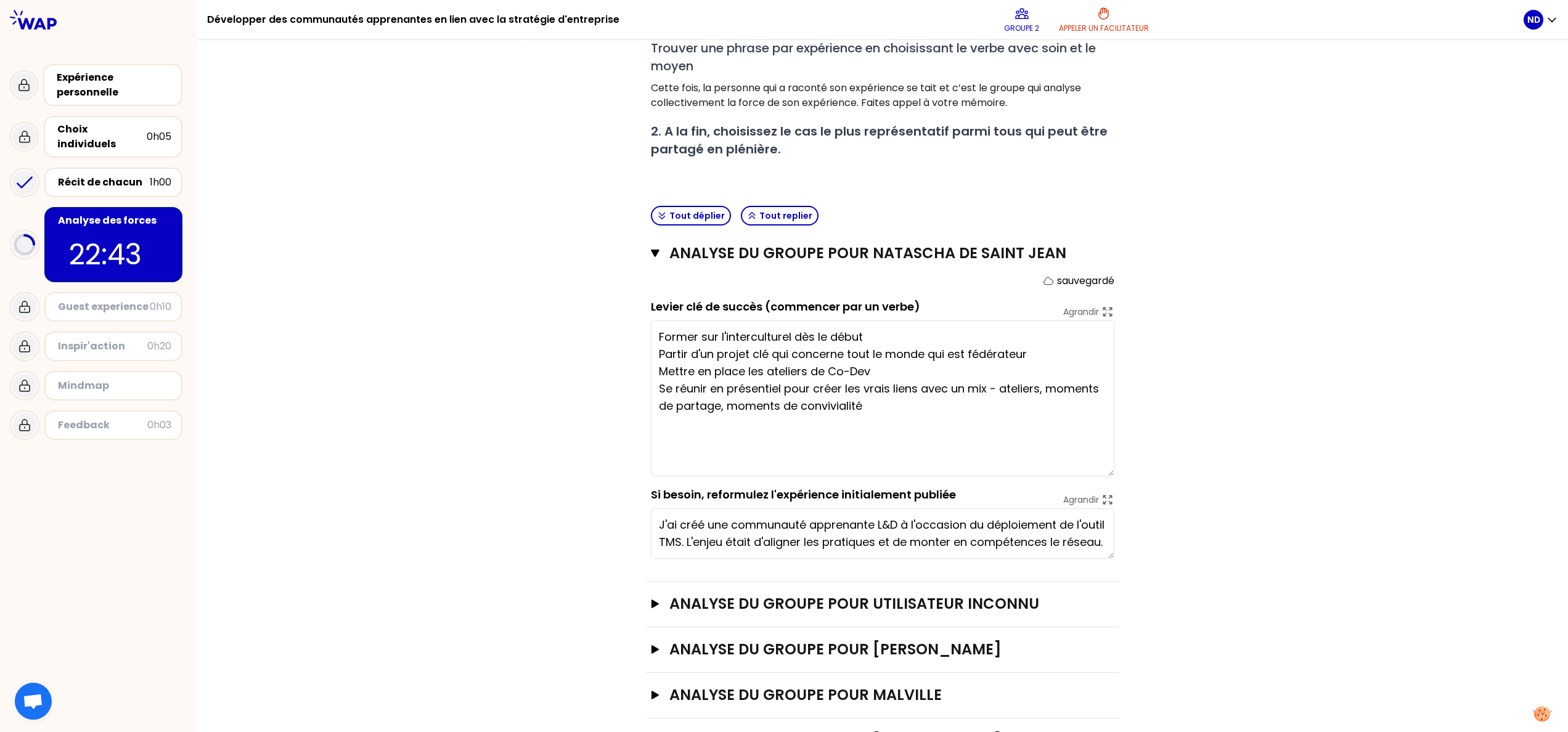 drag, startPoint x: 1100, startPoint y: 368, endPoint x: 1137, endPoint y: 474, distance: 112.27199 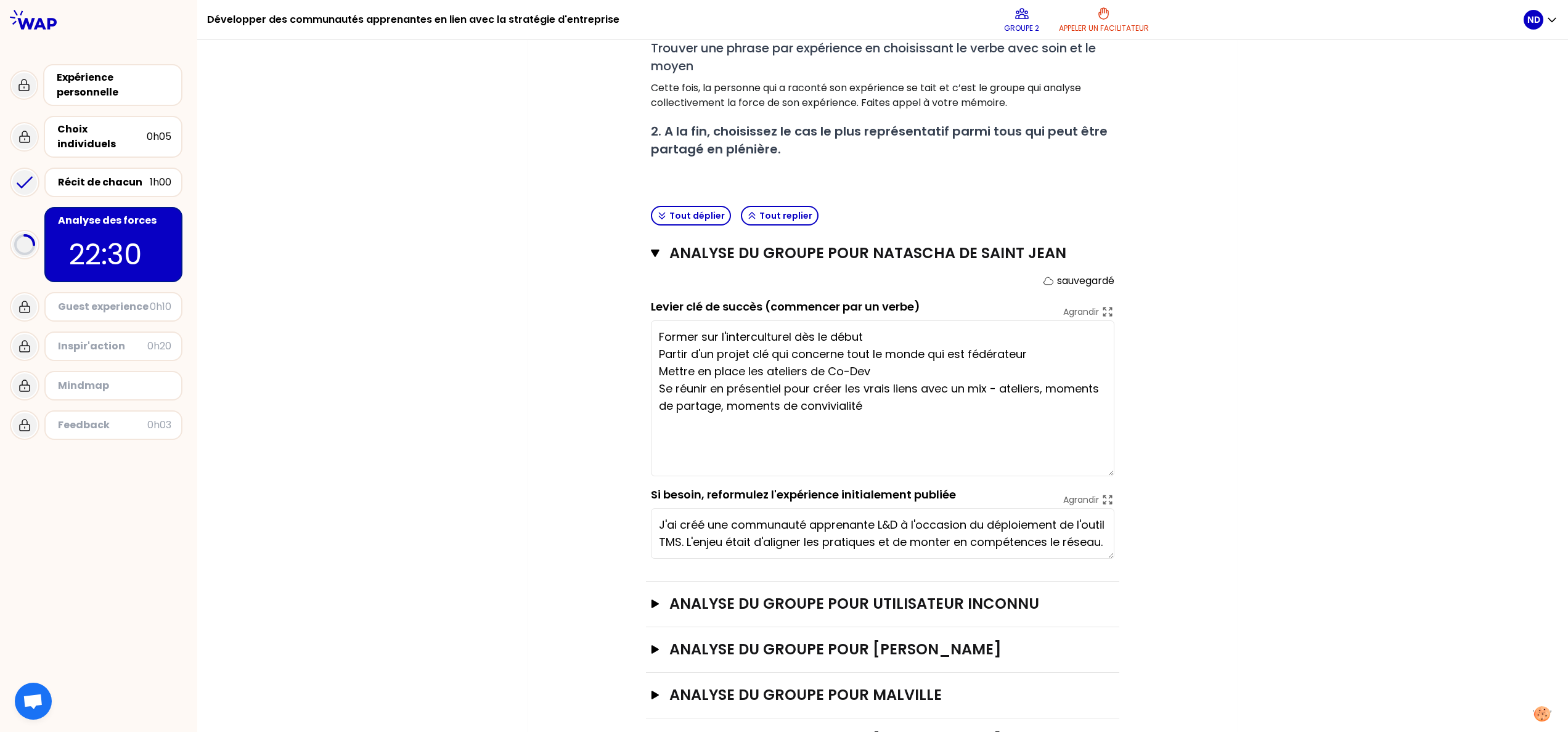 drag, startPoint x: 899, startPoint y: 407, endPoint x: 606, endPoint y: 361, distance: 296.58894 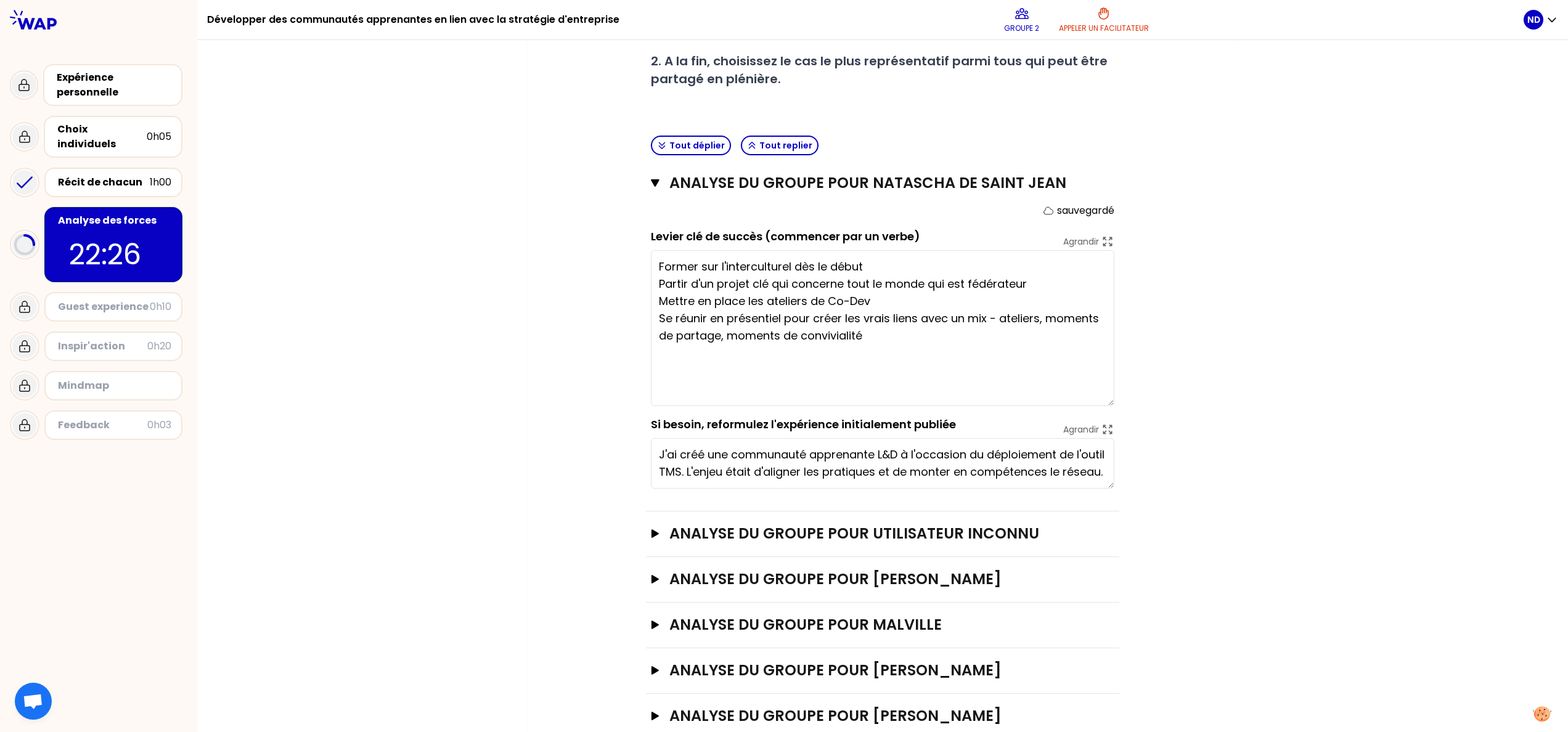 scroll, scrollTop: 346, scrollLeft: 0, axis: vertical 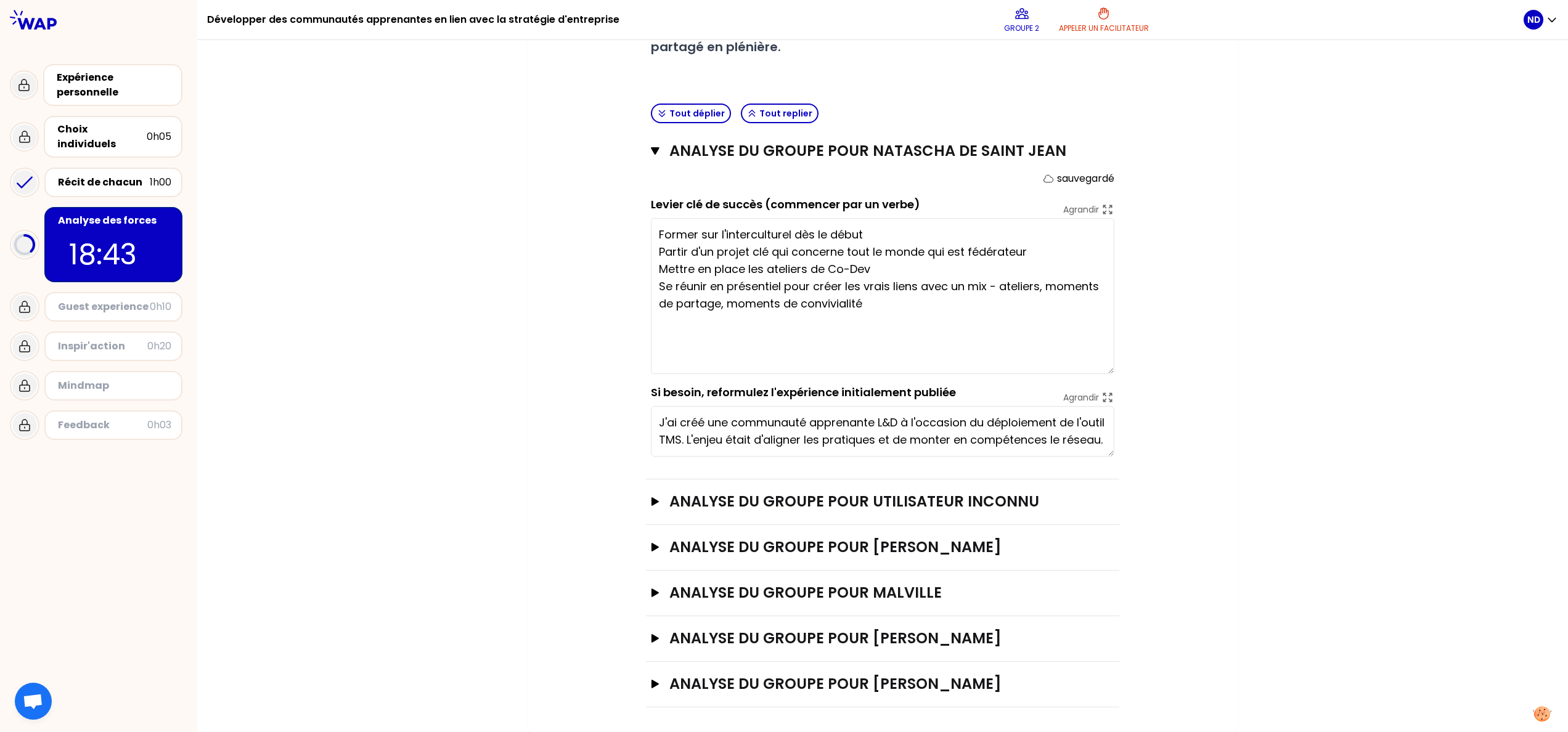click on "Objectifs # 1. En groupe, identifiez collectivement la force qui se cache dans chaque expérience pour développer des communautés apprenantes stratégiques. # Trouver une phrase par expérience en choisissant le verbe avec soin et le moyen Cette fois, la personne qui a raconté son expérience se tait et c’est le groupe qui analyse collectivement la force de son expérience. Faites appel à votre mémoire. # 2. A la fin, choisissez le cas le plus représentatif parmi tous qui peut être partagé en plénière. Tout déplier Tout replier analyse du groupe pour Natascha DE [PERSON_NAME] sauvegardé Levier clé de succès (commencer par un verbe) [PERSON_NAME] Former sur l'interculturel dès le début
Partir d'un projet clé qui concerne tout le monde qui est fédérateur
Mettre en place les ateliers de Co-Dev
Se réunir en présentiel pour créer les vrais liens avec un mix - ateliers, moments de partage, moments de convivialité Si besoin, reformulez l'expérience initialement publiée [PERSON_NAME]" at bounding box center [883, 261] 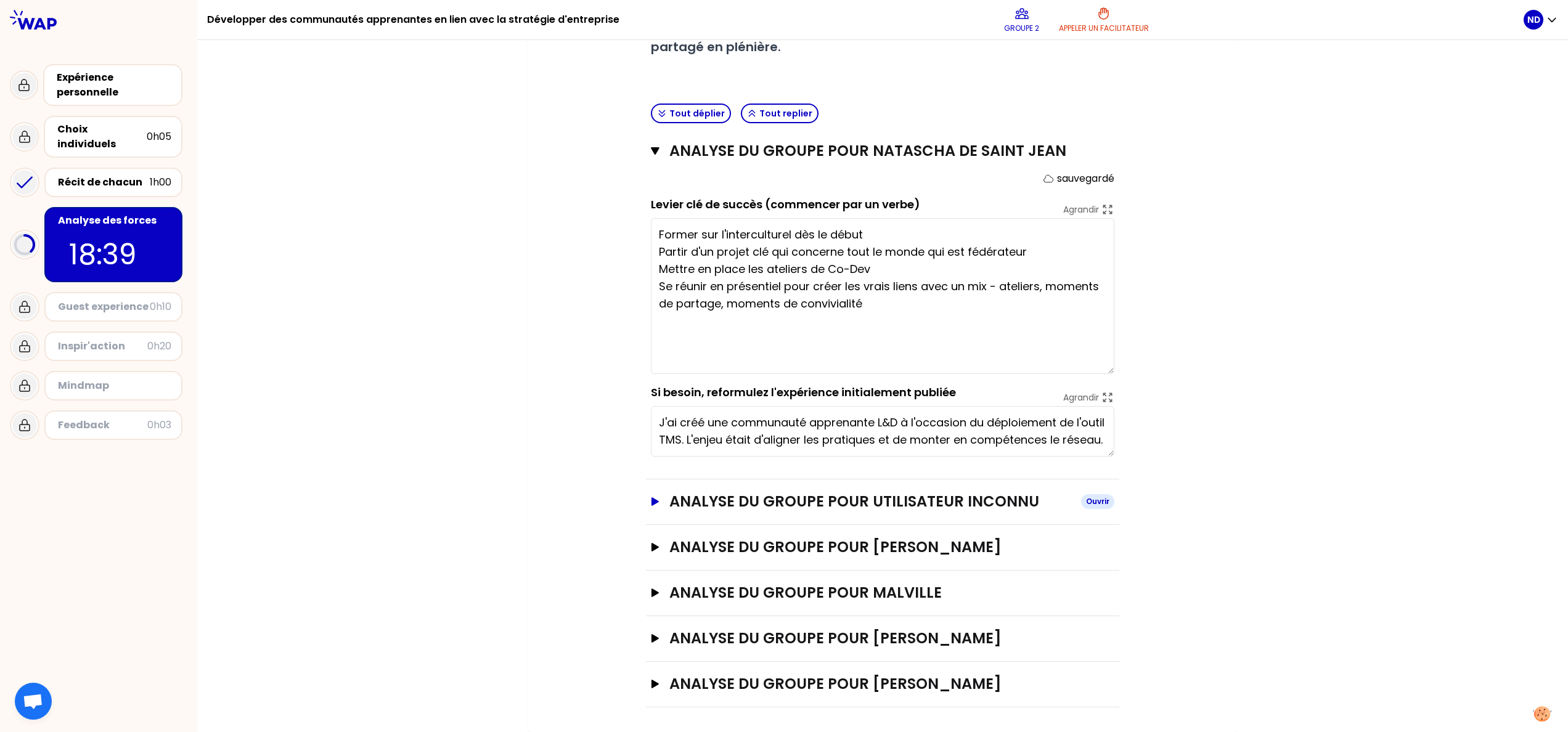 click on "Ouvrir" at bounding box center (1098, 502) 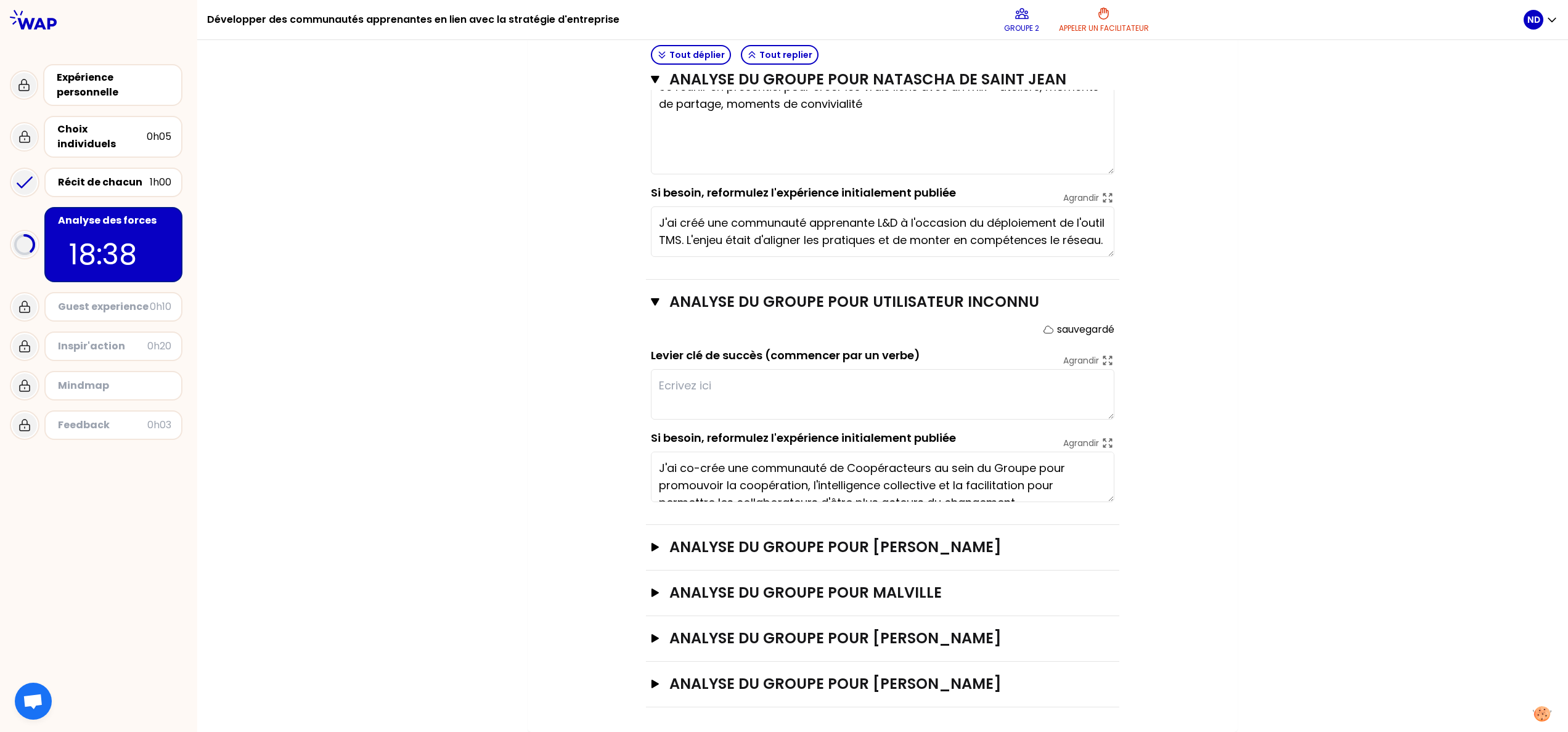 scroll, scrollTop: 546, scrollLeft: 0, axis: vertical 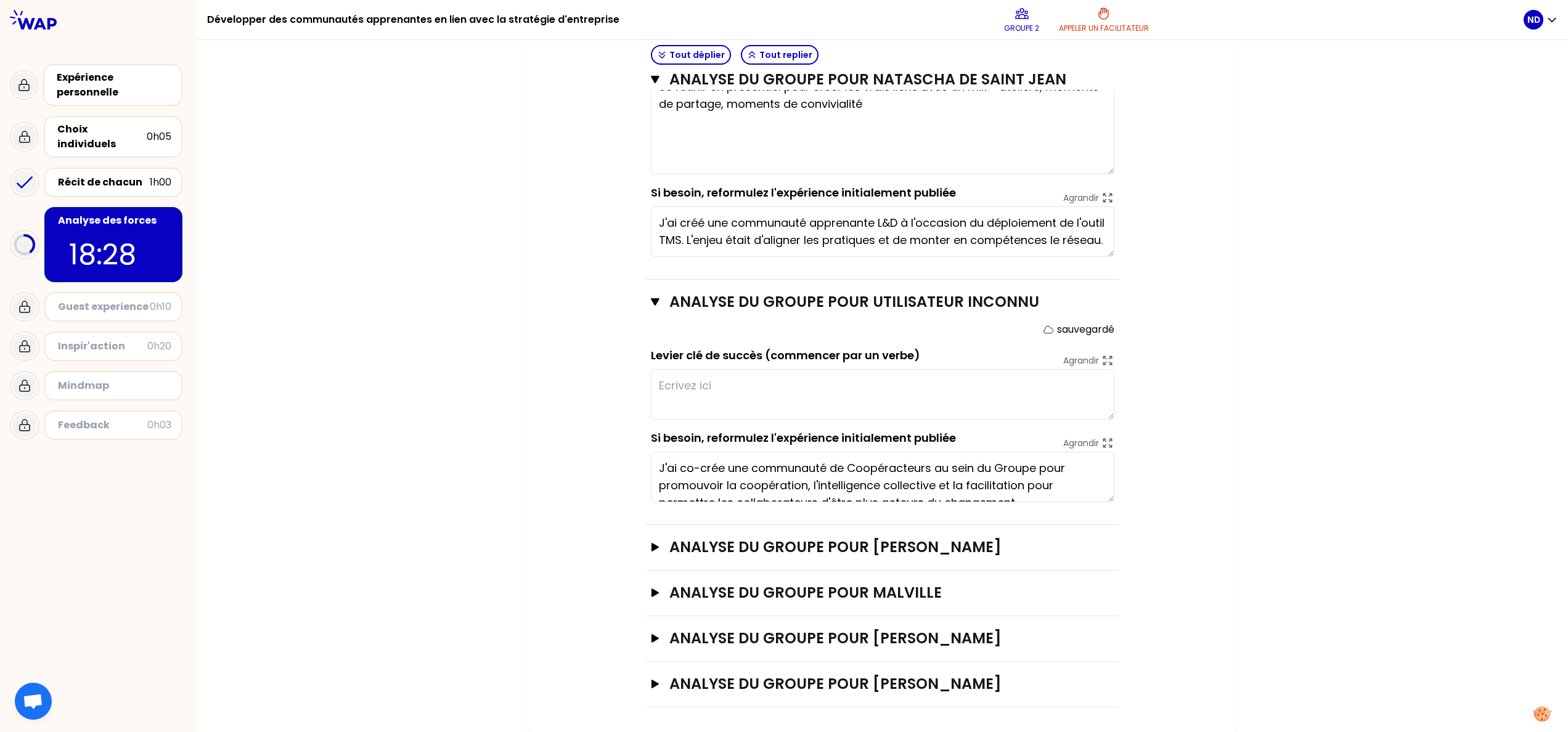 click on "Mon numéro de groupe : 2 Objectifs # 1. En groupe, identifiez collectivement la force qui se cache dans chaque expérience pour développer des communautés apprenantes stratégiques. # Trouver une phrase par expérience en choisissant le verbe avec soin et le moyen Cette fois, la personne qui a raconté son expérience se tait et c’est le groupe qui analyse collectivement la force de son expérience. Faites appel à votre mémoire. # 2. A la fin, choisissez le cas le plus représentatif parmi tous qui peut être partagé en plénière. Tout déplier Tout replier analyse du groupe pour Natascha DE [PERSON_NAME] sauvegardé Levier clé de succès (commencer par un verbe) [PERSON_NAME] Former sur l'interculturel dès le début
Partir d'un projet clé qui concerne tout le monde qui est fédérateur
Mettre en place les ateliers de Co-Dev
Se réunir en présentiel pour créer les vrais liens avec un mix - ateliers, moments de partage, moments de convivialité Agrandir analyse du groupe pour Utilisateur inconnu" at bounding box center (883, 149) 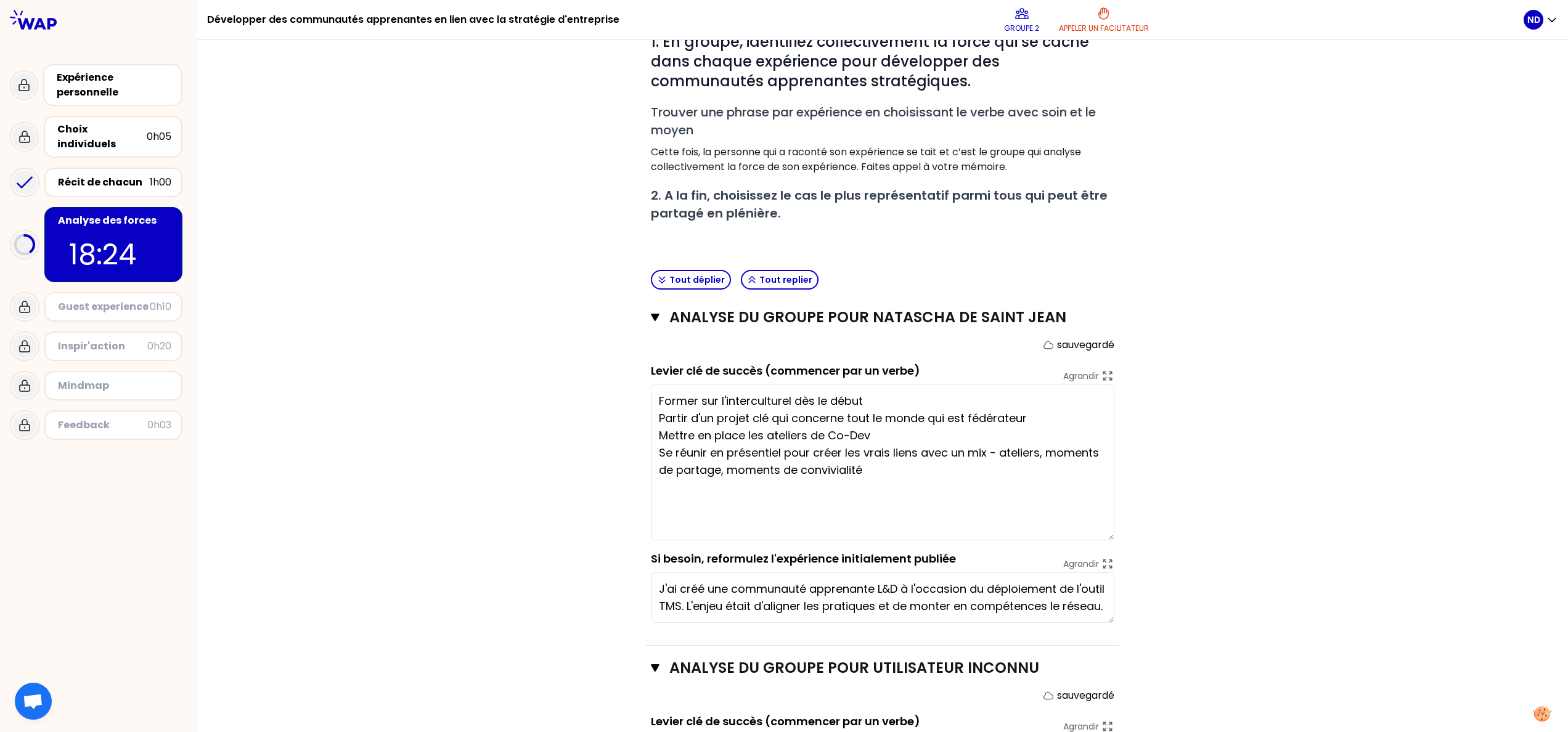 scroll, scrollTop: 53, scrollLeft: 0, axis: vertical 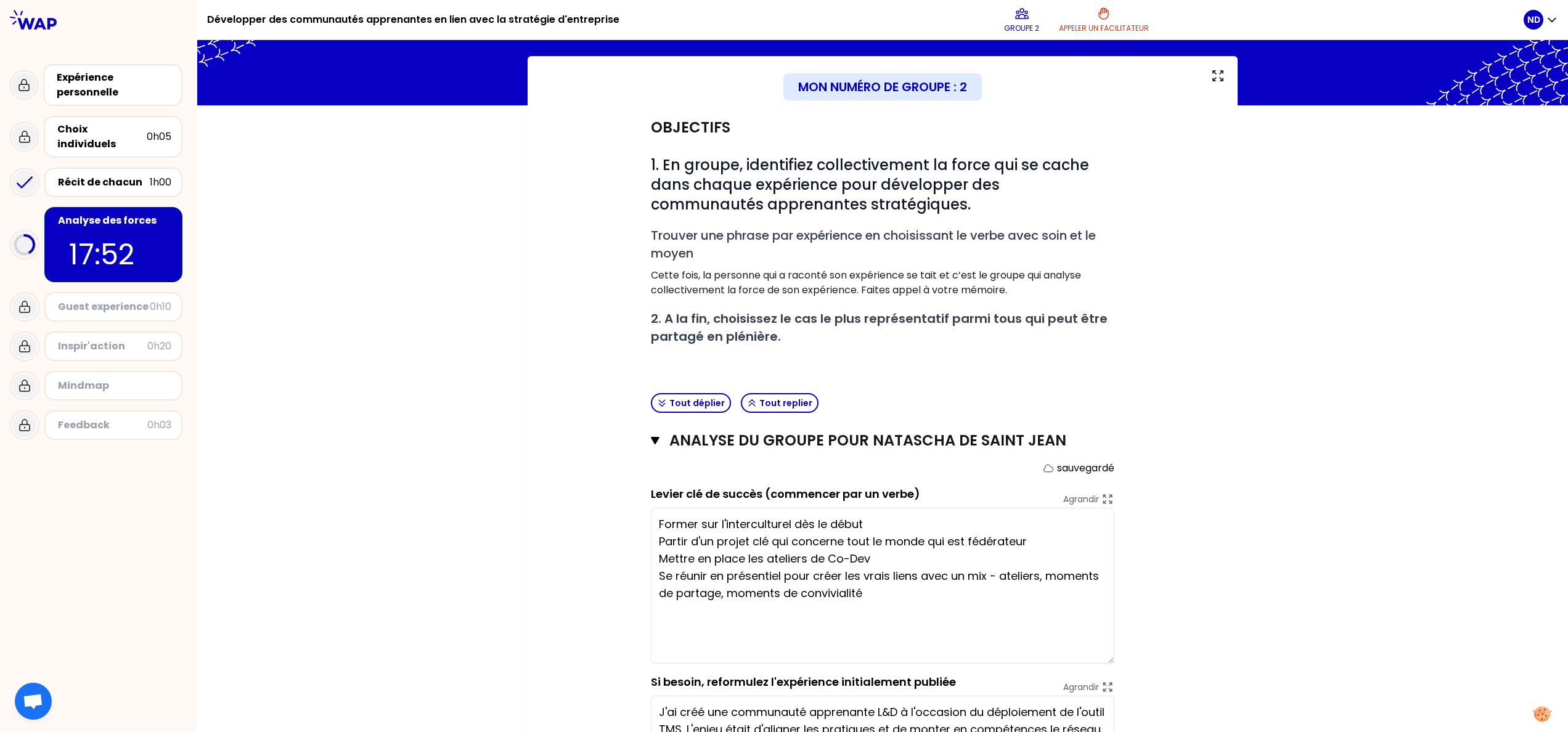 click on "Mon numéro de groupe : 2 Objectifs # 1. En groupe, identifiez collectivement la force qui se cache dans chaque expérience pour développer des communautés apprenantes stratégiques. # Trouver une phrase par expérience en choisissant le verbe avec soin et le moyen Cette fois, la personne qui a raconté son expérience se tait et c’est le groupe qui analyse collectivement la force de son expérience. Faites appel à votre mémoire. # 2. A la fin, choisissez le cas le plus représentatif parmi tous qui peut être partagé en plénière. Tout déplier Tout replier analyse du groupe pour Natascha DE [PERSON_NAME] sauvegardé Levier clé de succès (commencer par un verbe) [PERSON_NAME] Former sur l'interculturel dès le début
Partir d'un projet clé qui concerne tout le monde qui est fédérateur
Mettre en place les ateliers de Co-Dev
Se réunir en présentiel pour créer les vrais liens avec un mix - ateliers, moments de partage, moments de convivialité Agrandir analyse du groupe pour Utilisateur inconnu" at bounding box center [883, 638] 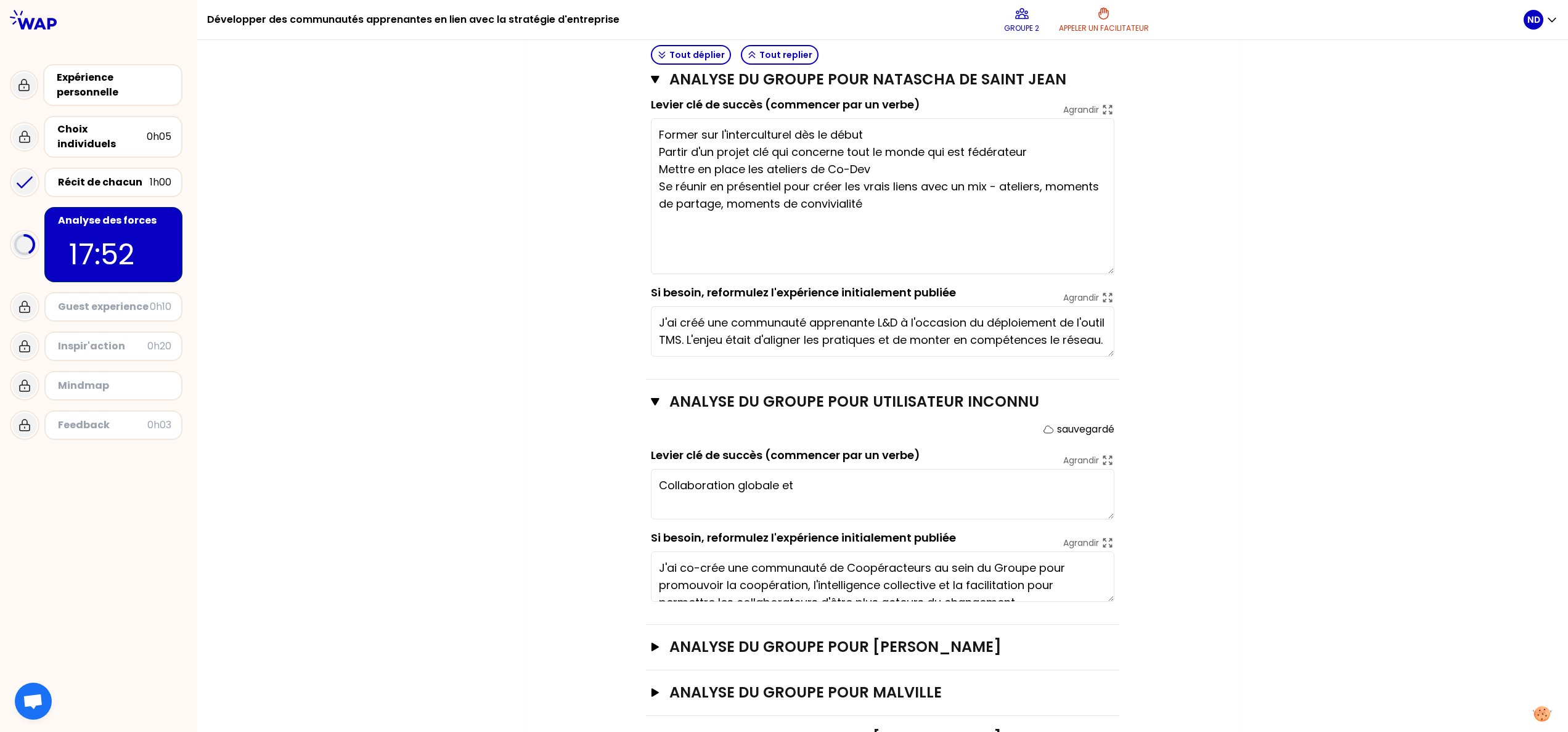 scroll, scrollTop: 546, scrollLeft: 0, axis: vertical 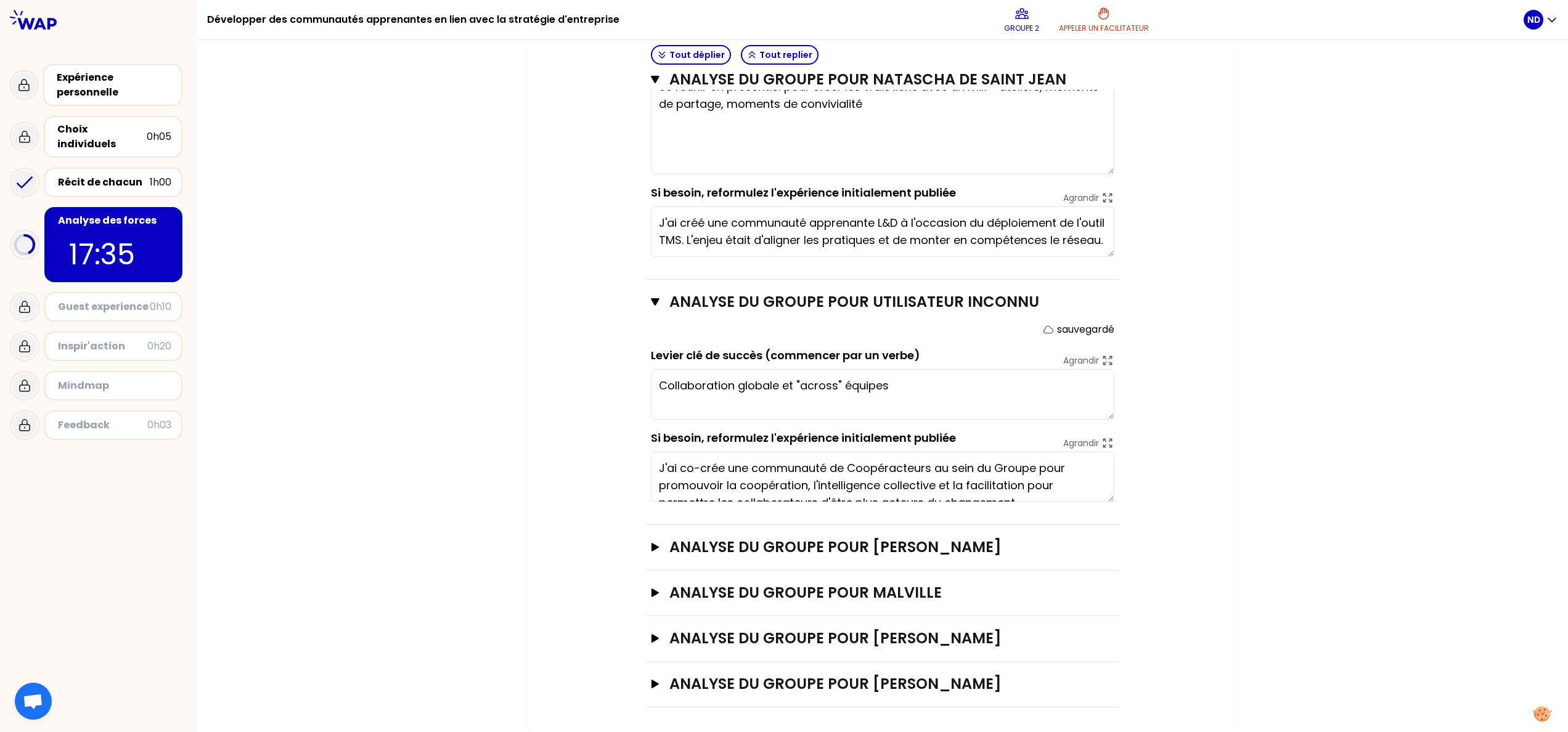 click on "Mon numéro de groupe : 2 Objectifs # 1. En groupe, identifiez collectivement la force qui se cache dans chaque expérience pour développer des communautés apprenantes stratégiques. # Trouver une phrase par expérience en choisissant le verbe avec soin et le moyen Cette fois, la personne qui a raconté son expérience se tait et c’est le groupe qui analyse collectivement la force de son expérience. Faites appel à votre mémoire. # 2. A la fin, choisissez le cas le plus représentatif parmi tous qui peut être partagé en plénière. Tout déplier Tout replier analyse du groupe pour Natascha DE [PERSON_NAME] sauvegardé Levier clé de succès (commencer par un verbe) [PERSON_NAME] Former sur l'interculturel dès le début
Partir d'un projet clé qui concerne tout le monde qui est fédérateur
Mettre en place les ateliers de Co-Dev
Se réunir en présentiel pour créer les vrais liens avec un mix - ateliers, moments de partage, moments de convivialité Agrandir analyse du groupe pour Utilisateur inconnu" at bounding box center [883, 149] 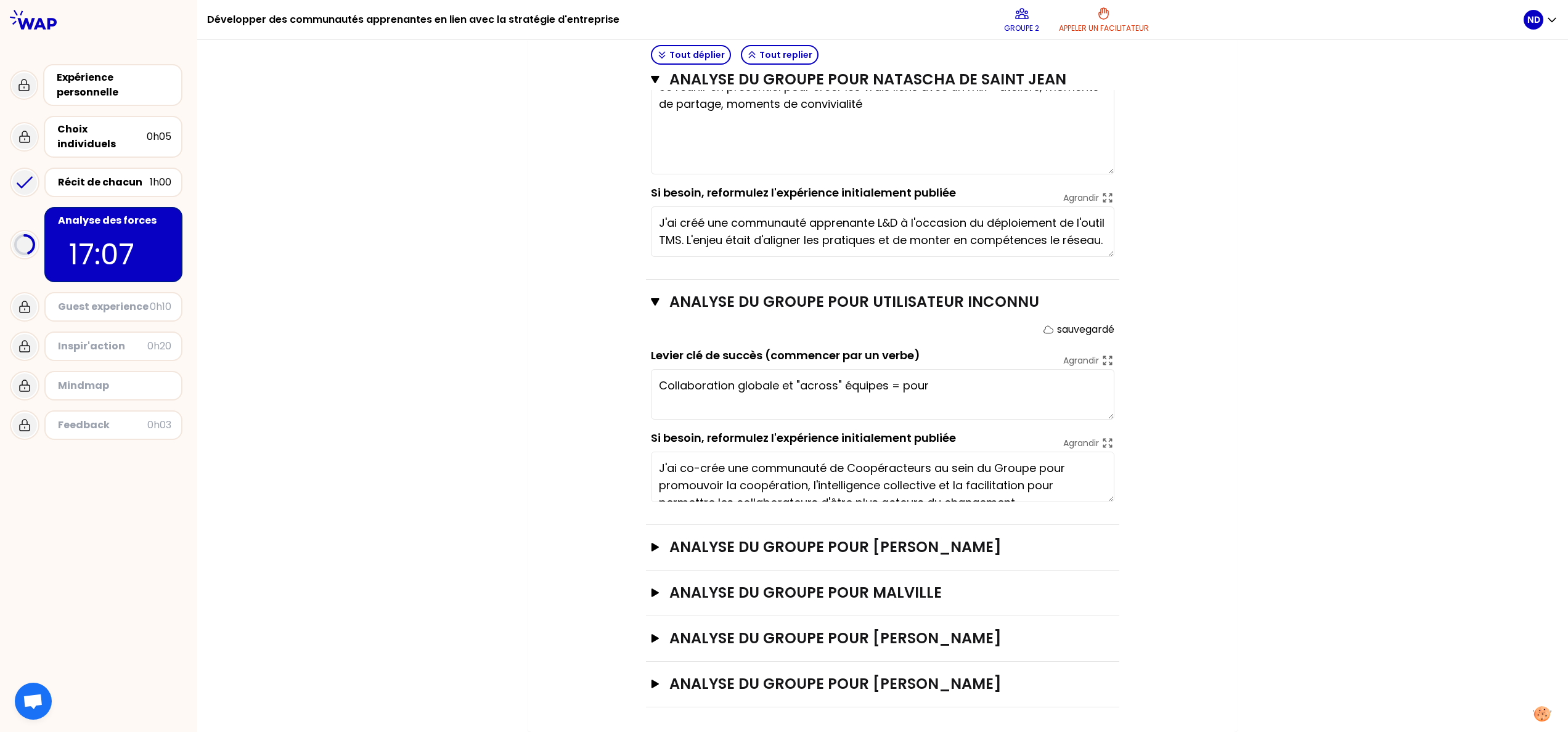 click on "Mon numéro de groupe : 2 Objectifs # 1. En groupe, identifiez collectivement la force qui se cache dans chaque expérience pour développer des communautés apprenantes stratégiques. # Trouver une phrase par expérience en choisissant le verbe avec soin et le moyen Cette fois, la personne qui a raconté son expérience se tait et c’est le groupe qui analyse collectivement la force de son expérience. Faites appel à votre mémoire. # 2. A la fin, choisissez le cas le plus représentatif parmi tous qui peut être partagé en plénière. Tout déplier Tout replier analyse du groupe pour Natascha DE [PERSON_NAME] sauvegardé Levier clé de succès (commencer par un verbe) [PERSON_NAME] Former sur l'interculturel dès le début
Partir d'un projet clé qui concerne tout le monde qui est fédérateur
Mettre en place les ateliers de Co-Dev
Se réunir en présentiel pour créer les vrais liens avec un mix - ateliers, moments de partage, moments de convivialité Agrandir analyse du groupe pour Utilisateur inconnu" at bounding box center (883, 149) 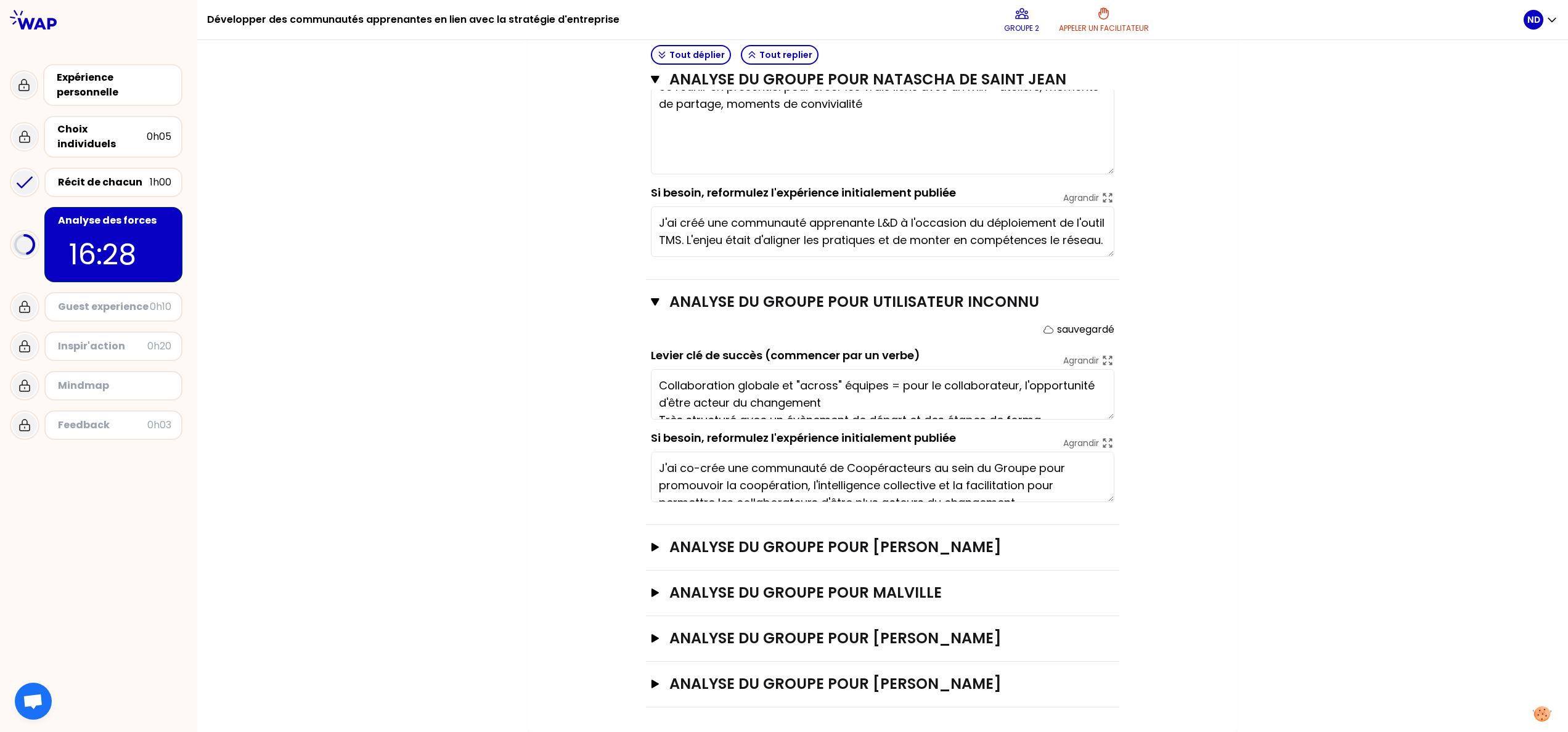 scroll, scrollTop: 546, scrollLeft: 0, axis: vertical 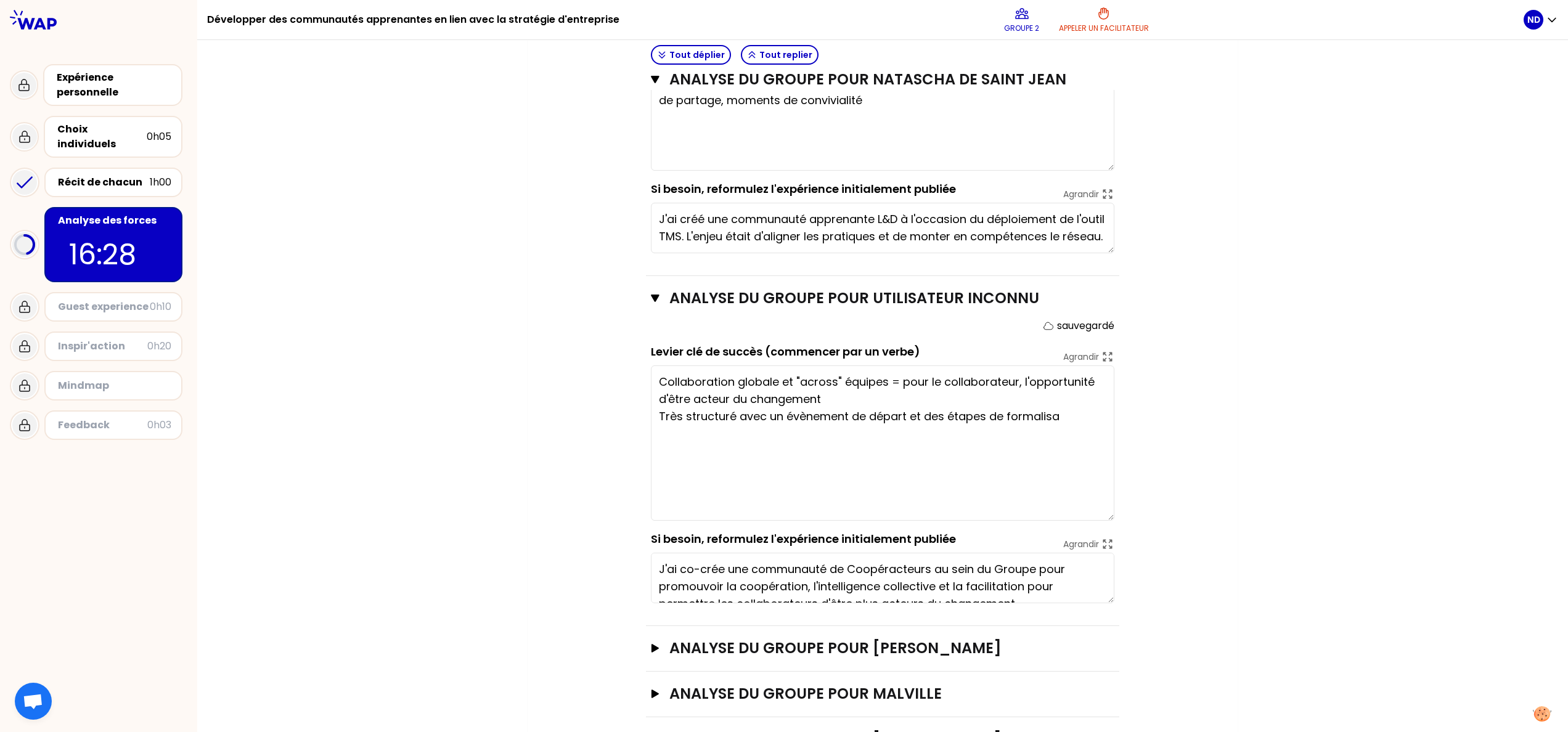 drag, startPoint x: 1102, startPoint y: 410, endPoint x: 1161, endPoint y: 515, distance: 120.4409 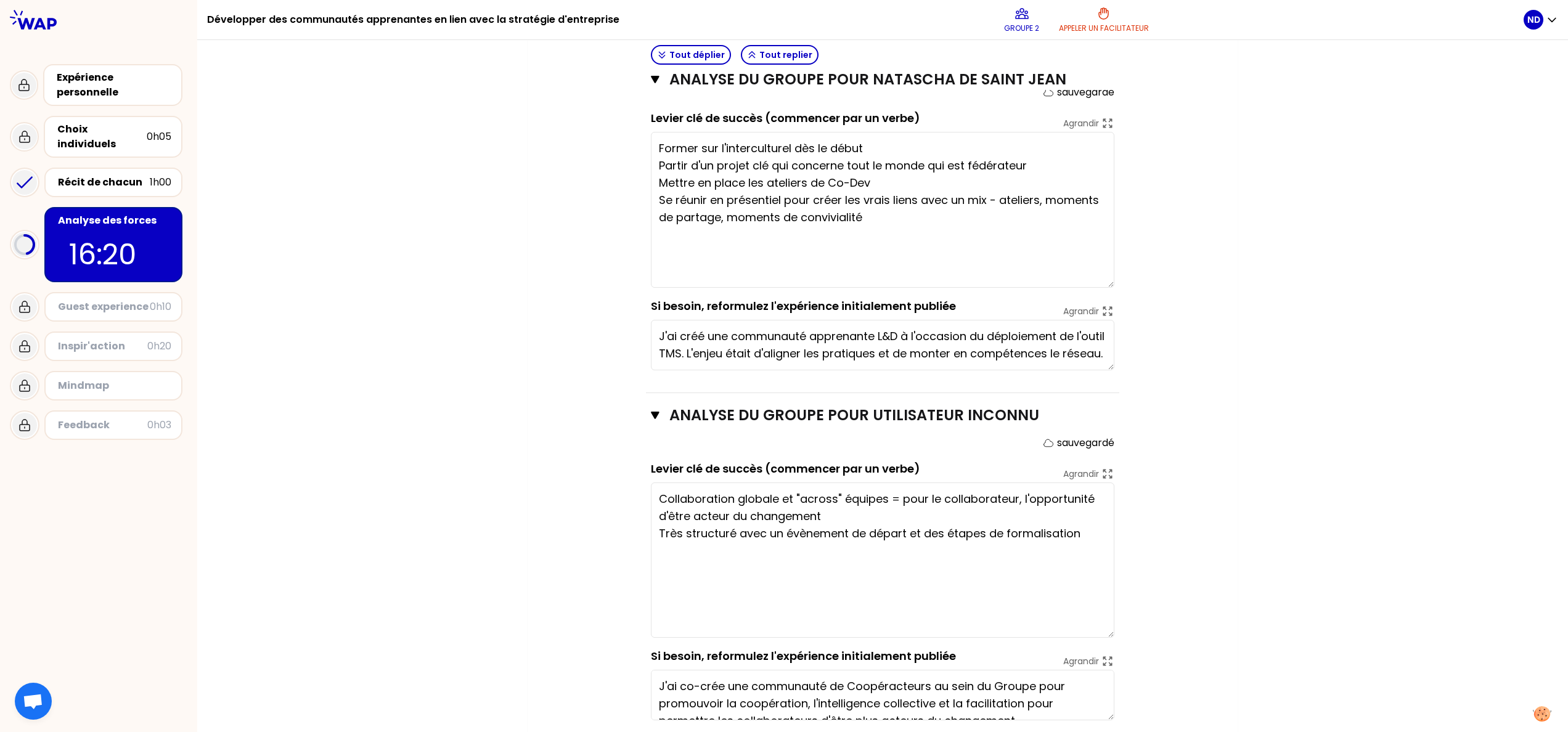 scroll, scrollTop: 299, scrollLeft: 0, axis: vertical 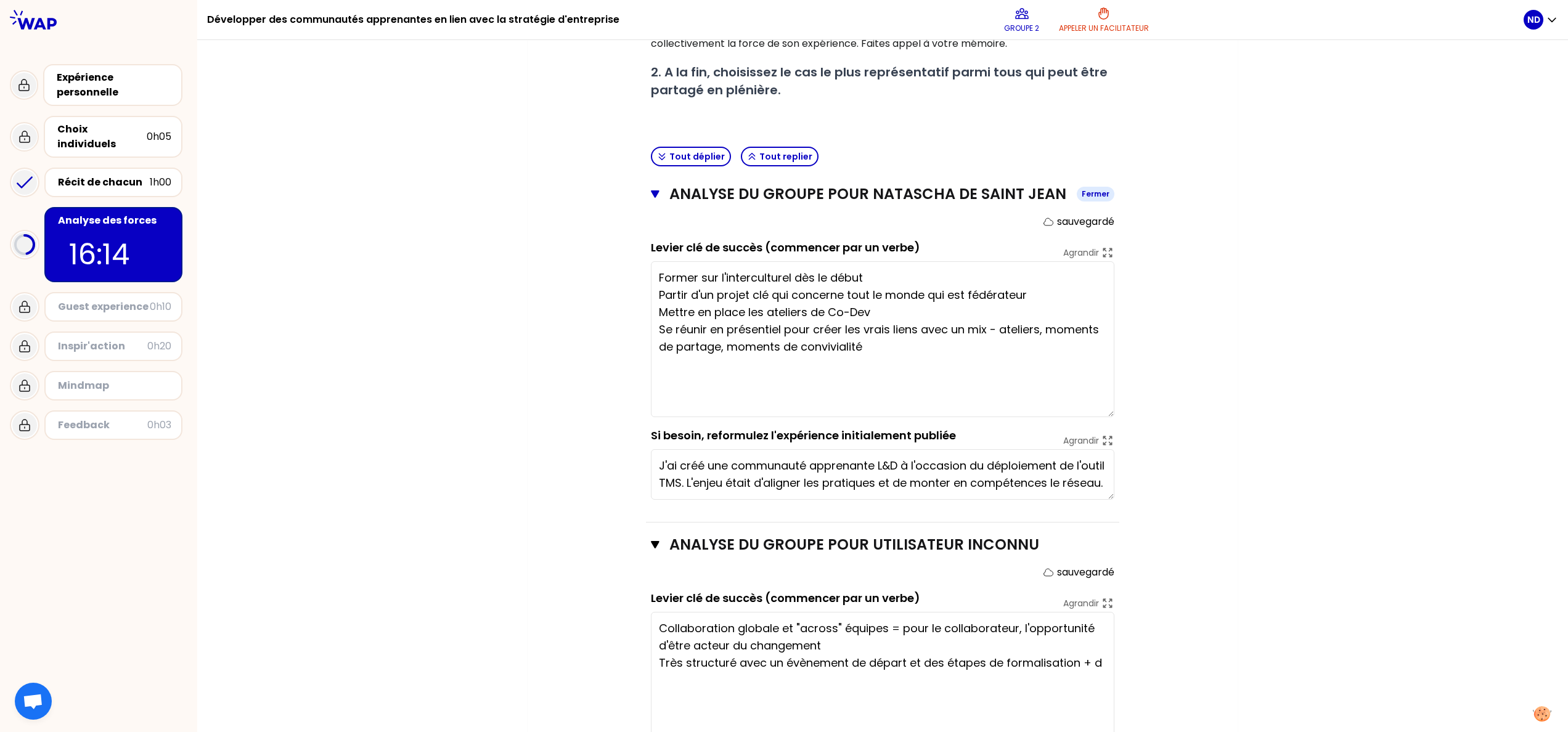 click on "analyse du groupe pour Natascha DE [PERSON_NAME]" at bounding box center (883, 194) 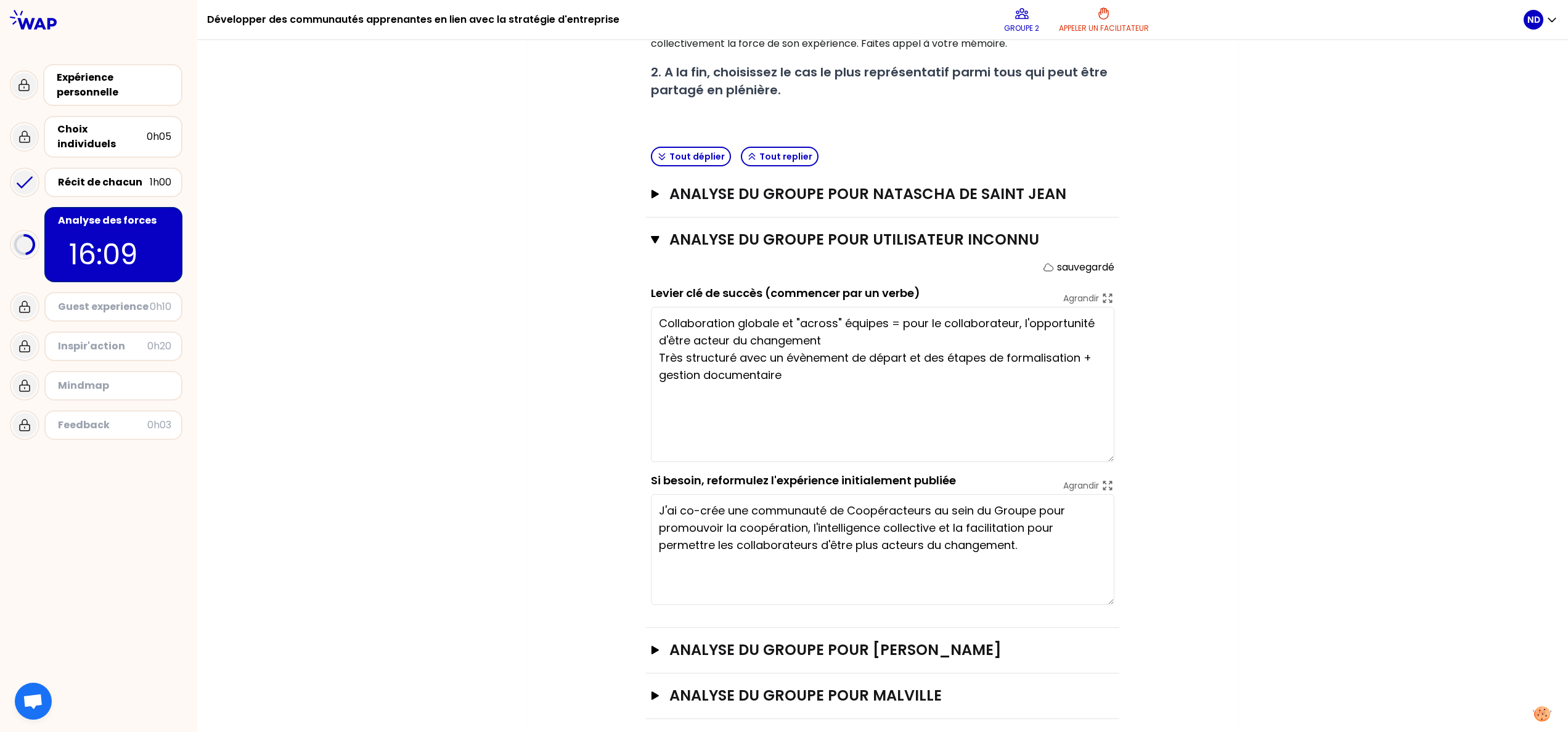 drag, startPoint x: 1100, startPoint y: 540, endPoint x: 1144, endPoint y: 600, distance: 74 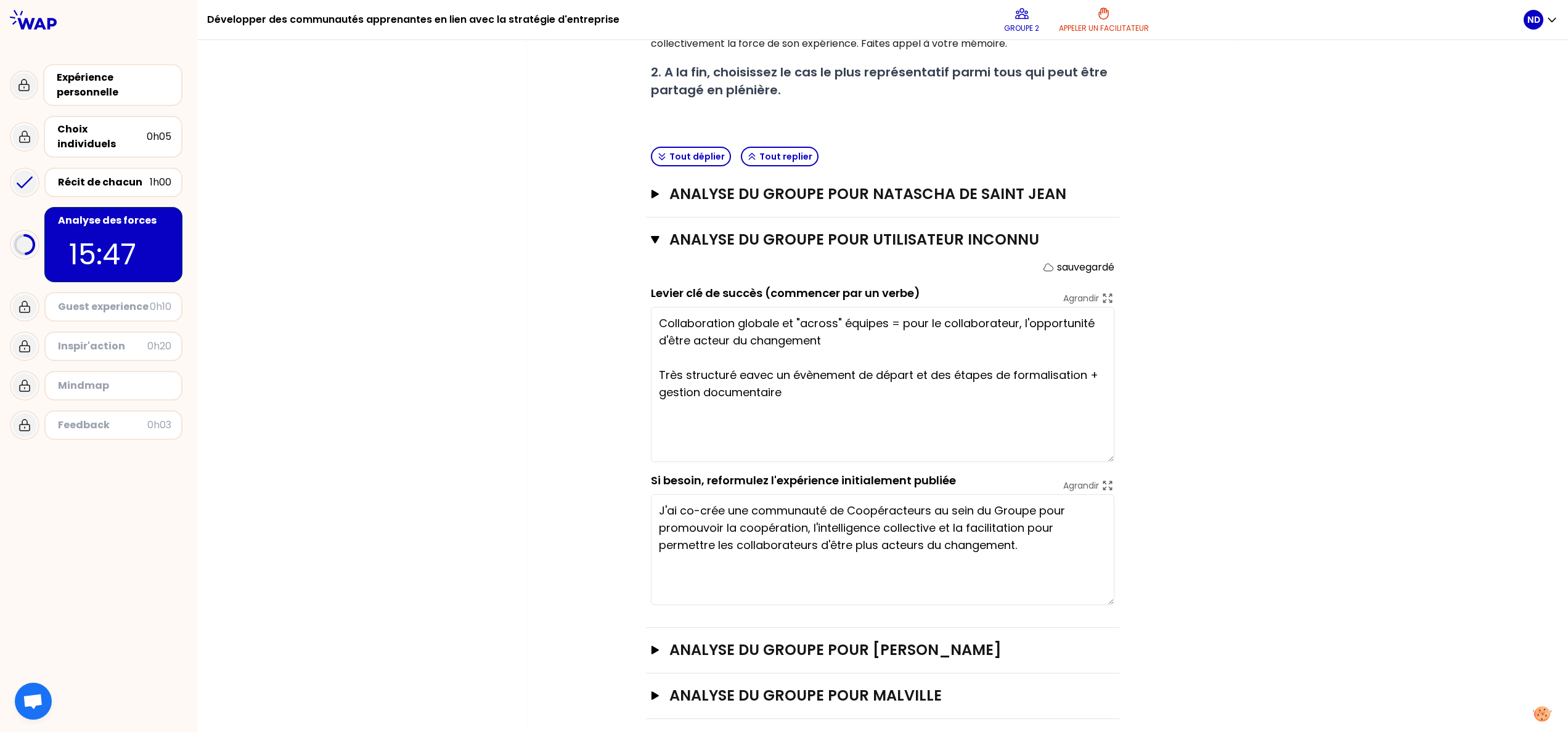 click on "Mon numéro de groupe : 2 Objectifs # 1. En groupe, identifiez collectivement la force qui se cache dans chaque expérience pour développer des communautés apprenantes stratégiques. # Trouver une phrase par expérience en choisissant le verbe avec soin et le moyen Cette fois, la personne qui a raconté son expérience se tait et c’est le groupe qui analyse collectivement la force de son expérience. Faites appel à votre mémoire. # 2. A la fin, choisissez le cas le plus représentatif parmi tous qui peut être partagé en plénière. Tout déplier Tout replier analyse du groupe pour Natascha DE [PERSON_NAME] analyse du groupe pour Utilisateur inconnu Fermer sauvegardé Levier clé de succès (commencer par un verbe) Agrandir Collaboration globale et "across" équipes = pour le collaborateur, l'opportunité d'être acteur du changement
Très structuré eavec un évènement de départ et des étapes de formalisation + gestion documentaire Si besoin, reformulez l'expérience initialement publiée" at bounding box center (883, 322) 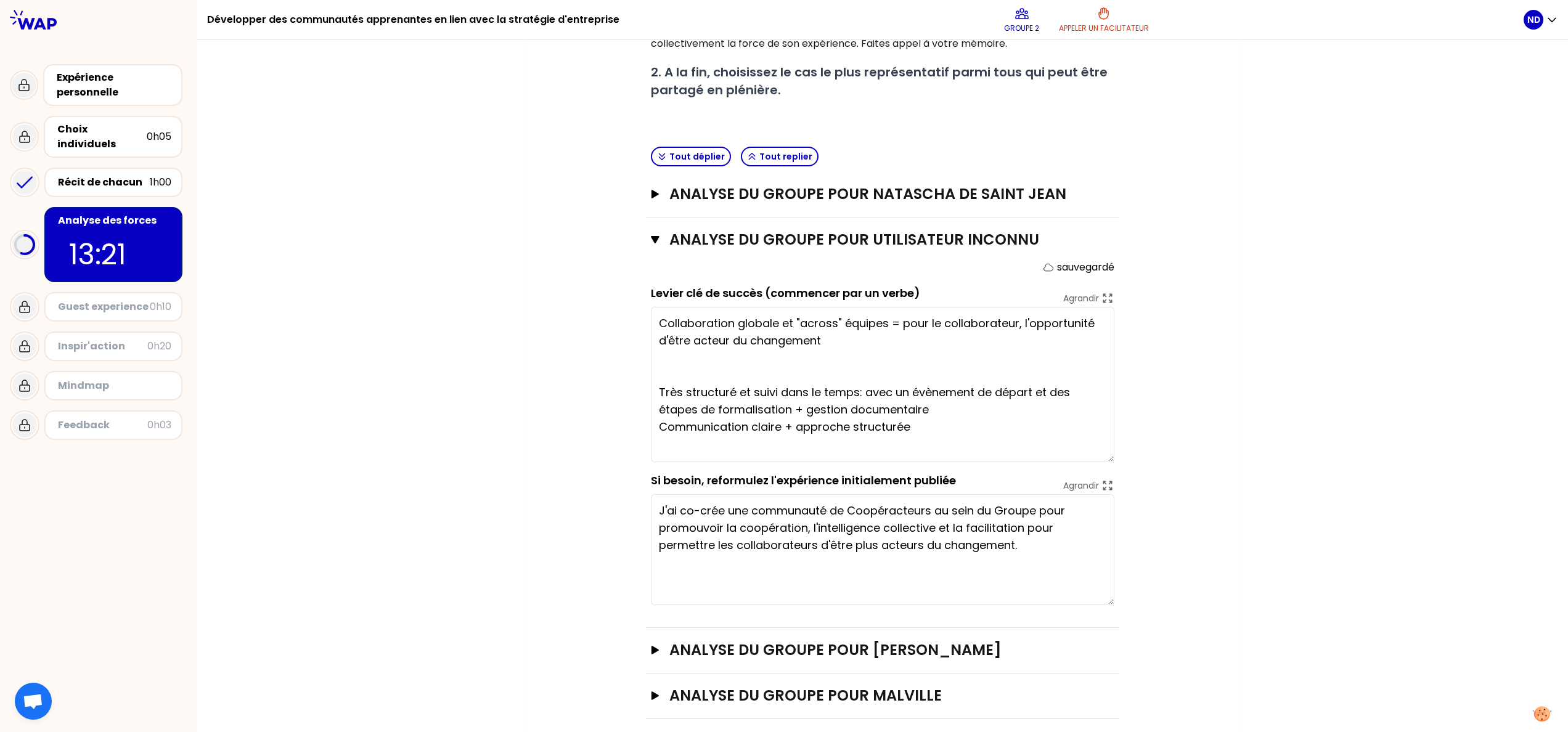 click on "Objectifs # 1. En groupe, identifiez collectivement la force qui se cache dans chaque expérience pour développer des communautés apprenantes stratégiques. # Trouver une phrase par expérience en choisissant le verbe avec soin et le moyen Cette fois, la personne qui a raconté son expérience se tait et c’est le groupe qui analyse collectivement la force de son expérience. Faites appel à votre mémoire. # 2. A la fin, choisissez le cas le plus représentatif parmi tous qui peut être partagé en plénière. Tout déplier Tout replier analyse du groupe pour Natascha DE [PERSON_NAME] analyse du groupe pour Utilisateur inconnu Fermer sauvegardé Levier clé de succès (commencer par un verbe) Agrandir Collaboration globale et "across" équipes = pour le collaborateur, l'opportunité d'être acteur du changement
Très structuré et suivi dans le temps: avec un évènement de départ et des étapes de formalisation + gestion documentaire
Communication claire + approche structurée
[PERSON_NAME]" at bounding box center (883, 335) 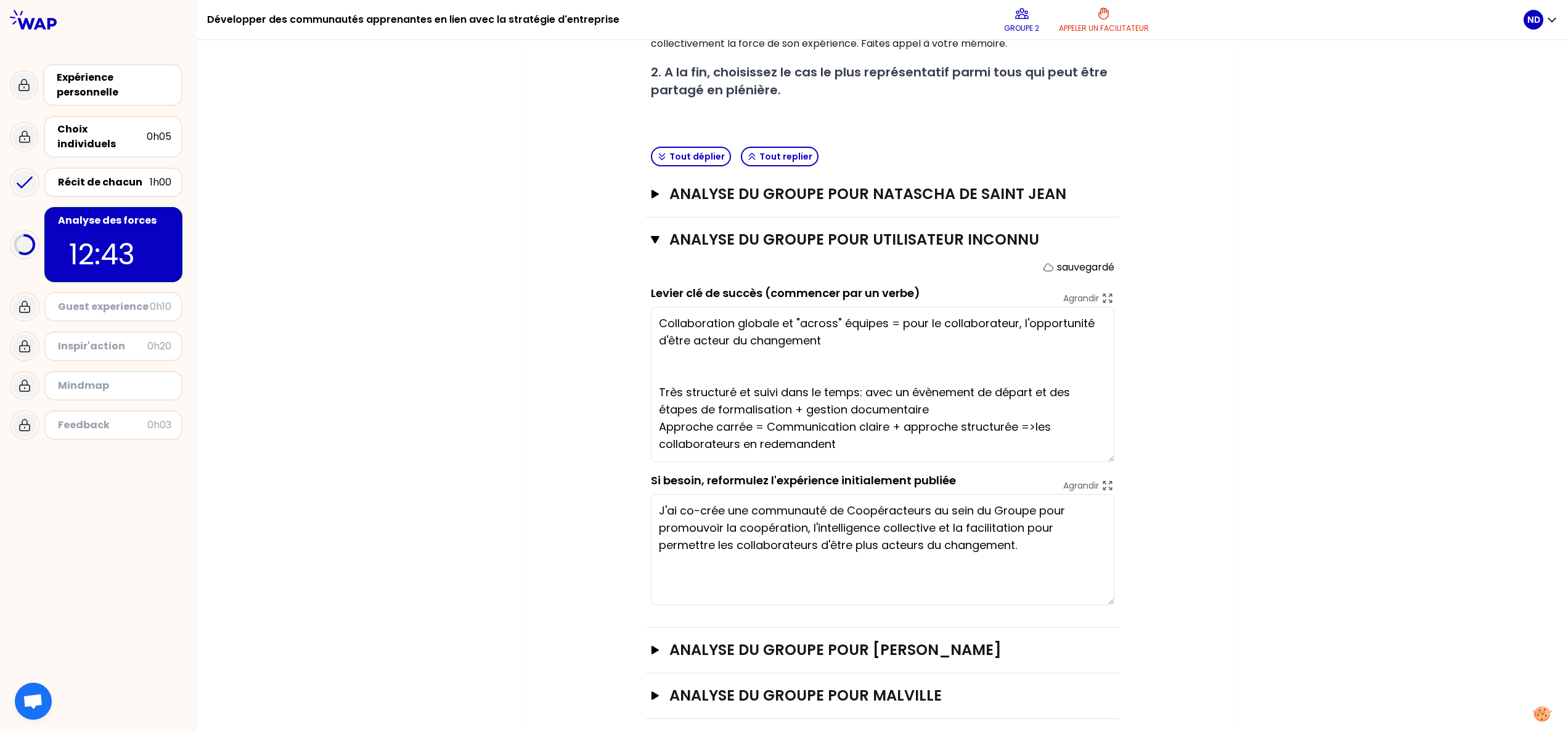 type on "Collaboration globale et "across" équipes = pour le collaborateur, l'opportunité d'être acteur du changement
Très structuré et suivi dans le temps: avec un évènement de départ et des étapes de formalisation + gestion documentaire
Approche carrée = Communication claire + approche structurée =>les collaborateurs en redemandent" 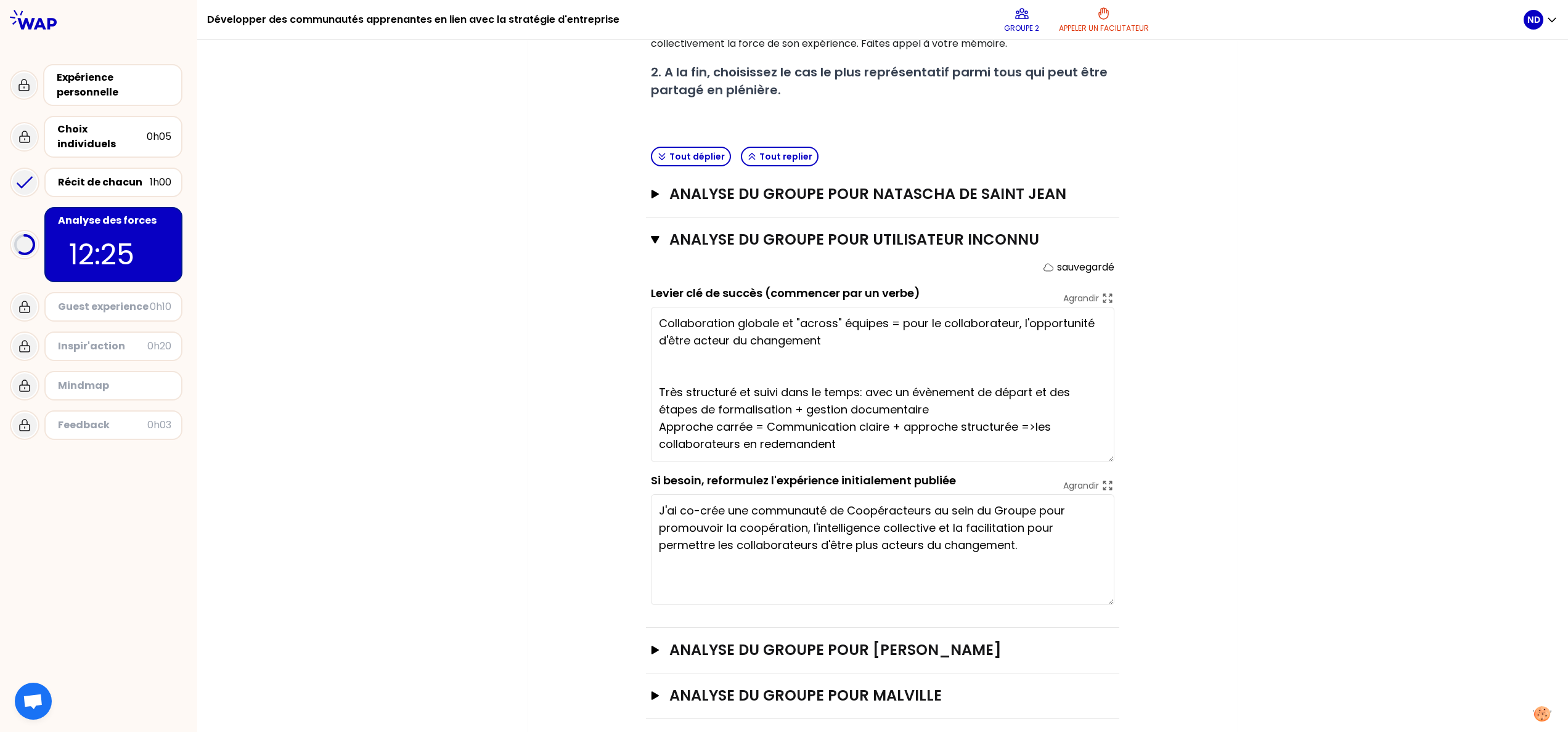 click on "Mon numéro de groupe : 2 Objectifs # 1. En groupe, identifiez collectivement la force qui se cache dans chaque expérience pour développer des communautés apprenantes stratégiques. # Trouver une phrase par expérience en choisissant le verbe avec soin et le moyen Cette fois, la personne qui a raconté son expérience se tait et c’est le groupe qui analyse collectivement la force de son expérience. Faites appel à votre mémoire. # 2. A la fin, choisissez le cas le plus représentatif parmi tous qui peut être partagé en plénière. Tout déplier Tout replier analyse du groupe pour Natascha DE [PERSON_NAME] analyse du groupe pour Utilisateur inconnu [PERSON_NAME] sauvegardé Levier clé de succès (commencer par un verbe) Agrandir Si besoin, reformulez l'expérience initialement publiée Agrandir analyse du groupe pour [PERSON_NAME] analyse du groupe pour Malville Ouvrir analyse du groupe pour [PERSON_NAME] Ouvrir analyse du groupe pour [PERSON_NAME] Ouvrir" at bounding box center [883, 322] 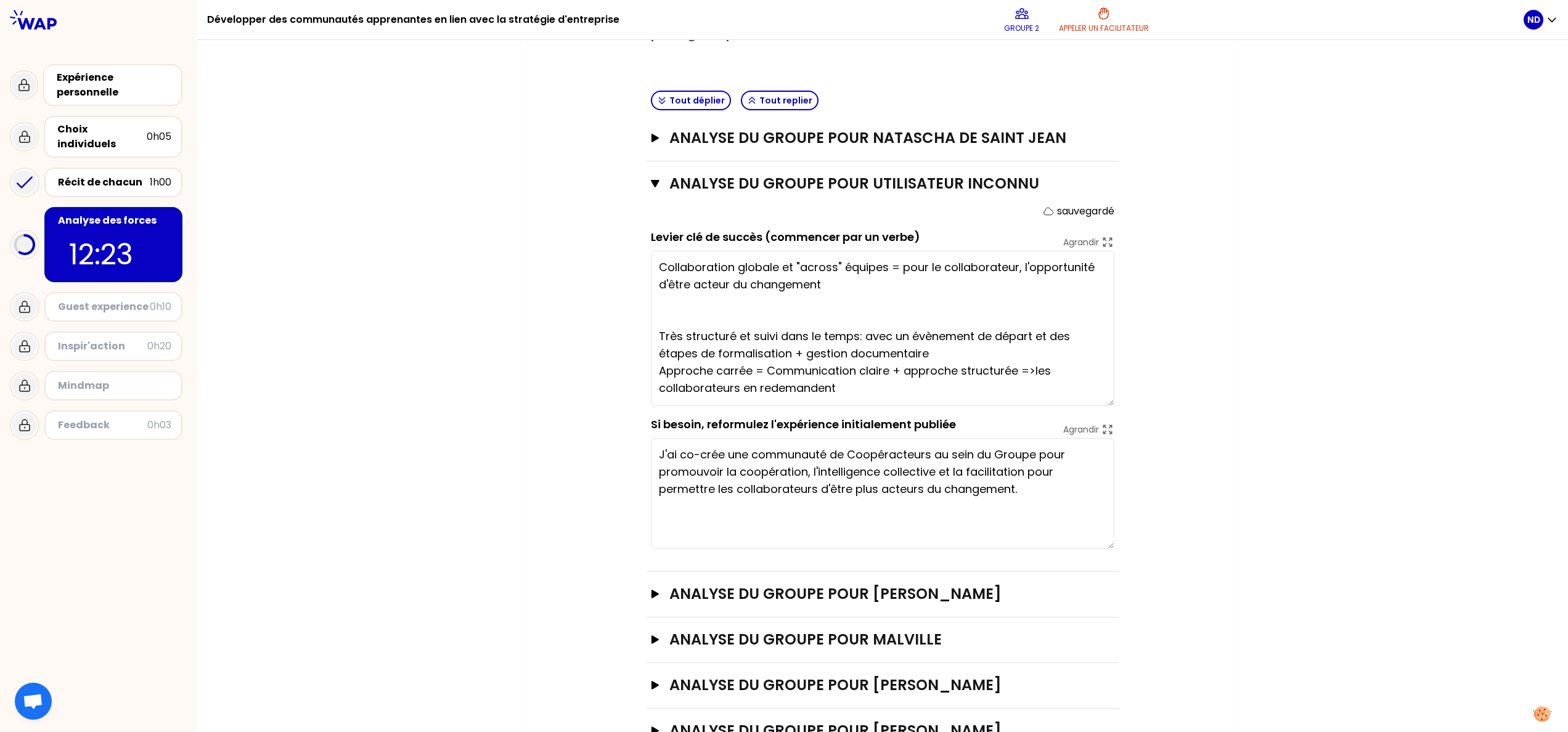 scroll, scrollTop: 405, scrollLeft: 0, axis: vertical 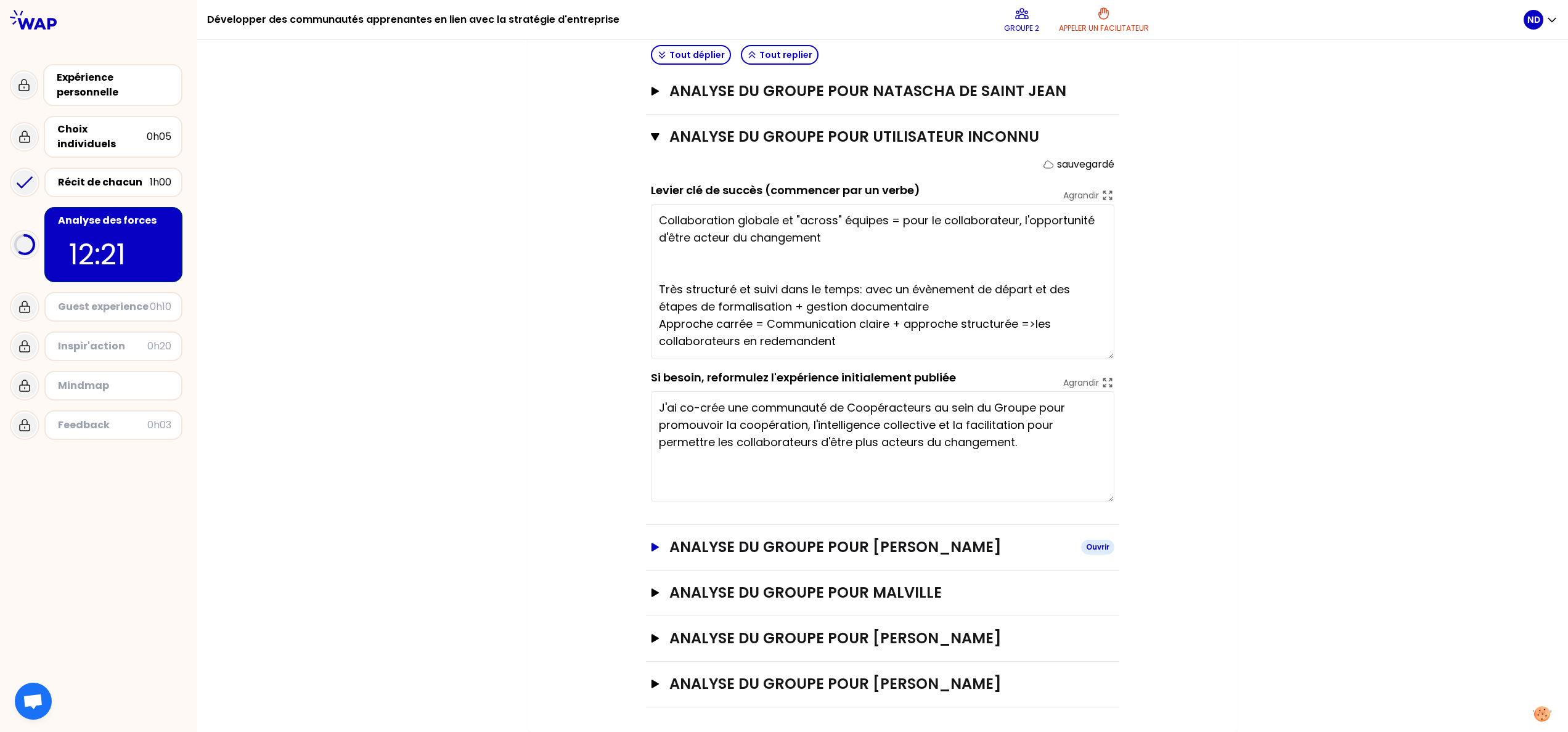 click on "Ouvrir" at bounding box center (1098, 547) 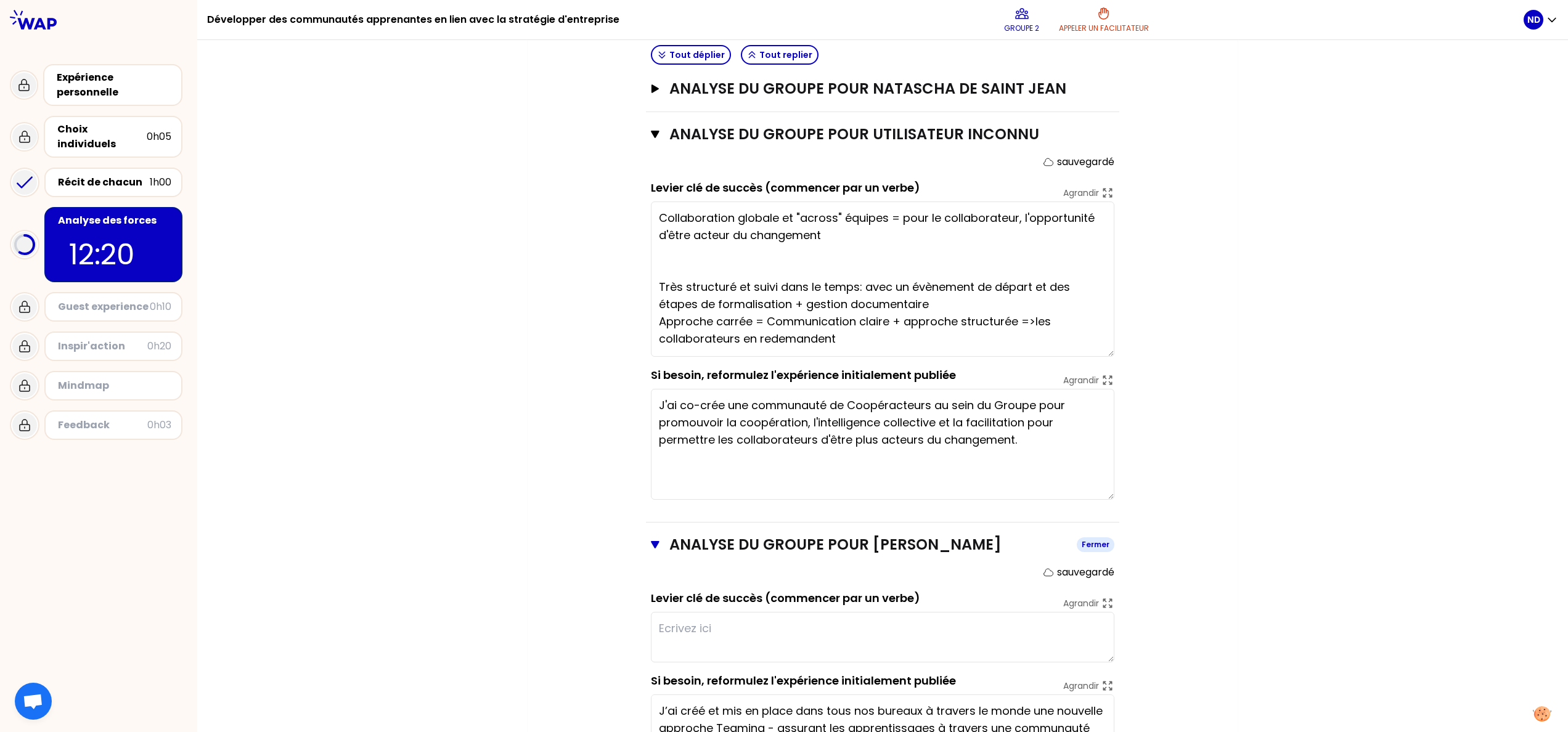 click on "Fermer" at bounding box center (1095, 545) 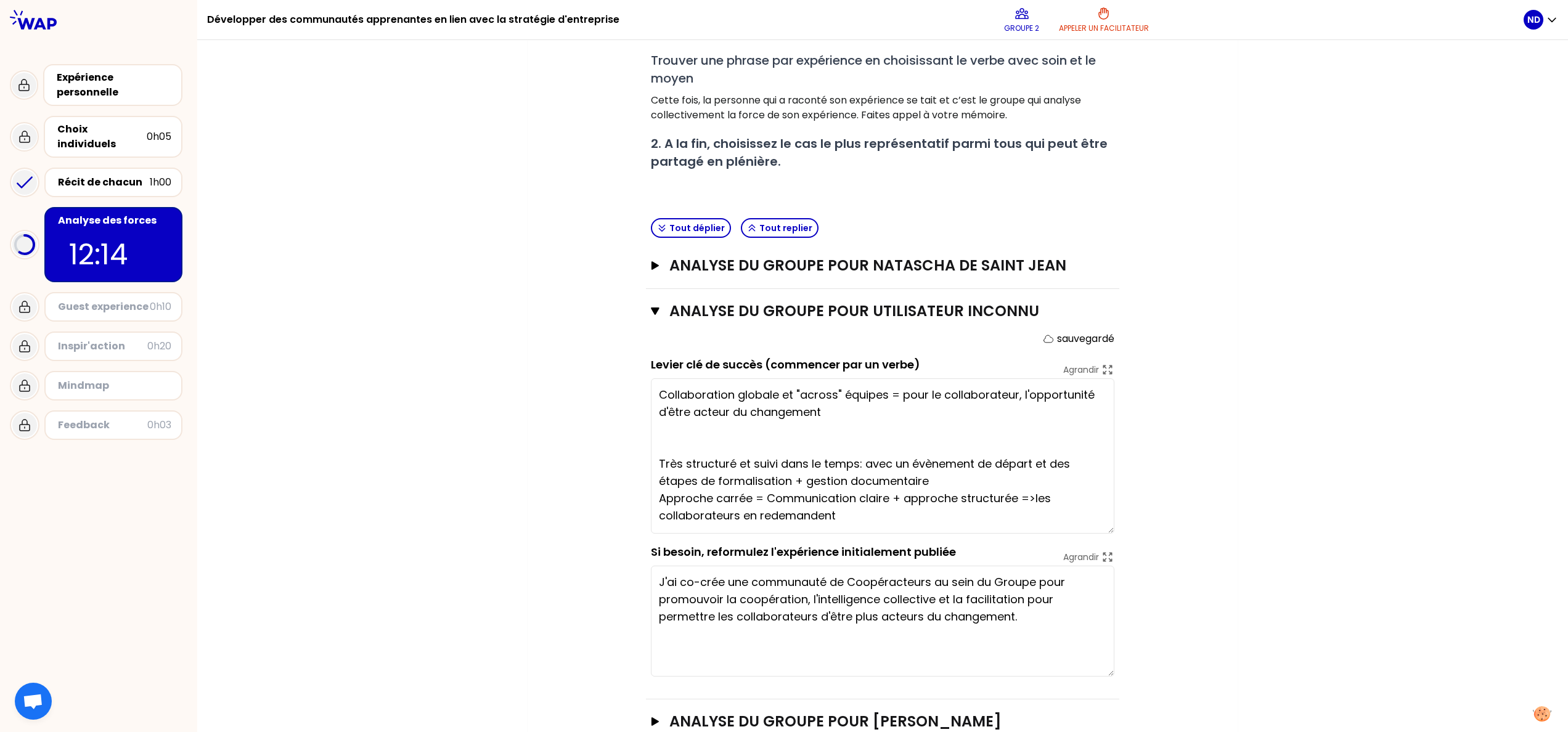 scroll, scrollTop: 282, scrollLeft: 0, axis: vertical 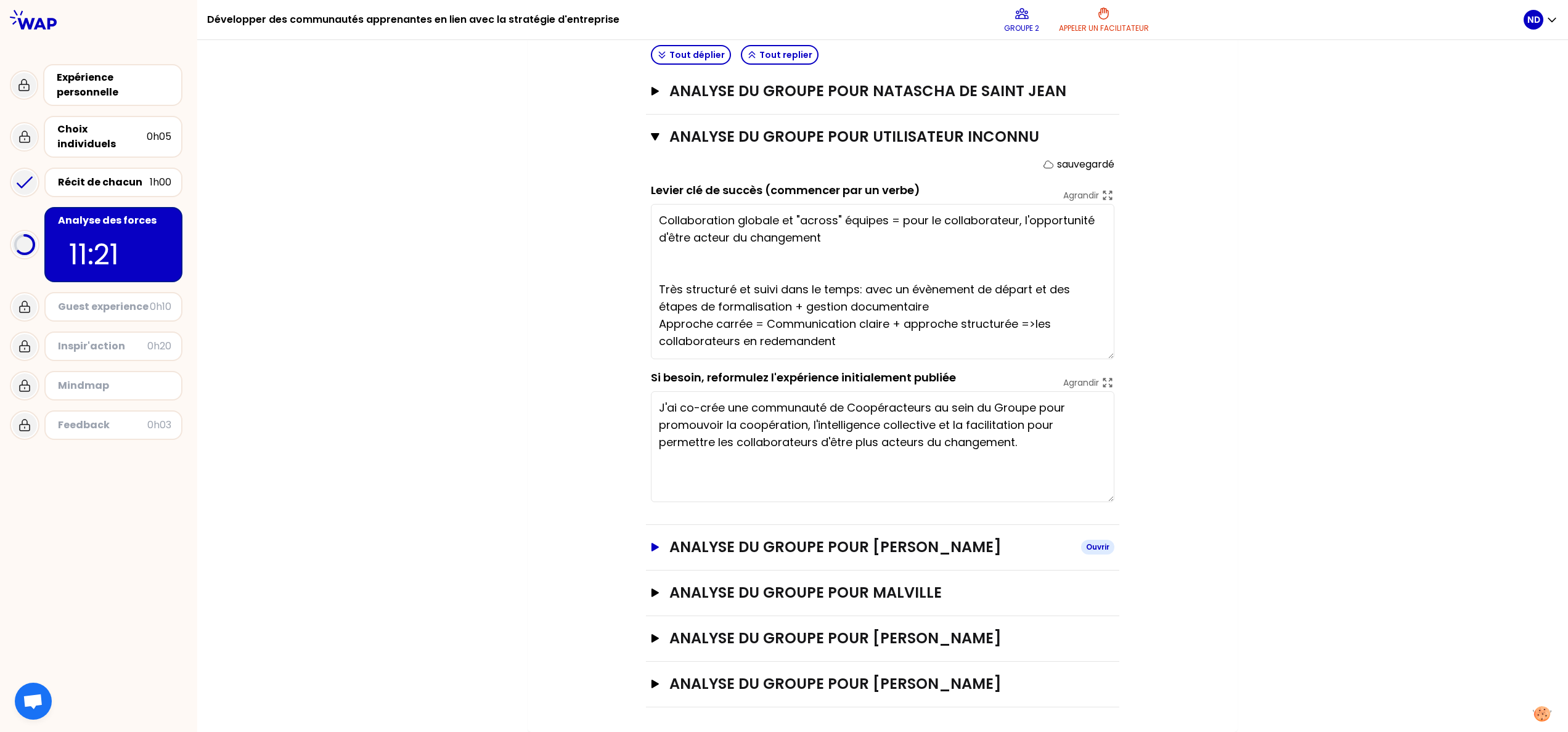 click on "analyse du groupe pour [PERSON_NAME]" at bounding box center [870, 547] 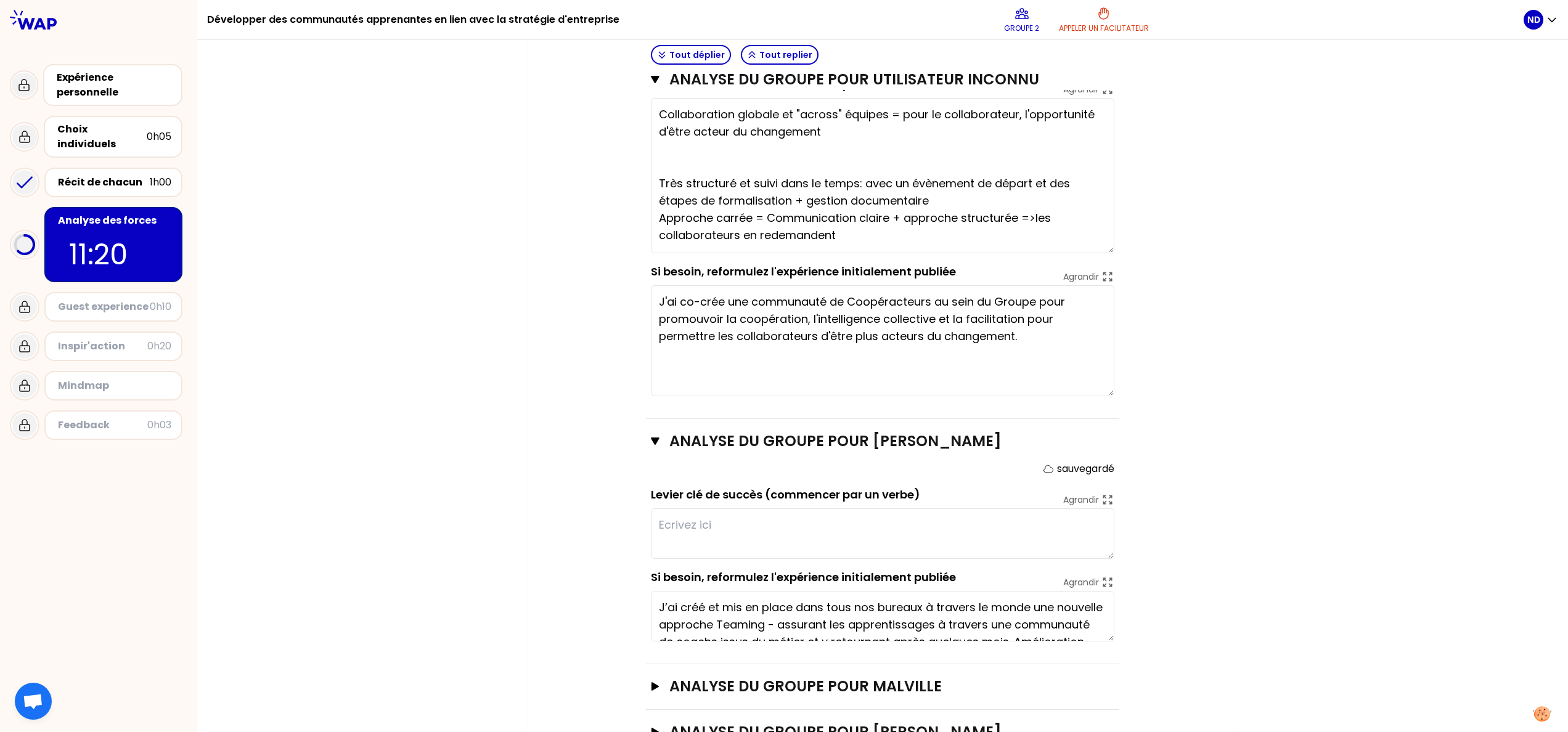 scroll, scrollTop: 605, scrollLeft: 0, axis: vertical 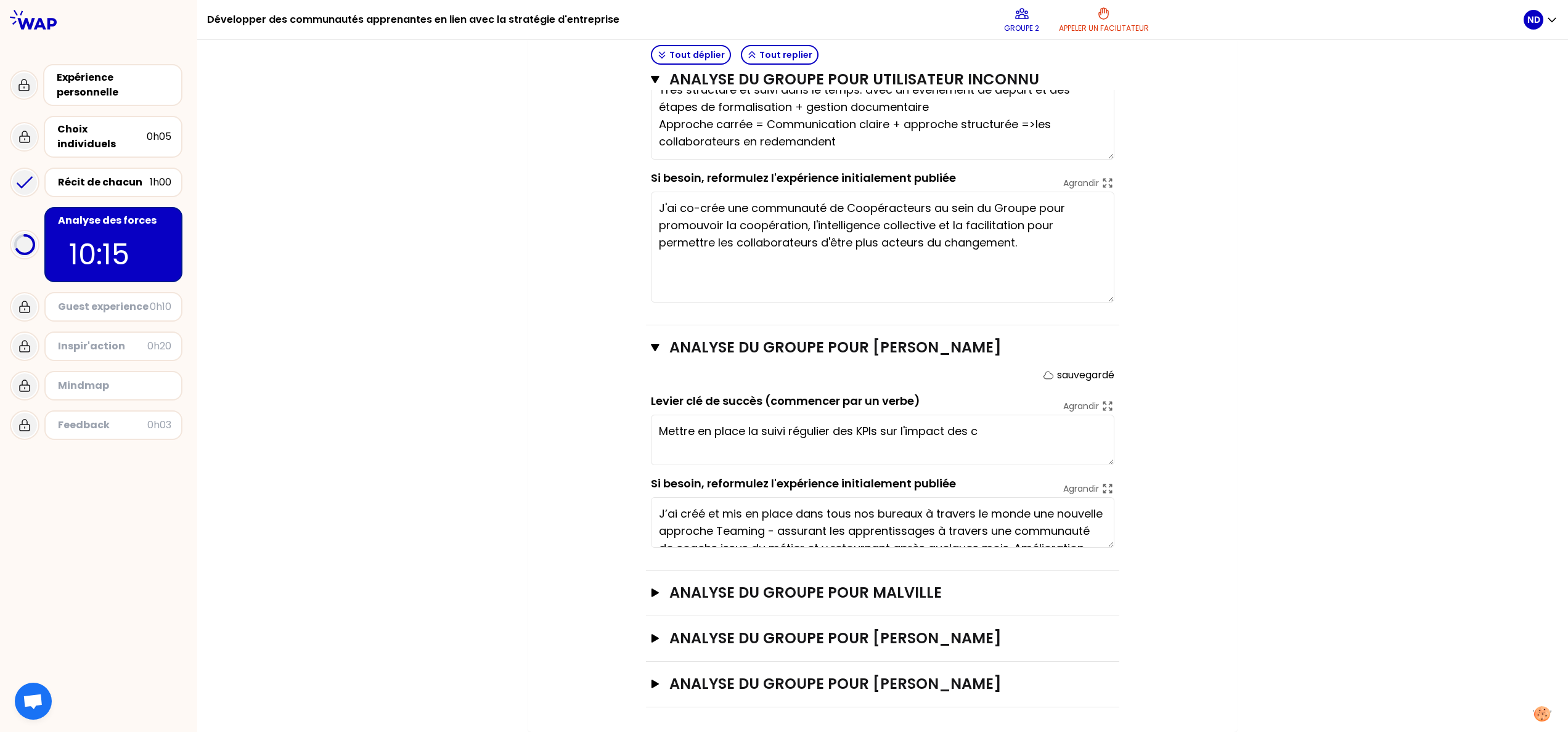 type on "Mettre en place la suivi régulier des KPIs sur l'impact des coachs" 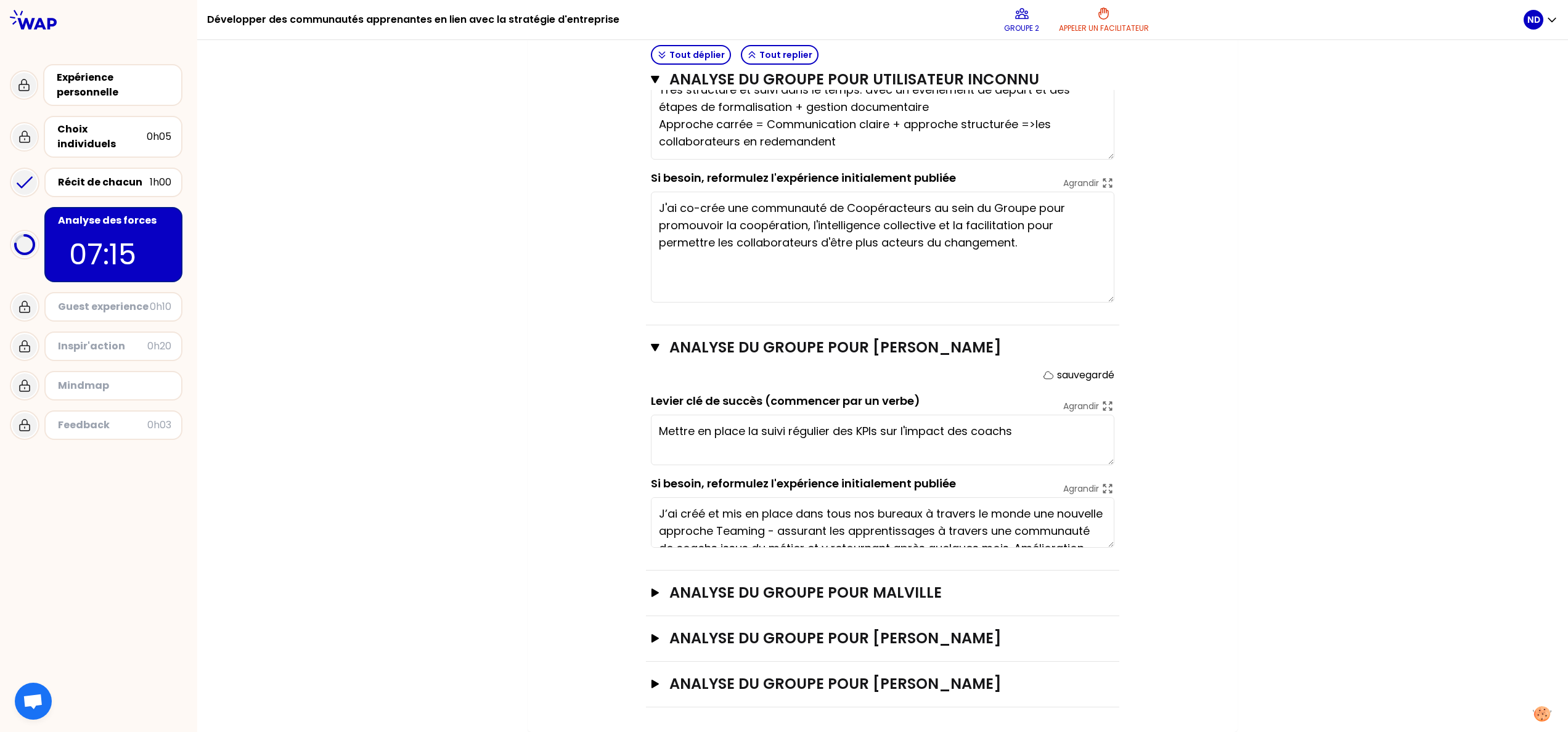 click on "Mettre en place la suivi régulier des KPIs sur l'impact des coachs" at bounding box center [883, 440] 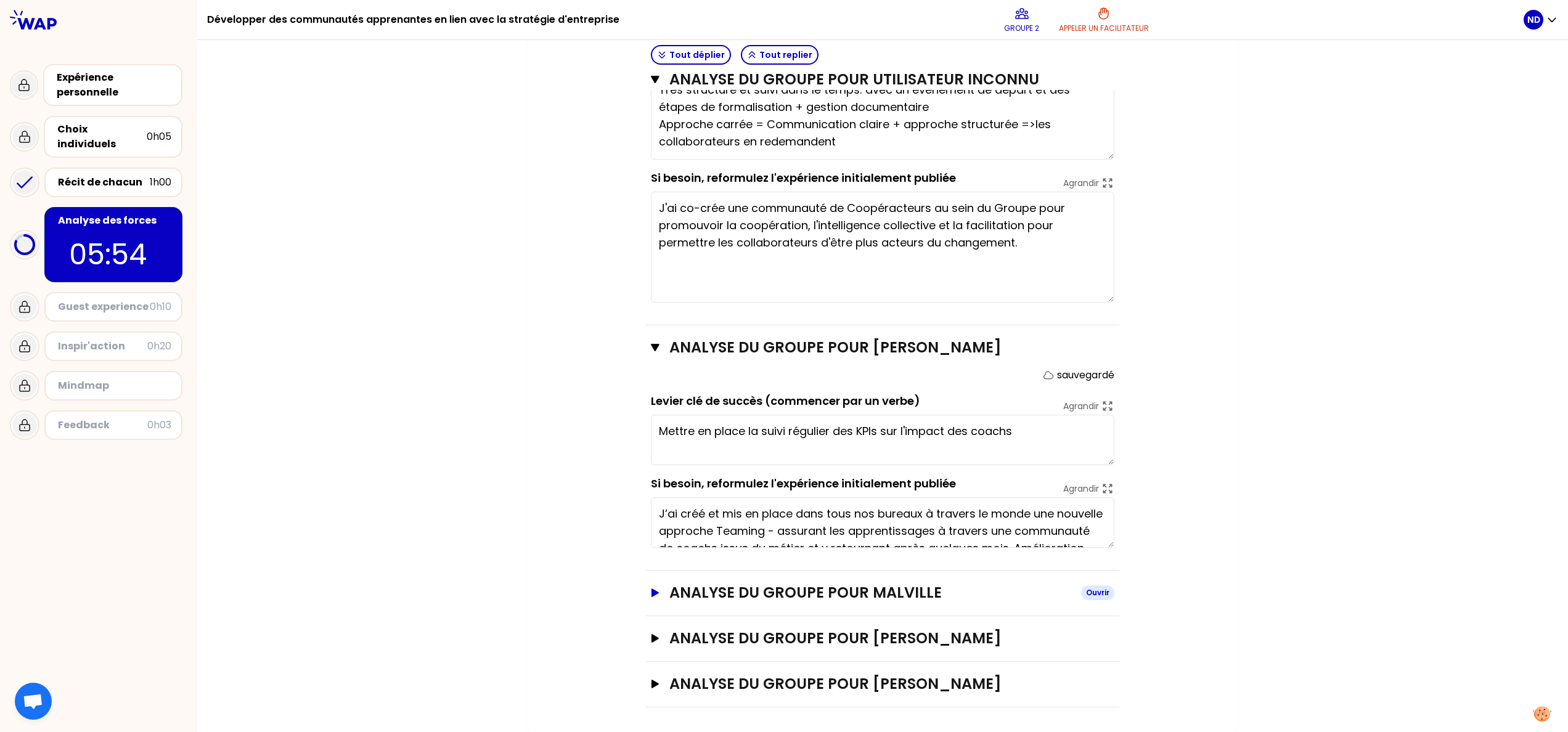 click on "Ouvrir" at bounding box center [1098, 593] 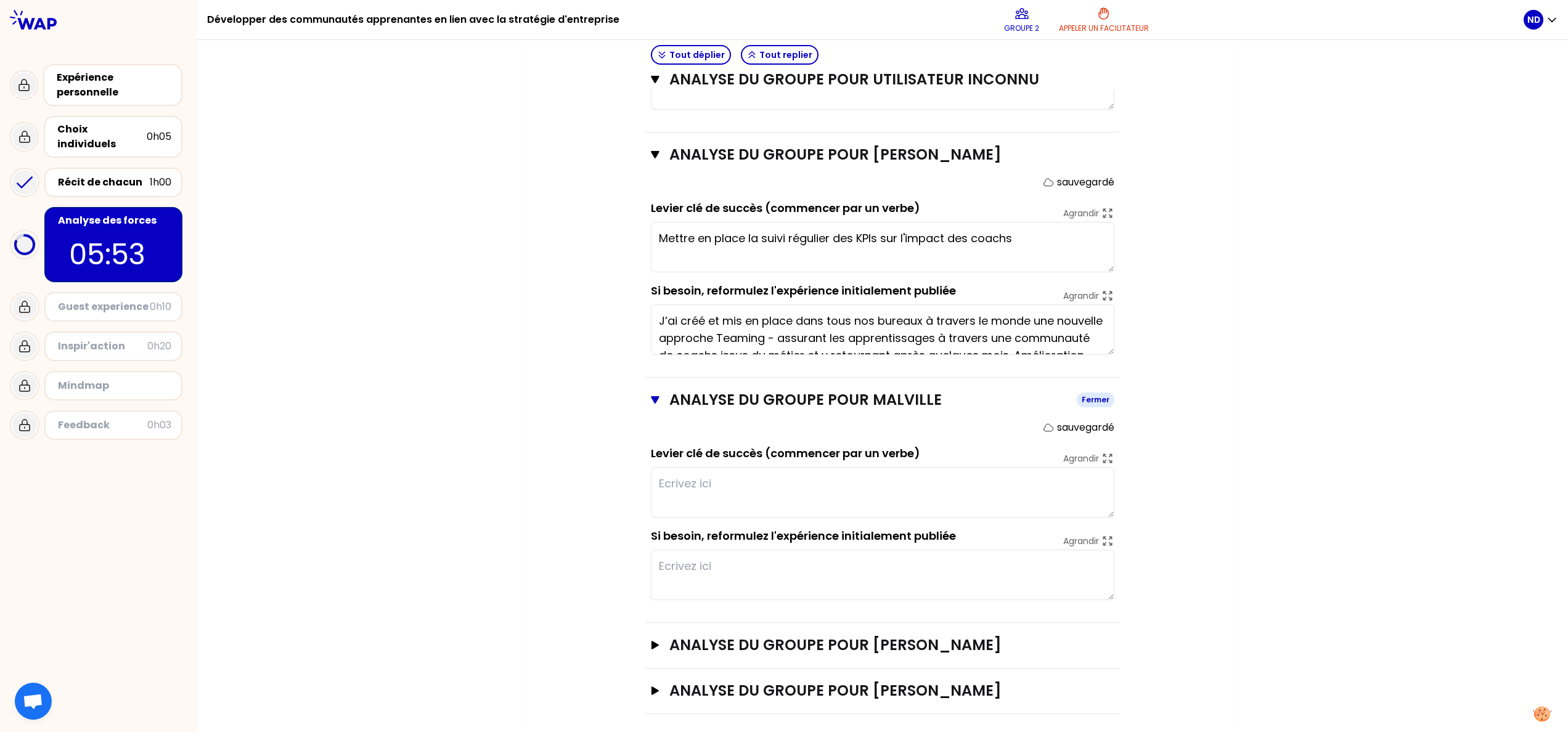 scroll, scrollTop: 806, scrollLeft: 0, axis: vertical 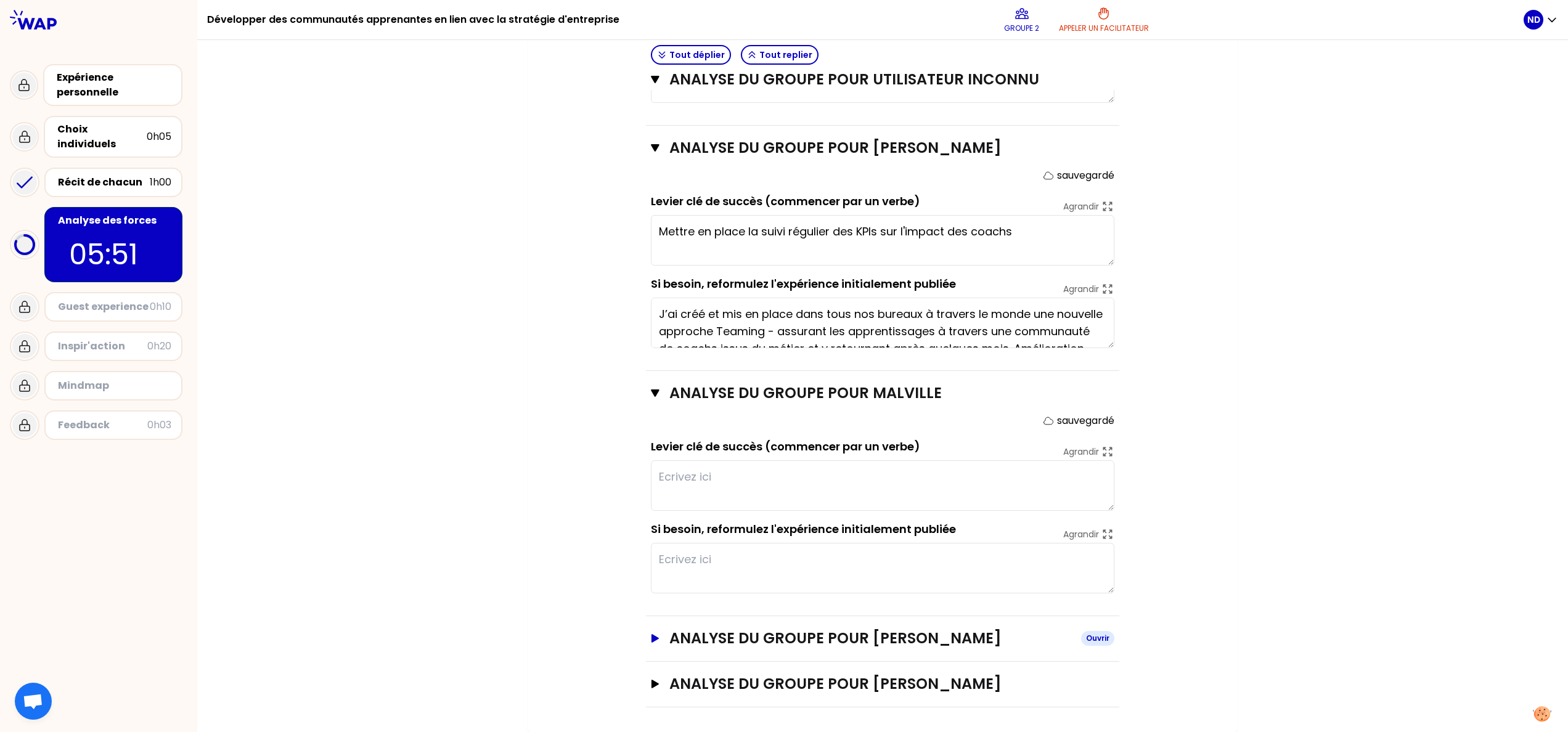 click on "Ouvrir" at bounding box center [1098, 638] 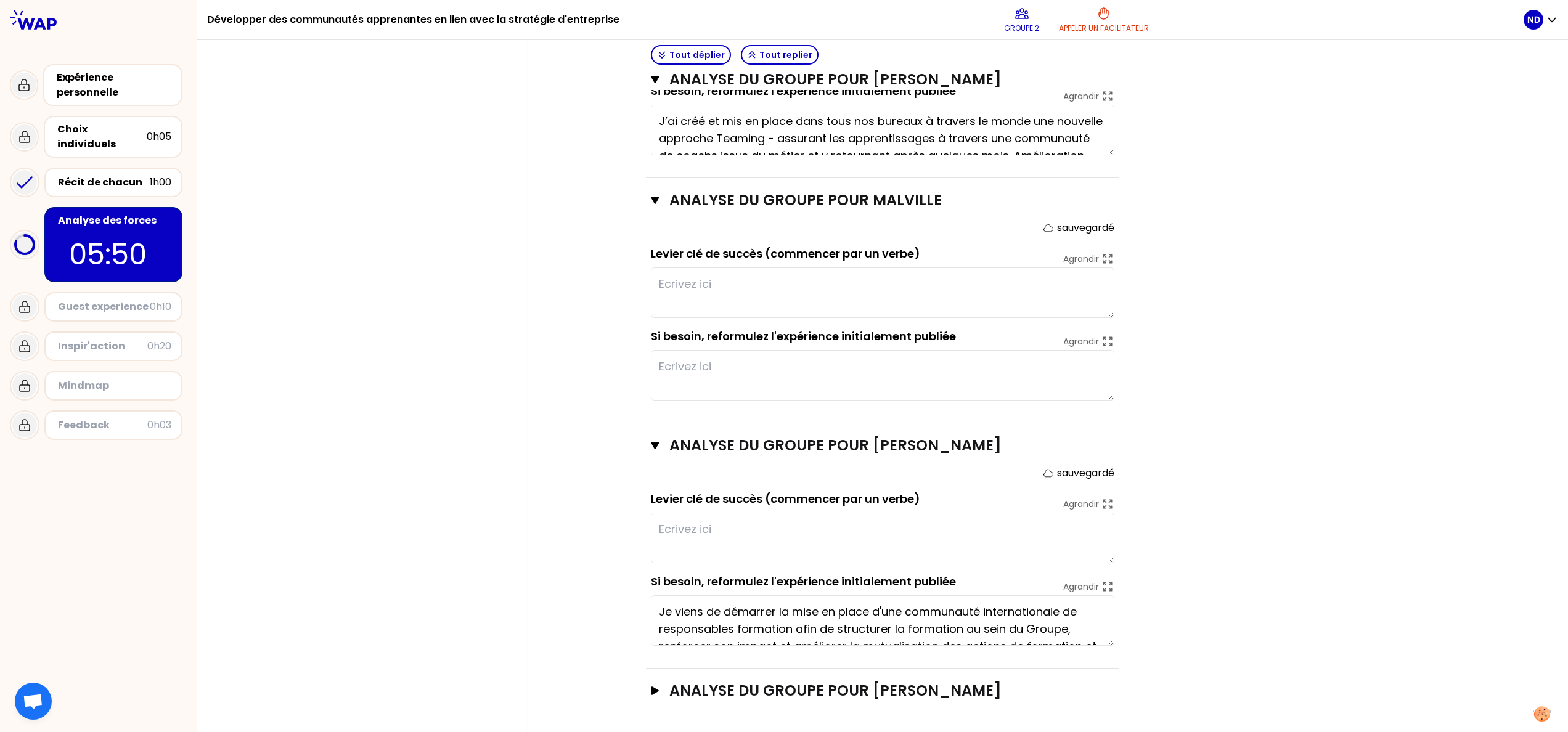 scroll, scrollTop: 1006, scrollLeft: 0, axis: vertical 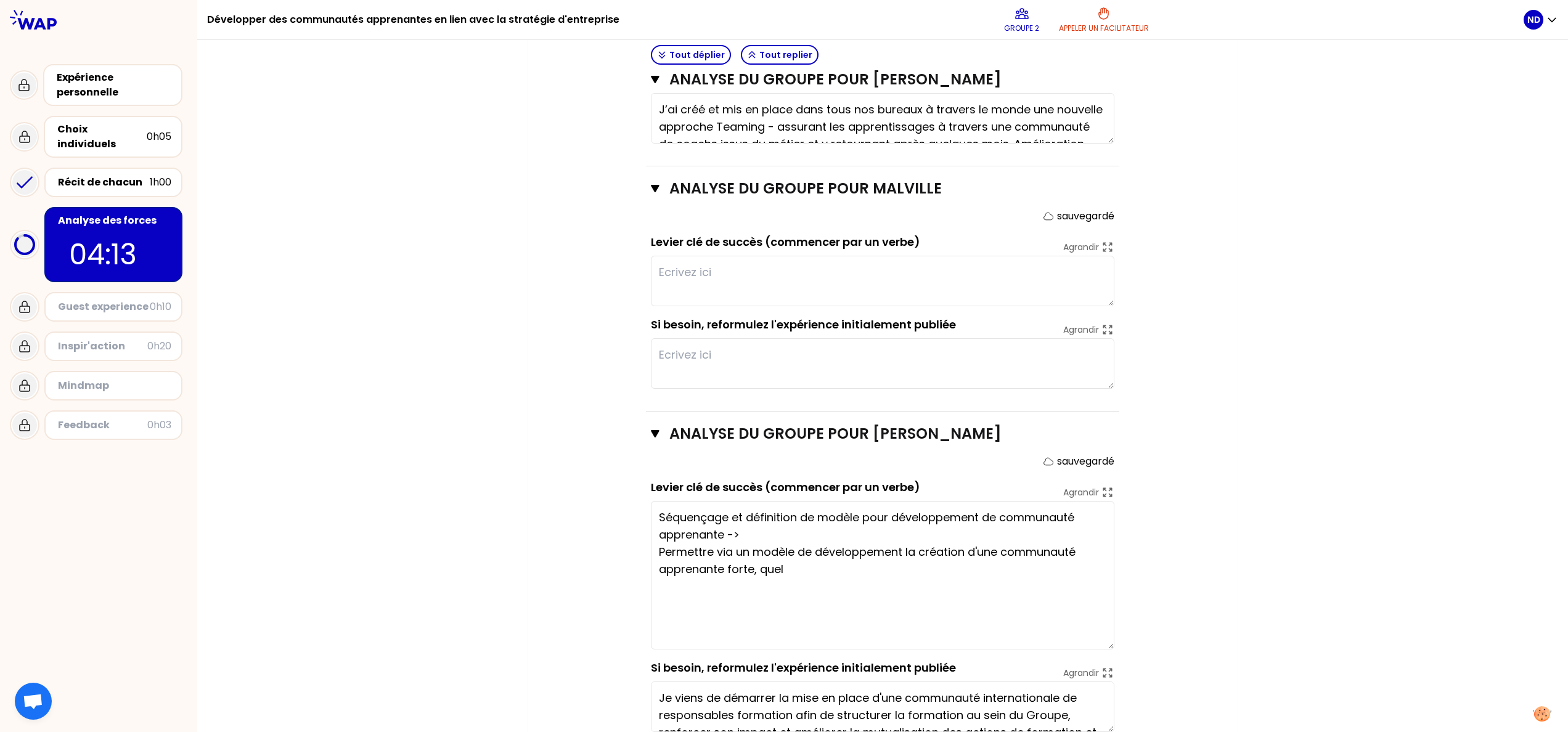 drag, startPoint x: 1098, startPoint y: 547, endPoint x: 1134, endPoint y: 646, distance: 105.3423 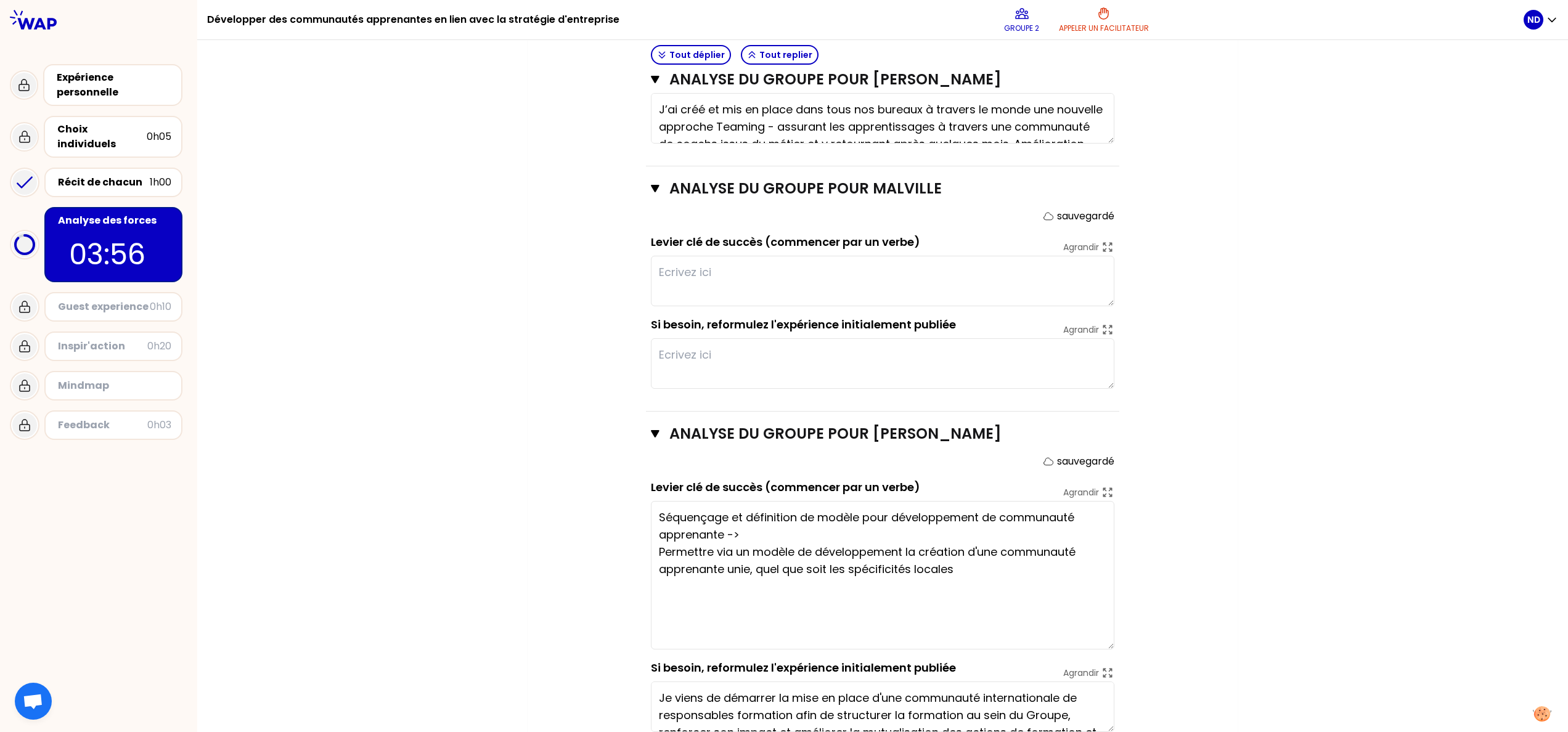 scroll, scrollTop: 1104, scrollLeft: 0, axis: vertical 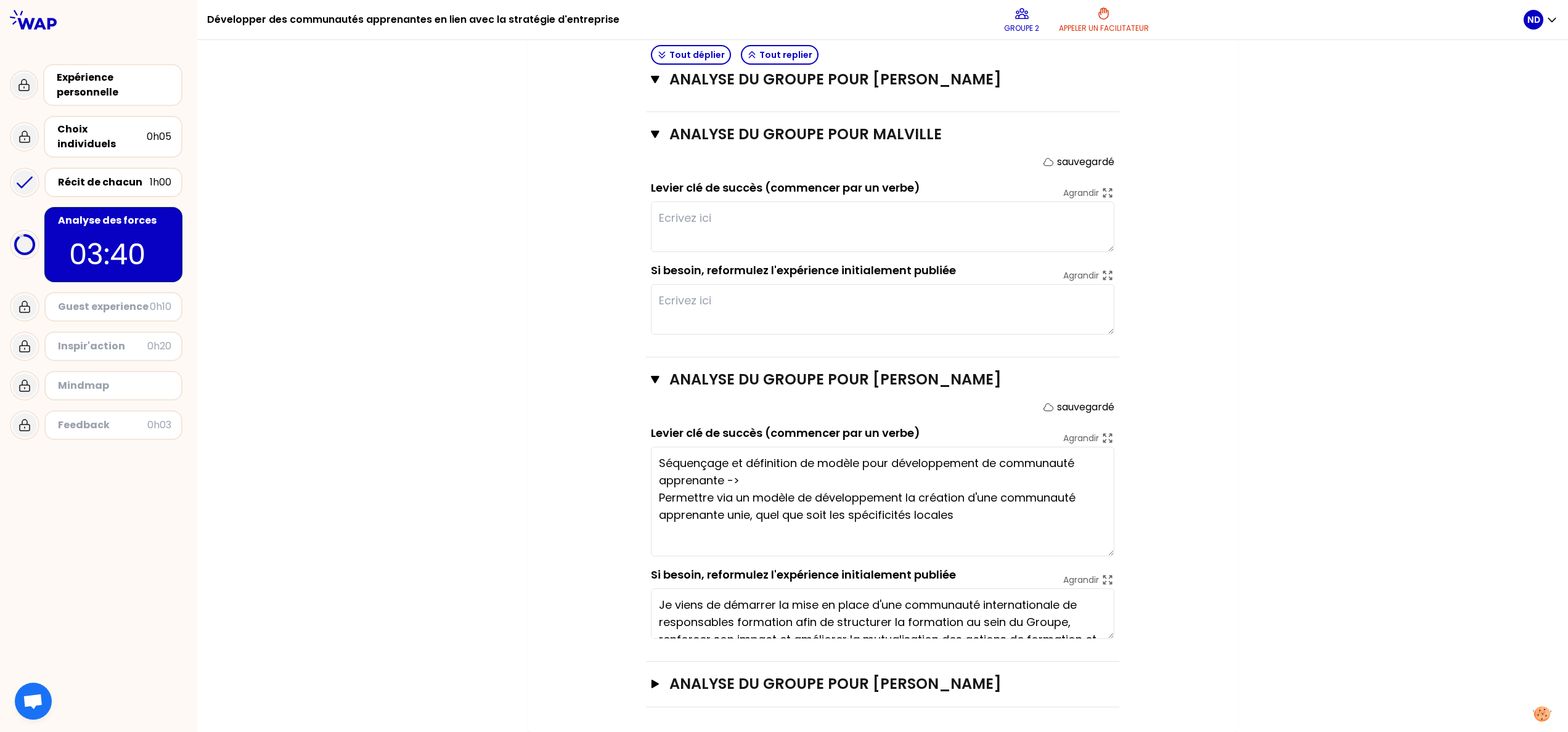 drag, startPoint x: 1101, startPoint y: 548, endPoint x: 1083, endPoint y: 510, distance: 42.04759 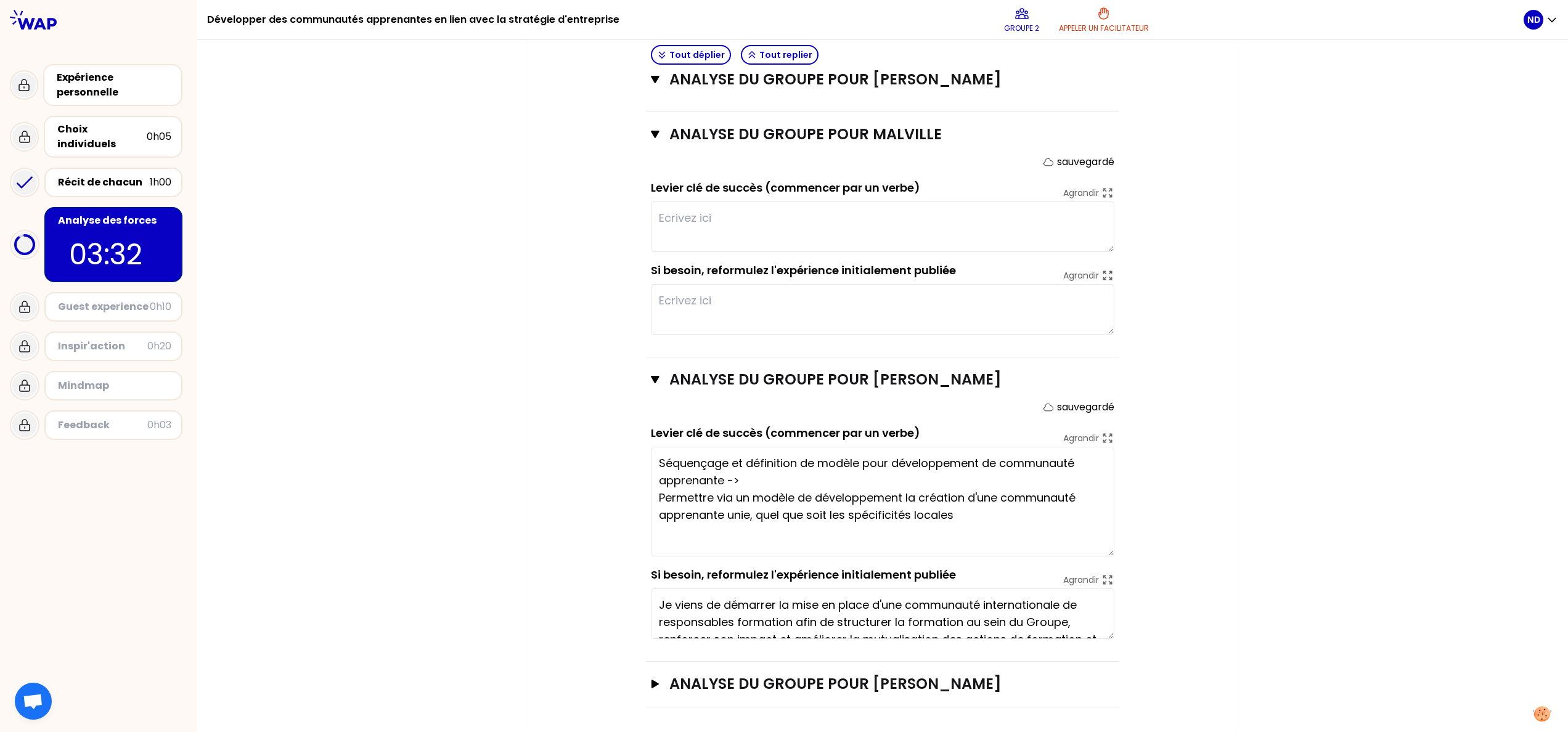 click on "Mon numéro de groupe : 2 Objectifs # 1. En groupe, identifiez collectivement la force qui se cache dans chaque expérience pour développer des communautés apprenantes stratégiques. # Trouver une phrase par expérience en choisissant le verbe avec soin et le moyen Cette fois, la personne qui a raconté son expérience se tait et c’est le groupe qui analyse collectivement la force de son expérience. Faites appel à votre mémoire. # 2. A la fin, choisissez le cas le plus représentatif parmi tous qui peut être partagé en plénière. Tout déplier Tout replier analyse du groupe pour Natascha DE [PERSON_NAME] analyse du groupe pour Utilisateur inconnu [PERSON_NAME] sauvegardé Levier clé de succès (commencer par un verbe) [PERSON_NAME] Si besoin, reformulez l'expérience initialement publiée Agrandir analyse du groupe pour [PERSON_NAME] sauvegardé Levier clé de succès (commencer par un verbe) Agrandir Mettre en place la suivi régulier des KPIs sur l'impact des coachs [PERSON_NAME] sauvegardé" at bounding box center [883, -110] 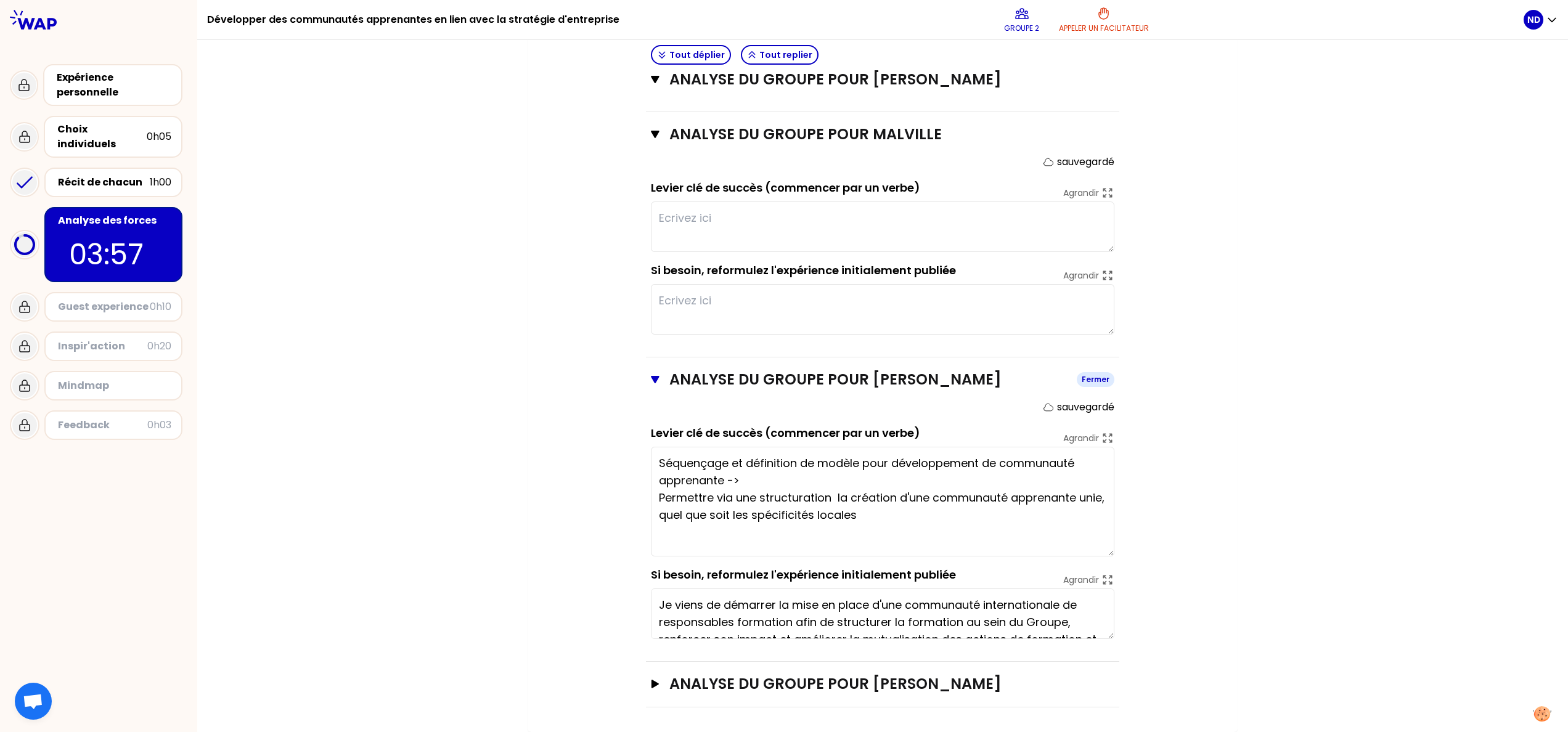 type on "Séquençage et définition de modèle pour développement de communauté apprenante ->
Permettre via une structuration la création d'une communauté apprenante unie, quel que soit les spécificités locales" 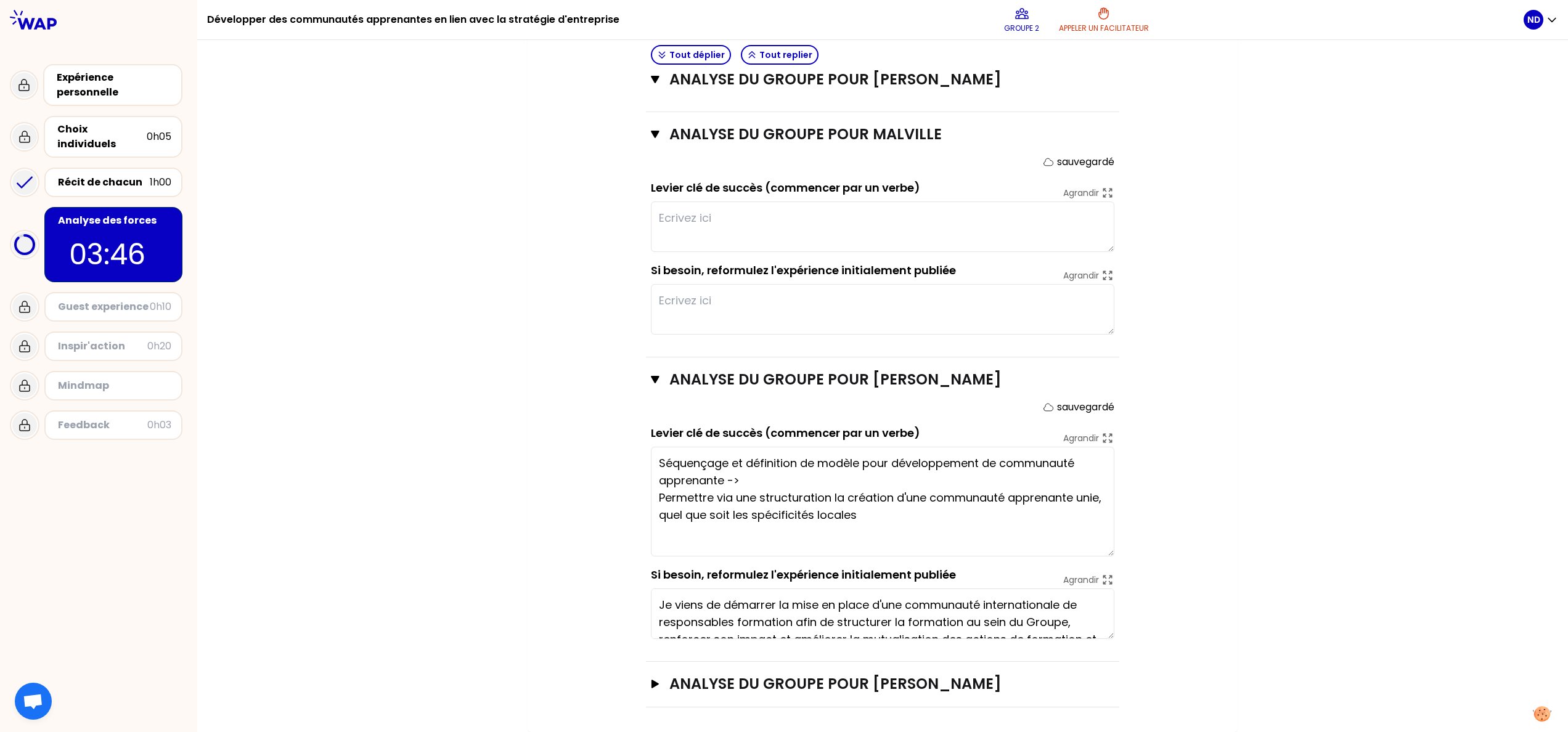 type on "Collaboration globale et "across" équipes = pour le collaborateur, l'opportunité d'être acteur du changement
Etablir une approche Très structuré et suivi dans le temps: avec un évènement de départ et des étapes de formalisation + gestion documentaire
Approche carrée = Communication claire + approche structurée =>les collaborateurs en redemandent" 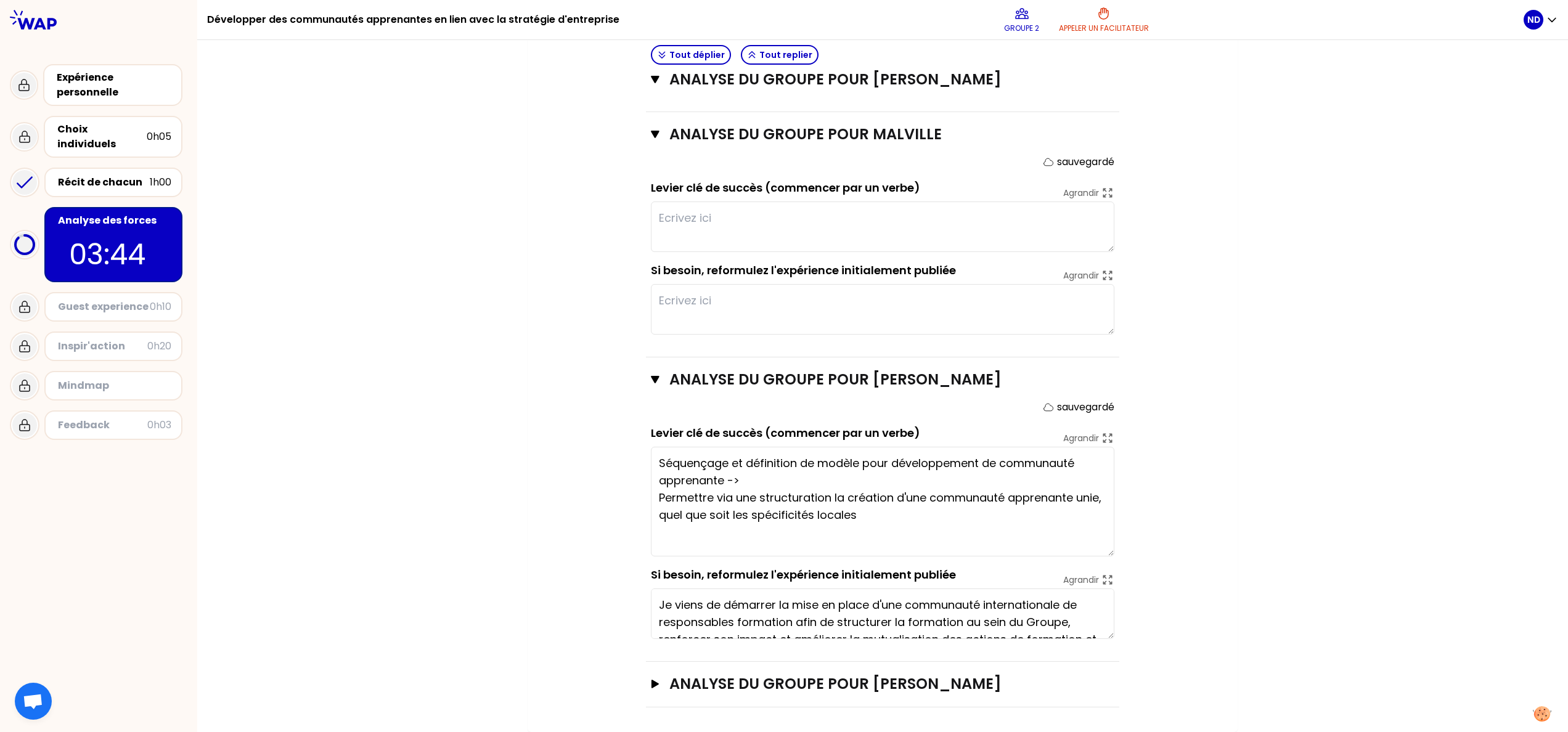 type on "Séquençage et définition de modèle pour développement de communauté apprenante ->
Permettre via une structuration  la création d'une communauté apprenante unie, quel que soit les spécificités locales" 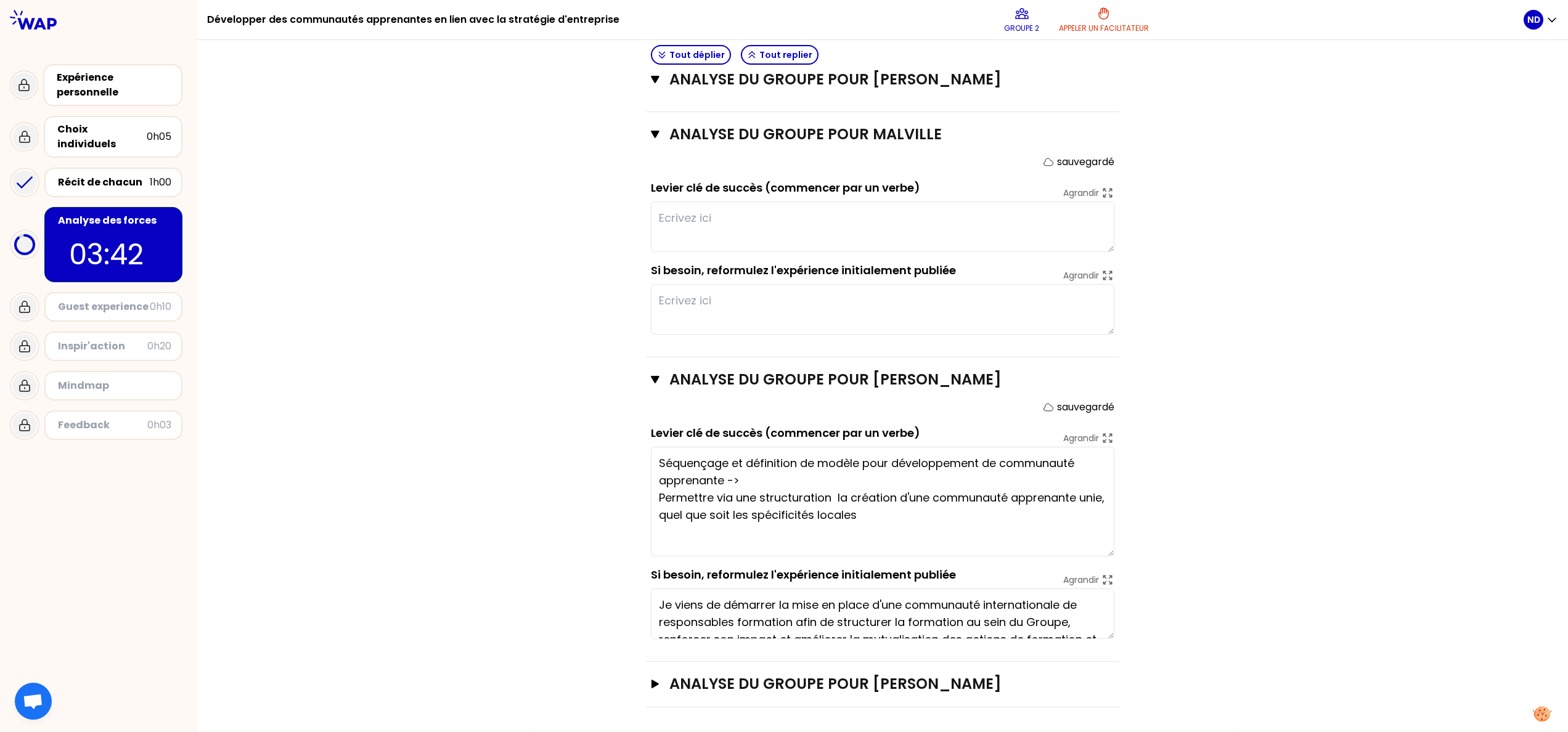 type on "Collaboration globale et "across" équipes = pour le collaborateur, l'opportunité d'être acteur du changement
Etablir une approche carTrès structuré et suivi dans le temps: avec un évènement de départ et des étapes de formalisation + gestion documentaire
Approche carrée = Communication claire + approche structurée =>les collaborateurs en redemandent" 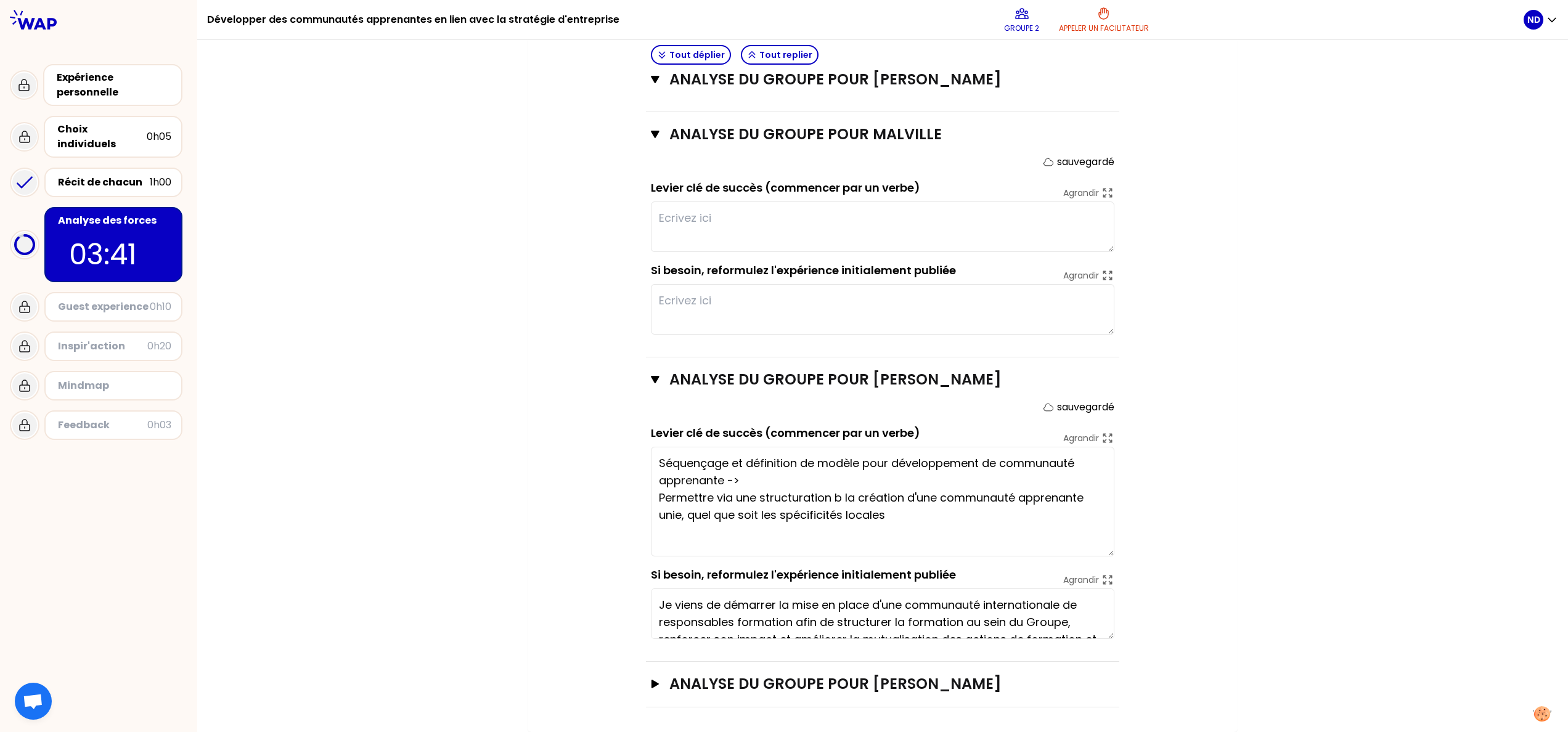 type on "Collaboration globale et "across" équipes = pour le collaborateur, l'opportunité d'être acteur du changement
Etablir une approche carrTrès structuré et suivi dans le temps: avec un évènement de départ et des étapes de formalisation + gestion documentaire
Approche carrée = Communication claire + approche structurée =>les collaborateurs en redemandent" 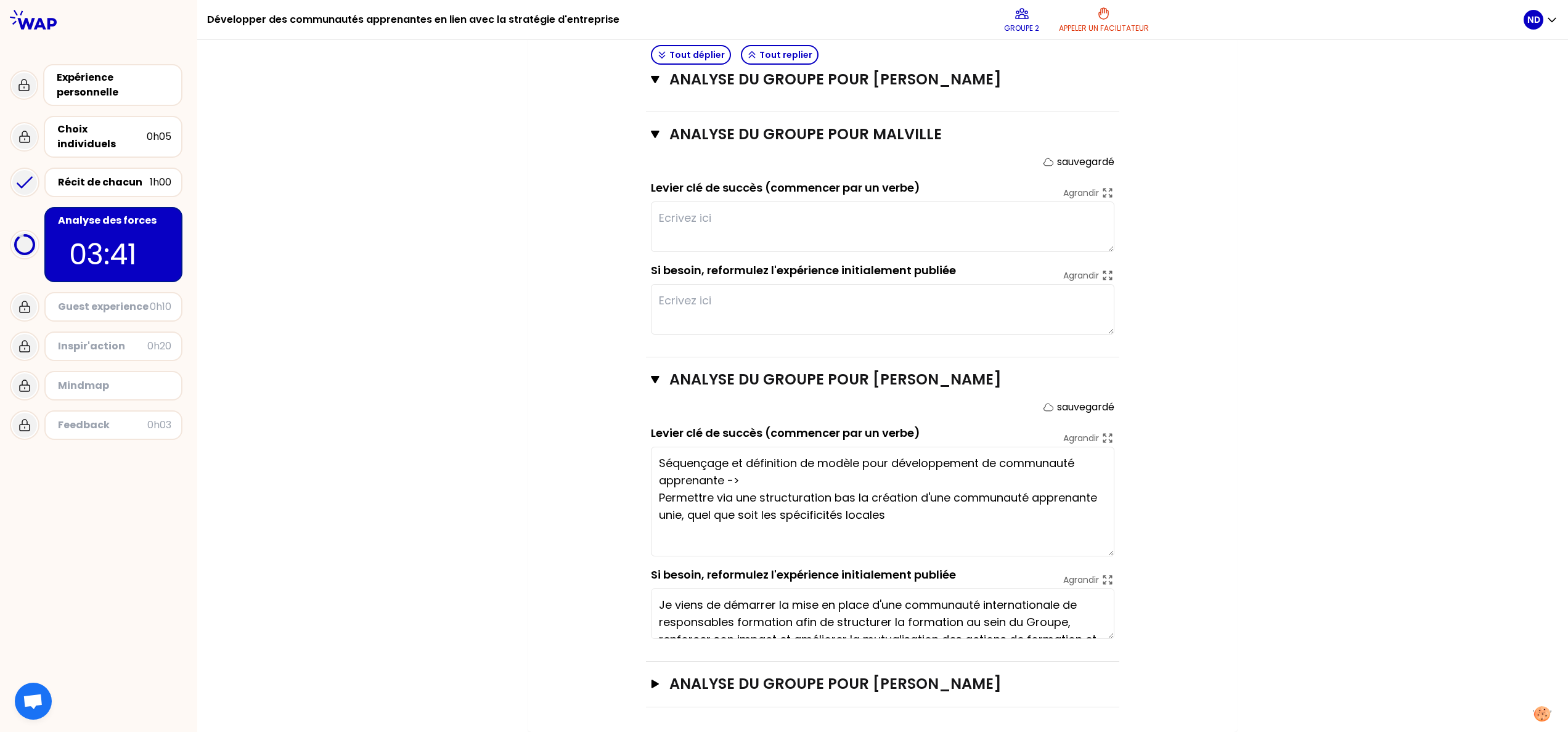 type on "Collaboration globale et "across" équipes = pour le collaborateur, l'opportunité d'être acteur du changement
Etablir une approche carréTrès structuré et suivi dans le temps: avec un évènement de départ et des étapes de formalisation + gestion documentaire
Approche carrée = Communication claire + approche structurée =>les collaborateurs en redemandent" 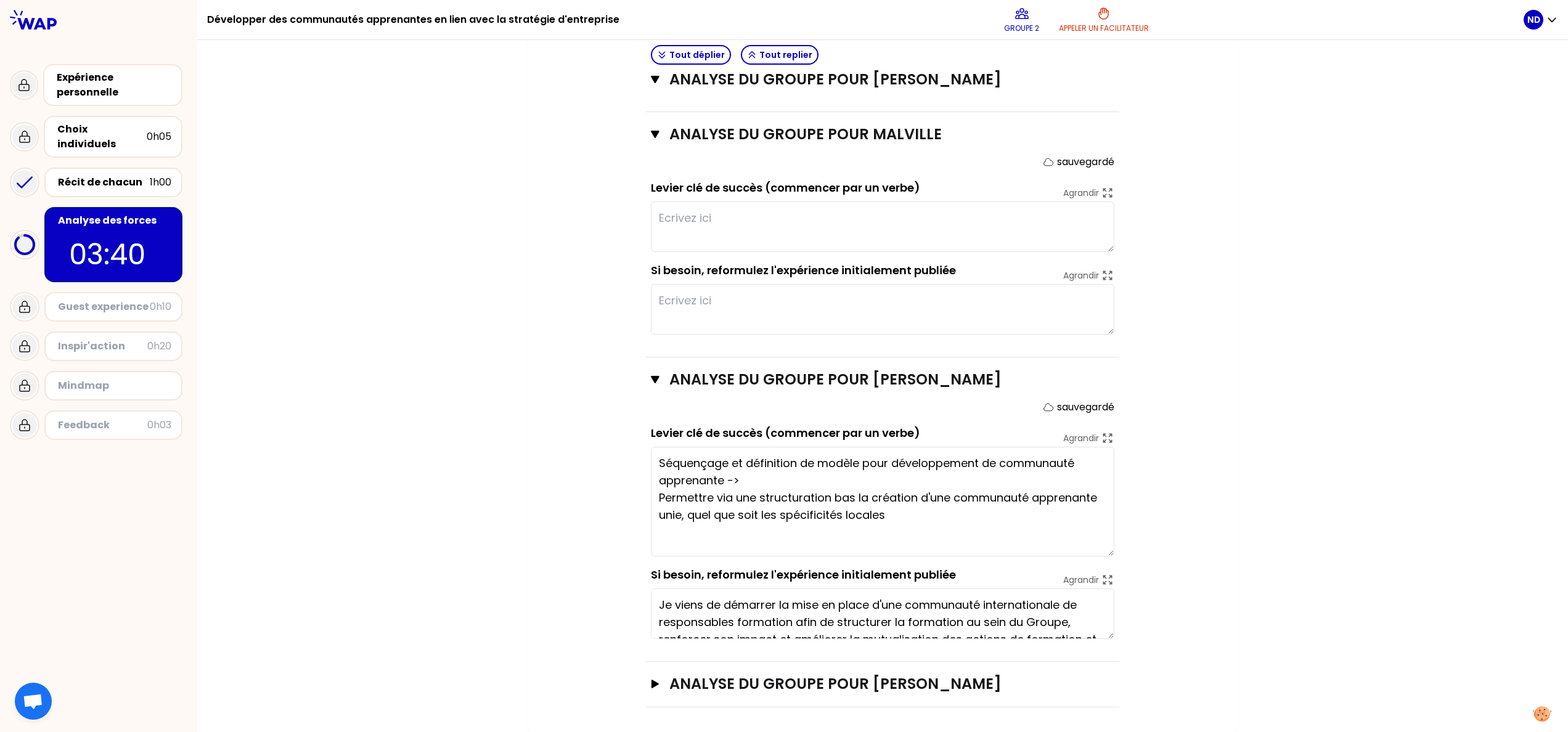 type on "Séquençage et définition de modèle pour développement de communauté apprenante ->
Permettre via une structuration basé s la création d'une communauté apprenante unie, quel que soit les spécificités locales" 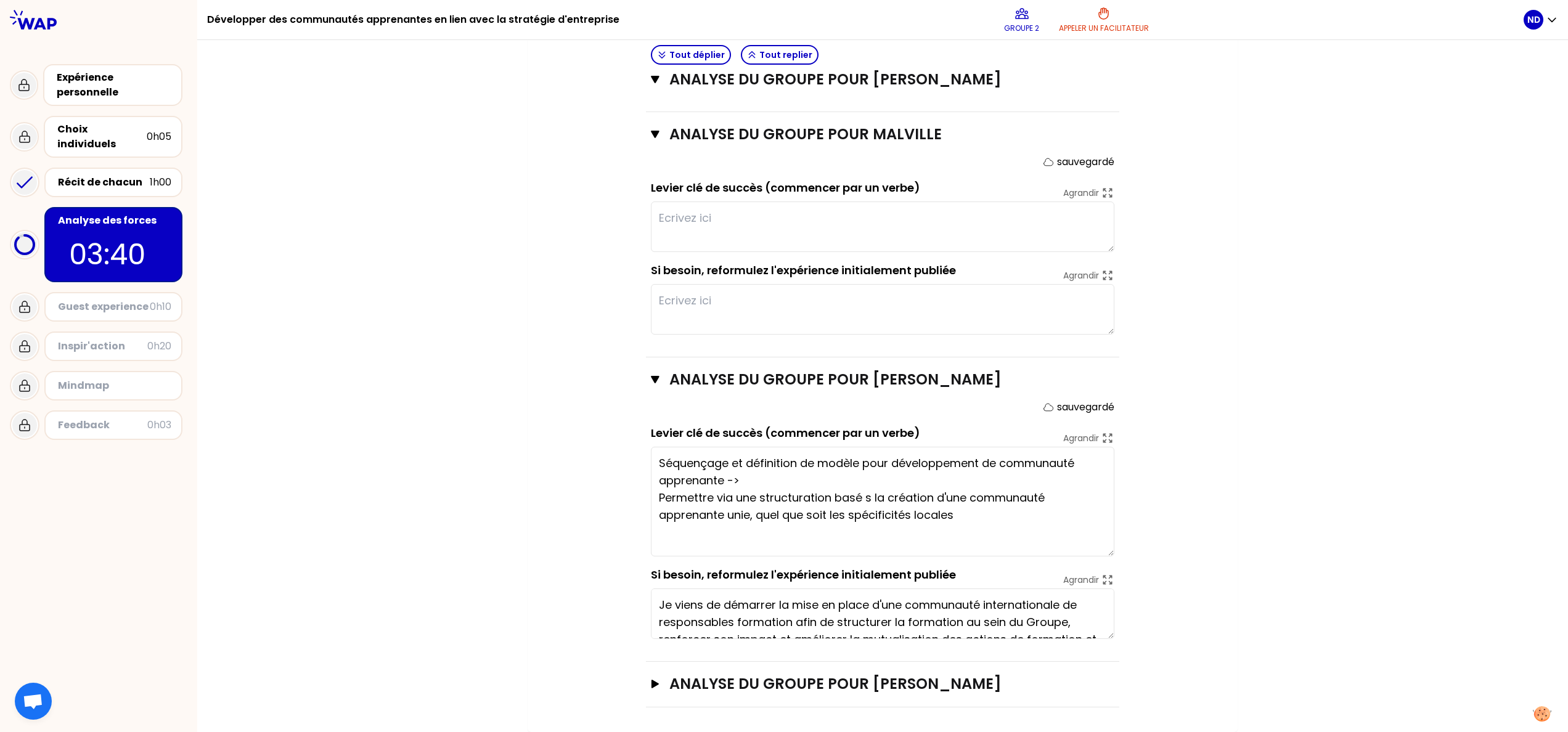 type on "Collaboration globale et "across" équipes = pour le collaborateur, l'opportunité d'être acteur du changement
Etablir une approche carréeTrès structuré et suivi dans le temps: avec un évènement de départ et des étapes de formalisation + gestion documentaire
Approche carrée = Communication claire + approche structurée =>les collaborateurs en redemandent" 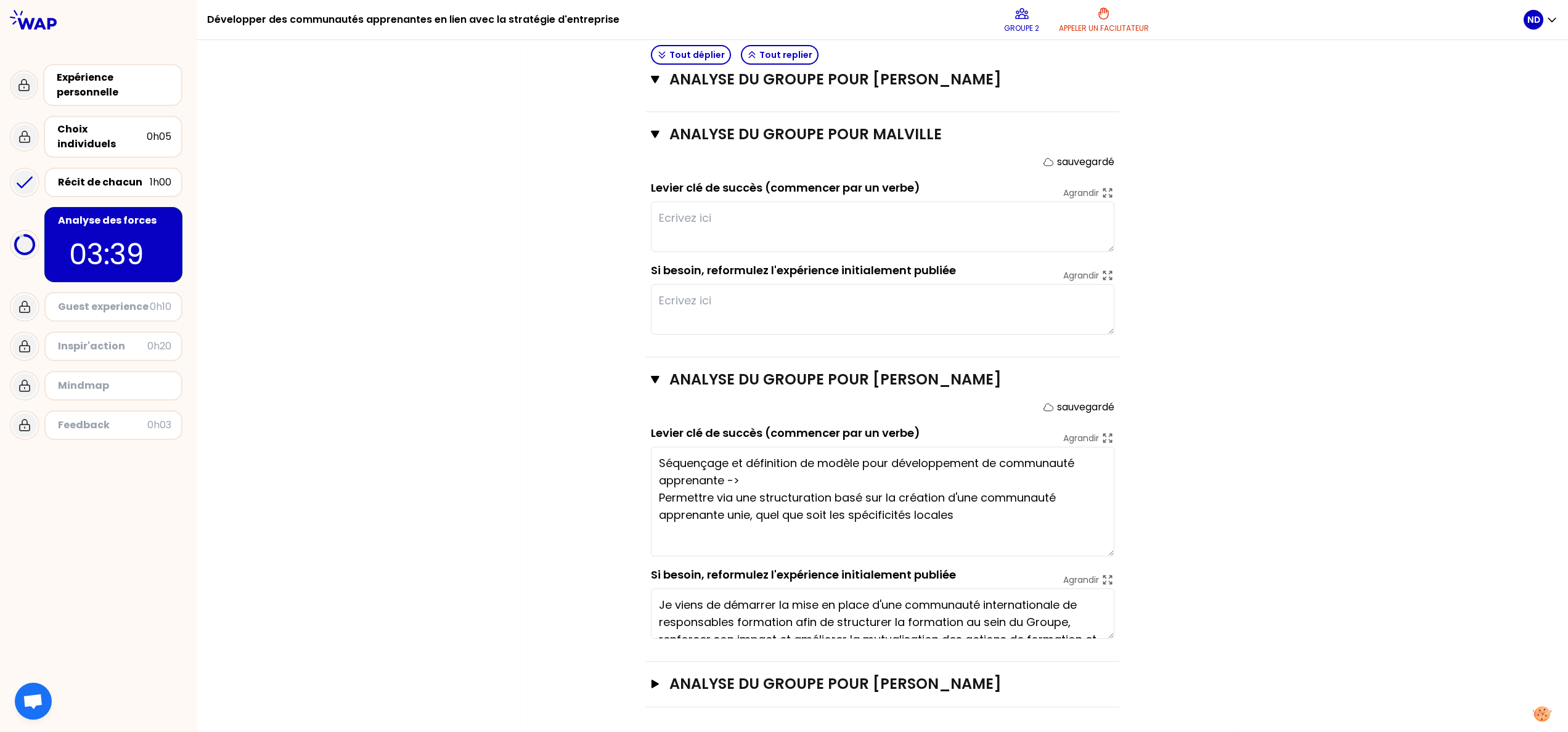 type on "Collaboration globale et "across" équipes = pour le collaborateur, l'opportunité d'être acteur du changement
Etablir une approche carrée -Très structuré et suivi dans le temps: avec un évènement de départ et des étapes de formalisation + gestion documentaire
Approche carrée = Communication claire + approche structurée =>les collaborateurs en redemandent" 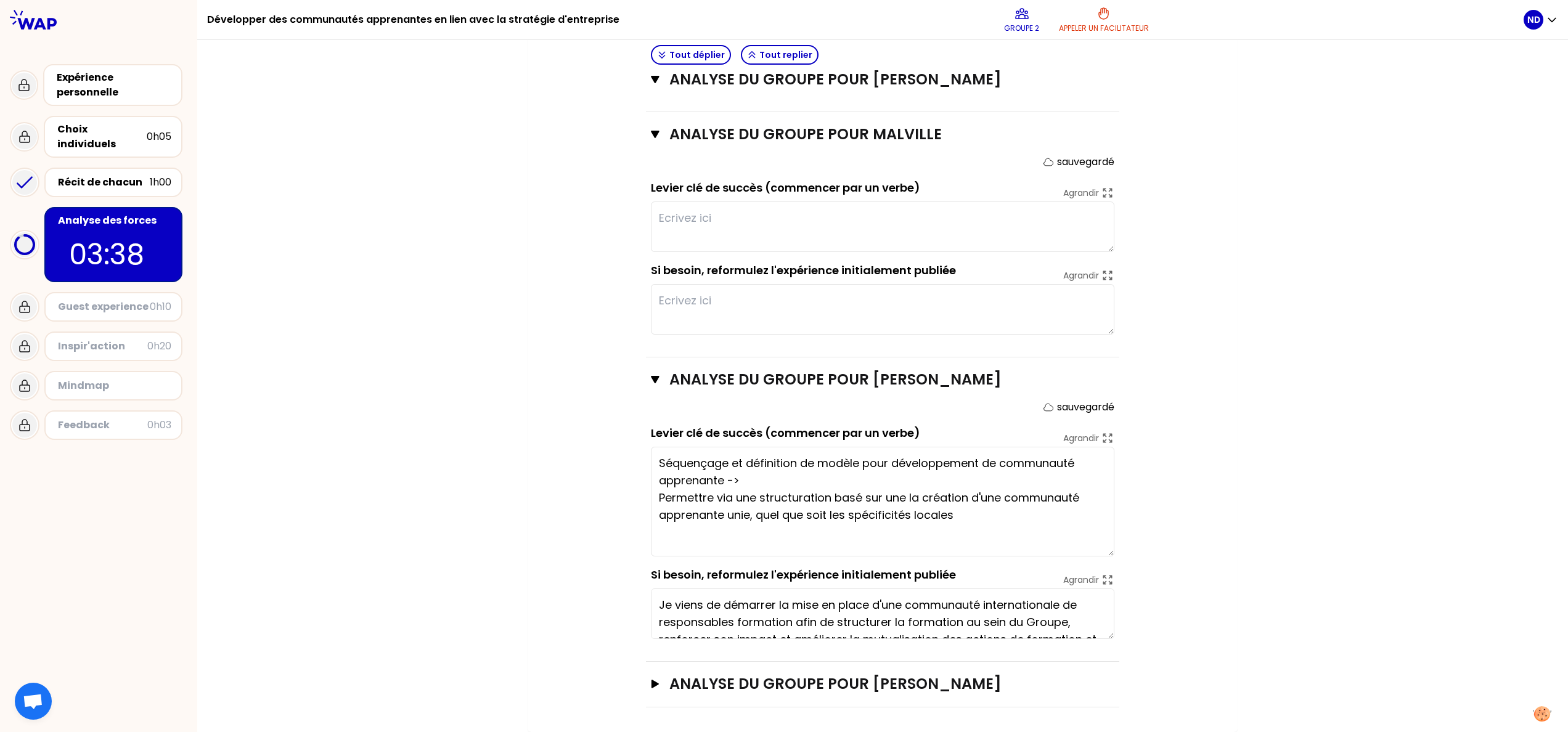 type on "Collaboration globale et "across" équipes = pour le collaborateur, l'opportunité d'être acteur du changement
Etablir une approche carrée - sTrès structuré et suivi dans le temps: avec un évènement de départ et des étapes de formalisation + gestion documentaire
Approche carrée = Communication claire + approche structurée =>les collaborateurs en redemandent" 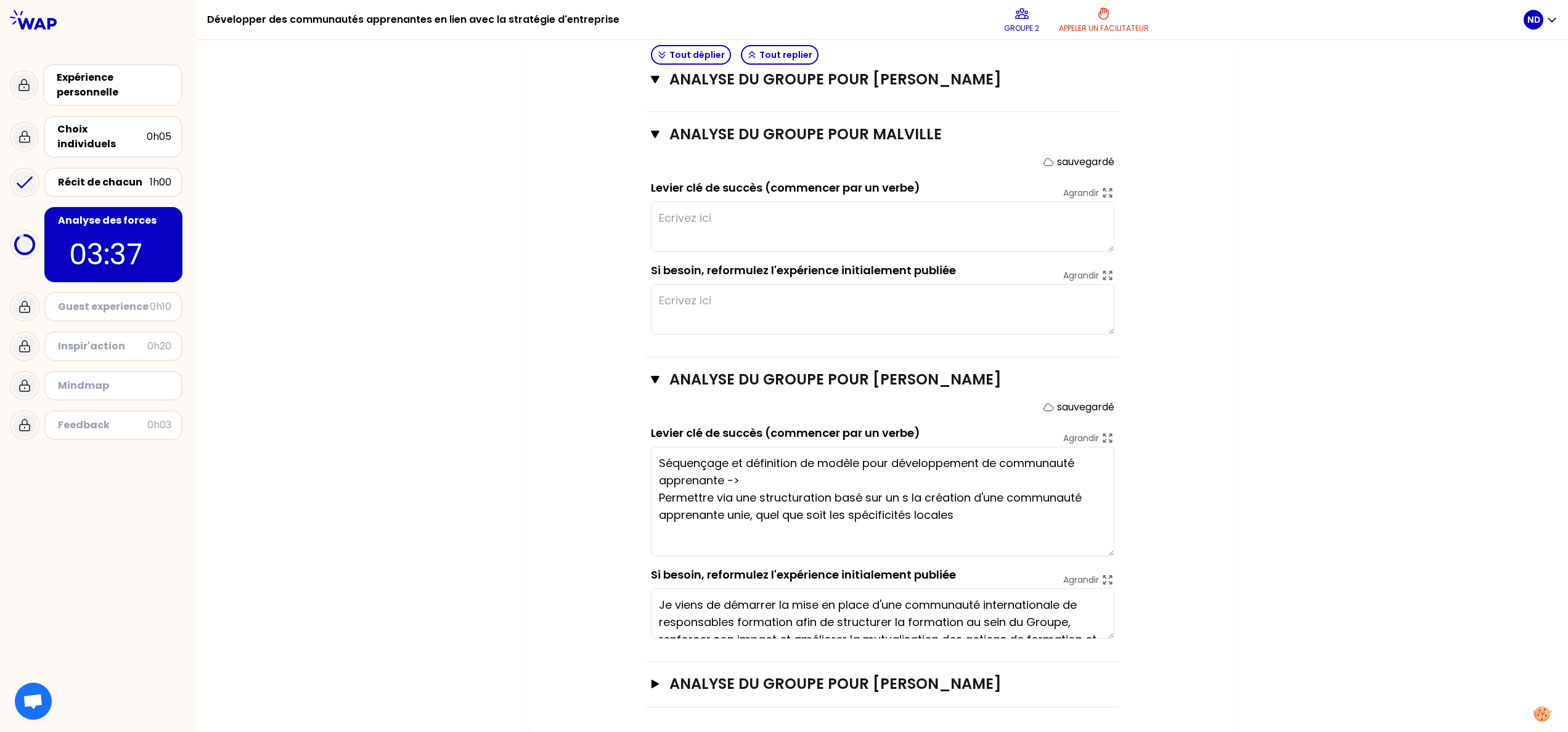 type on "Collaboration globale et "across" équipes = pour le collaborateur, l'opportunité d'être acteur du changement
Etablir une approche carrée - struTrès structuré et suivi dans le temps: avec un évènement de départ et des étapes de formalisation + gestion documentaire
Approche carrée = Communication claire + approche structurée =>les collaborateurs en redemandent" 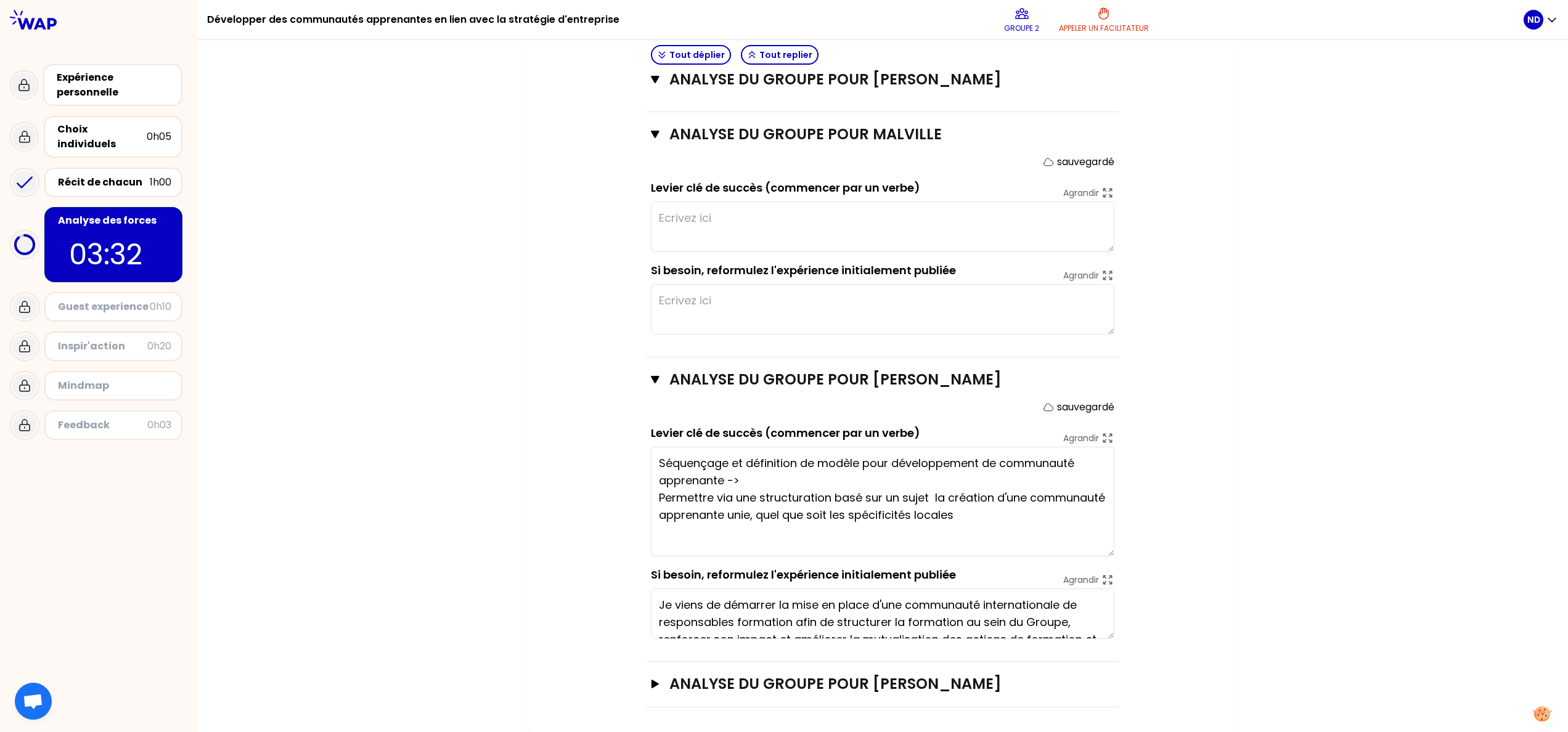 type on "Collaboration globale et "across" équipes = pour le collaborateur, l'opportunité d'être acteur du changement
Etablir une approche carrée et - structurée [PERSON_NAME] structuré et suivi dans le temps: avec un évènement de départ et des étapes de formalisation + gestion documentaire
Approche carrée = Communication claire + approche structurée =>les collaborateurs en redemandent" 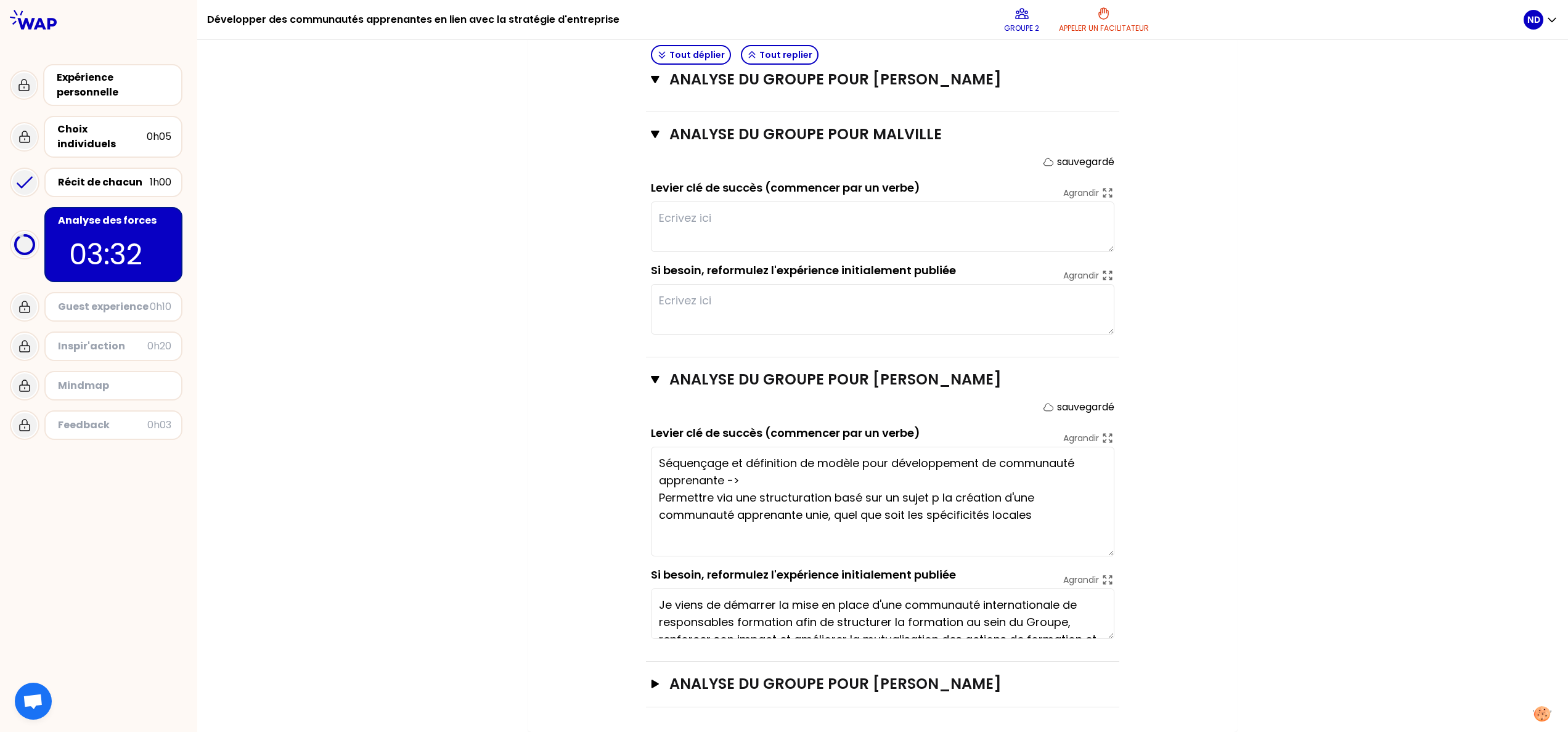 type on "Collaboration globale et "across" équipes = pour le collaborateur, l'opportunité d'être acteur du changement
Etablir une approche carrée et  - structurée [PERSON_NAME] structuré et suivi dans le temps: avec un évènement de départ et des étapes de formalisation + gestion documentaire
Approche carrée = Communication claire + approche structurée =>les collaborateurs en redemandent" 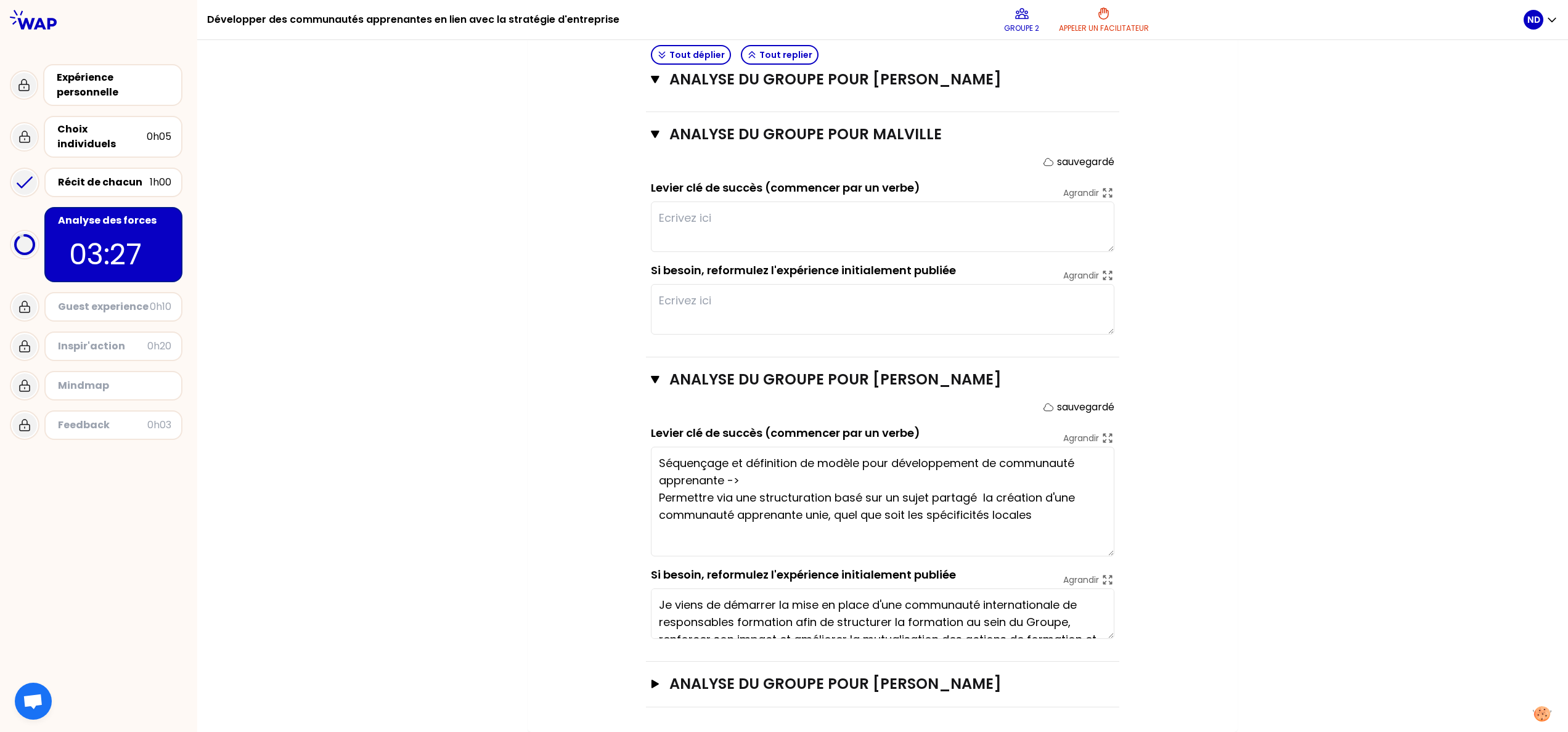 type on "Séquençage et définition de modèle pour développement de communauté apprenante ->
Permettre via une structuration basé sur un sujet partagé la création d'une communauté apprenante unie, quel que soit les spécificités locales" 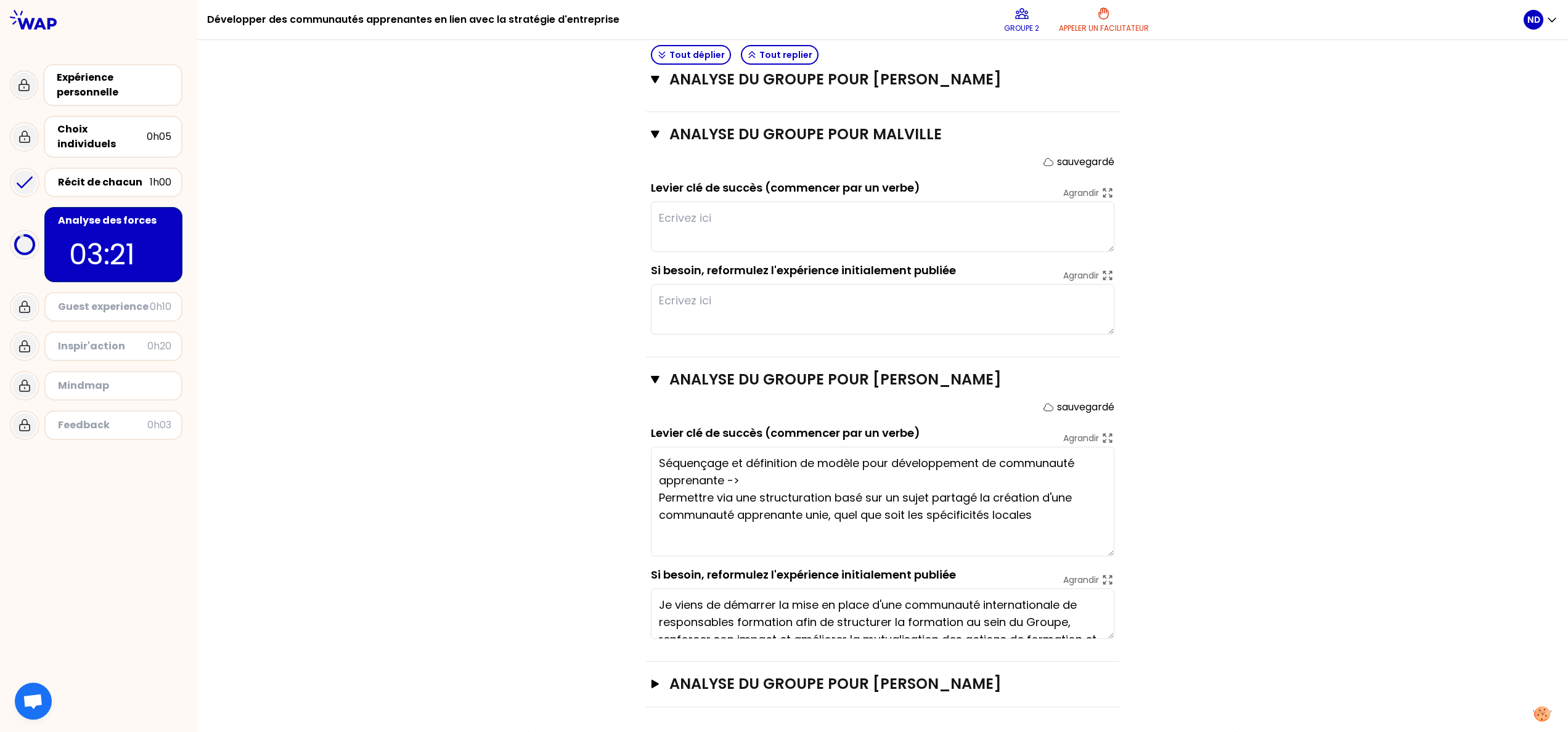 type on "Collaboration globale et "across" équipes = pour le collaborateur, l'opportunité d'être acteur du changement
Etablir une approche carrée et complète - structurée [PERSON_NAME] structuré et suivi dans le temps: avec un évènement de départ et des étapes de formalisation + gestion documentaire
Approche carrée = Communication claire + approche structurée =>les collaborateurs en redemandent" 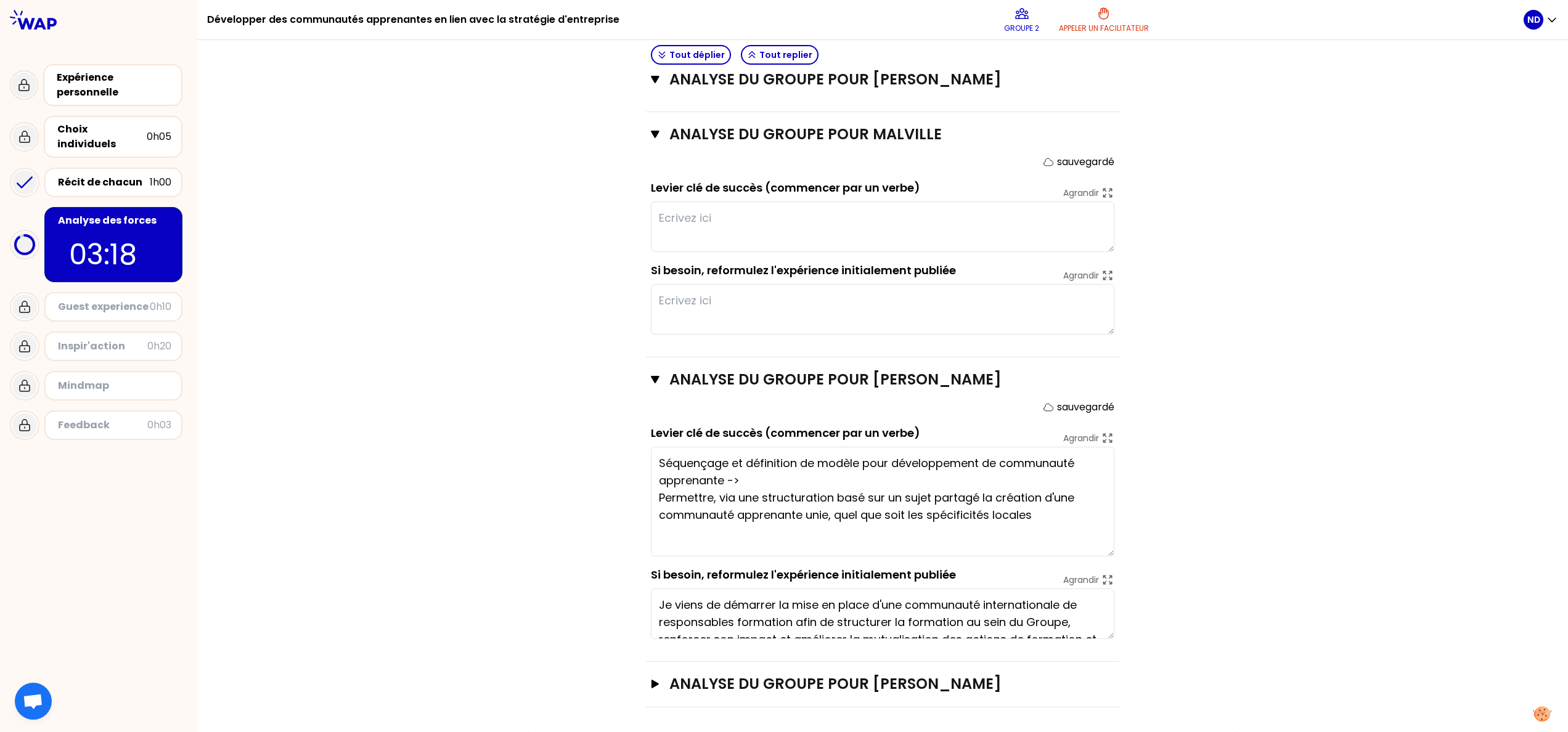type on "Collaboration globale et "across" équipes = pour le collaborateur, l'opportunité d'être acteur du changement
Etablir une approche carrée et complète - structurée [PERSON_NAME] structuré et suivi dans le temps: avec un évènement de départ et des étapes de formalisation + gestion documentaire
Approche carrée = Communication claire + approche structurée =>les collaborateurs en redemandent" 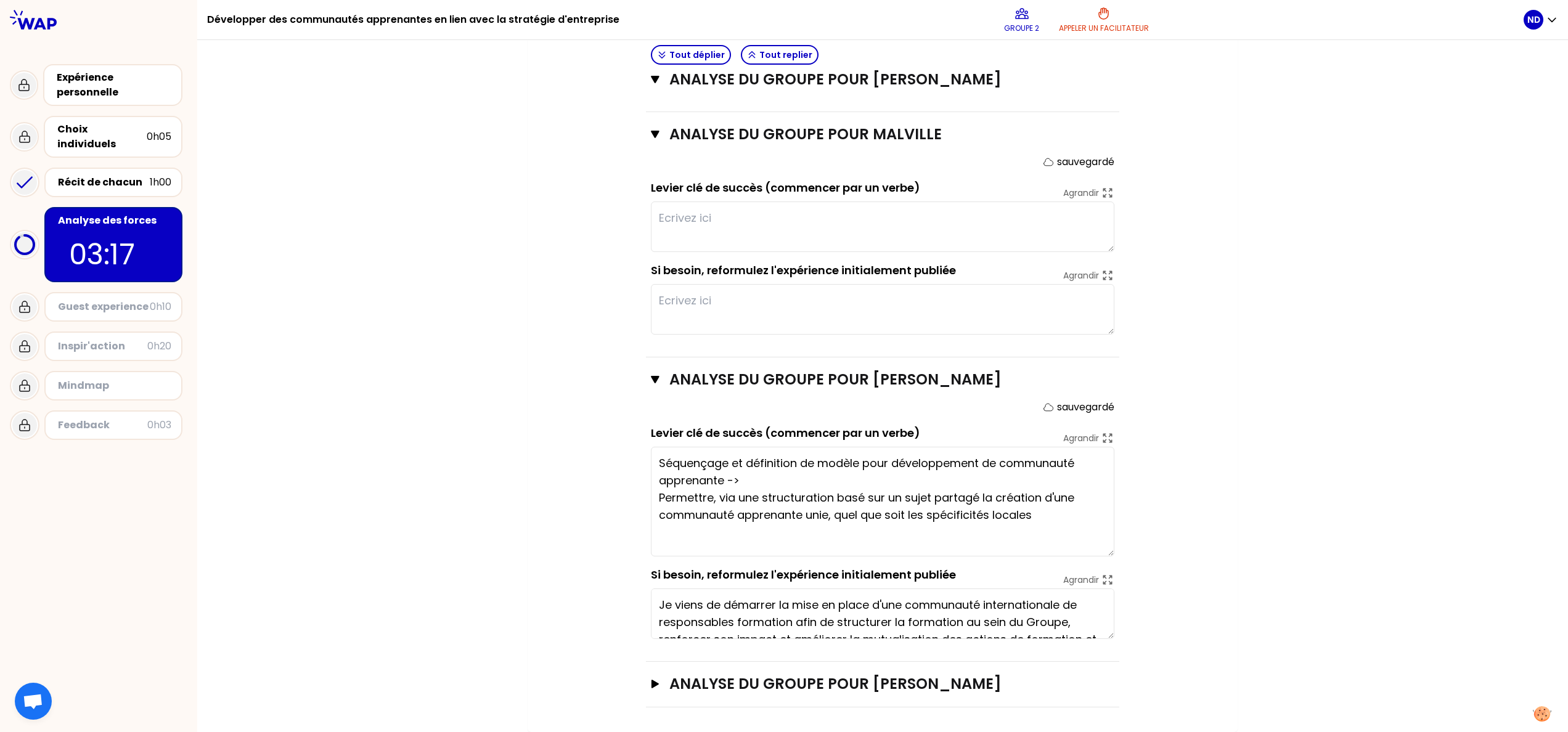 type on "Séquençage et définition de modèle pour développement de communauté apprenante ->
Permettre, via une structuration basé sur un sujet partagé, la création d'une communauté apprenante unie, quel que soit les spécificités locales" 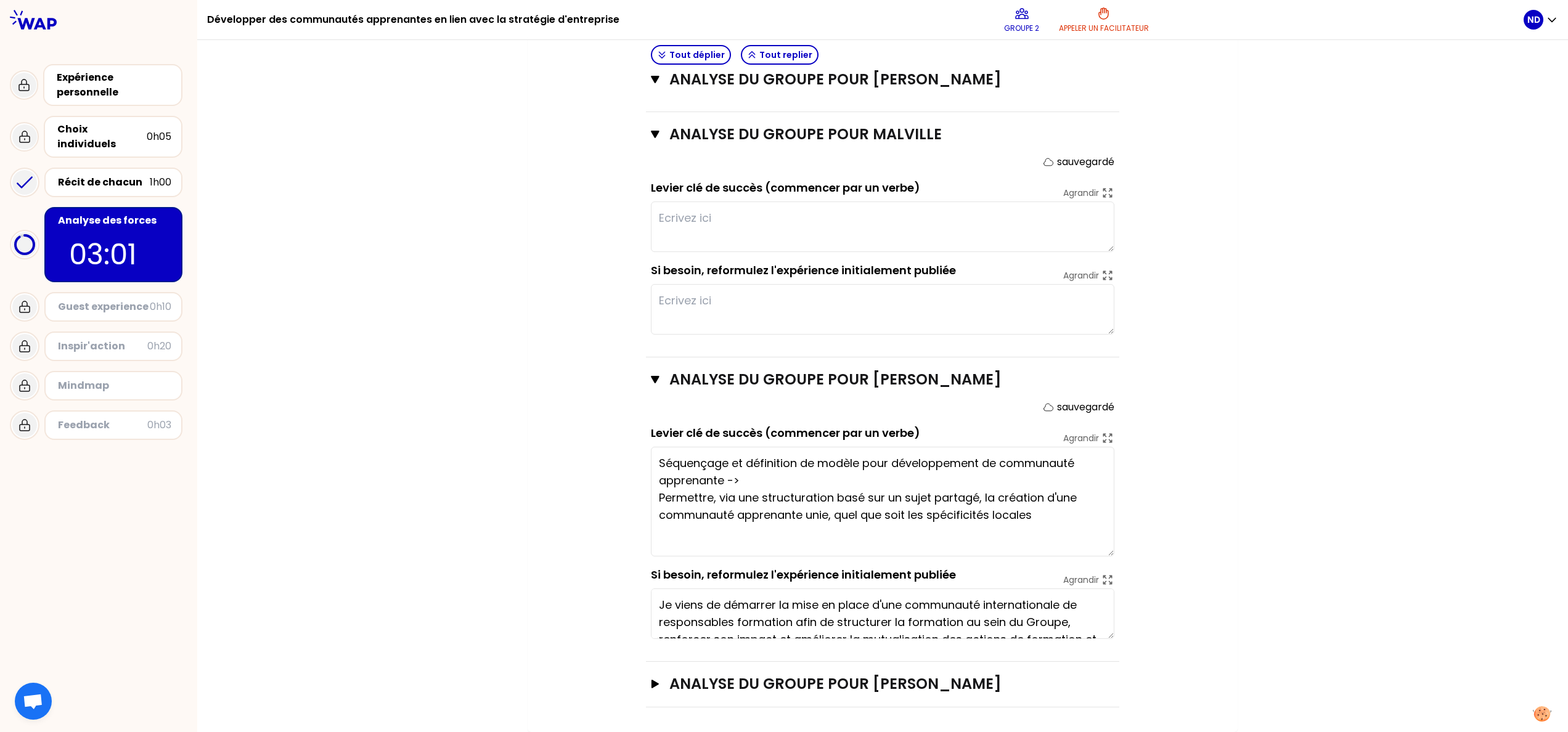 click on "Mon numéro de groupe : 2 Objectifs # 1. En groupe, identifiez collectivement la force qui se cache dans chaque expérience pour développer des communautés apprenantes stratégiques. # Trouver une phrase par expérience en choisissant le verbe avec soin et le moyen Cette fois, la personne qui a raconté son expérience se tait et c’est le groupe qui analyse collectivement la force de son expérience. Faites appel à votre mémoire. # 2. A la fin, choisissez le cas le plus représentatif parmi tous qui peut être partagé en plénière. Tout déplier Tout replier analyse du groupe pour Natascha DE [PERSON_NAME] analyse du groupe pour Utilisateur inconnu [PERSON_NAME] sauvegardé Levier clé de succès (commencer par un verbe) [PERSON_NAME] Si besoin, reformulez l'expérience initialement publiée Agrandir analyse du groupe pour [PERSON_NAME] sauvegardé Levier clé de succès (commencer par un verbe) Agrandir Mettre en place la suivi régulier des KPIs sur l'impact des coachs [PERSON_NAME] sauvegardé" at bounding box center [883, -110] 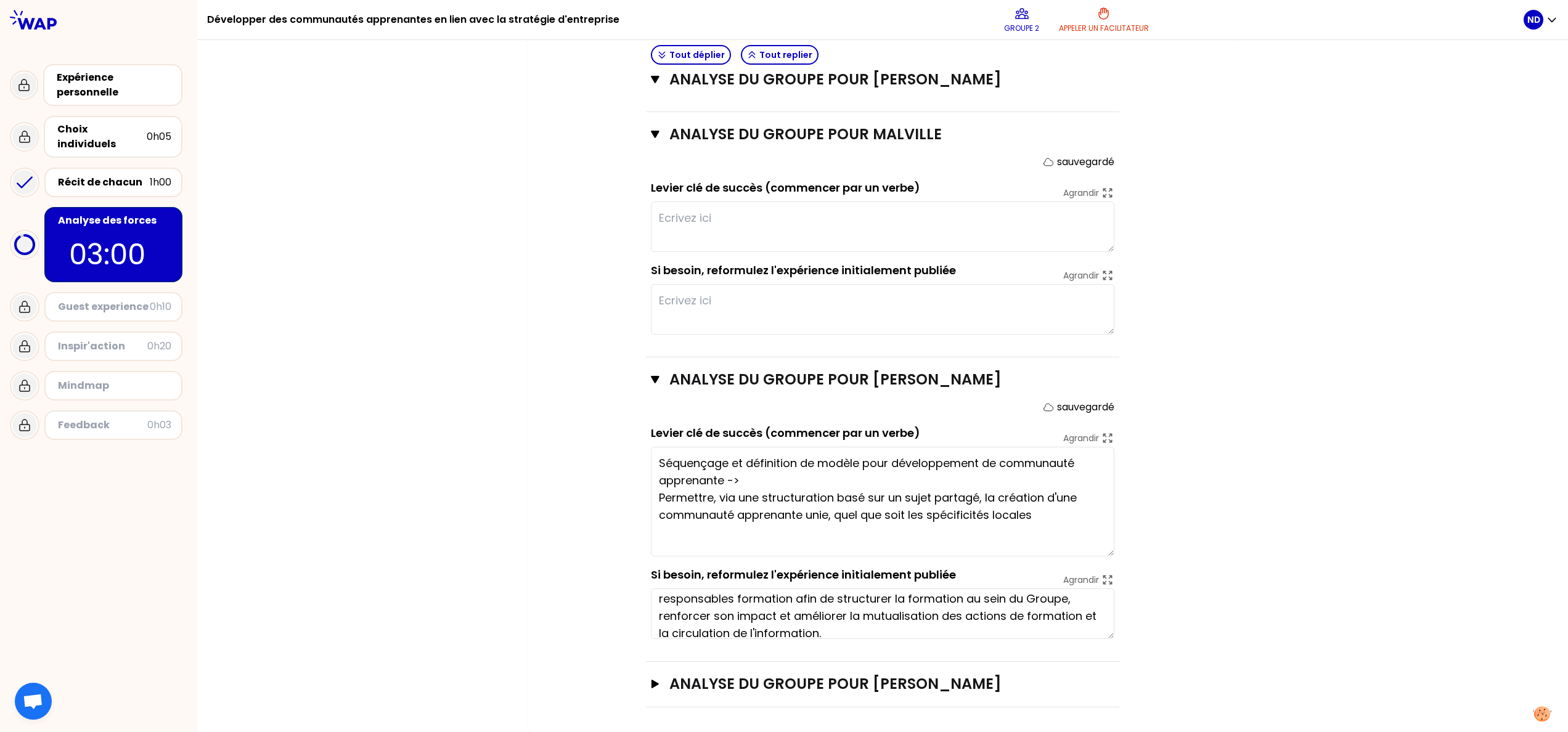 scroll, scrollTop: 35, scrollLeft: 0, axis: vertical 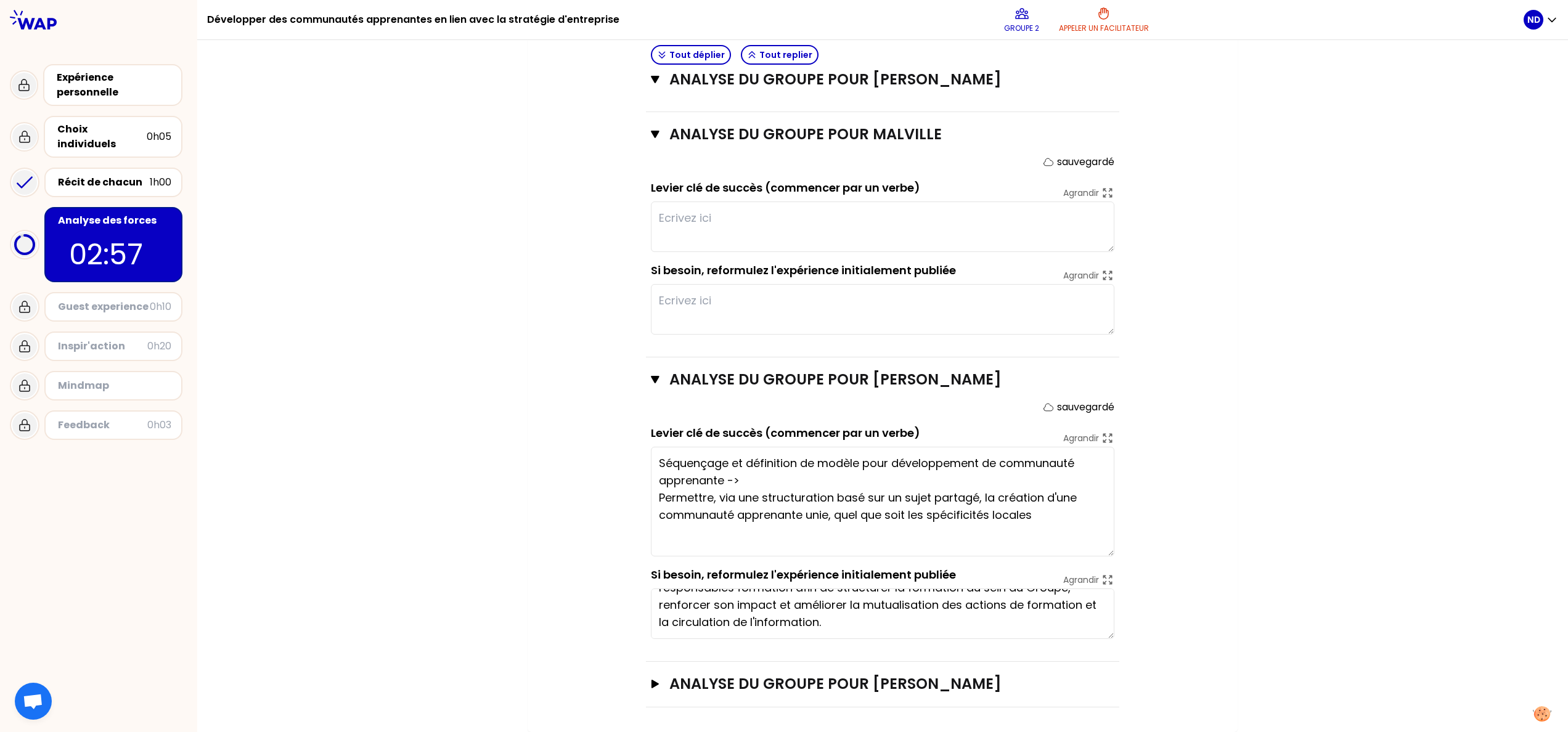 click on "analyse du groupe pour [PERSON_NAME]" at bounding box center [883, 685] 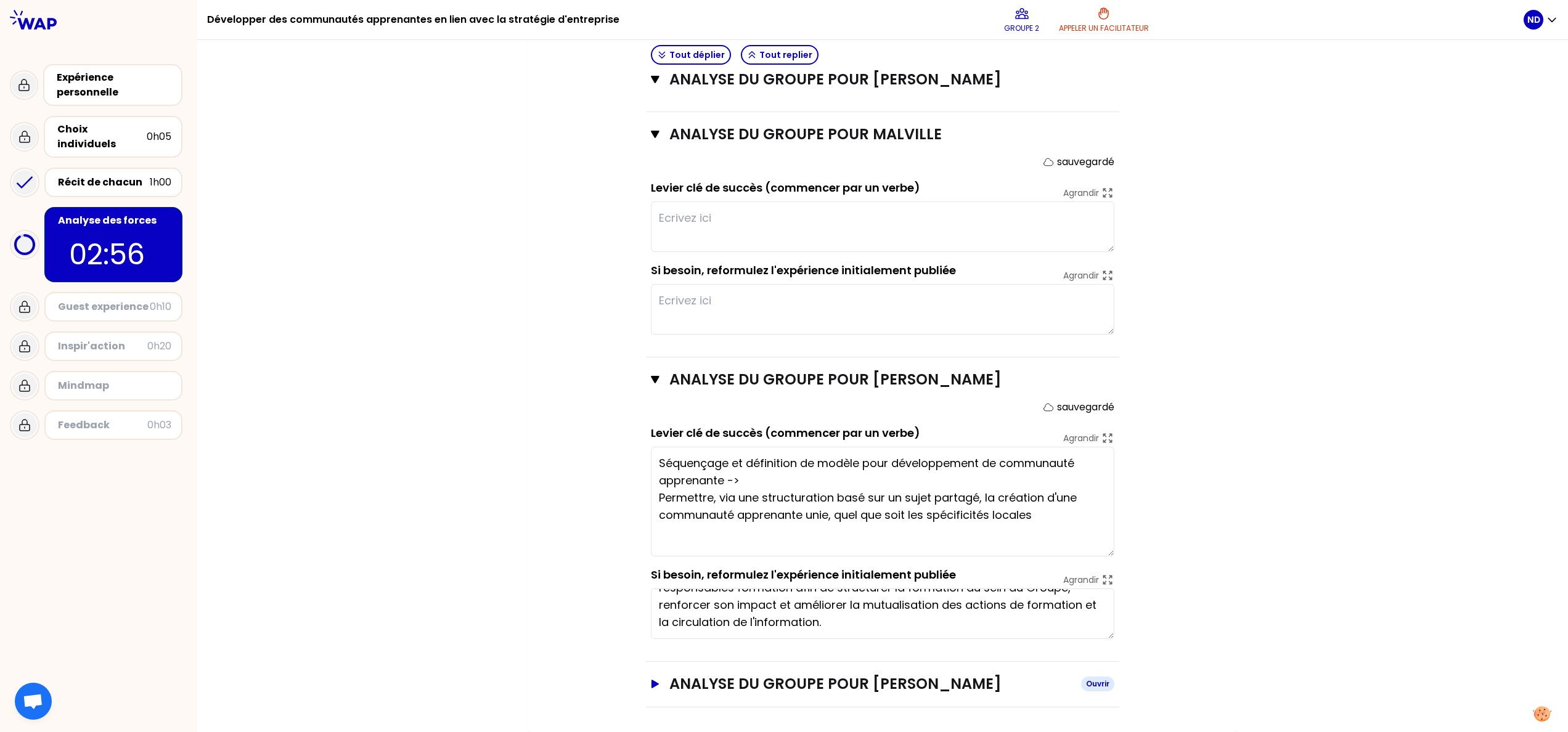 click on "analyse du groupe pour [PERSON_NAME]" at bounding box center [870, 684] 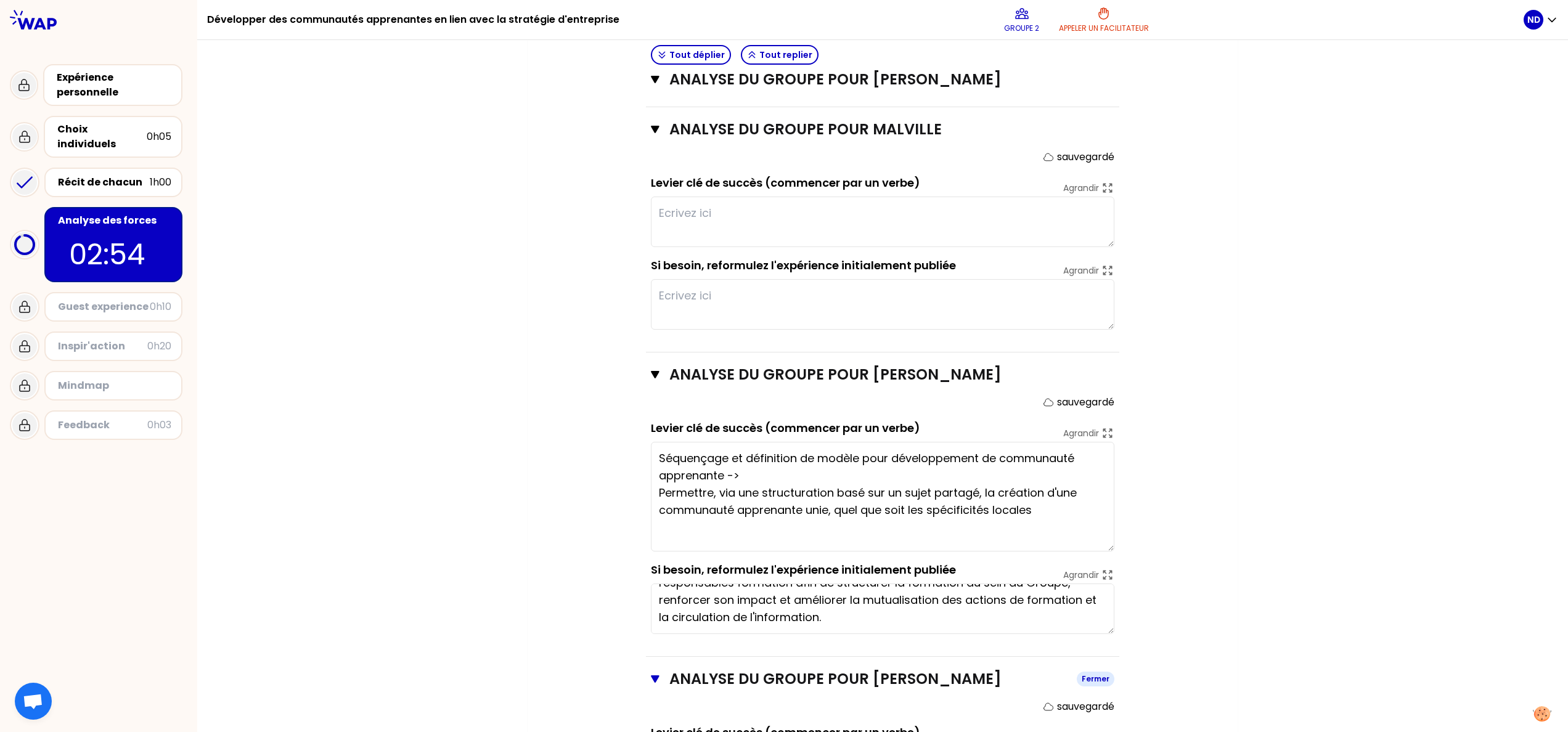 click on "analyse du groupe pour [PERSON_NAME]" at bounding box center [868, 679] 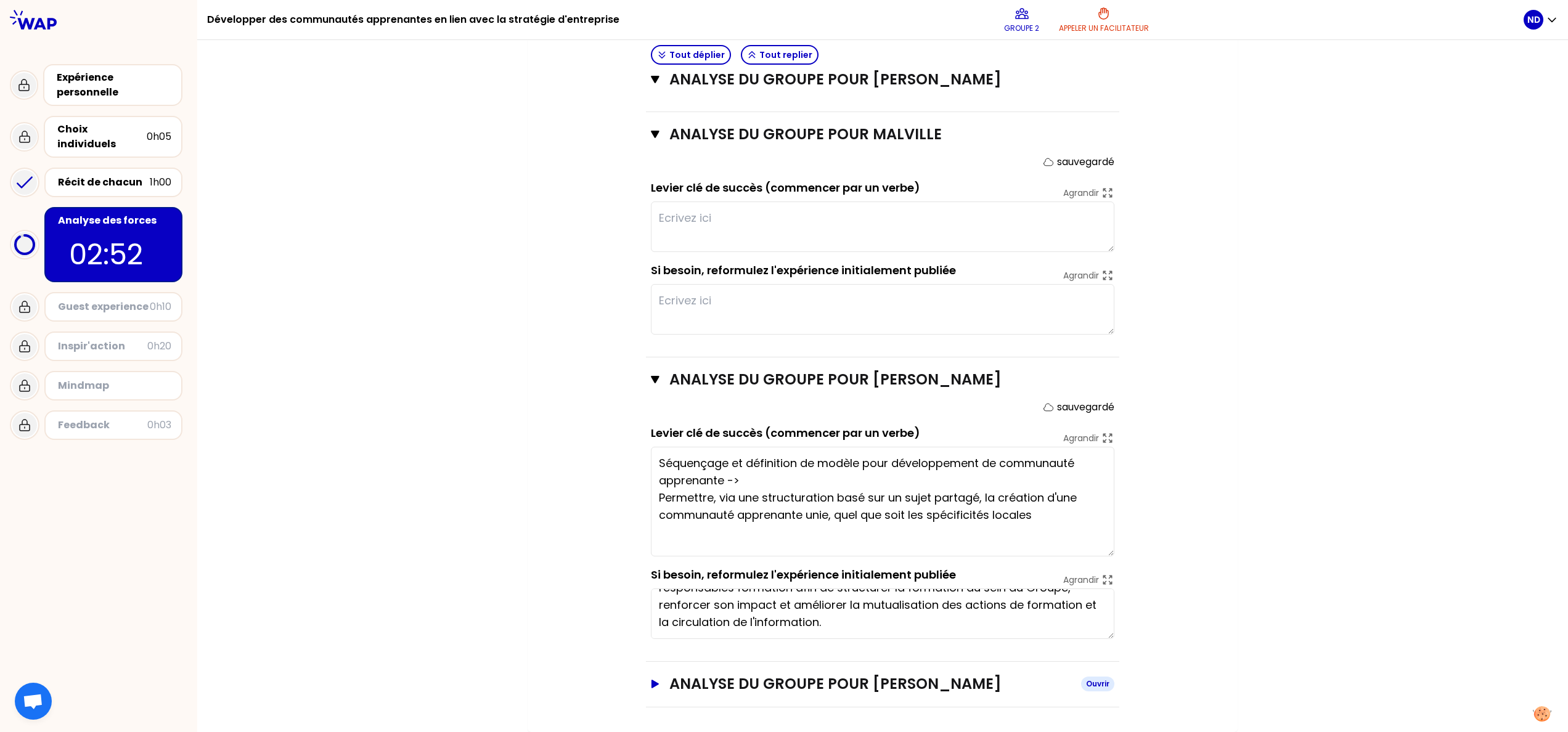 click on "Ouvrir" at bounding box center [1098, 684] 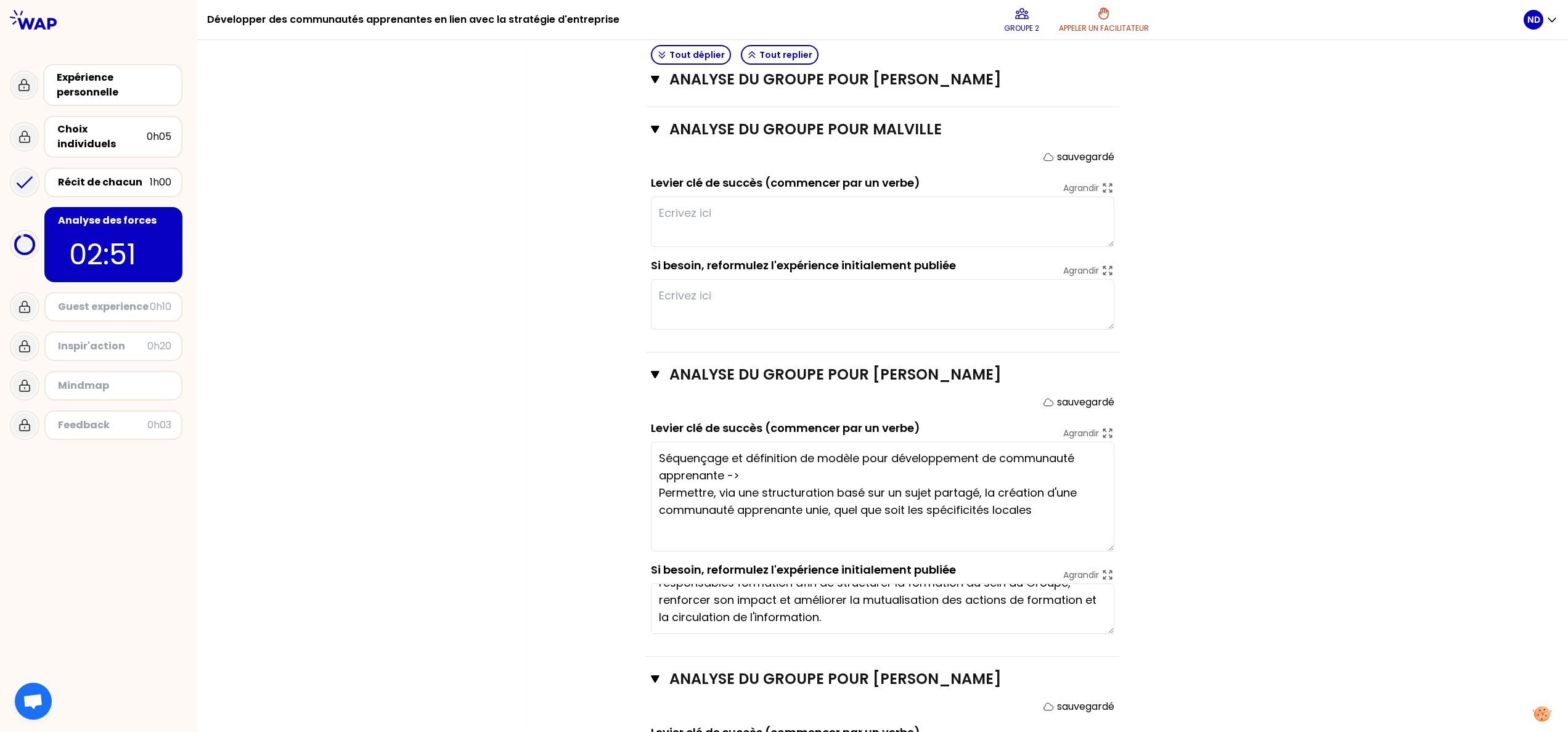 scroll, scrollTop: 1266, scrollLeft: 0, axis: vertical 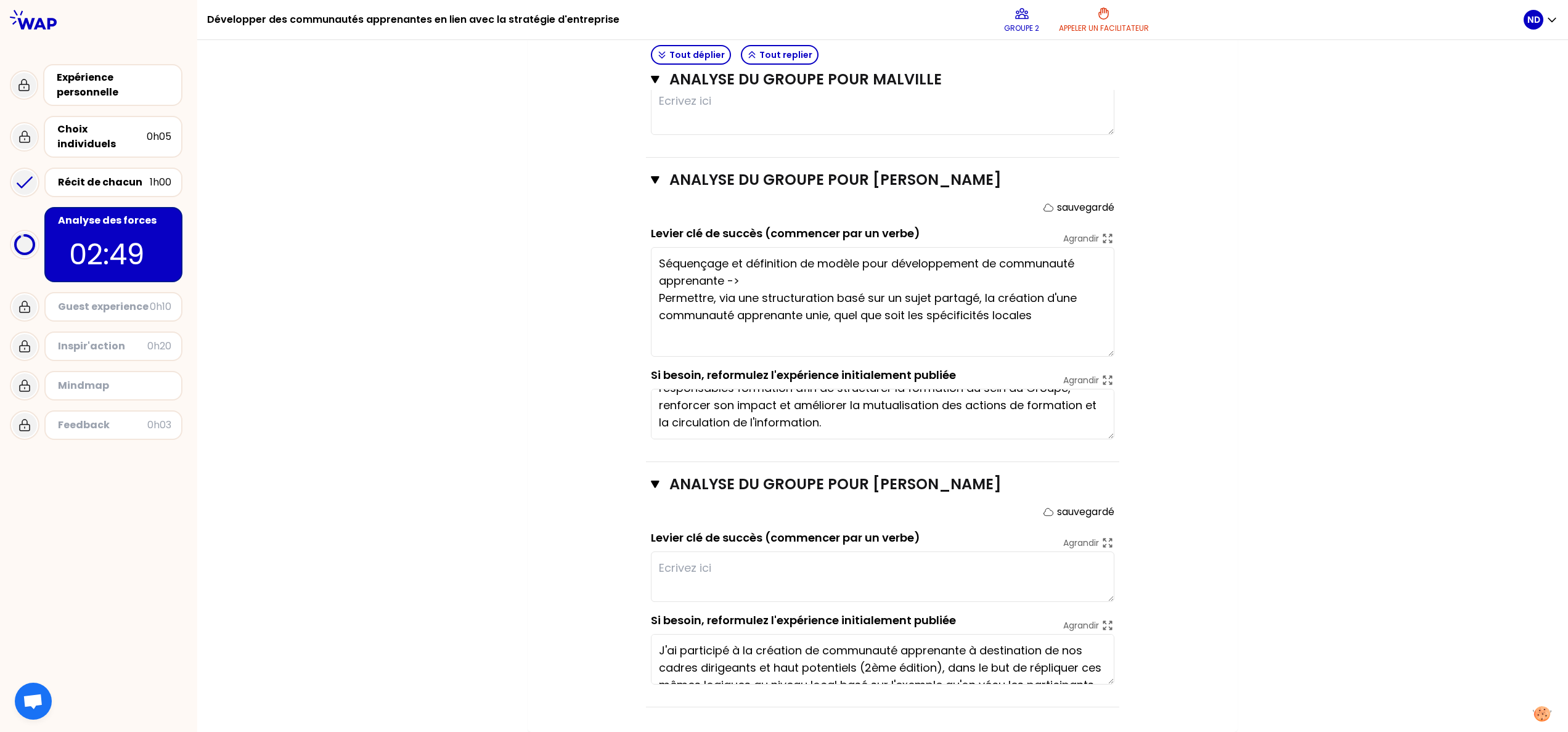click at bounding box center (883, 577) 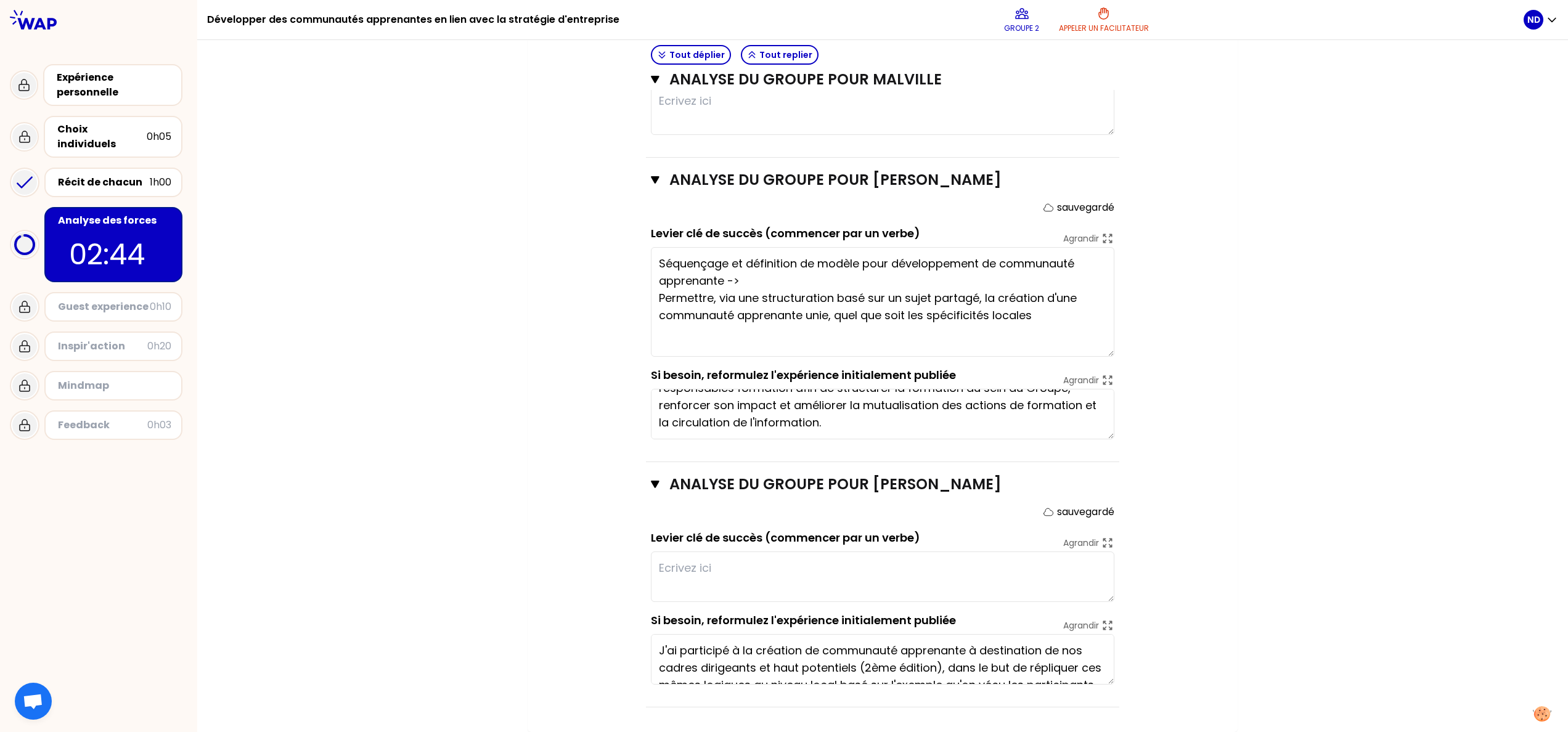 type on "Collaboration globale et "across" équipes = pour le collaborateur, l'opportunité d'être acteur du changement
Etablir une approche carrée et complète - avec une séquence établie, une communication spécifique et un suivi dans le temps - structurée Très structuré et suivi dans le temps: avec un évènement de départ et des étapes de formalisation + gestion documentaire
Approche carrée = Communication claire + approche structurée =>les collaborateurs en redemandent" 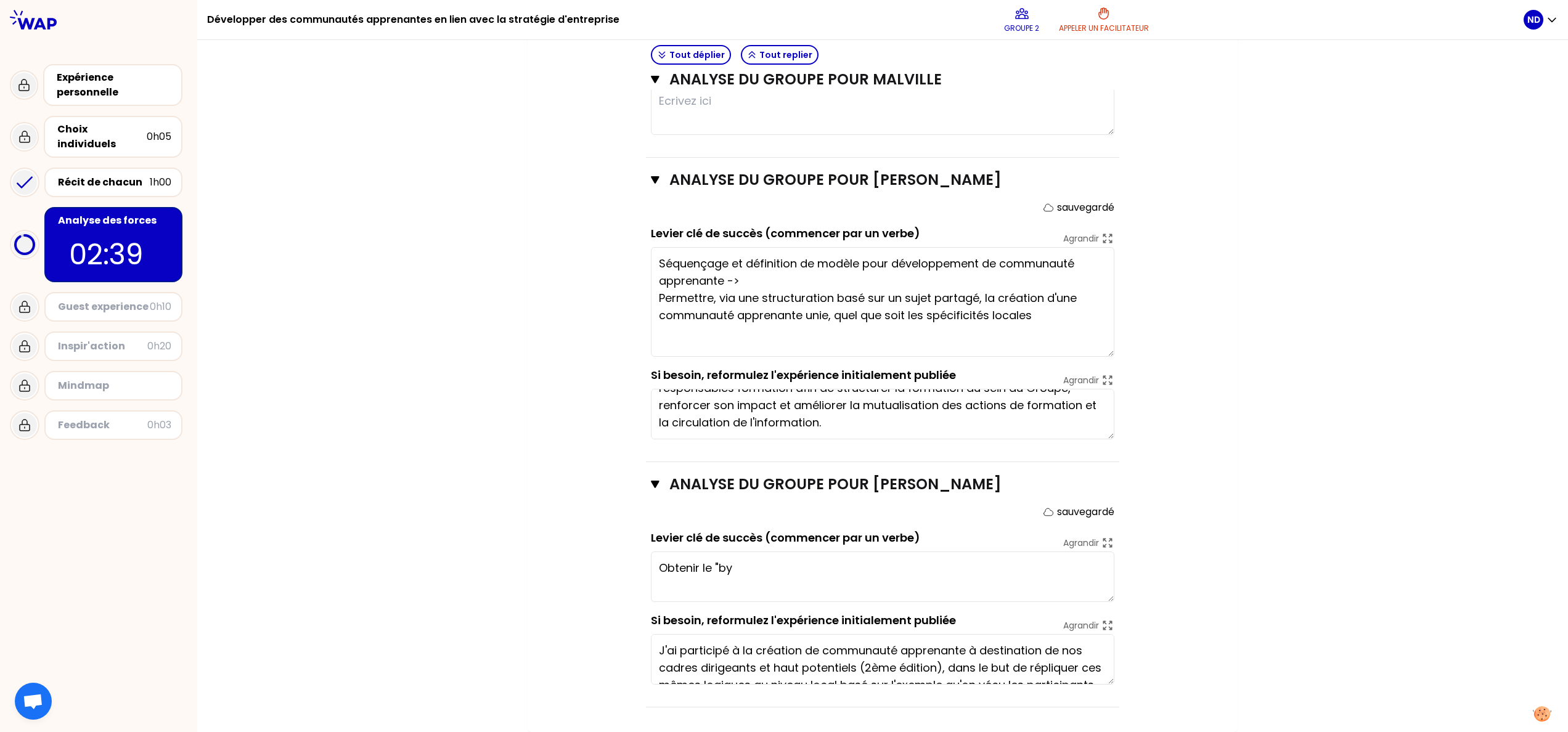 type on "Obtenir le "b" 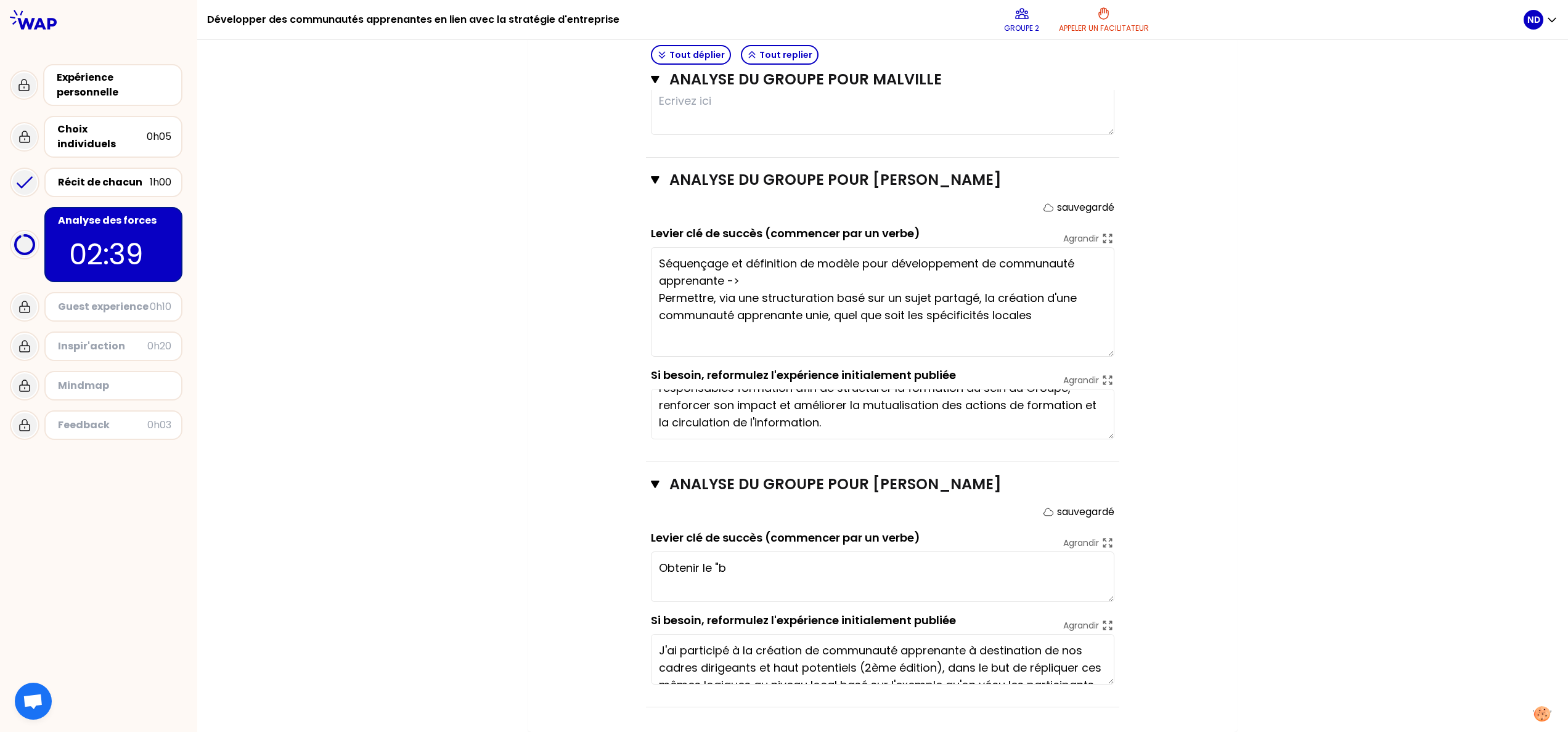 type on "Collaboration globale et "across" équipes = pour le collaborateur, l'opportunité d'être acteur du changement
Etablir une approche carrée et complète - avec une séquence établie, une communication spécifique, des outet un suivi dans le temps - structurée [PERSON_NAME] structuré et suivi dans le temps: avec un évènement de départ et des étapes de formalisation + gestion documentaire
Approche carrée = Communication claire + approche structurée =>les collaborateurs en redemandent" 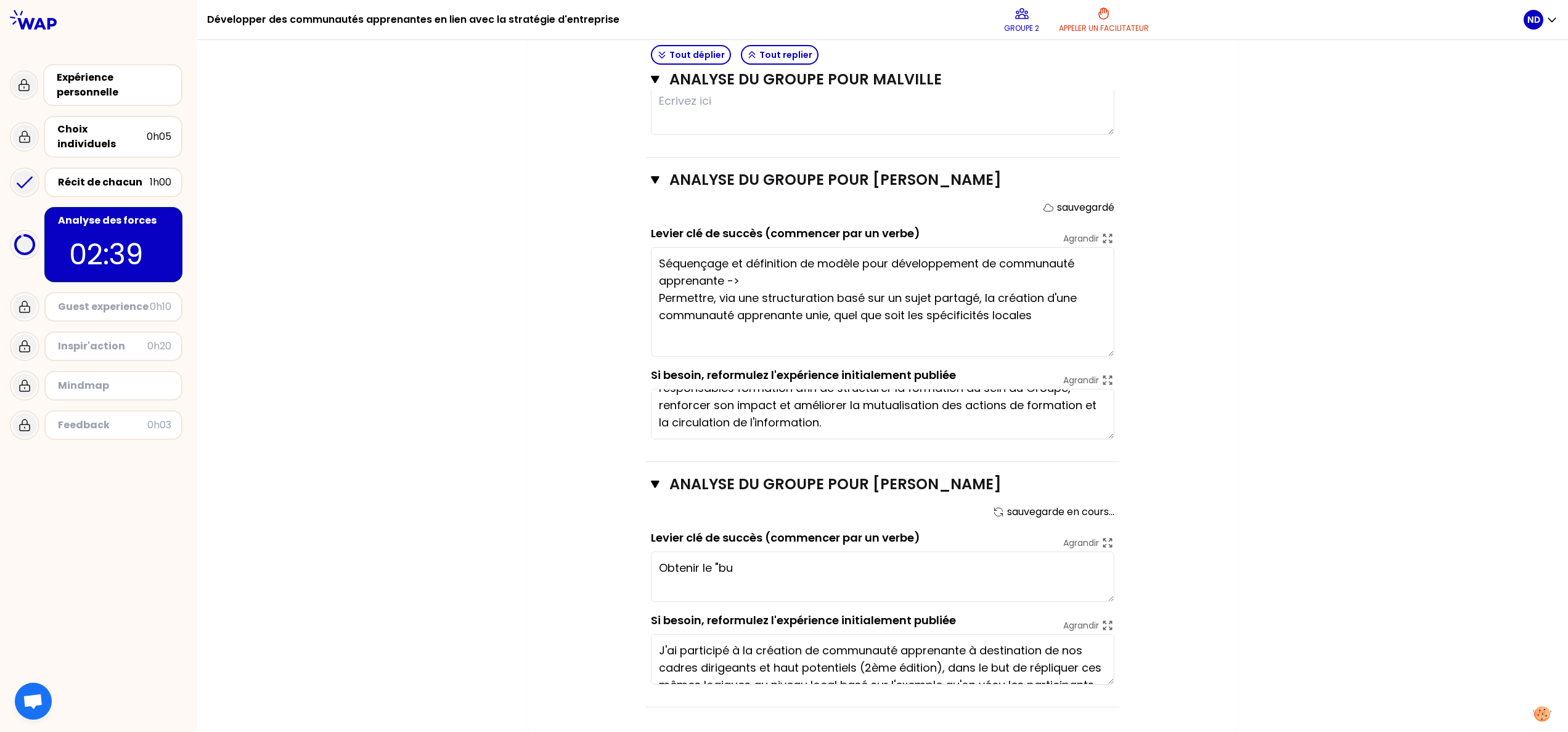 type on "Collaboration globale et "across" équipes = pour le collaborateur, l'opportunité d'être acteur du changement
Etablir une approche carrée et complète - avec une séquence établie, une communication spécifique, des outilset un suivi dans le temps - structurée [PERSON_NAME] structuré et suivi dans le temps: avec un évènement de départ et des étapes de formalisation + gestion documentaire
Approche carrée = Communication claire + approche structurée =>les collaborateurs en redemandent" 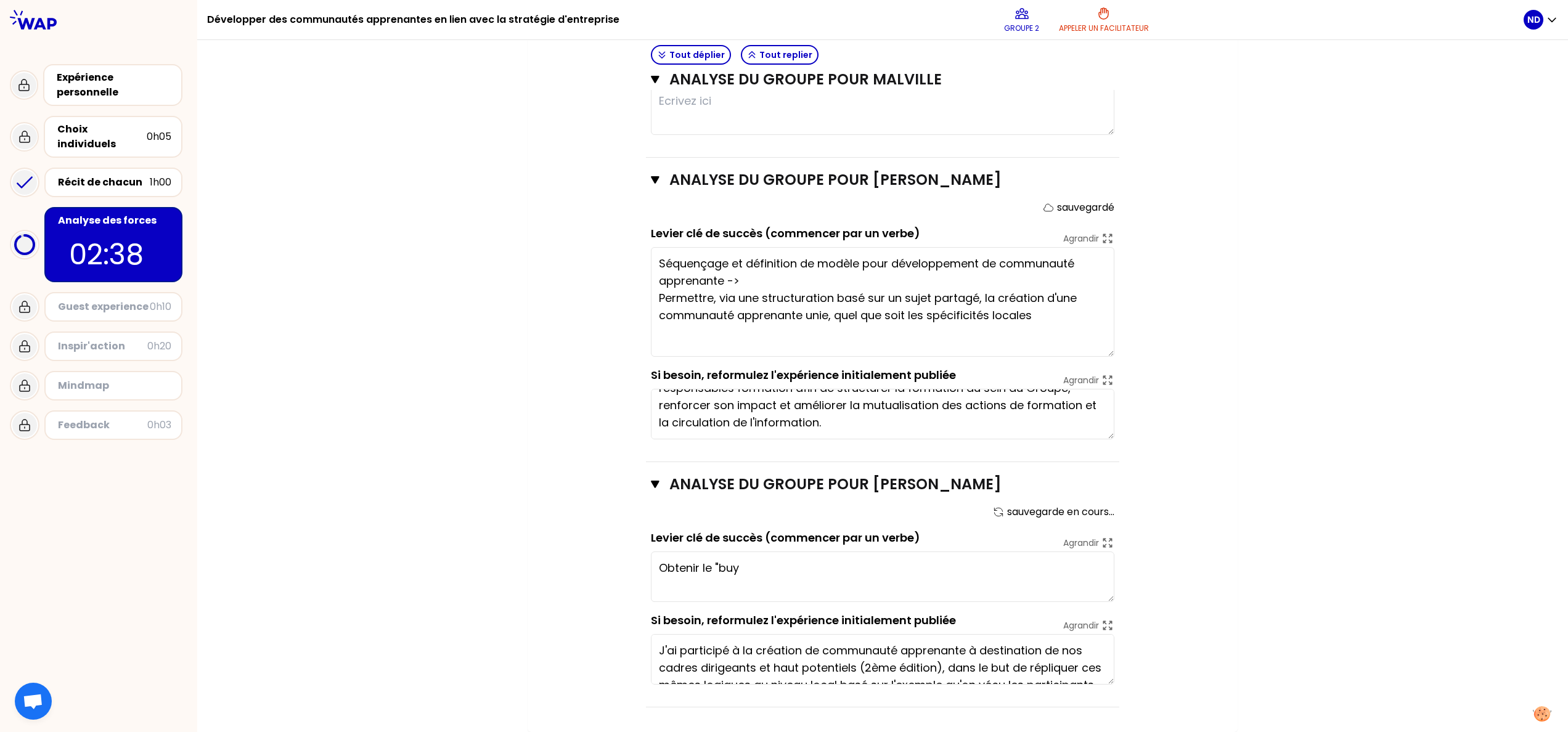 type on "Collaboration globale et "across" équipes = pour le collaborateur, l'opportunité d'être acteur du changement
Etablir une approche carrée et complète - avec une séquence établie, une communication spécifique, des outils et un suivi dans le temps - structurée [PERSON_NAME] structuré et suivi dans le temps: avec un évènement de départ et des étapes de formalisation + gestion documentaire
Approche carrée = Communication claire + approche structurée =>les collaborateurs en redemandent" 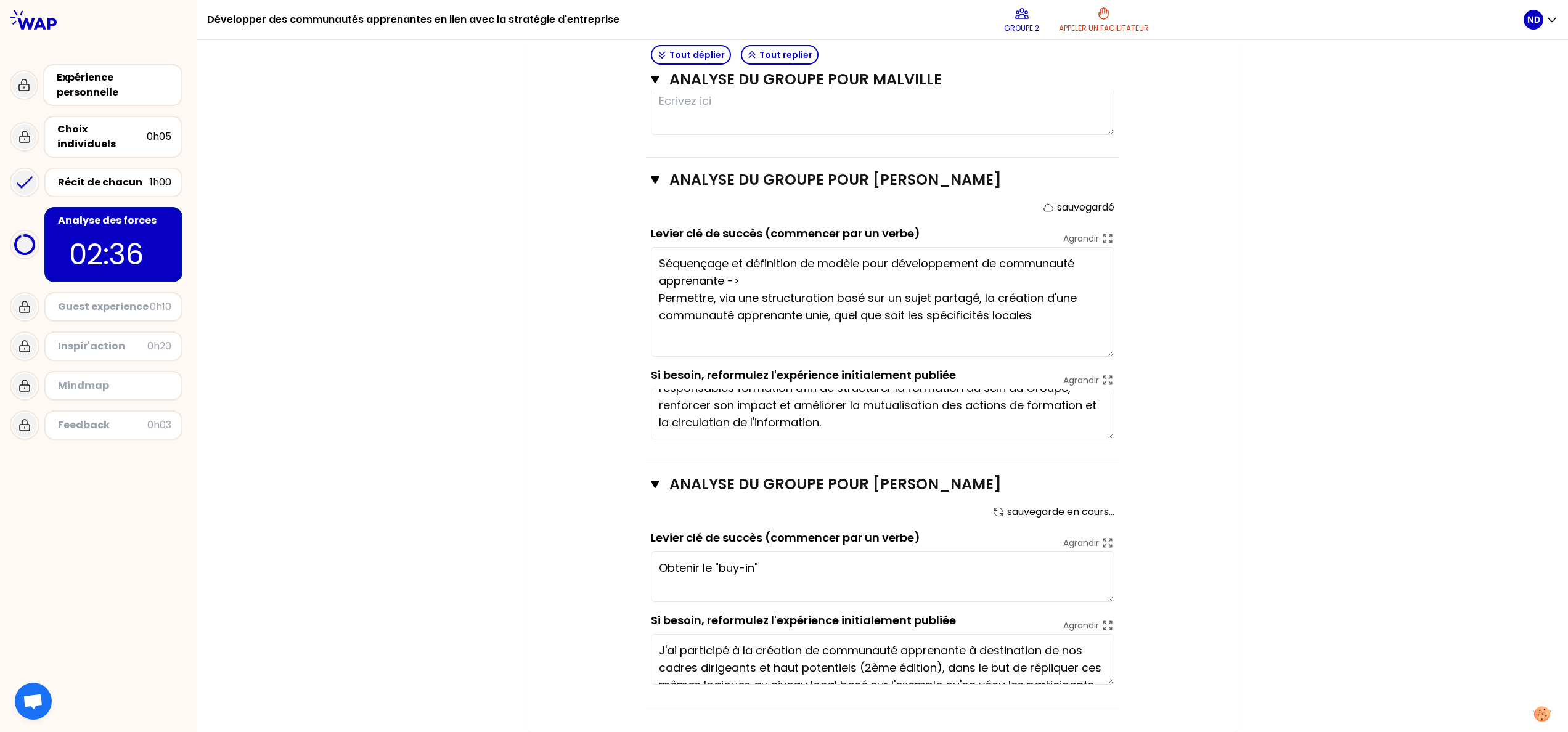type on "Obtenir le "buy-in" d" 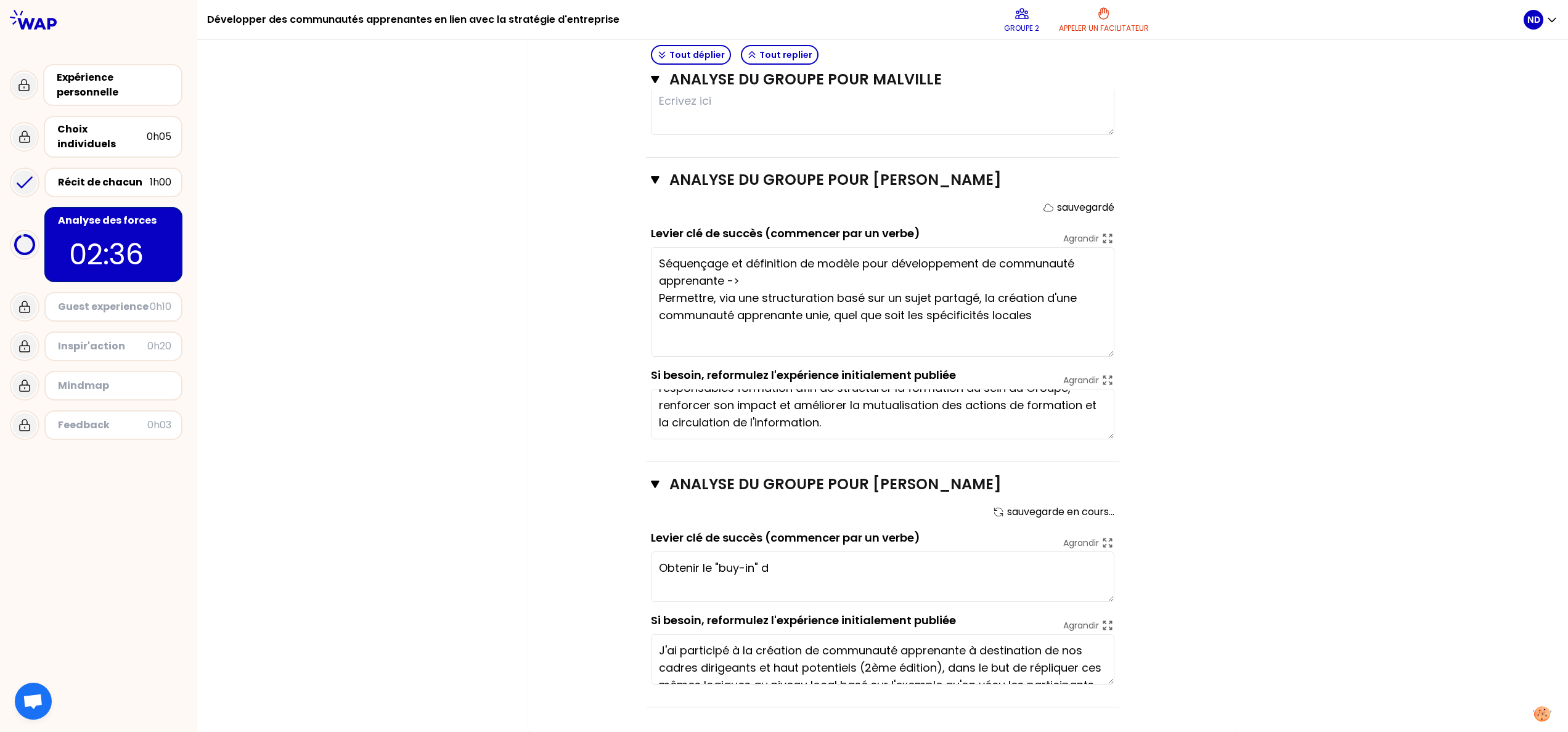 type on "Collaboration globale et "across" équipes = pour le collaborateur, l'opportunité d'être acteur du changement
Etablir une approche carrée et complète - avec une séquence établie, une communication spécifique, des outils eet un suivi dans le temps - structurée Très structuré et suivi dans le temps: avec un évènement de départ et des étapes de formalisation + gestion documentaire
Approche carrée = Communication claire + approche structurée =>les collaborateurs en redemandent" 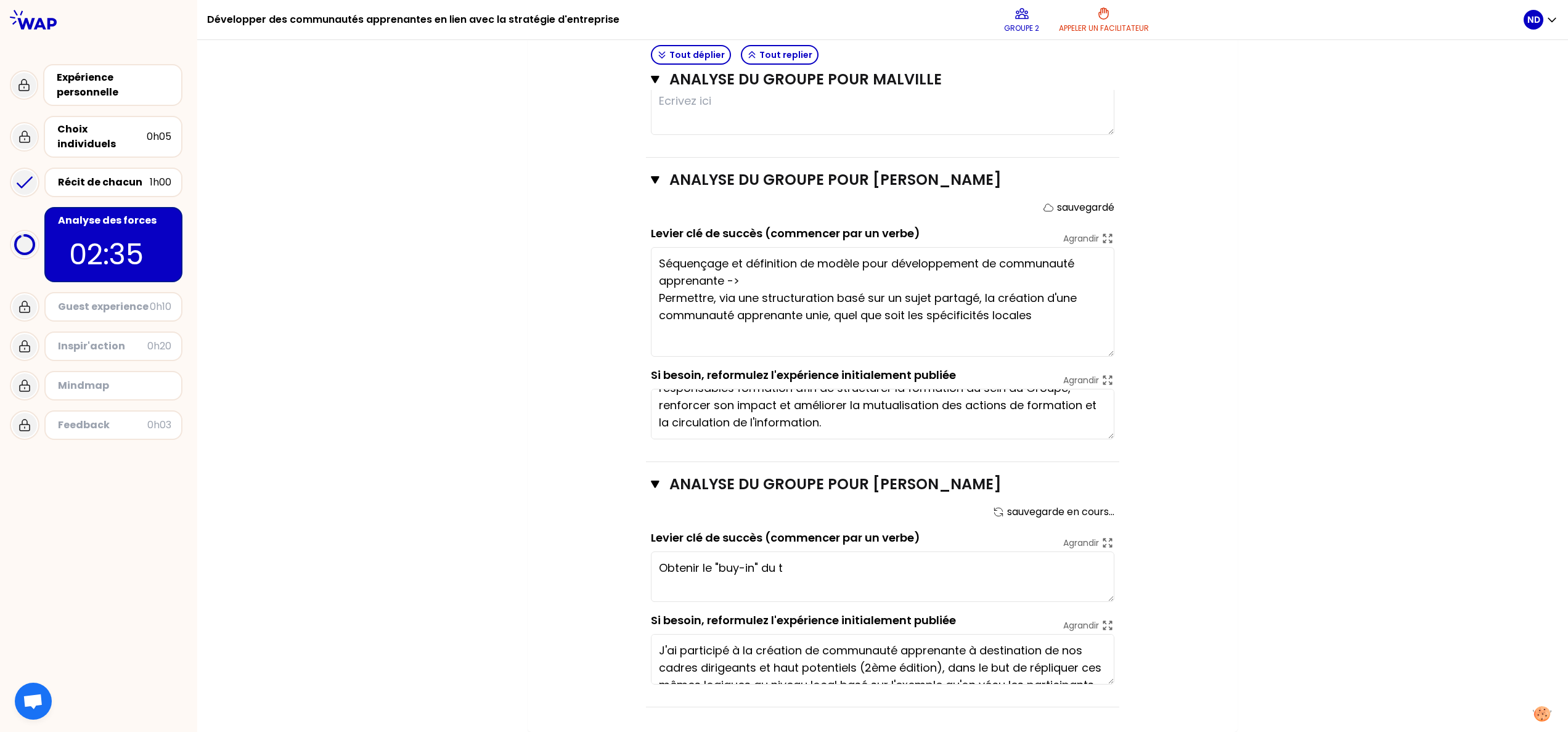 type on "Obtenir le "buy-in" du to" 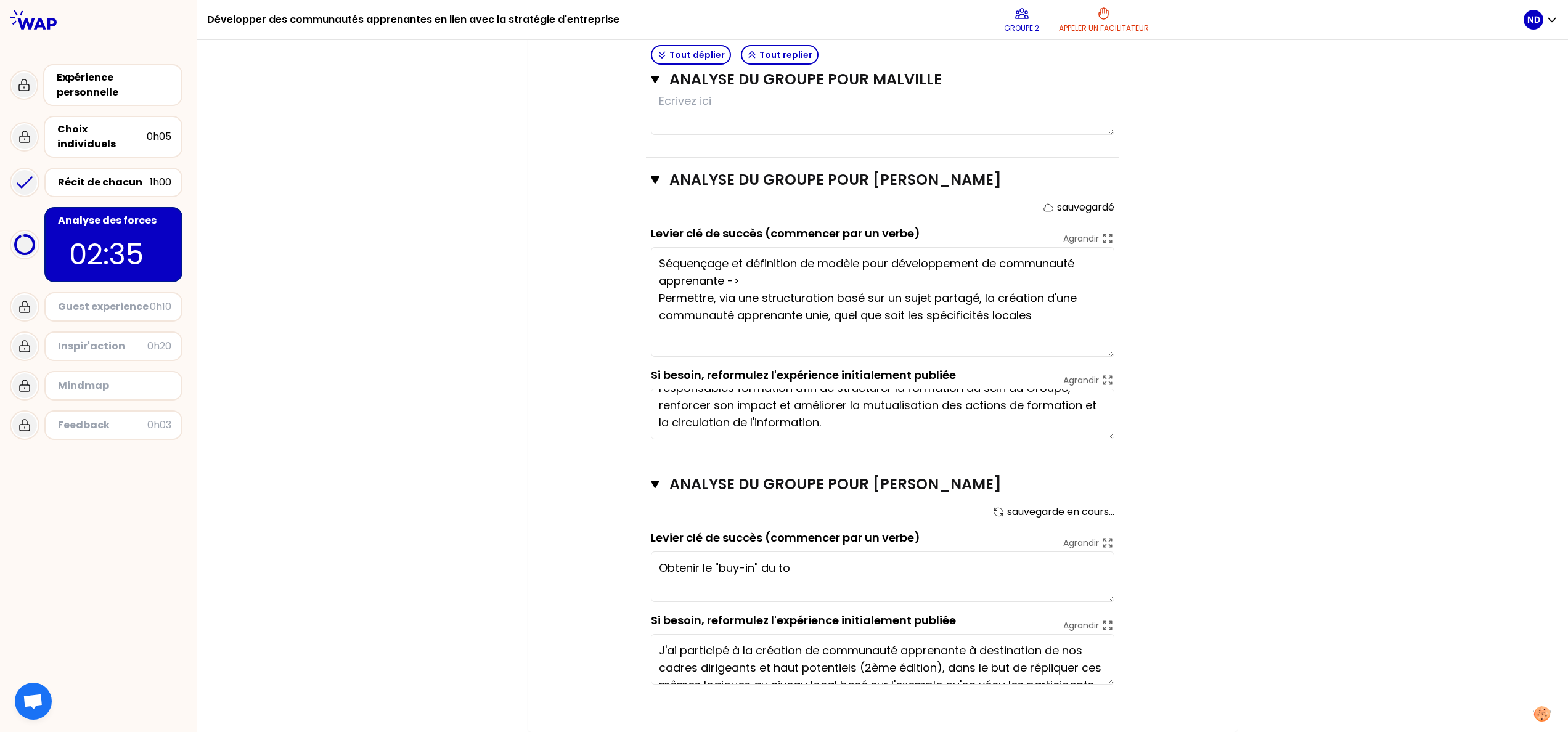 type on "Collaboration globale et "across" équipes = pour le collaborateur, l'opportunité d'être acteur du changement
Etablir une approche carrée et complète - avec une séquence établie, une communication spécifique, des outils et uet un suivi dans le temps - structurée Très structuré et suivi dans le temps: avec un évènement de départ et des étapes de formalisation + gestion documentaire
Approche carrée = Communication claire + approche structurée =>les collaborateurs en redemandent" 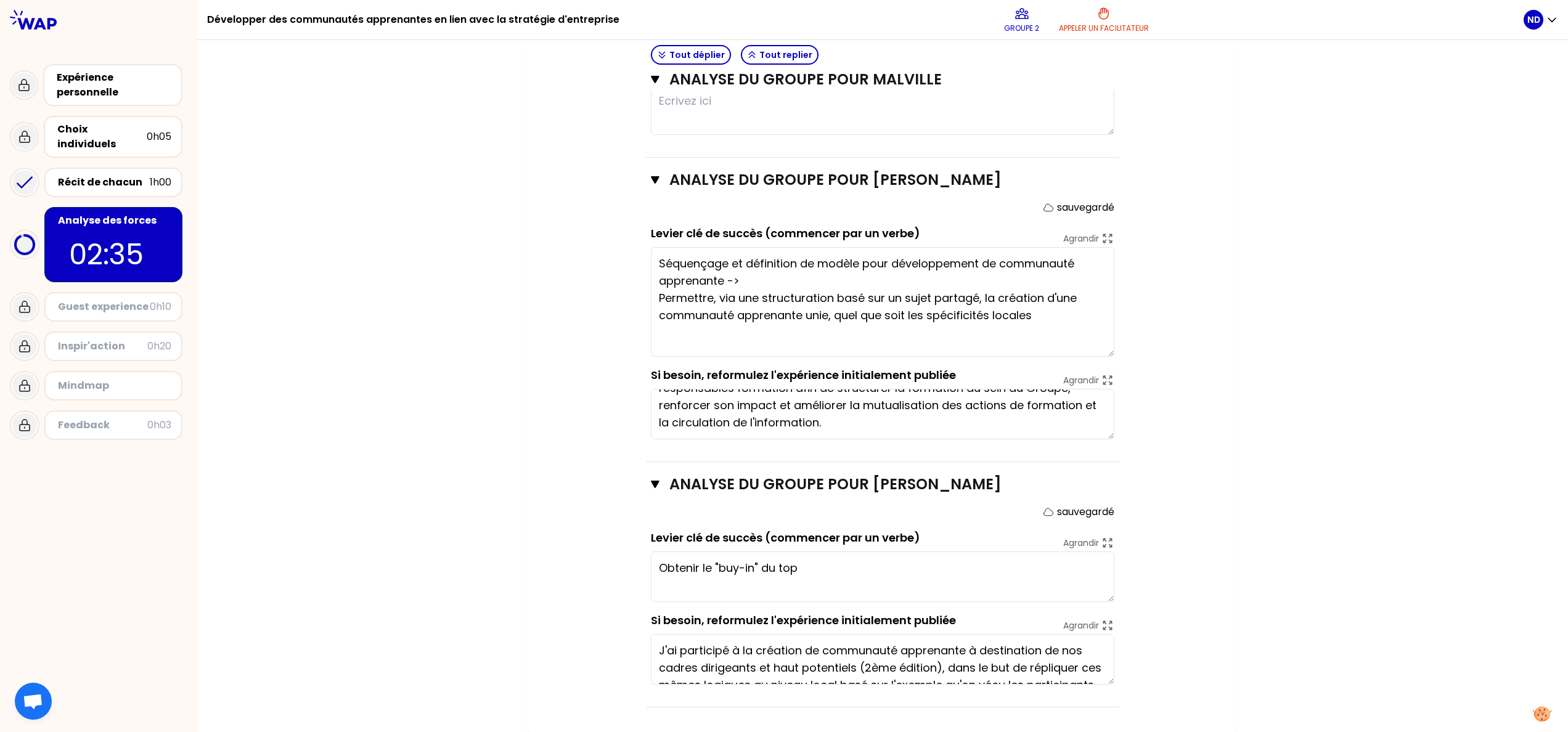 type on "Collaboration globale et "across" équipes = pour le collaborateur, l'opportunité d'être acteur du changement
Etablir une approche carrée et complète - avec une séquence établie, une communication spécifique, des outils et une get un suivi dans le temps - structurée Très structuré et suivi dans le temps: avec un évènement de départ et des étapes de formalisation + gestion documentaire
Approche carrée = Communication claire + approche structurée =>les collaborateurs en redemandent" 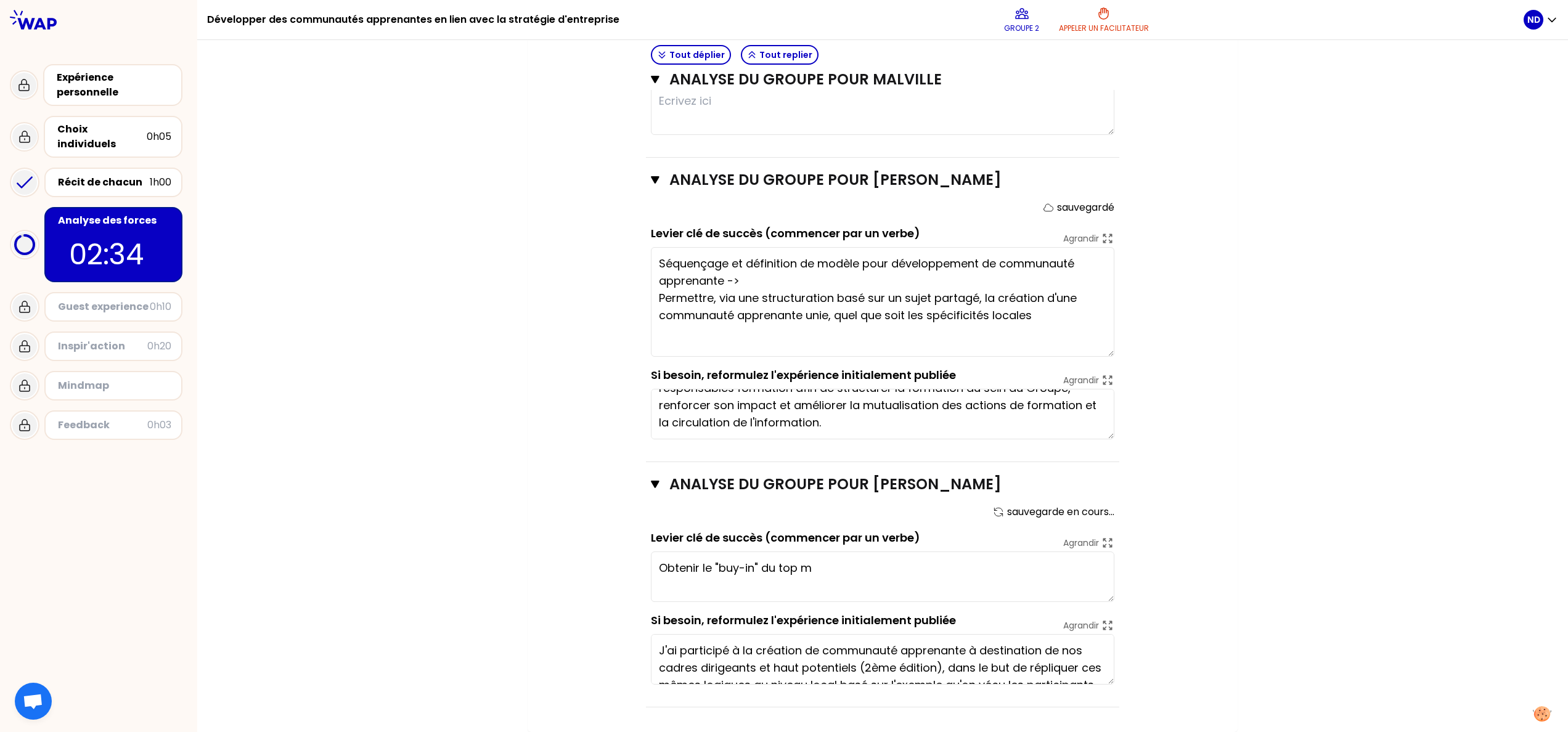 type on "Obtenir le "buy-in" du top ma" 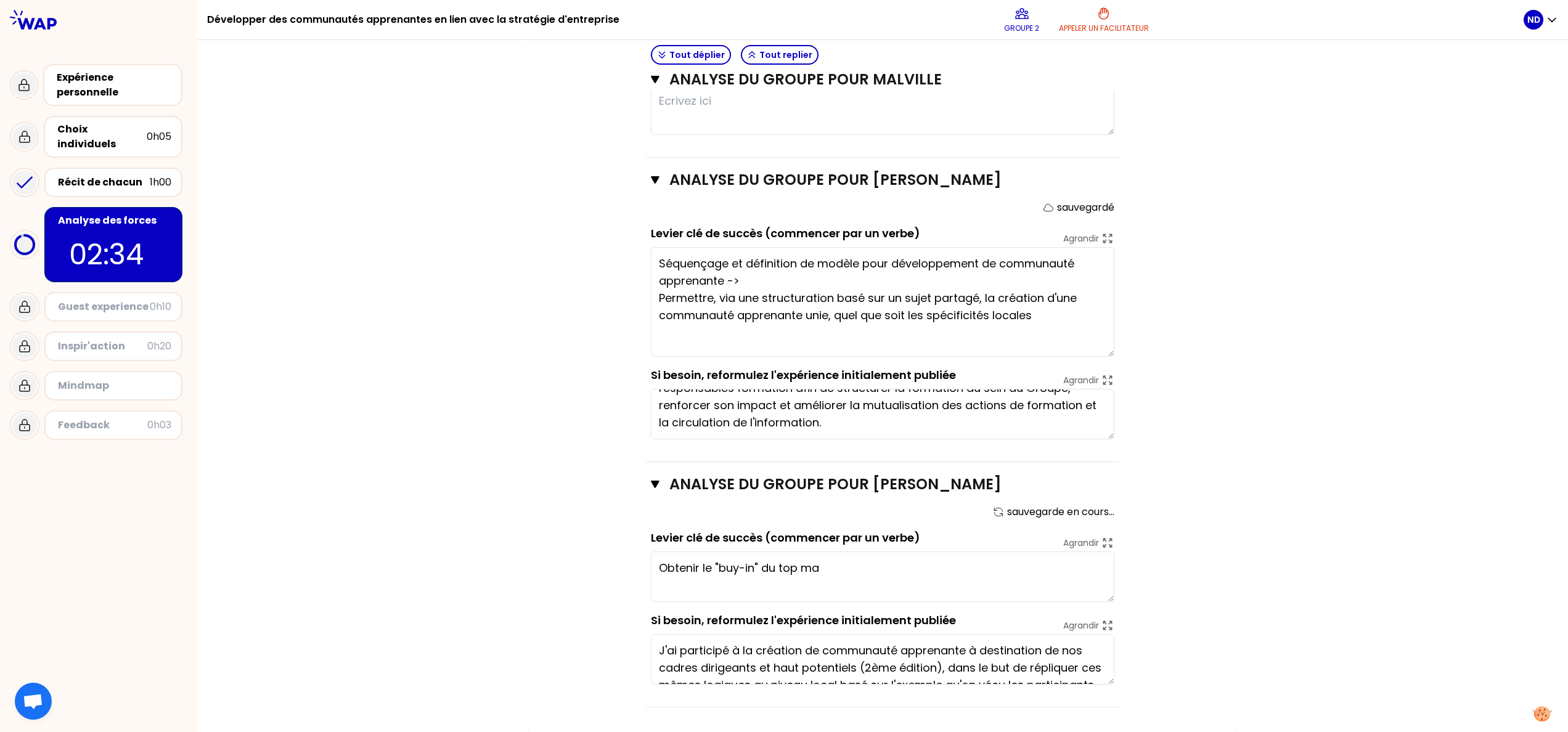 type on "Collaboration globale et "across" équipes = pour le collaborateur, l'opportunité d'être acteur du changement
Etablir une approche carrée et complète - avec une séquence établie, une communication spécifique, des outils et une gestioet un suivi dans le temps - structurée Très structuré et suivi dans le temps: avec un évènement de départ et des étapes de formalisation + gestion documentaire
Approche carrée = Communication claire + approche structurée =>les collaborateurs en redemandent" 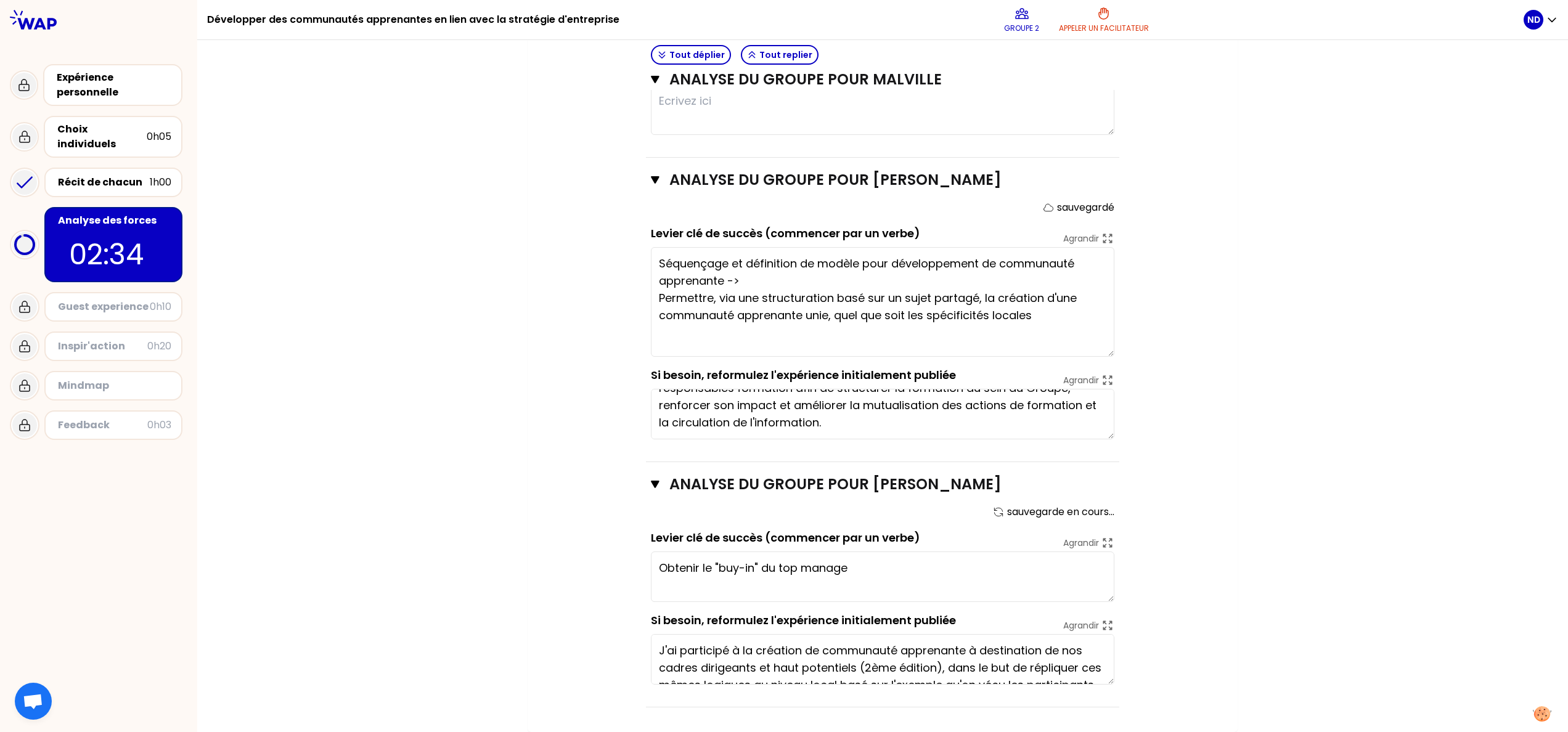 type on "Obtenir le "buy-in" du top managem" 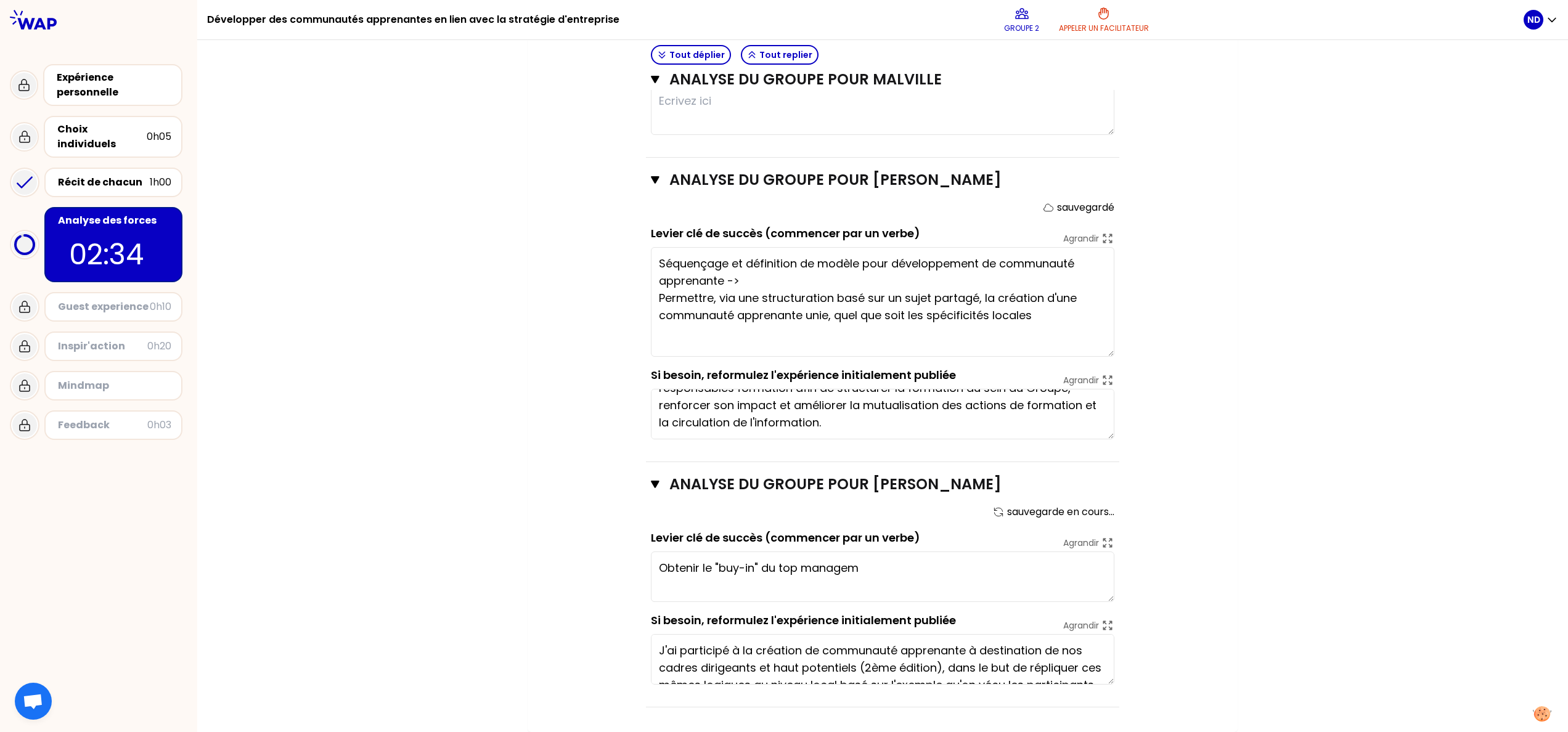 type on "Collaboration globale et "across" équipes = pour le collaborateur, l'opportunité d'être acteur du changement
Etablir une approche carrée et complète - avec une séquence établie, une communication spécifique, des outils et une gestion docet un suivi dans le temps - structurée Très structuré et suivi dans le temps: avec un évènement de départ et des étapes de formalisation + gestion documentaire
Approche carrée = Communication claire + approche structurée =>les collaborateurs en redemandent" 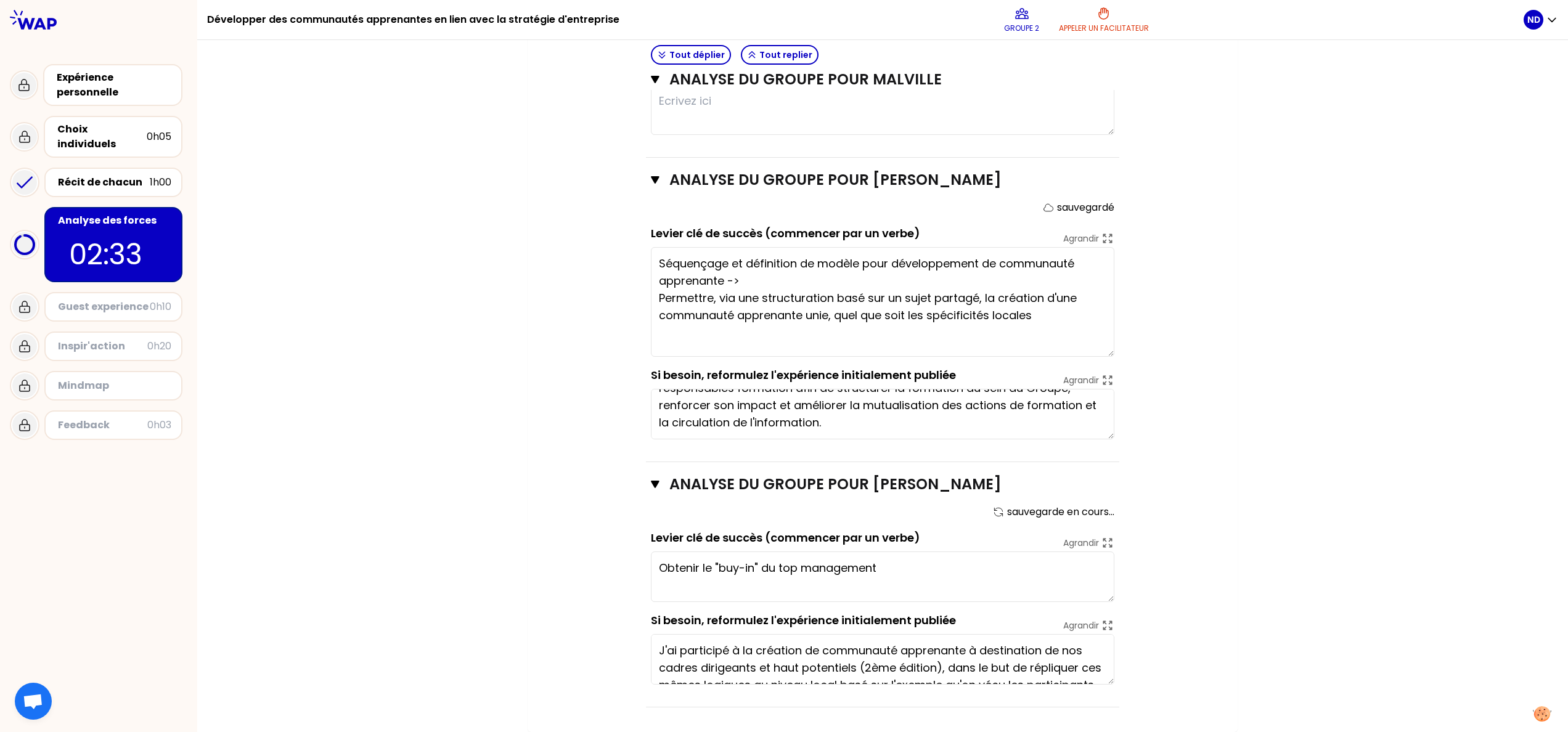 type on "Obtenir le "buy-in" du top management e" 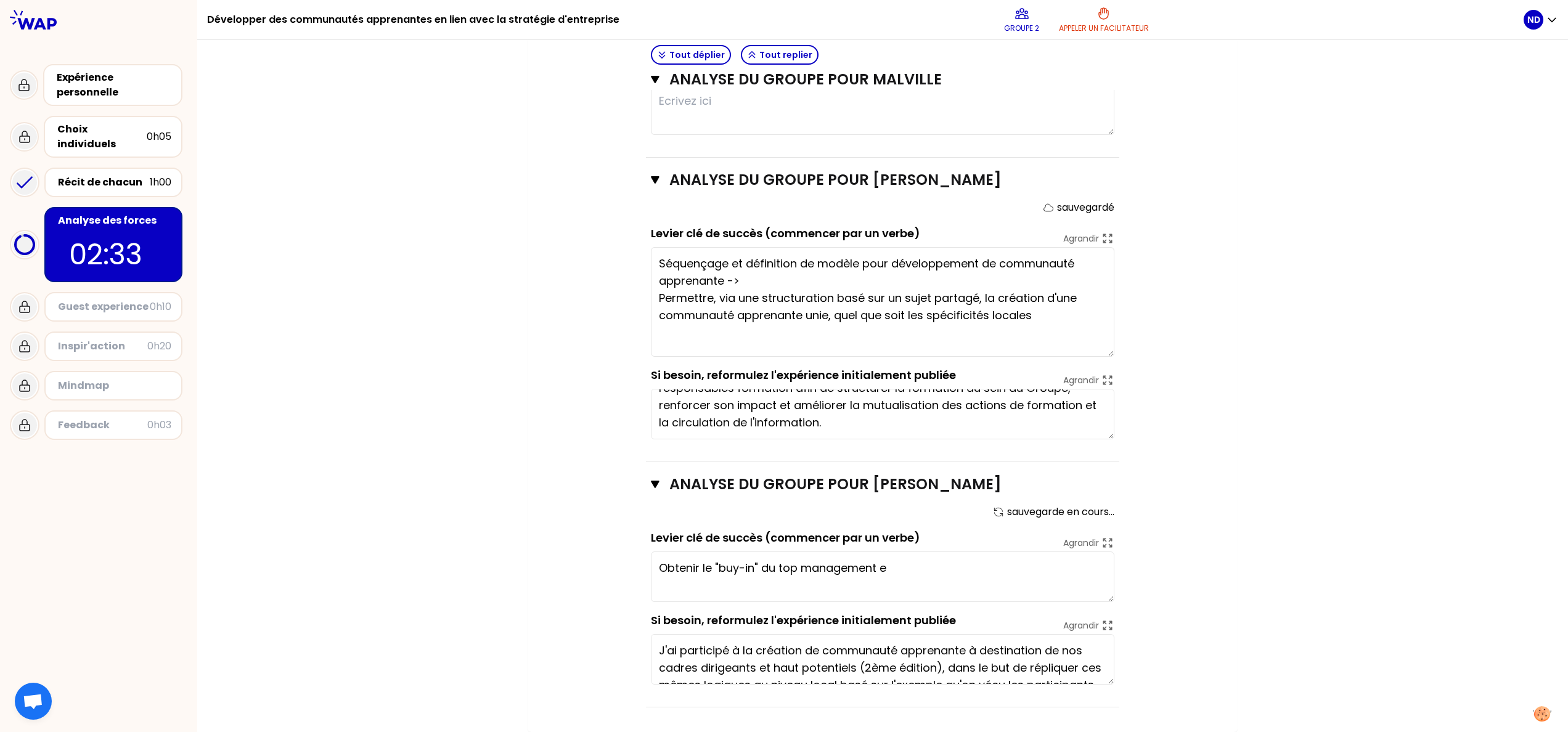 type on "Collaboration globale et "across" équipes = pour le collaborateur, l'opportunité d'être acteur du changement
Etablir une approche carrée et complète - avec une séquence établie, une communication spécifique, des outils et une gestion documenet un suivi dans le temps - structurée Très structuré et suivi dans le temps: avec un évènement de départ et des étapes de formalisation + gestion documentaire
Approche carrée = Communication claire + approche structurée =>les collaborateurs en redemandent" 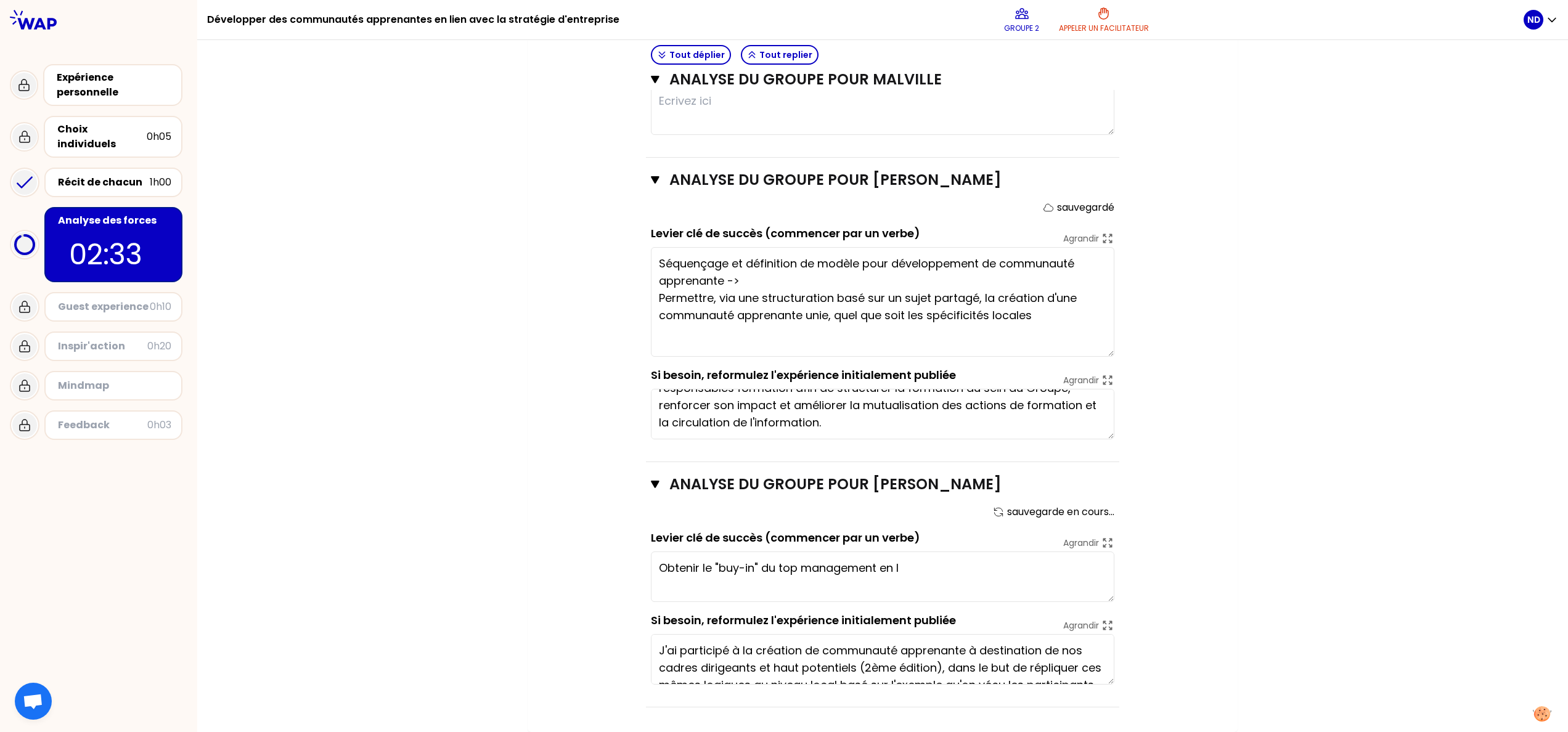 type on "Obtenir le "buy-in" du top management en la" 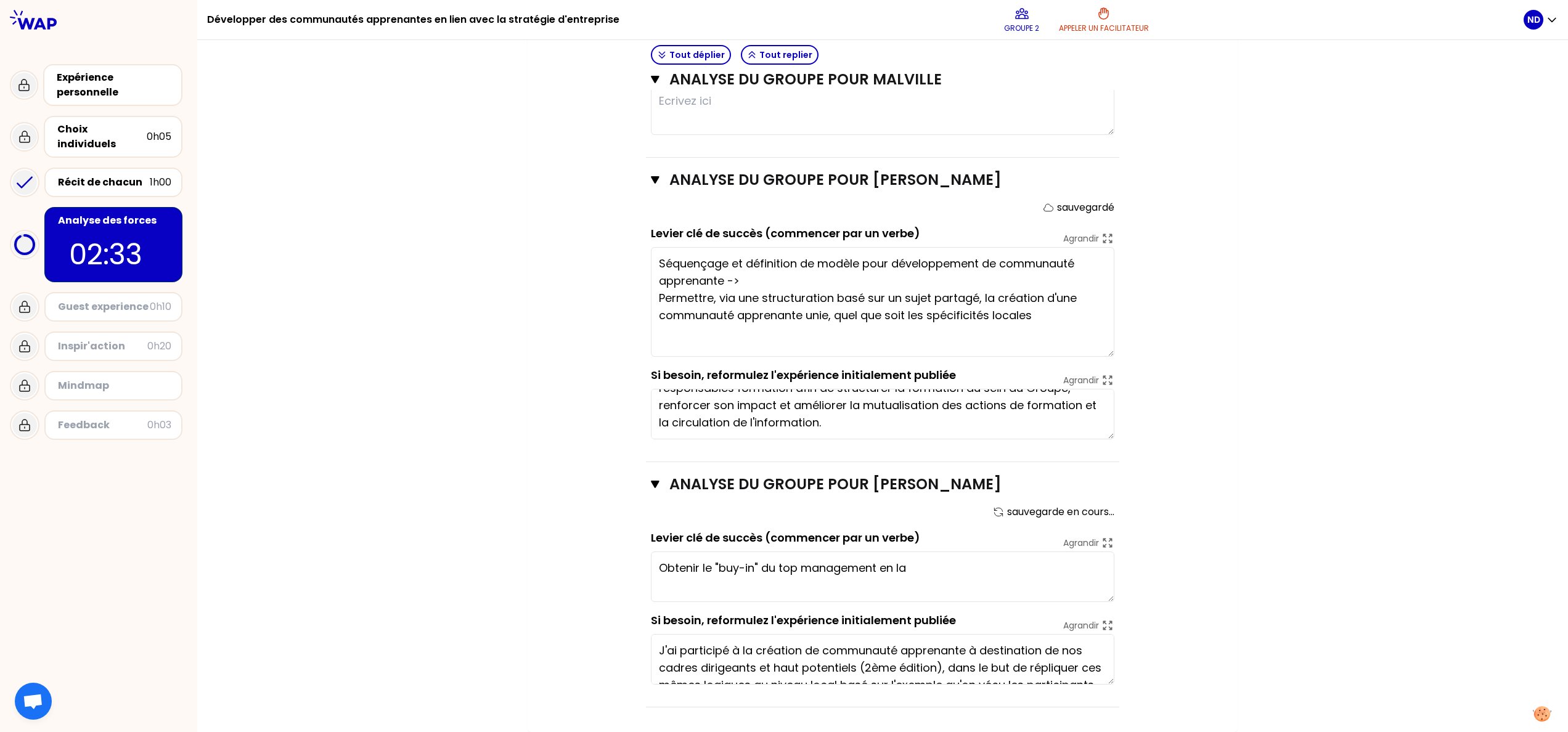 type on "Collaboration globale et "across" équipes = pour le collaborateur, l'opportunité d'être acteur du changement
Etablir une approche carrée et complète - avec une séquence établie, une communication spécifique, des outils et une gestion documentairet un suivi dans le temps - structurée Très structuré et suivi dans le temps: avec un évènement de départ et des étapes de formalisation + gestion documentaire
Approche carrée = Communication claire + approche structurée =>les collaborateurs en redemandent" 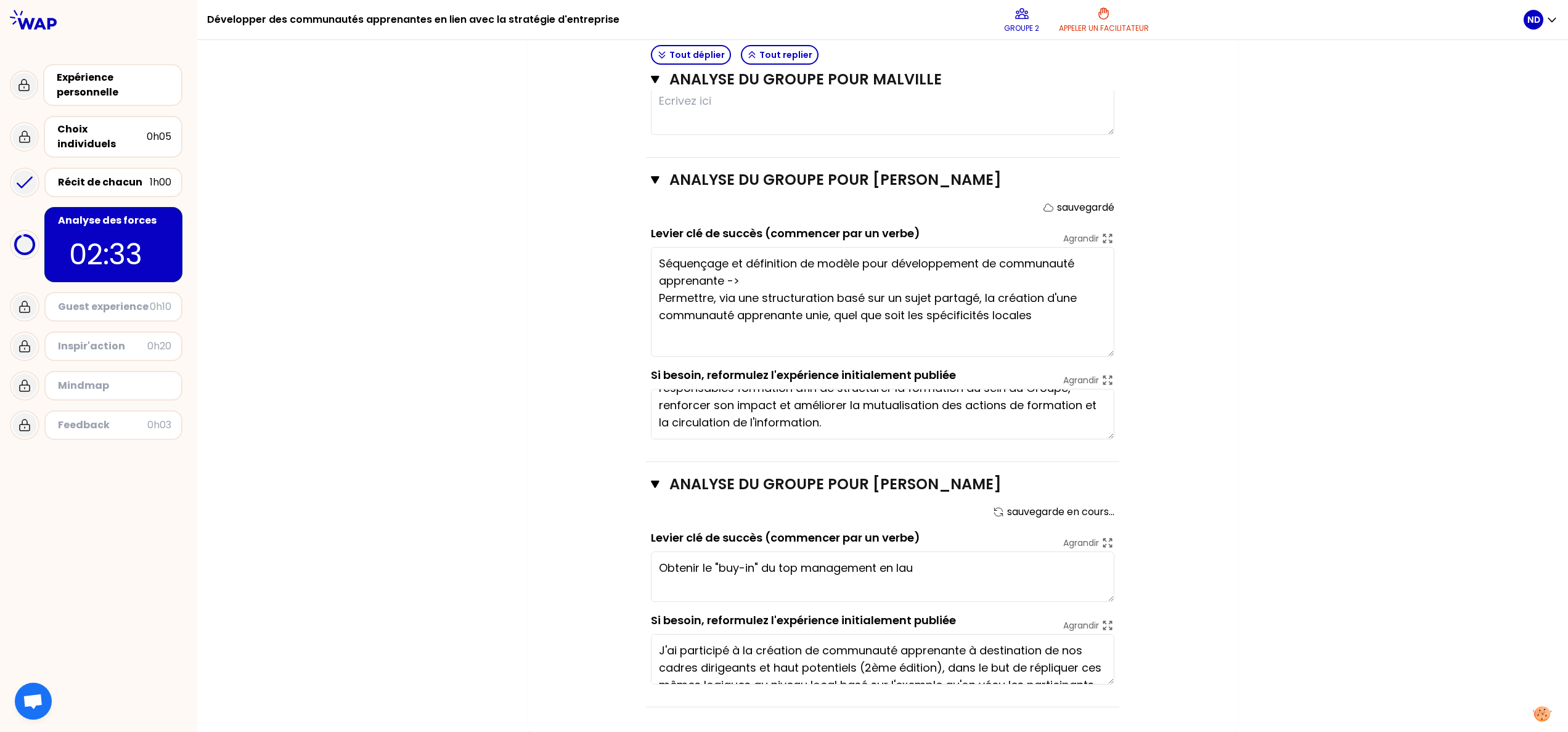 type on "Obtenir le "buy-in" du top management en laue" 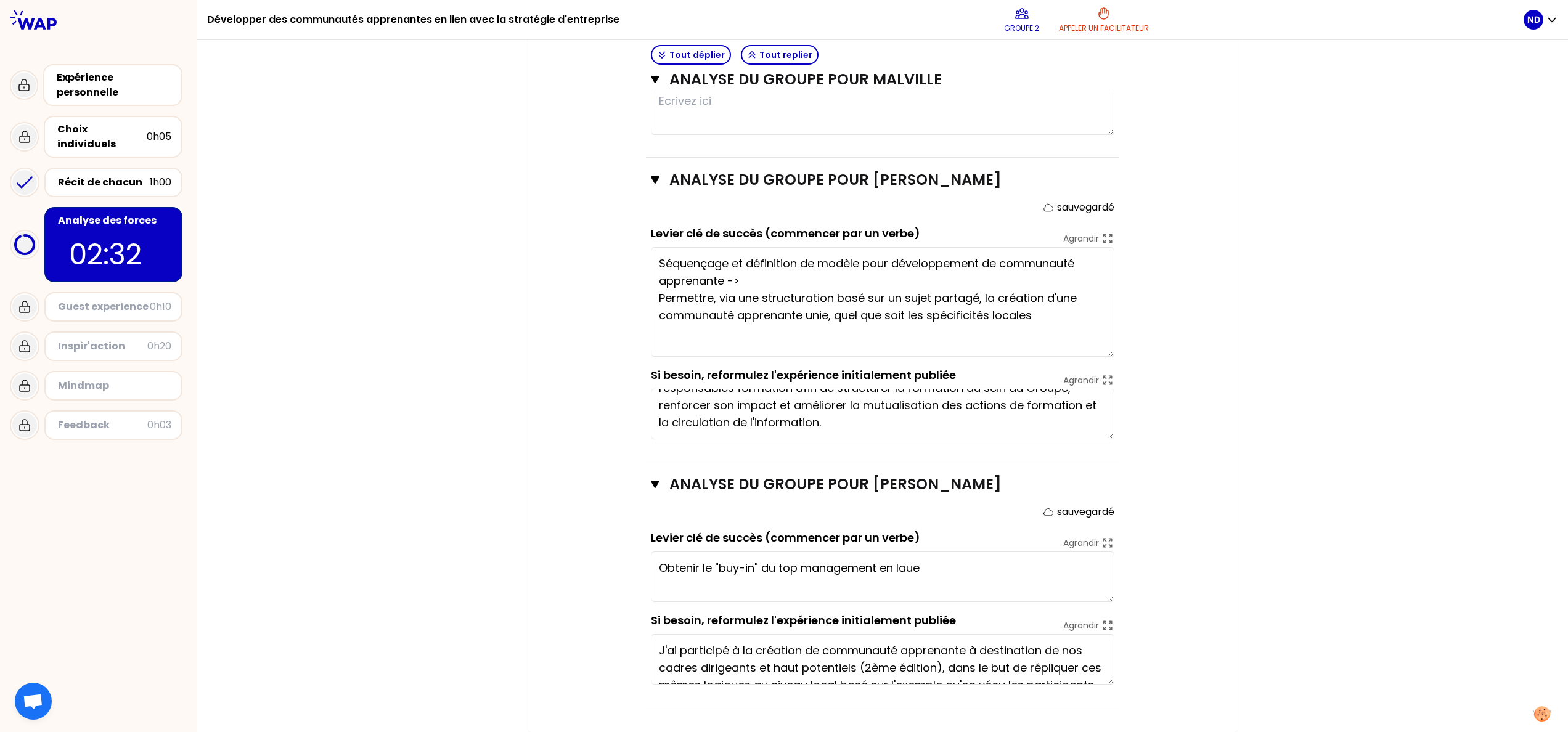 type on "Collaboration globale et "across" équipes = pour le collaborateur, l'opportunité d'être acteur du changement
Etablir une approche carrée et complète - avec une séquence établie, une communication spécifique, des outils et une gestion documentaire, et un suivi dans le temps - structurée Très structuré et suivi dans le temps: avec un évènement de départ et des étapes de formalisation + gestion documentaire
Approche carrée = Communication claire + approche structurée =>les collaborateurs en redemandent" 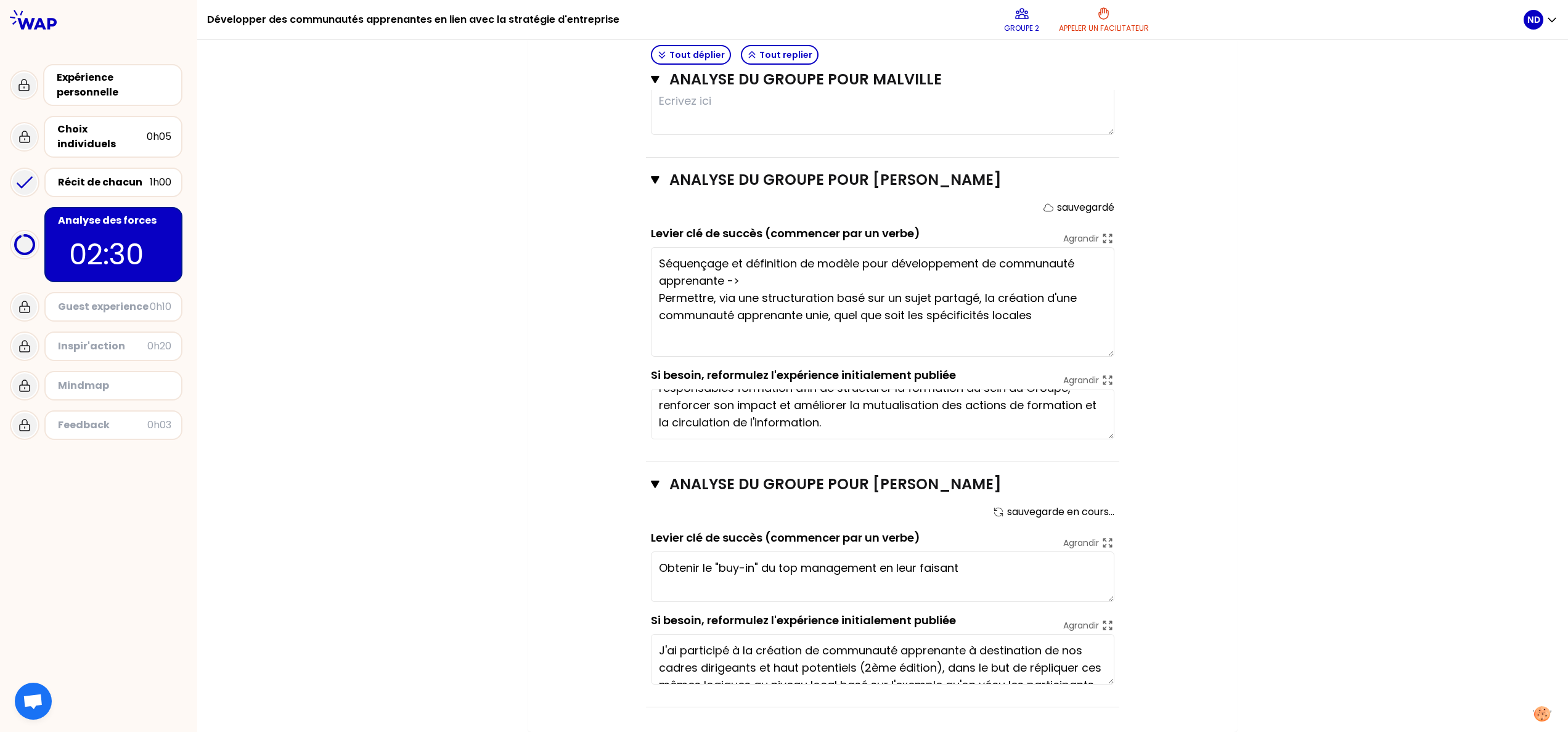 type on "Obtenir le "buy-in" du top management en leur faisant" 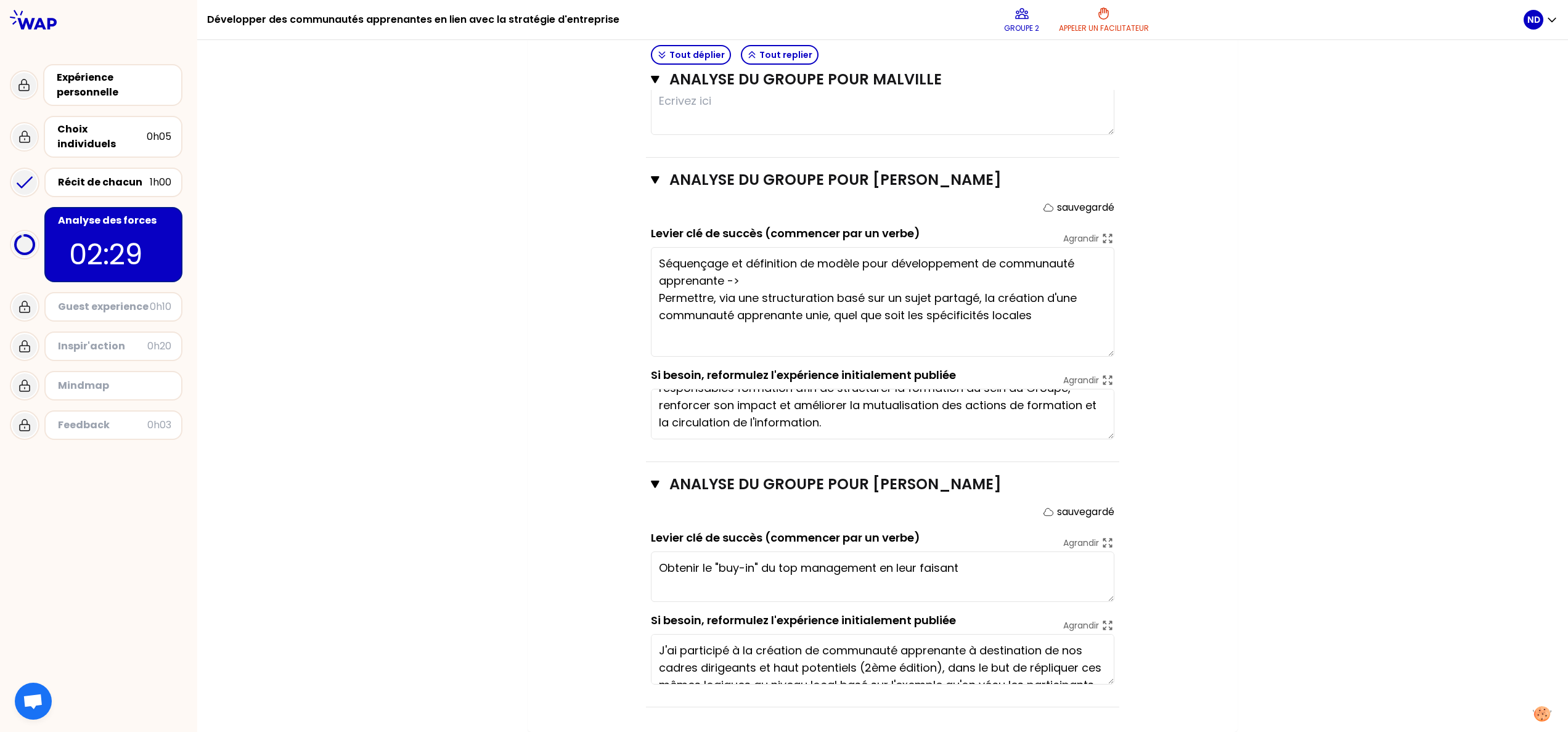type on "Collaboration globale et "across" équipes = pour le collaborateur, l'opportunité d'être acteur du changement
Etablir une approche carrée et complète - avec une séquence établie, une communication spécifique, des outils et une gestion documentaire, et un suivi dans le temps
Approche carrée = Communication claire + approche structurée =>les collaborateurs en redemandent" 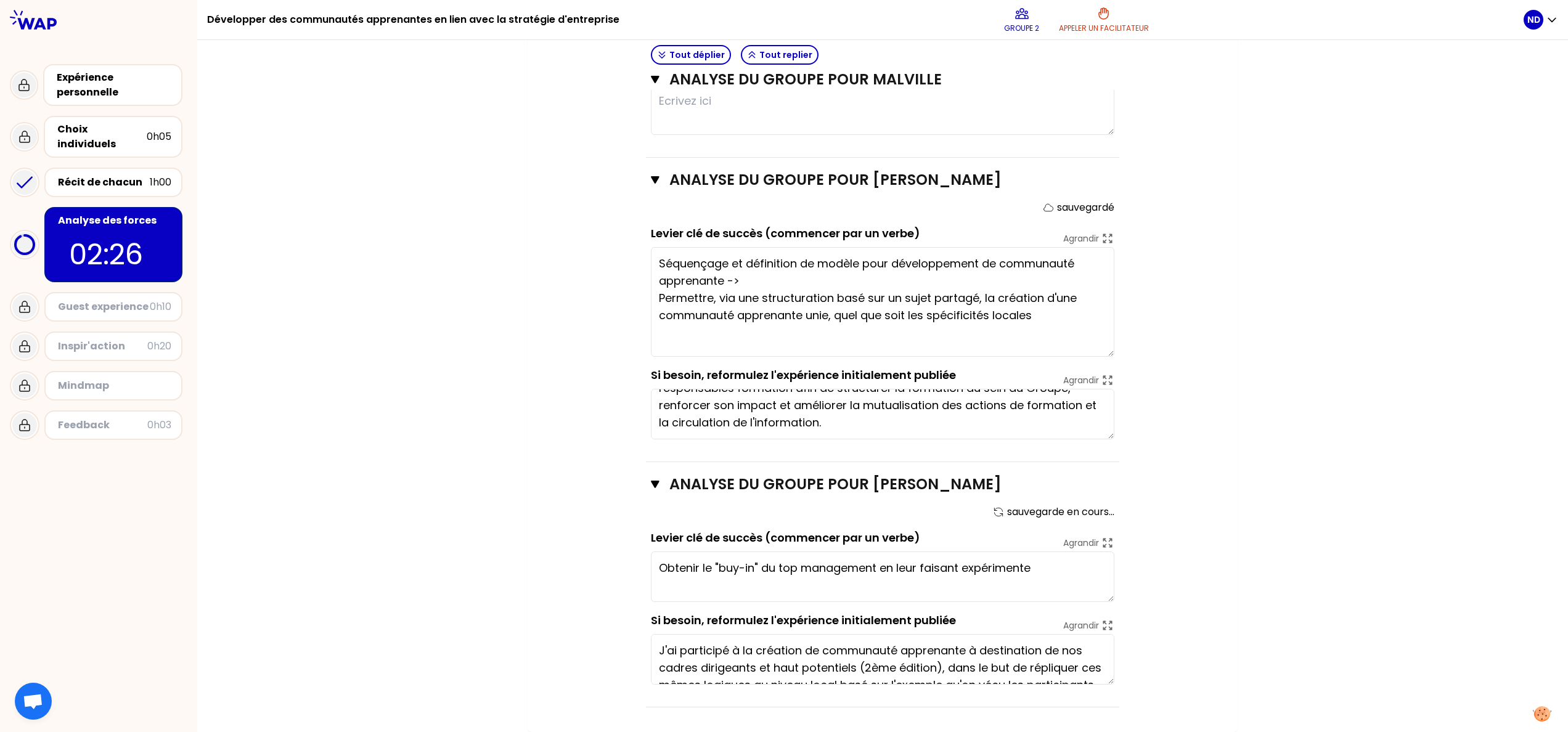 type on "Obtenir le "buy-in" du top management en leur faisant expérimenter" 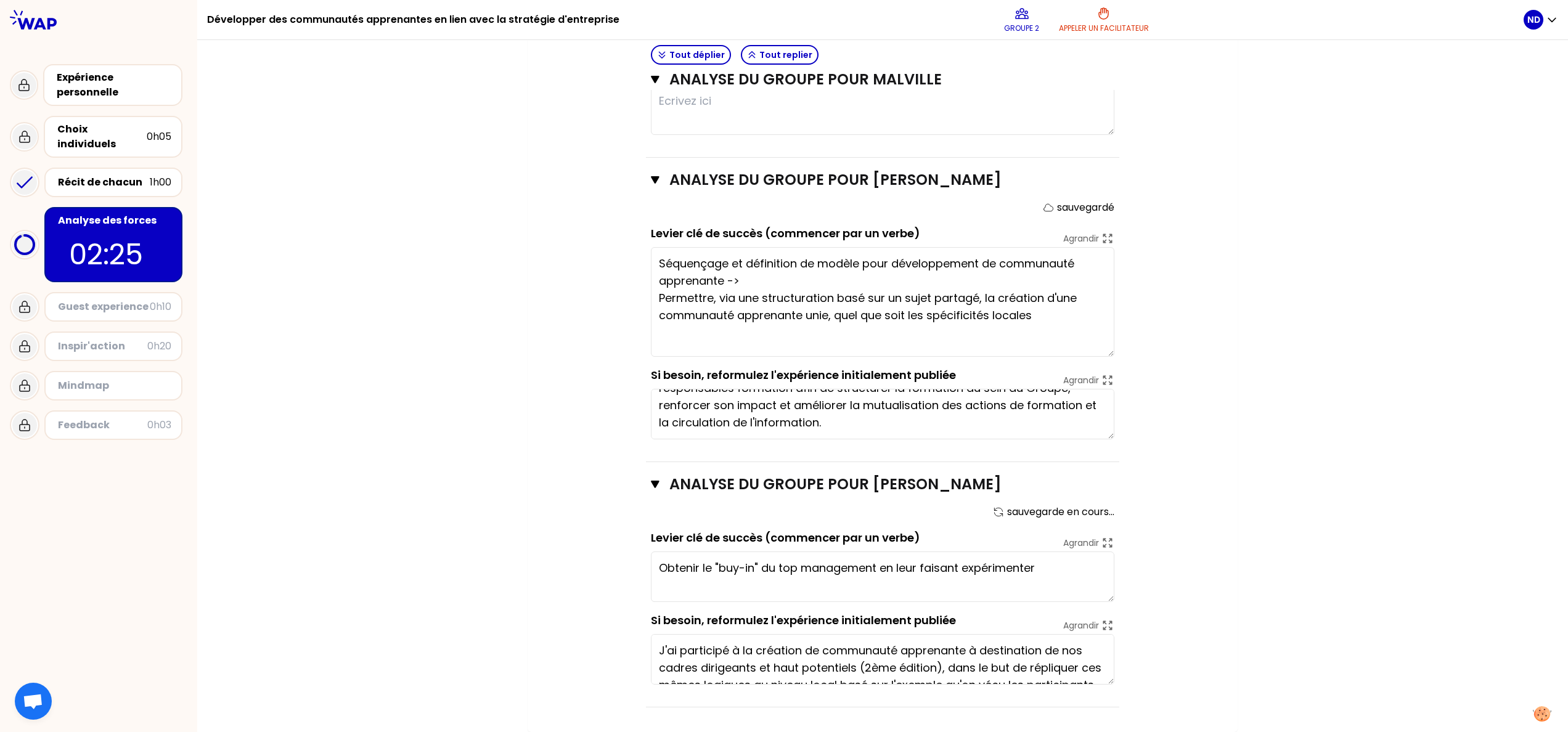 type on "Collaboration globale et "across" équipes = pour le collaborateur, l'opportunité d'être acteur du changement
Etablir une approche carrée et complète - avec une séquence établie, une communication spécifique, des outils et une gestion documentaire, et un suivi dans le temps" 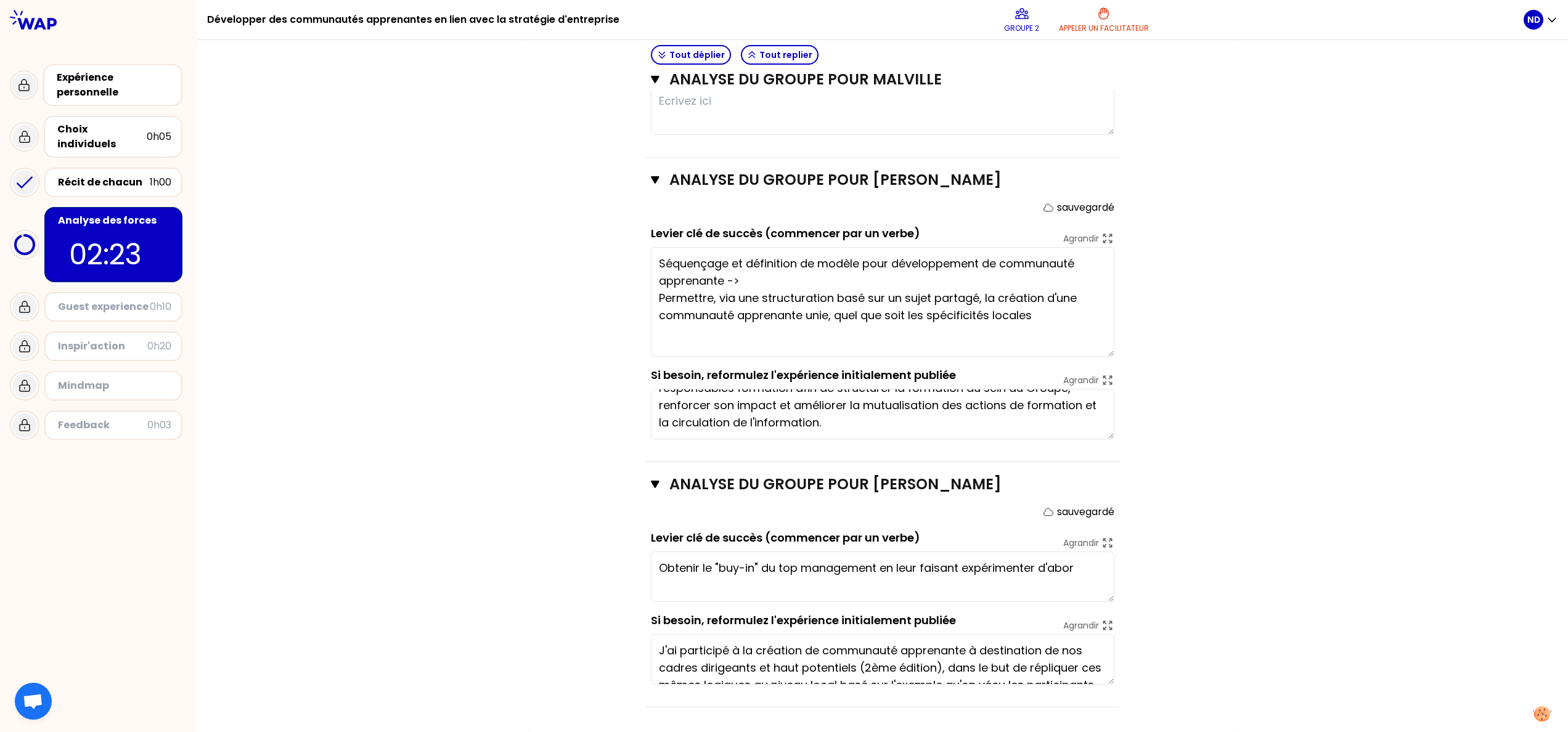 type on "Obtenir le "buy-in" du top management en leur faisant expérimenter d'abord" 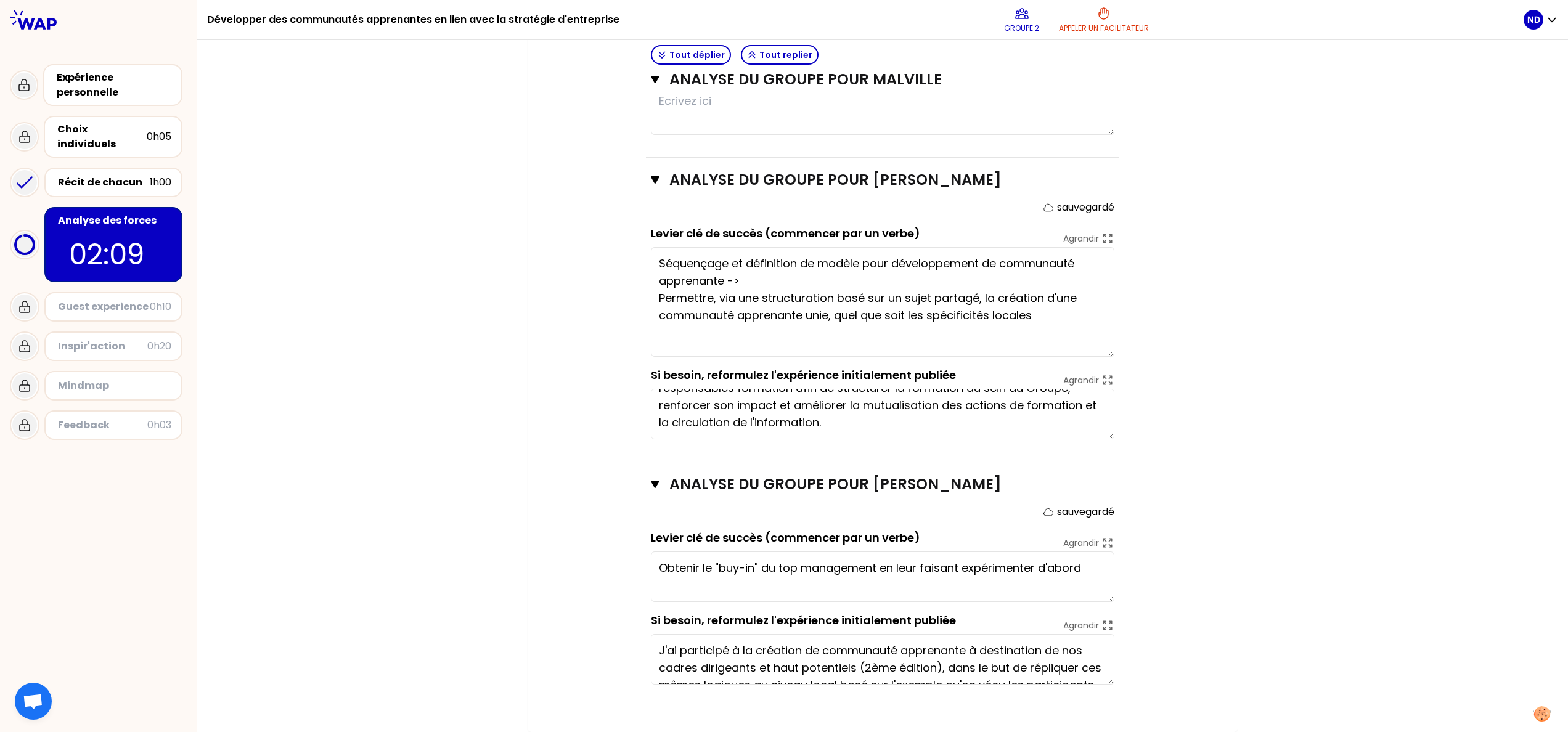 type on "Collaboration globale et "across" équipes = pour le collaborateur, l'opportunité d'être acteur du changement
Mise en place d'un réel espace d
Etablir une approche carrée et complète - avec une séquence établie, une communication spécifique, des outils et une gestion documentaire, et un suivi dans le temps" 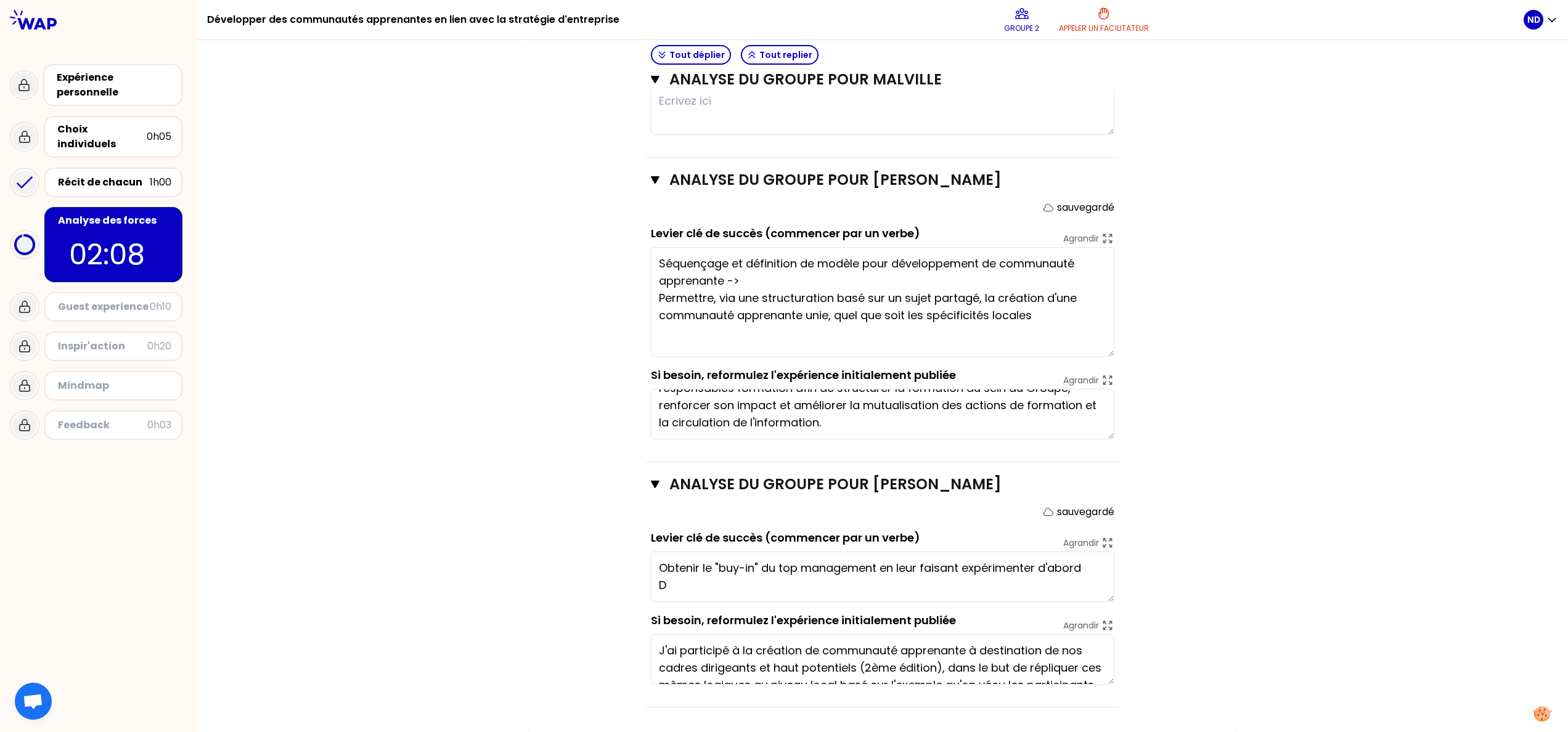 type on "Collaboration globale et "across" équipes = pour le collaborateur, l'opportunité d'être acteur du changement
Mise en place d'un réel espace d'éch
Etablir une approche carrée et complète - avec une séquence établie, une communication spécifique, des outils et une gestion documentaire, et un suivi dans le temps" 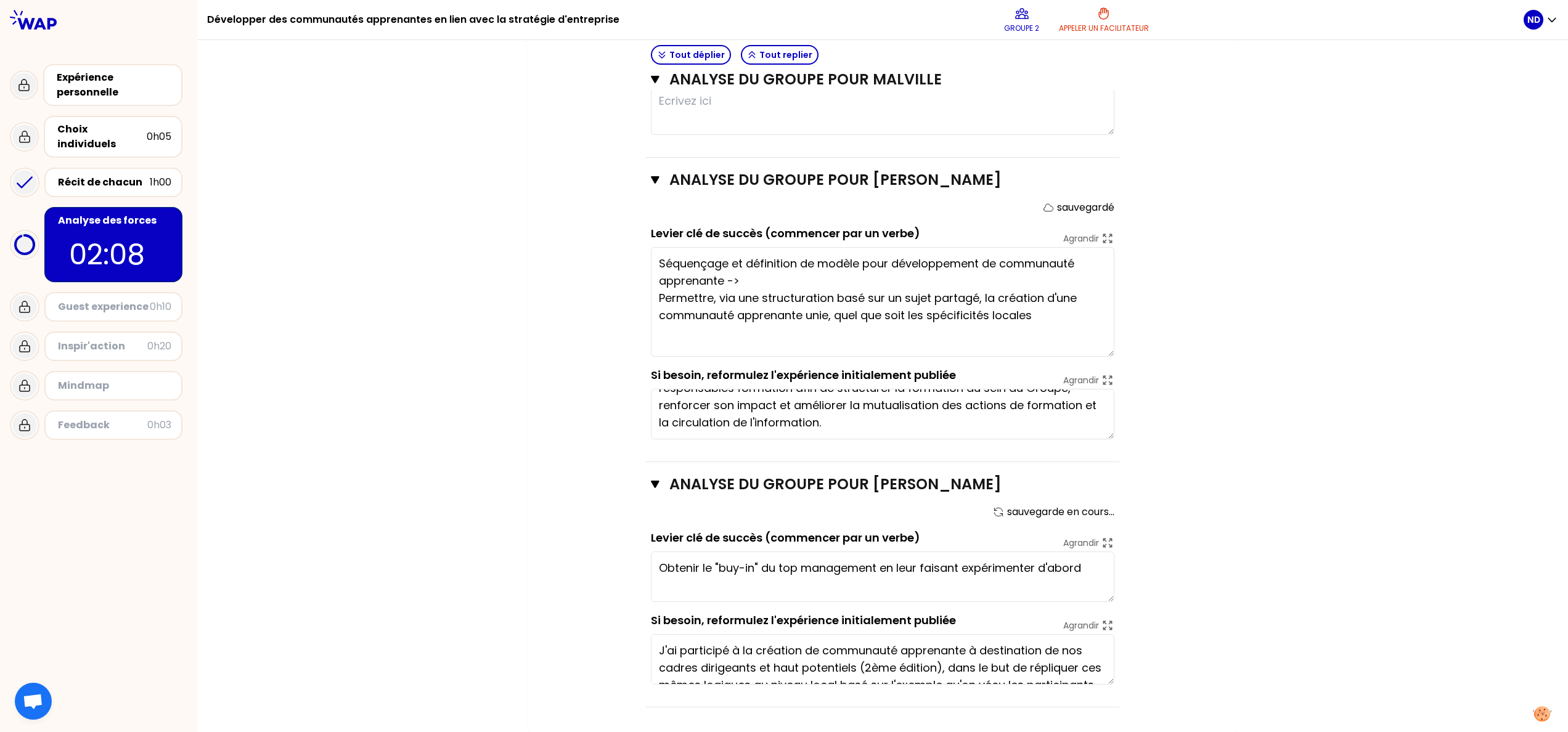 type on "Obtenir le "buy-in" du top management en leur faisant expérimenter d'abord
S" 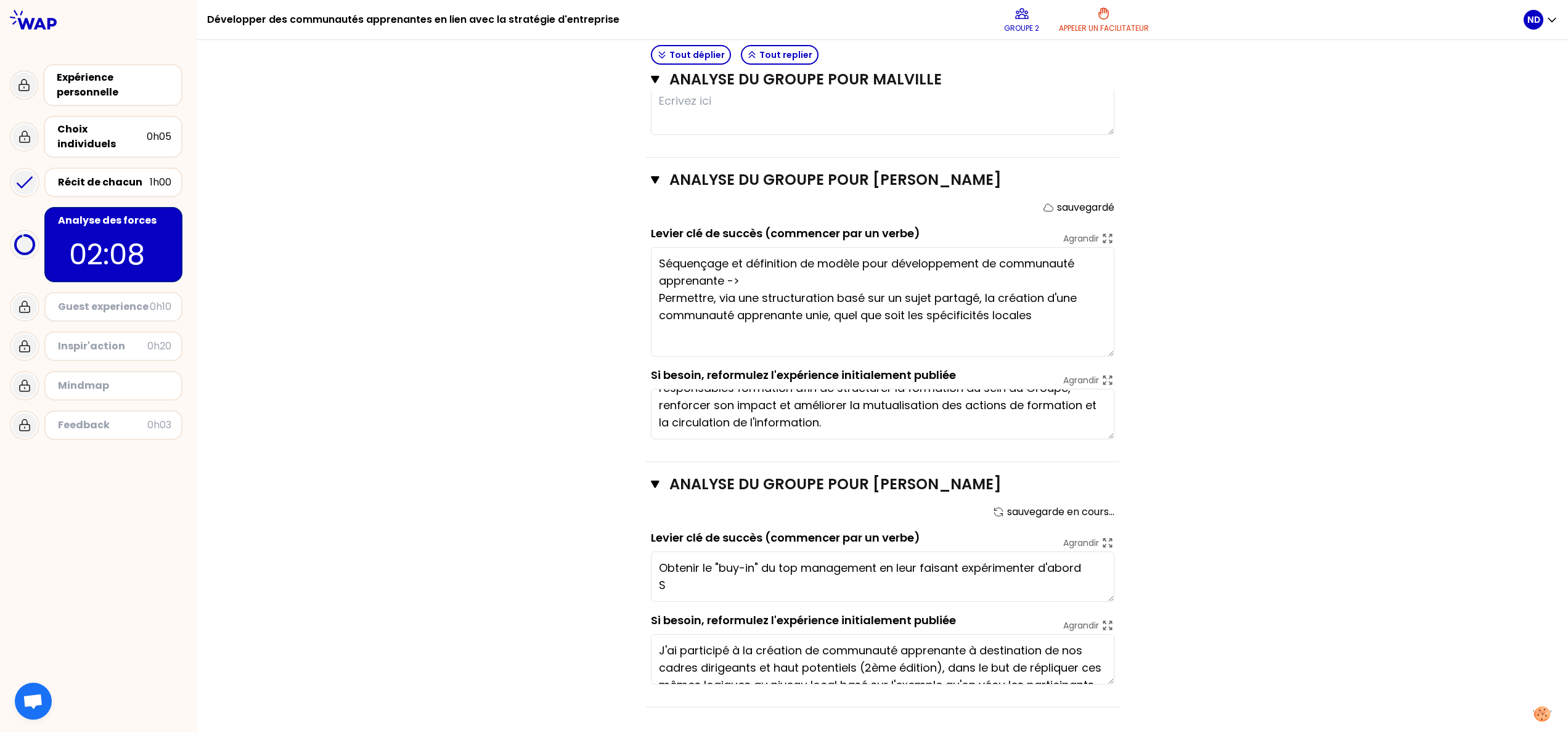 type on "Collaboration globale et "across" équipes = pour le collaborateur, l'opportunité d'être acteur du changement
Mise en place d'un réel espace d'échange
Etablir une approche carrée et complète - avec une séquence établie, une communication spécifique, des outils et une gestion documentaire, et un suivi dans le temps" 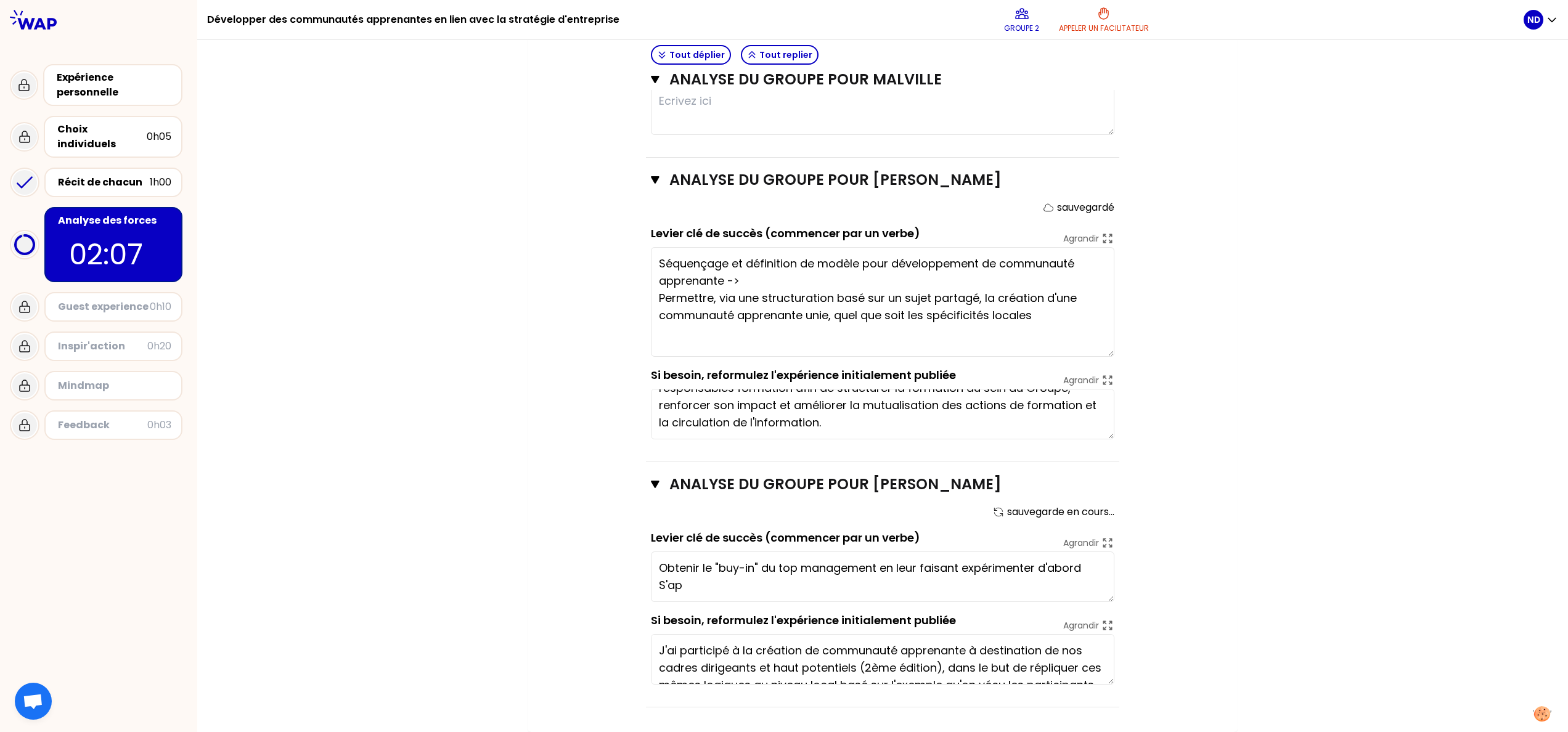 type on "Obtenir le "buy-in" du top management en leur faisant expérimenter d'abord
S'app" 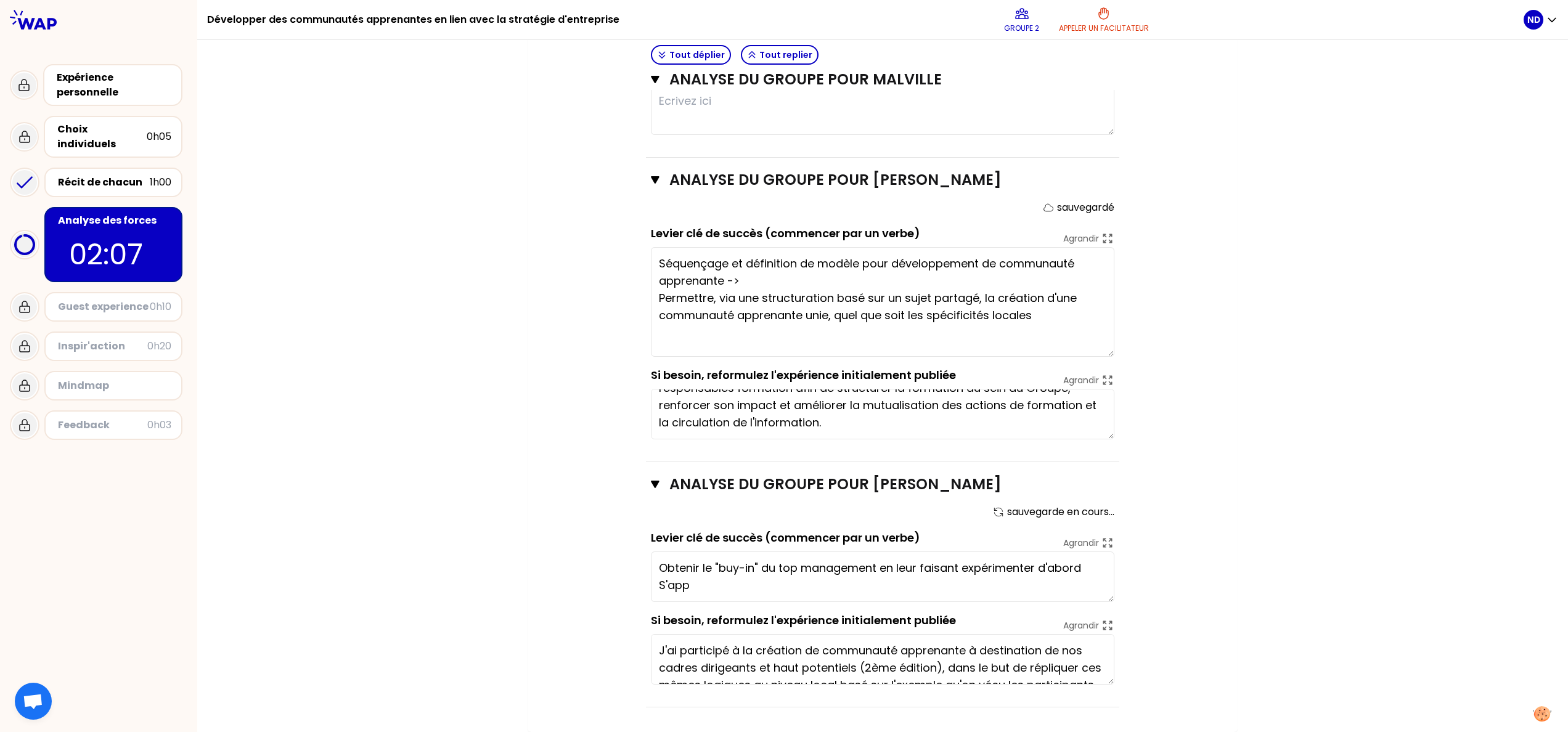 type on "Collaboration globale et "across" équipes = pour le collaborateur, l'opportunité d'être acteur du changement
Mise en place d'un réel espace d'échange
Etablir une approche carrée et complète - avec une séquence établie, une communication spécifique, des outils et une gestion documentaire, et un suivi dans le temps" 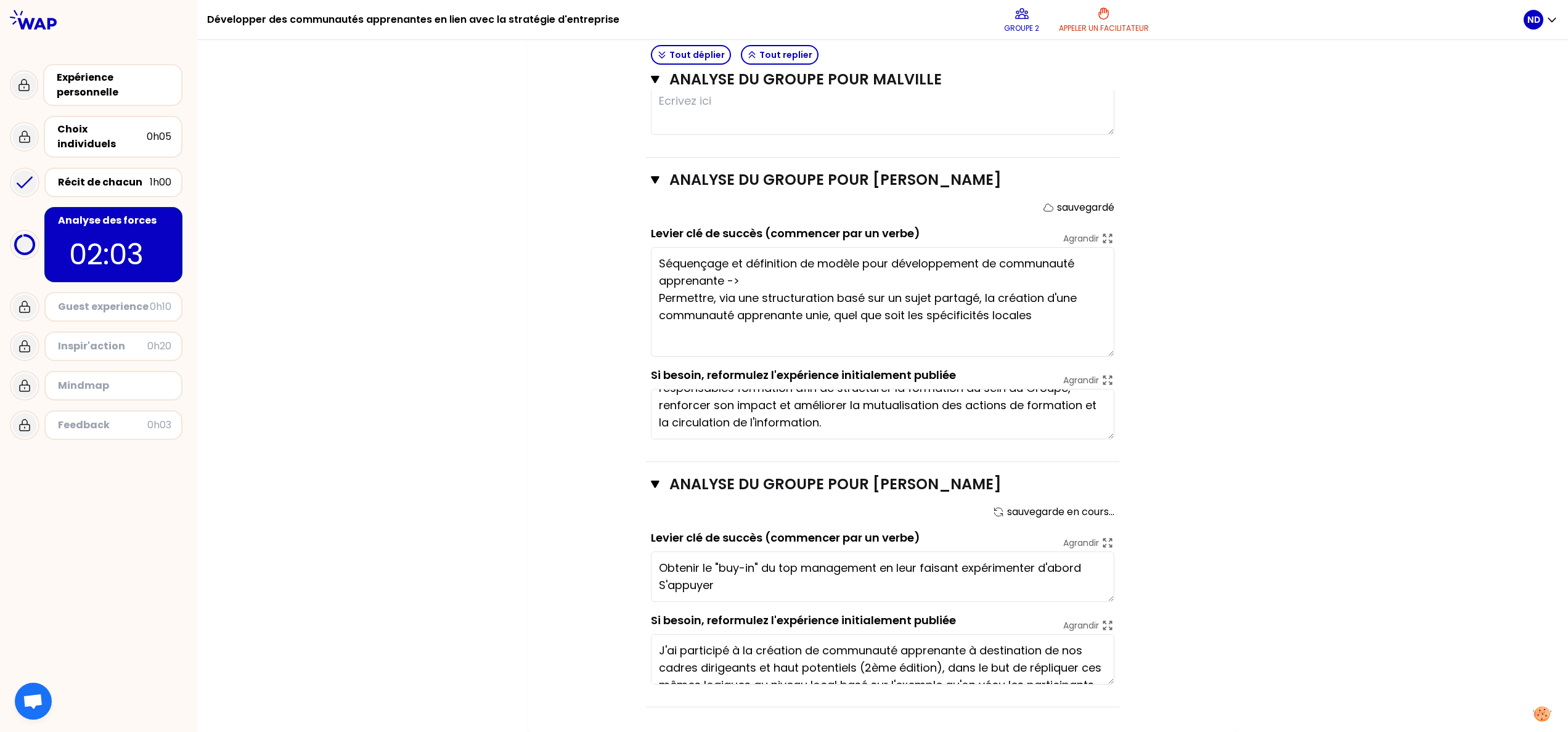 type on "Obtenir le "buy-in" du top management en leur faisant expérimenter d'abord
S'appuyer" 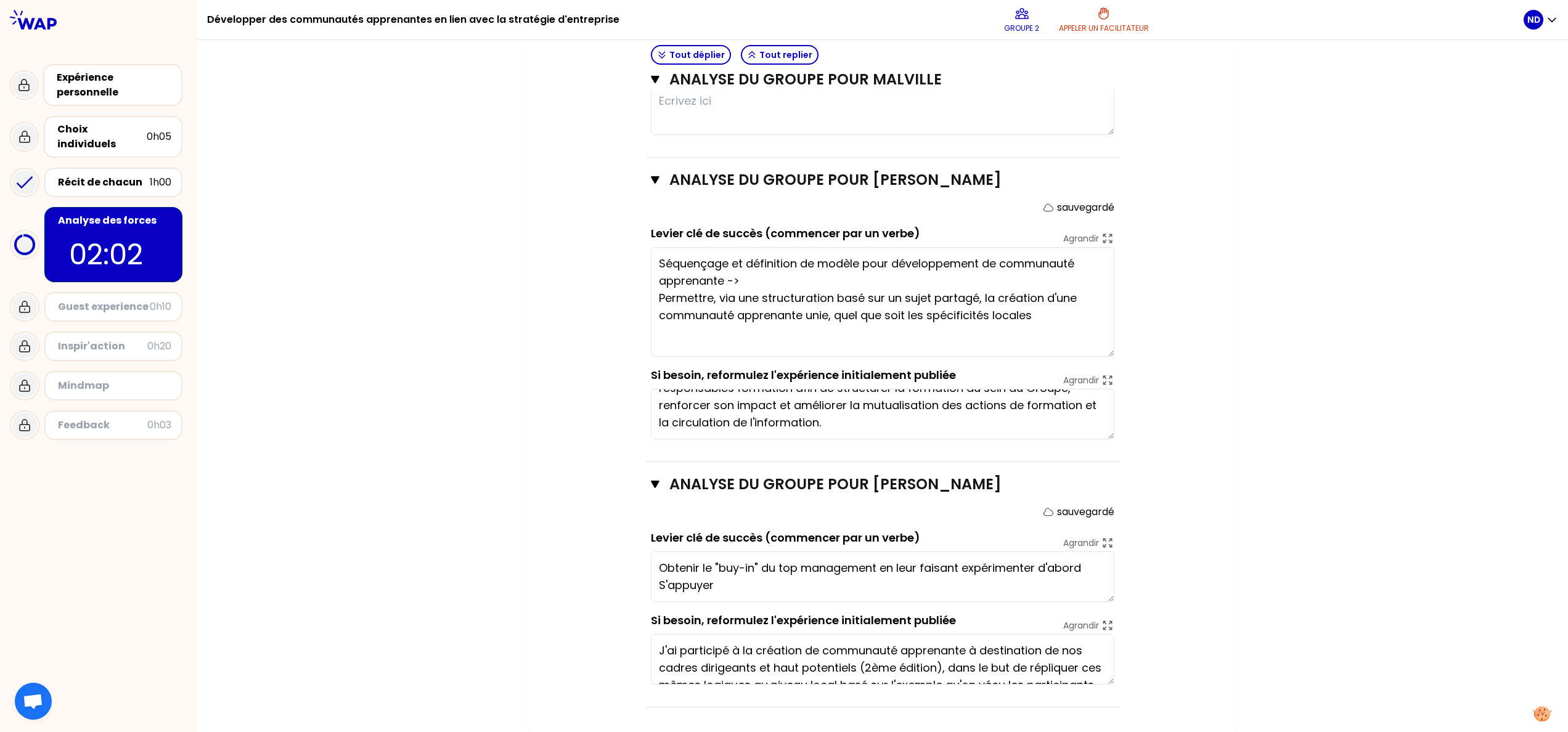type on "Collaboration globale et "across" équipes = pour le collaborateur, l'opportunité d'être acteur du changement
Mise en place d'un réel espace d'échange e
Etablir une approche carrée et complète - avec une séquence établie, une communication spécifique, des outils et une gestion documentaire, et un suivi dans le temps" 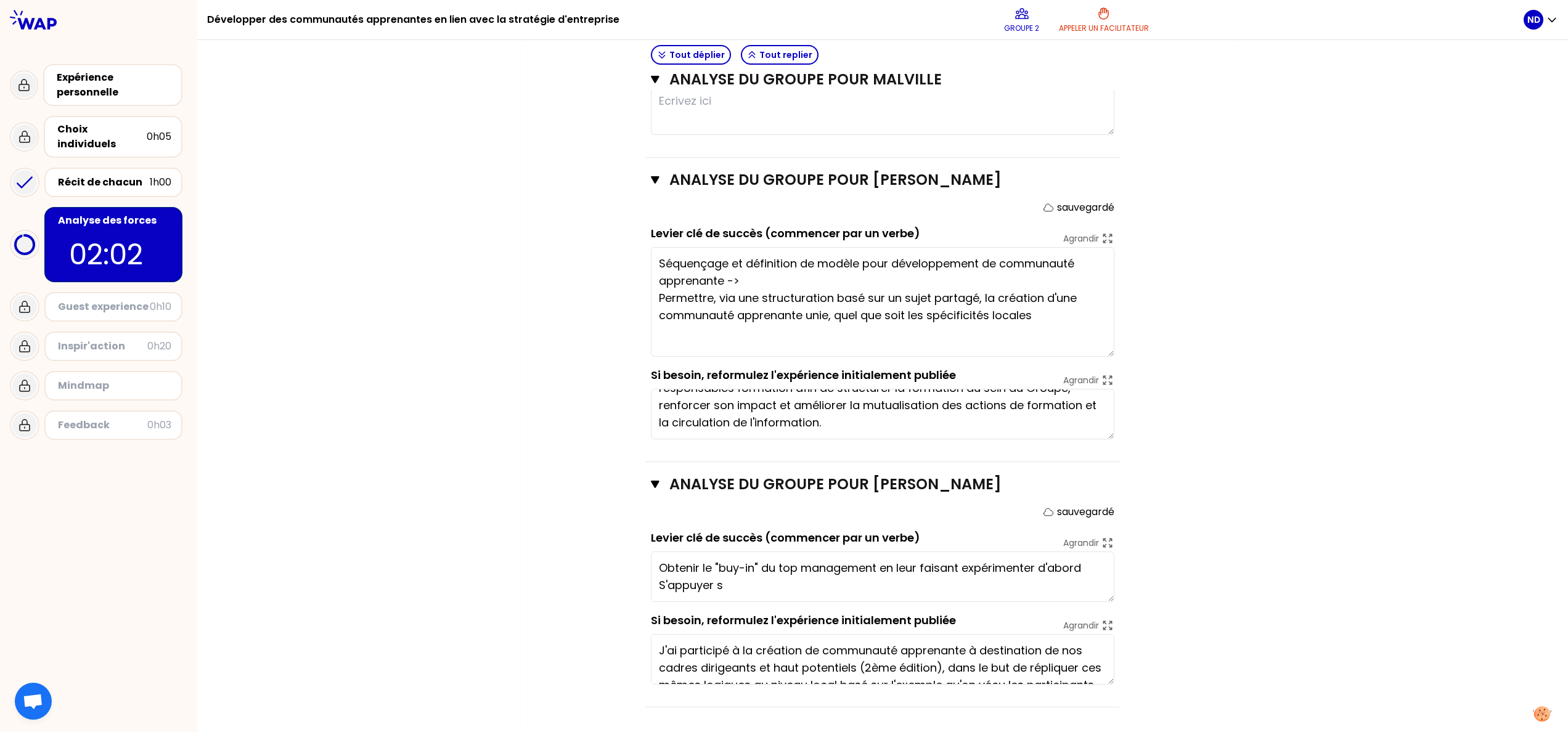 type on "Collaboration globale et "across" équipes = pour le collaborateur, l'opportunité d'être acteur du changement
Mise en place d'un réel espace d'échange et d
Etablir une approche carrée et complète - avec une séquence établie, une communication spécifique, des outils et une gestion documentaire, et un suivi dans le temps" 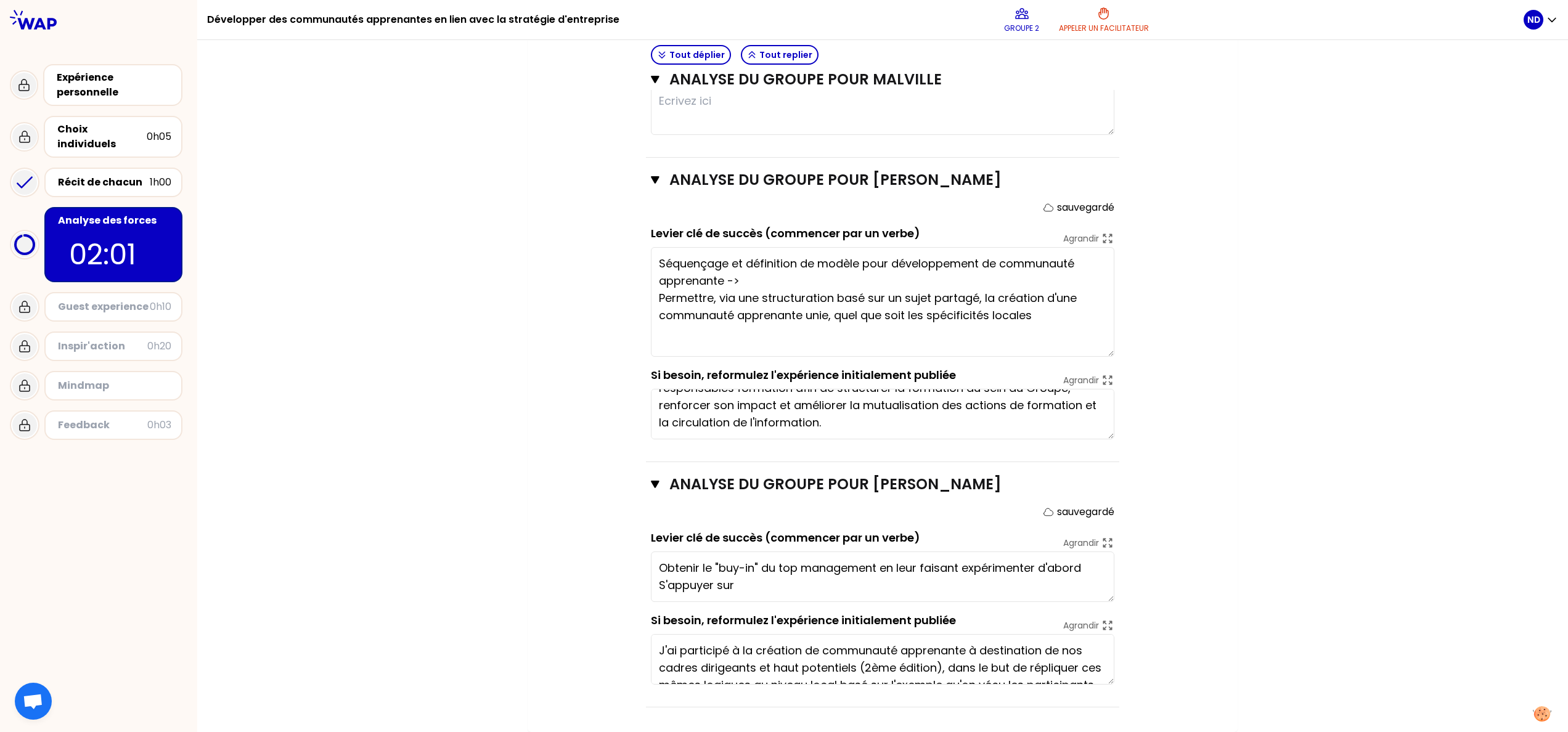 type on "Obtenir le "buy-in" du top management en leur faisant expérimenter d'abord
S'appuyer sur d" 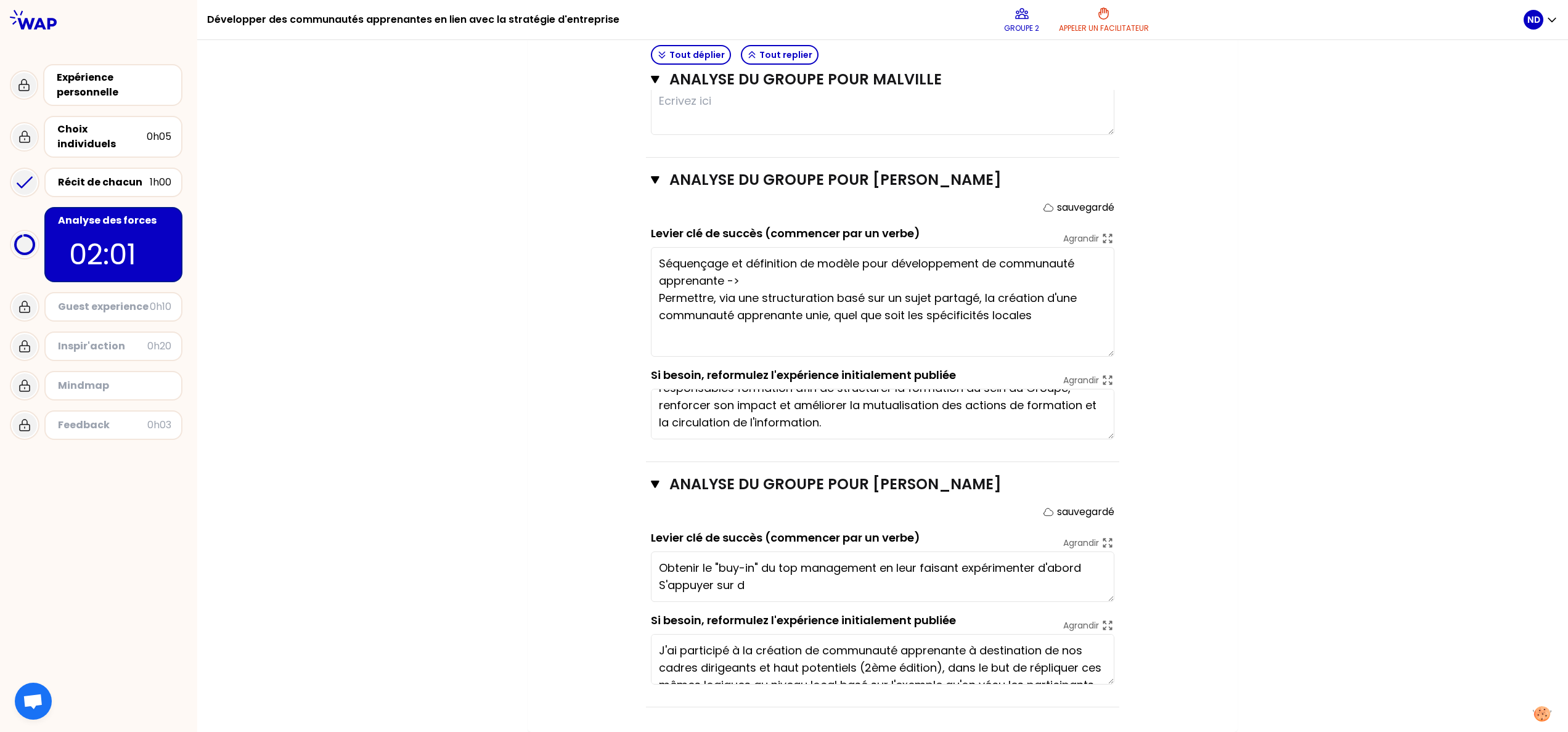 type on "Collaboration globale et "across" équipes = pour le collaborateur, l'opportunité d'être acteur du changement
Mise en place d'un réel espace d'échange et d'en
Etablir une approche carrée et complète - avec une séquence établie, une communication spécifique, des outils et une gestion documentaire, et un suivi dans le temps" 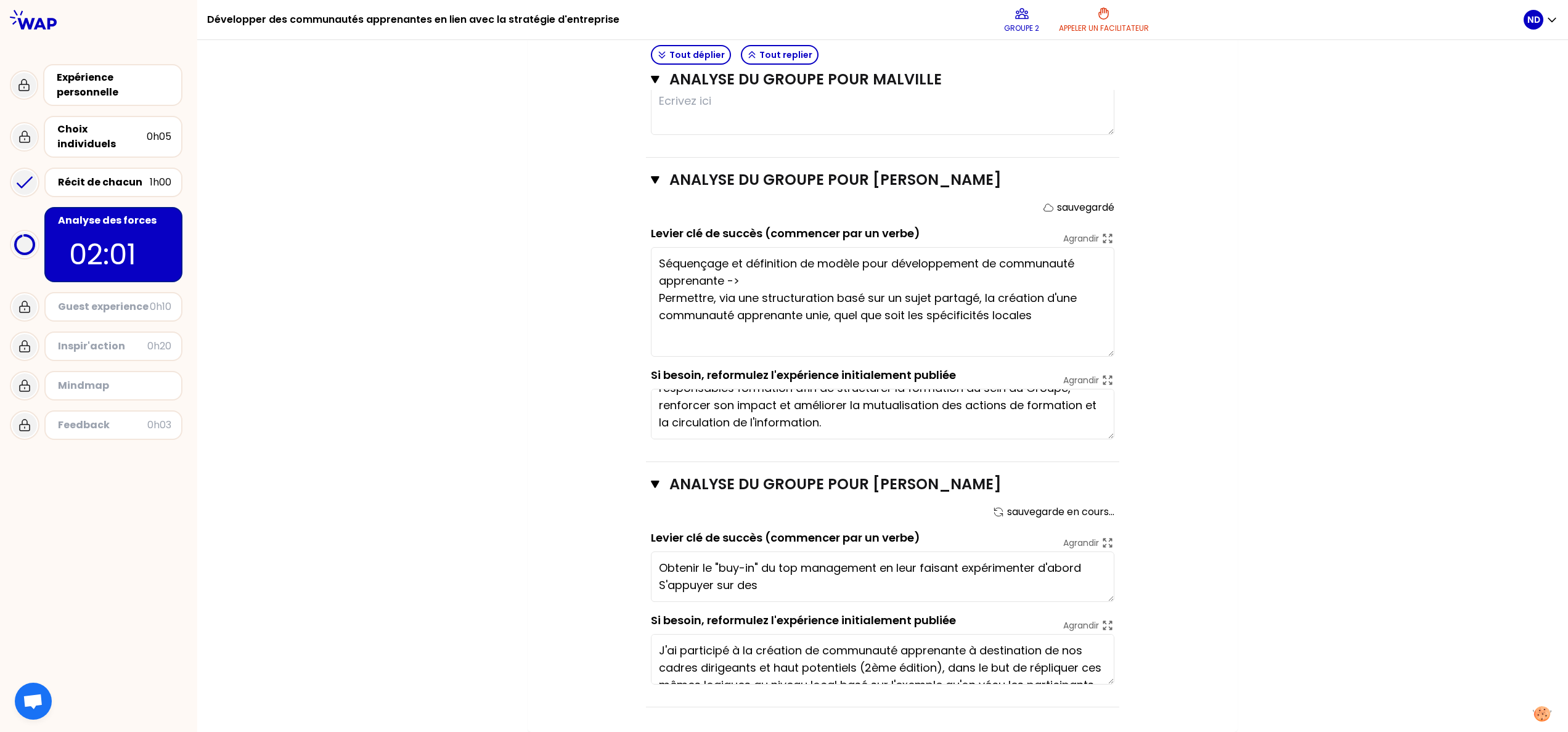 type on "Obtenir le "buy-in" du top management en leur faisant expérimenter d'abord
S'appuyer sur des" 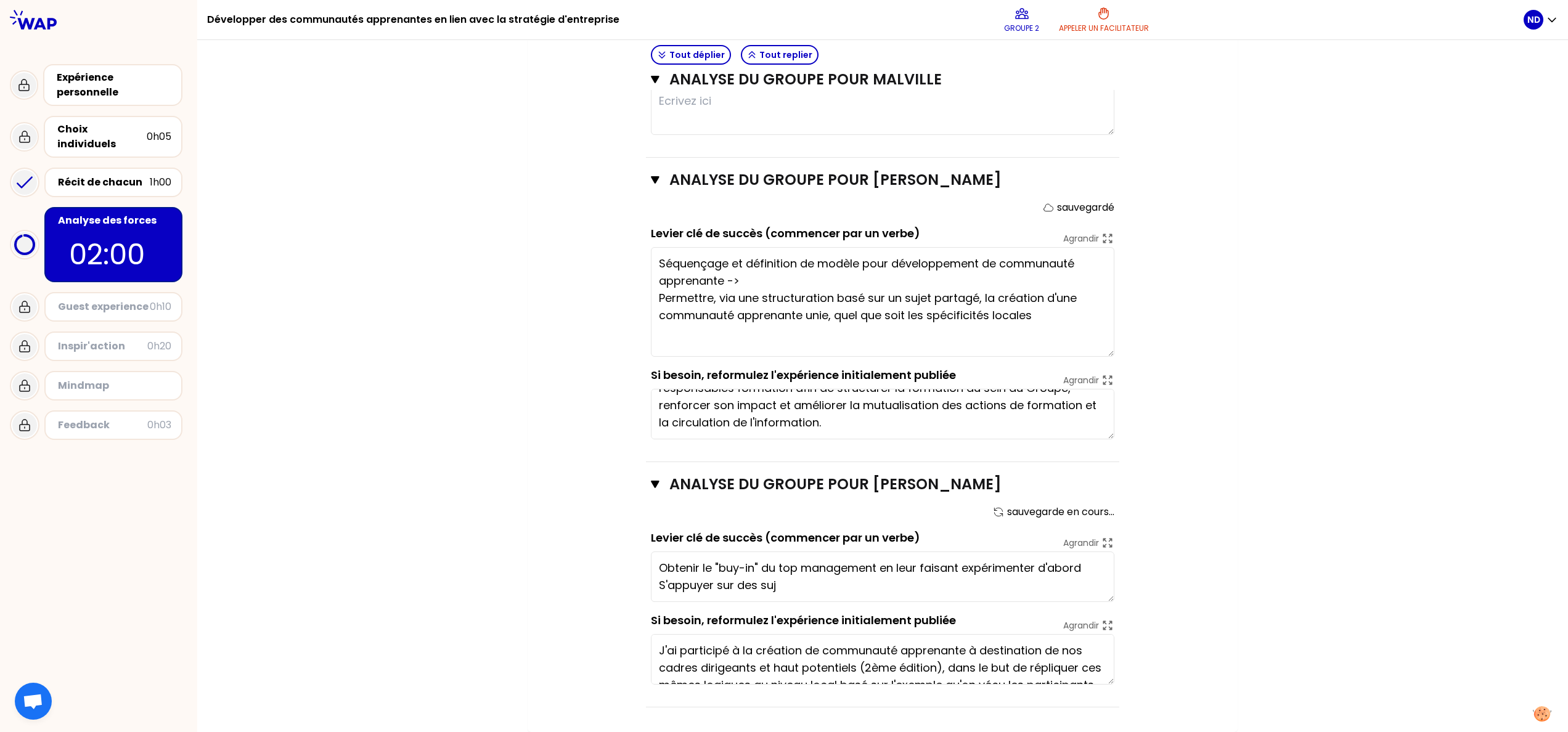 type on "Obtenir le "buy-in" du top management en leur faisant expérimenter d'abord
S'appuyer sur des suje" 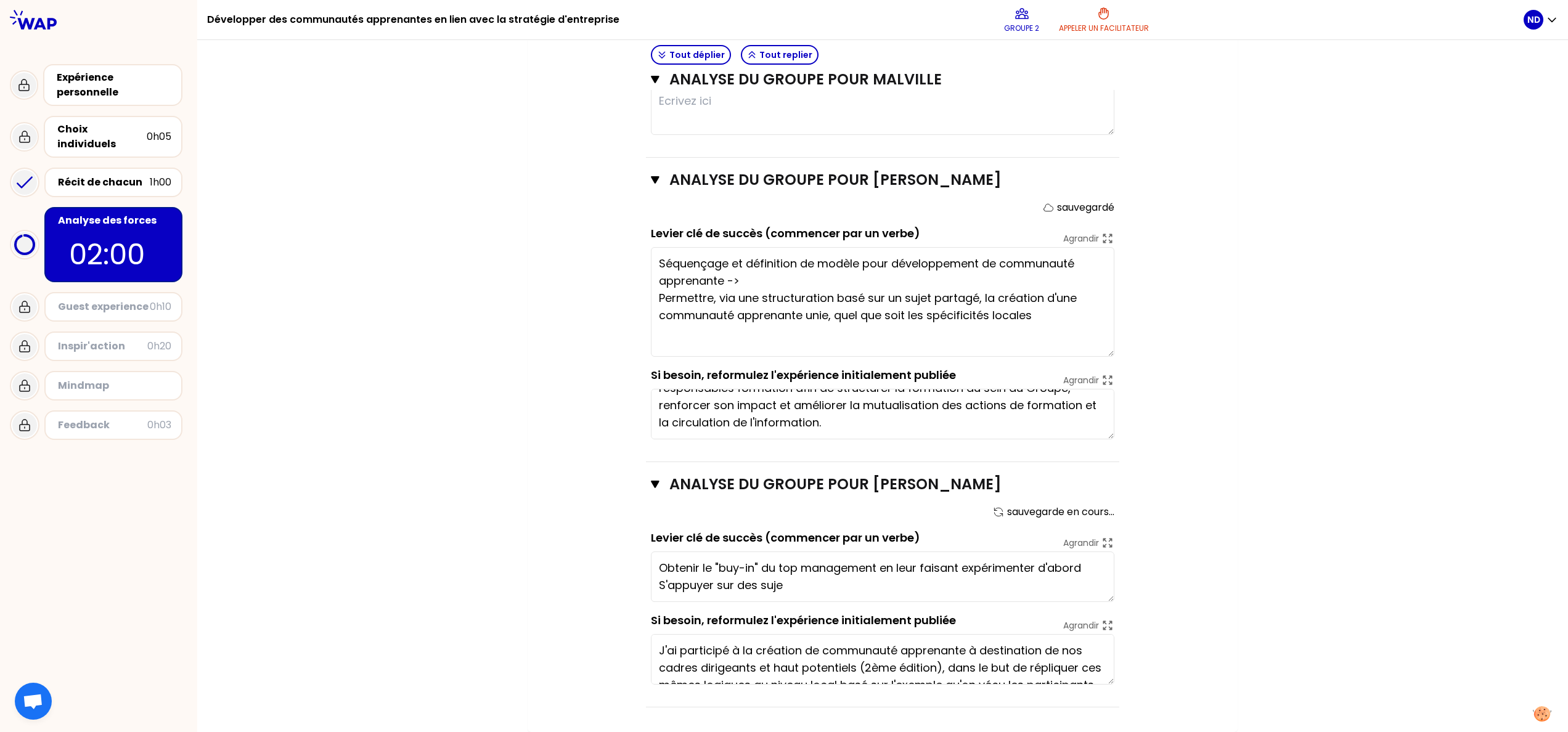 type on "Collaboration globale et "across" équipes = pour le collaborateur, l'opportunité d'être acteur du changement
Mise en place d'un réel espace d'échange et d'engagmeen
Etablir une approche carrée et complète - avec une séquence établie, une communication spécifique, des outils et une gestion documentaire, et un suivi dans le temps" 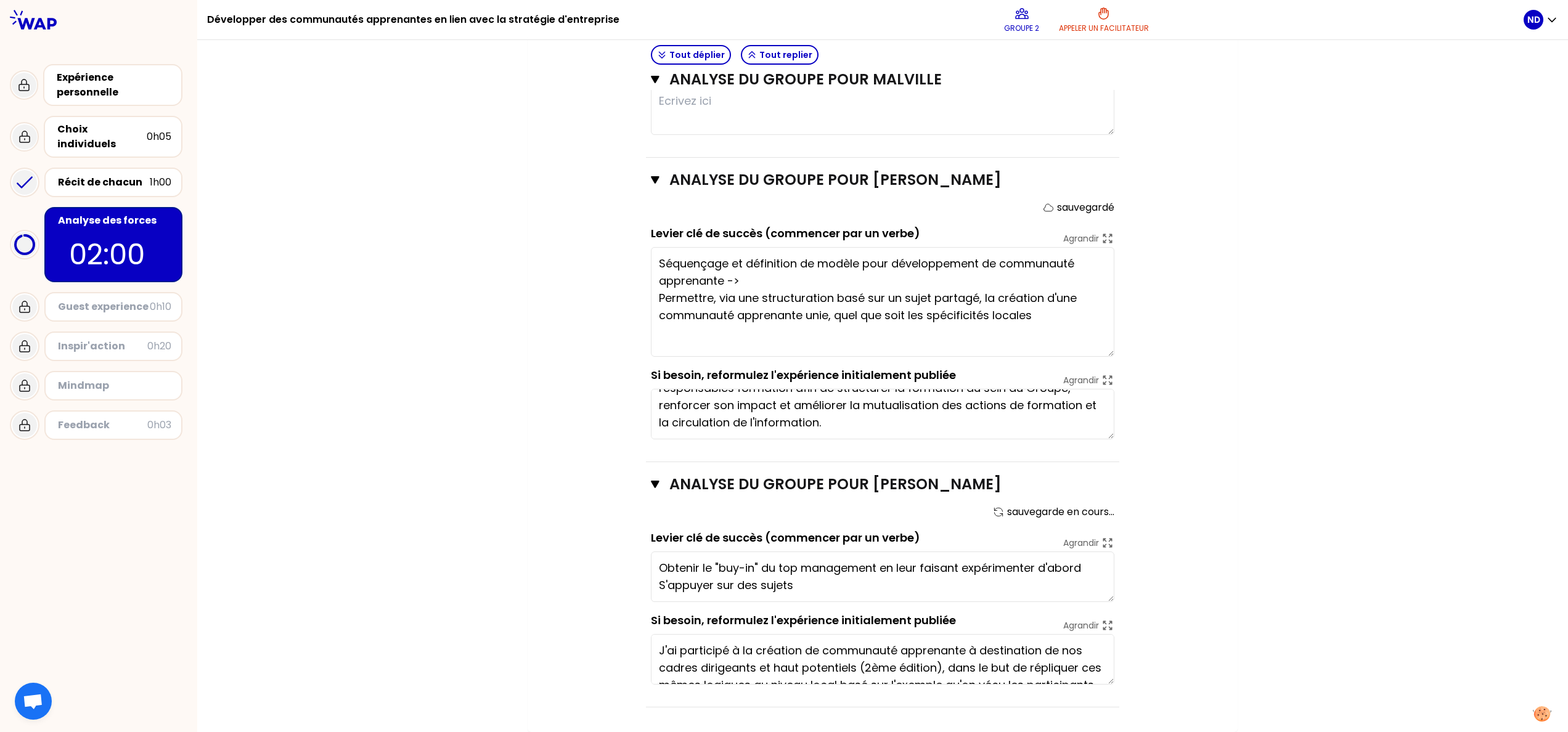 type on "Obtenir le "buy-in" du top management en leur faisant expérimenter d'abord
S'appuyer sur des sujets d" 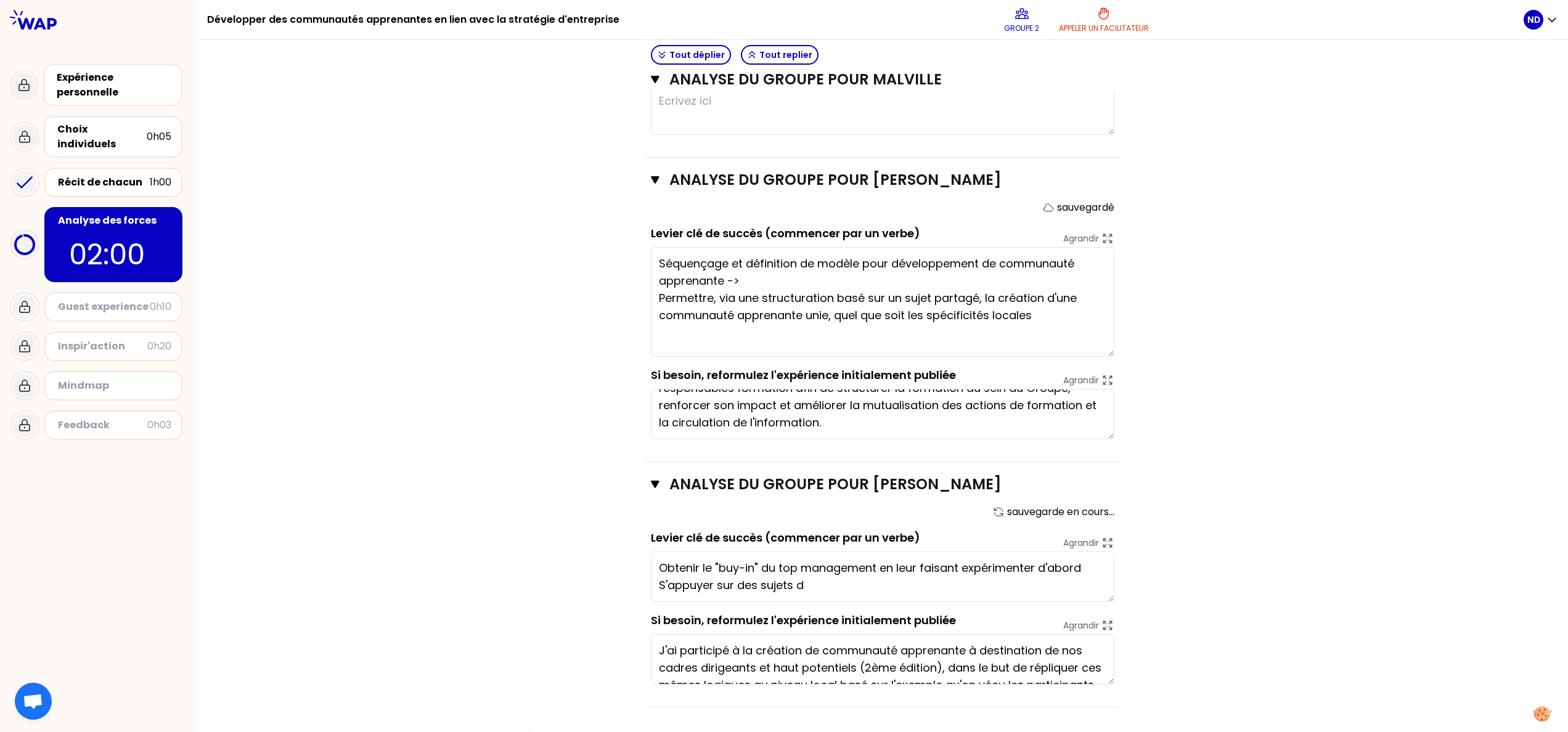 type on "Collaboration globale et "across" équipes = pour le collaborateur, l'opportunité d'être acteur du changement
Mise en place d'un réel espace d'échange et d'engagm
Etablir une approche carrée et complète - avec une séquence établie, une communication spécifique, des outils et une gestion documentaire, et un suivi dans le temps" 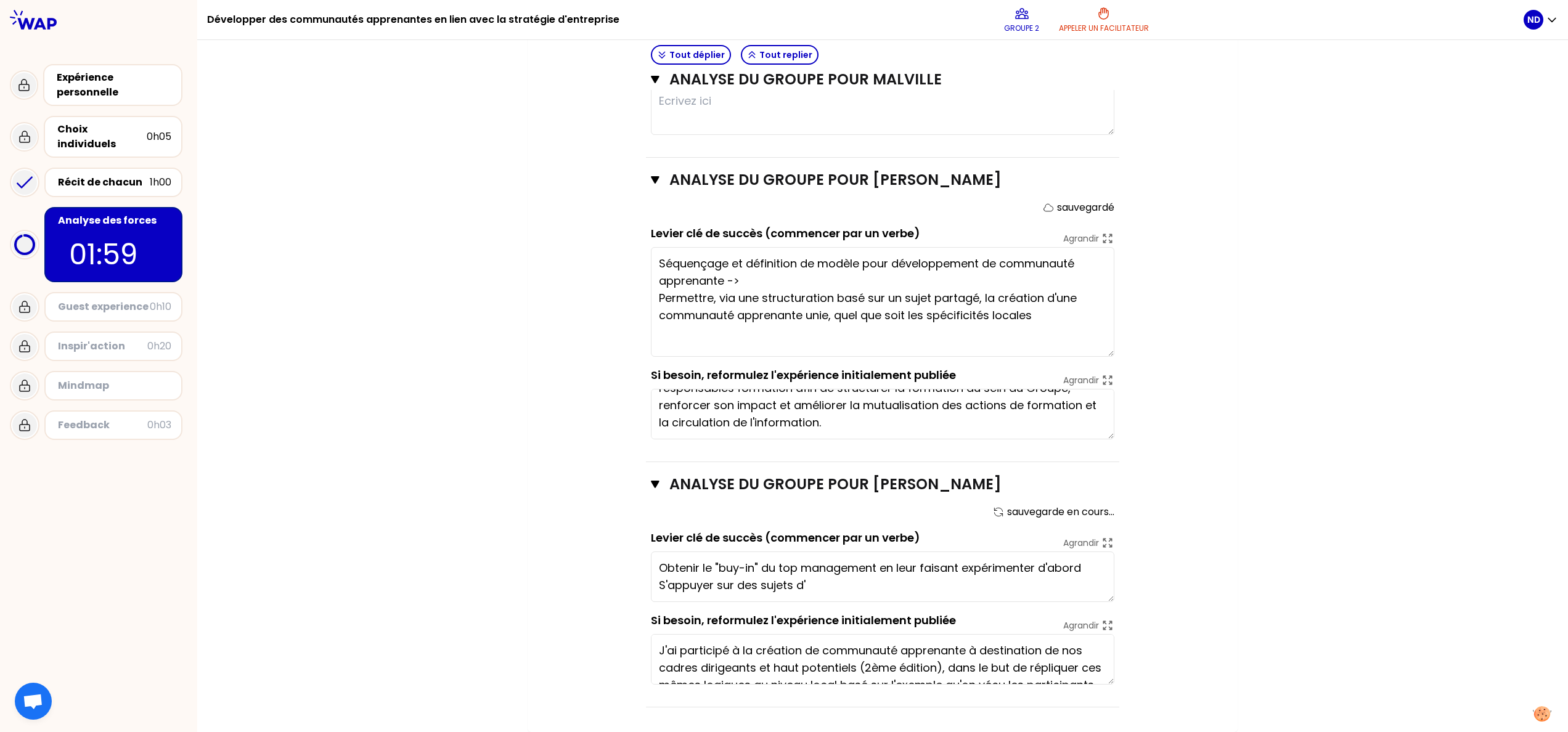 type on "Obtenir le "buy-in" du top management en leur faisant expérimenter d'abord
S'appuyer sur des sujets d'a" 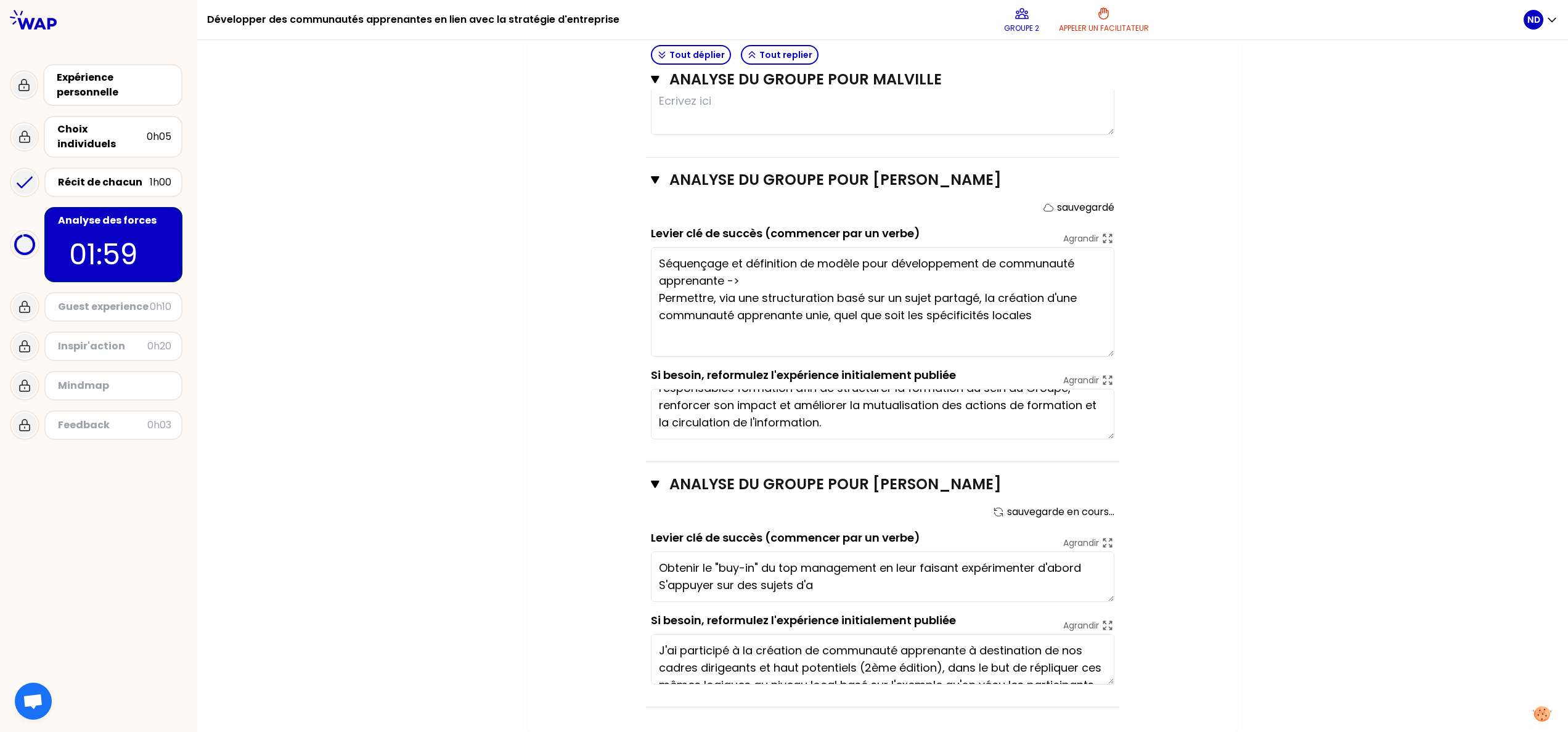 type on "Collaboration globale et "across" équipes = pour le collaborateur, l'opportunité d'être acteur du changement
Mise en place d'un réel espace d'échange et d'engageme
Etablir une approche carrée et complète - avec une séquence établie, une communication spécifique, des outils et une gestion documentaire, et un suivi dans le temps" 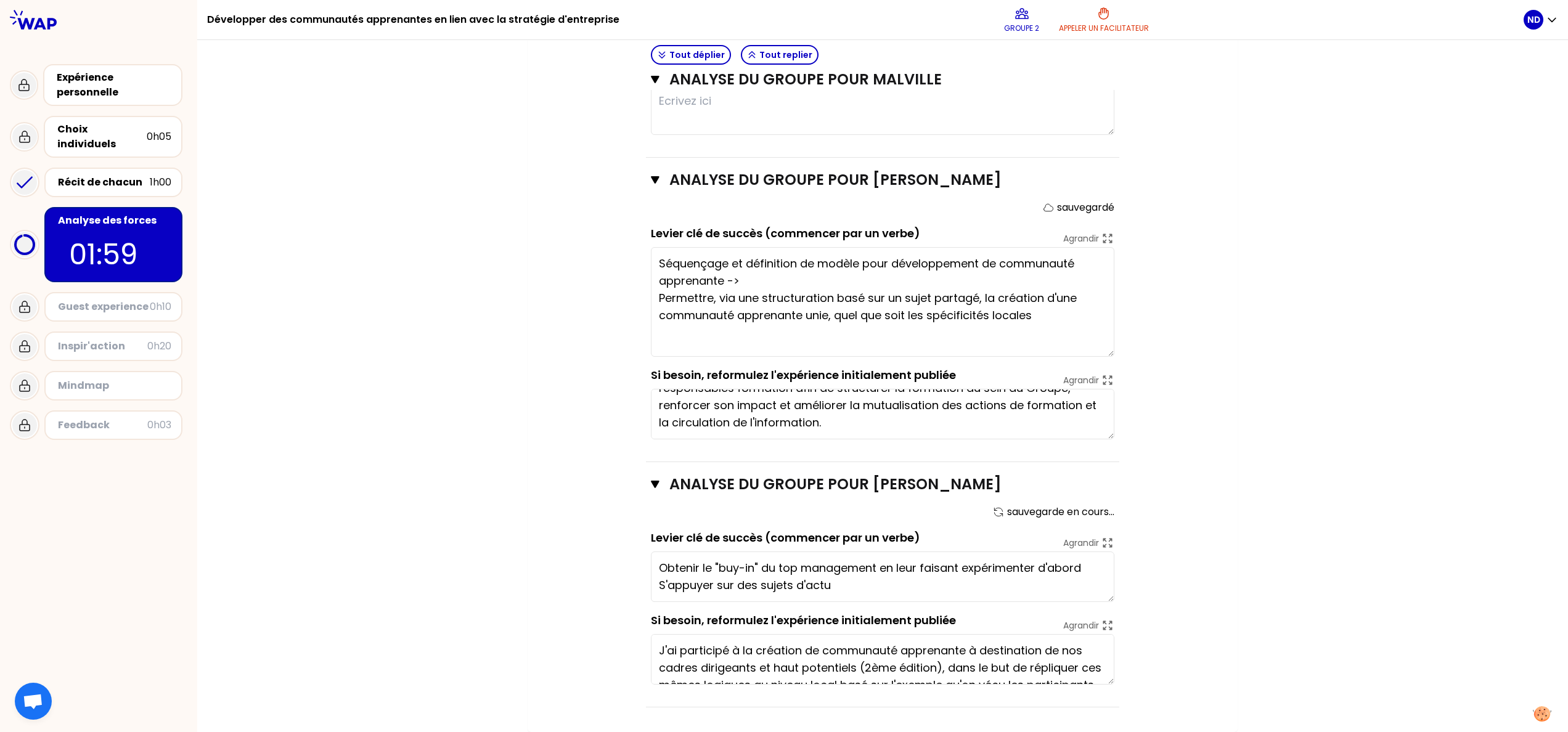 type on "Obtenir le "buy-in" du top management en leur faisant expérimenter d'abord
S'appuyer sur des sujets d'actua" 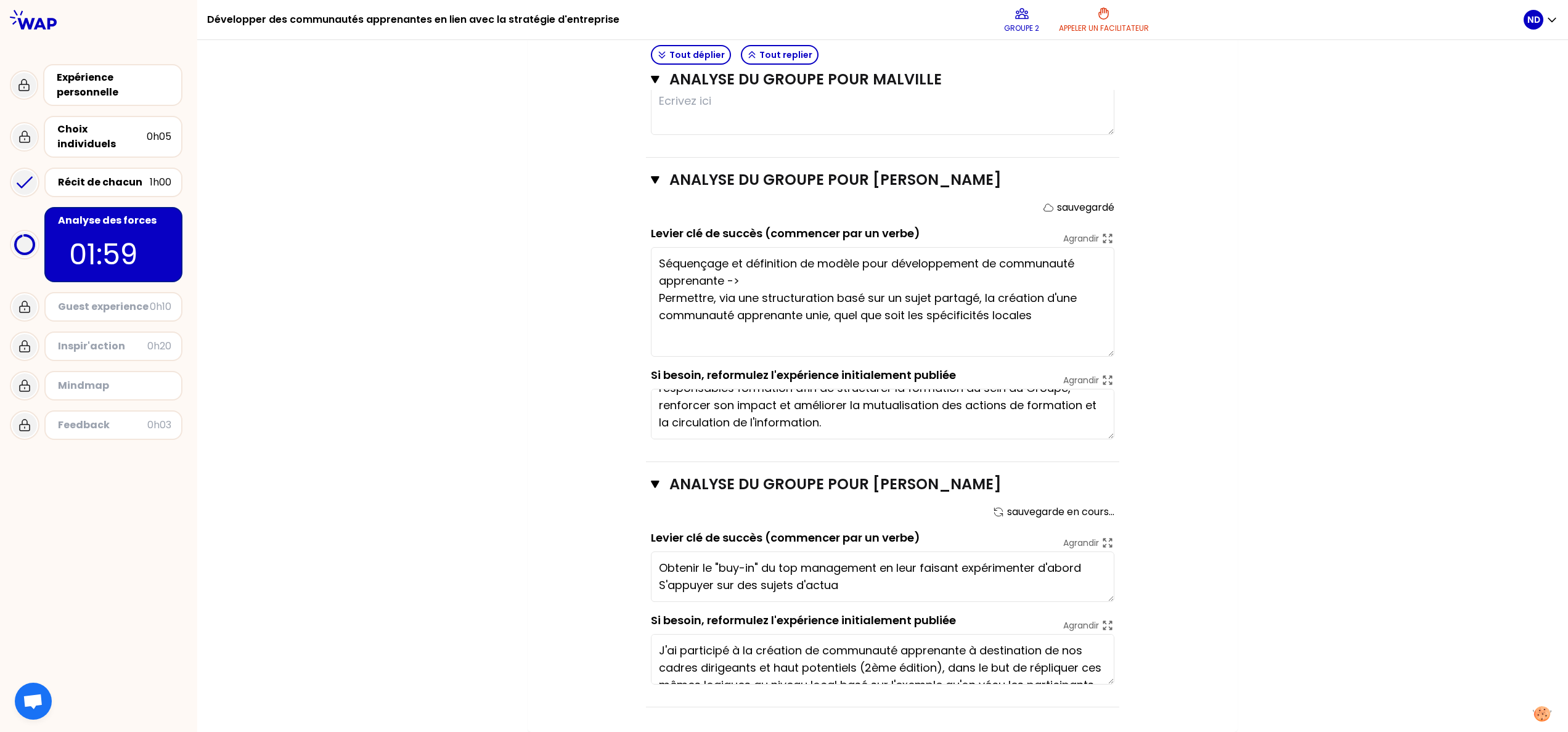 type on "Collaboration globale et "across" équipes = pour le collaborateur, l'opportunité d'être acteur du changement
Mise en place d'un réel espace d'échange et d'engagement pou
Etablir une approche carrée et complète - avec une séquence établie, une communication spécifique, des outils et une gestion documentaire, et un suivi dans le temps" 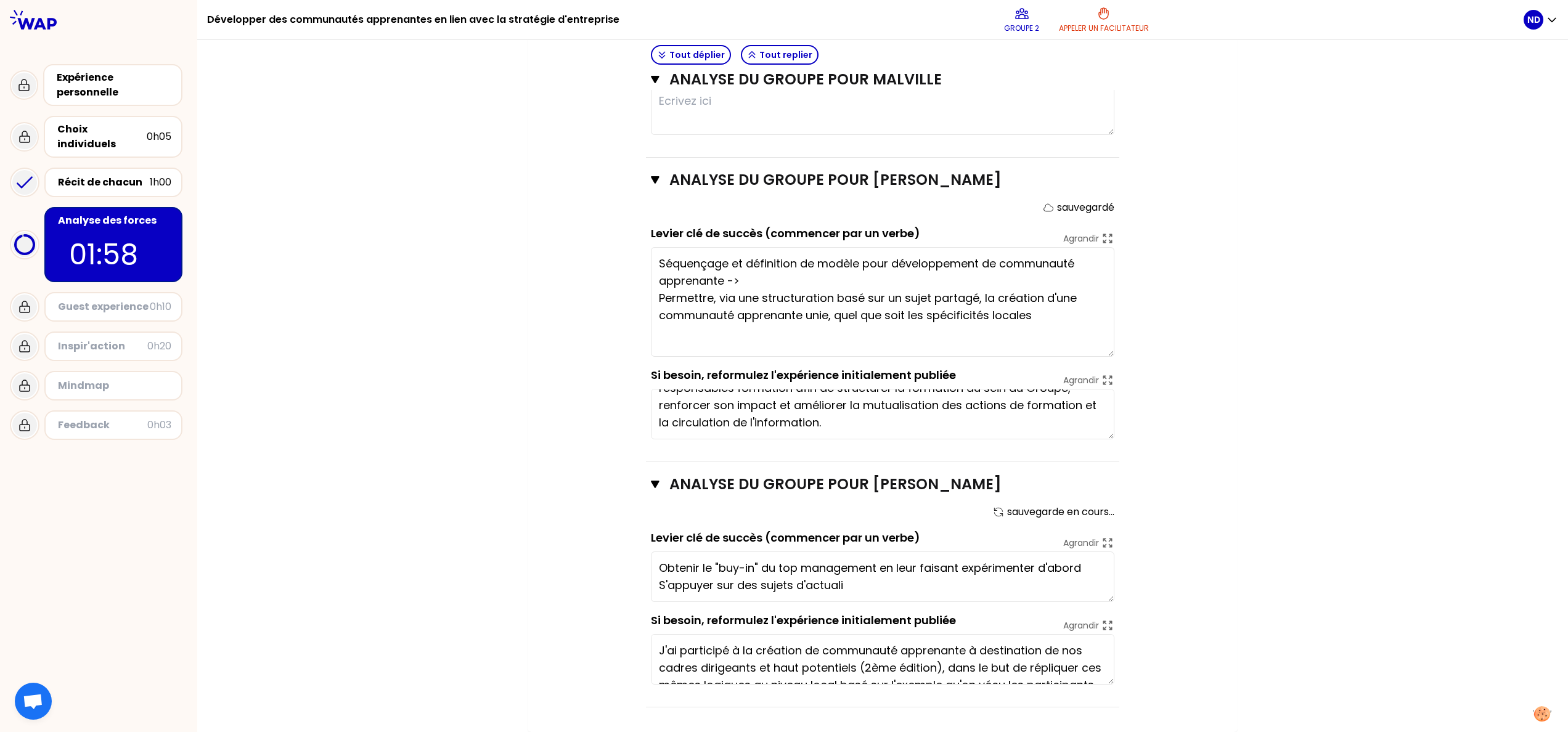 type on "Obtenir le "buy-in" du top management en leur faisant expérimenter d'abord
S'appuyer sur des sujets d'actualit" 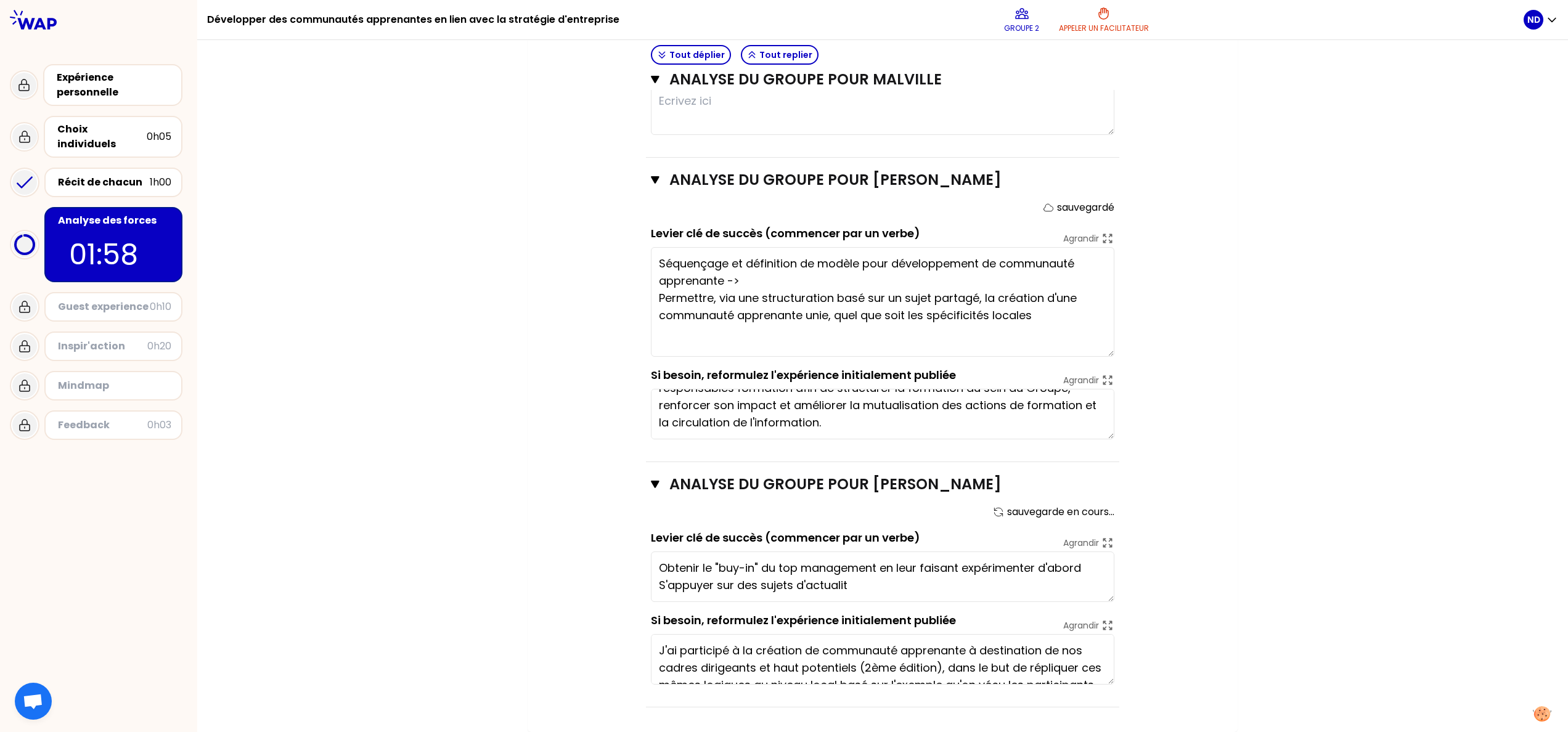 type on "Collaboration globale et "across" équipes = pour le collaborateur, l'opportunité d'être acteur du changement
Mise en place d'un réel espace d'échange et d'engagement pour
Etablir une approche carrée et complète - avec une séquence établie, une communication spécifique, des outils et une gestion documentaire, et un suivi dans le temps" 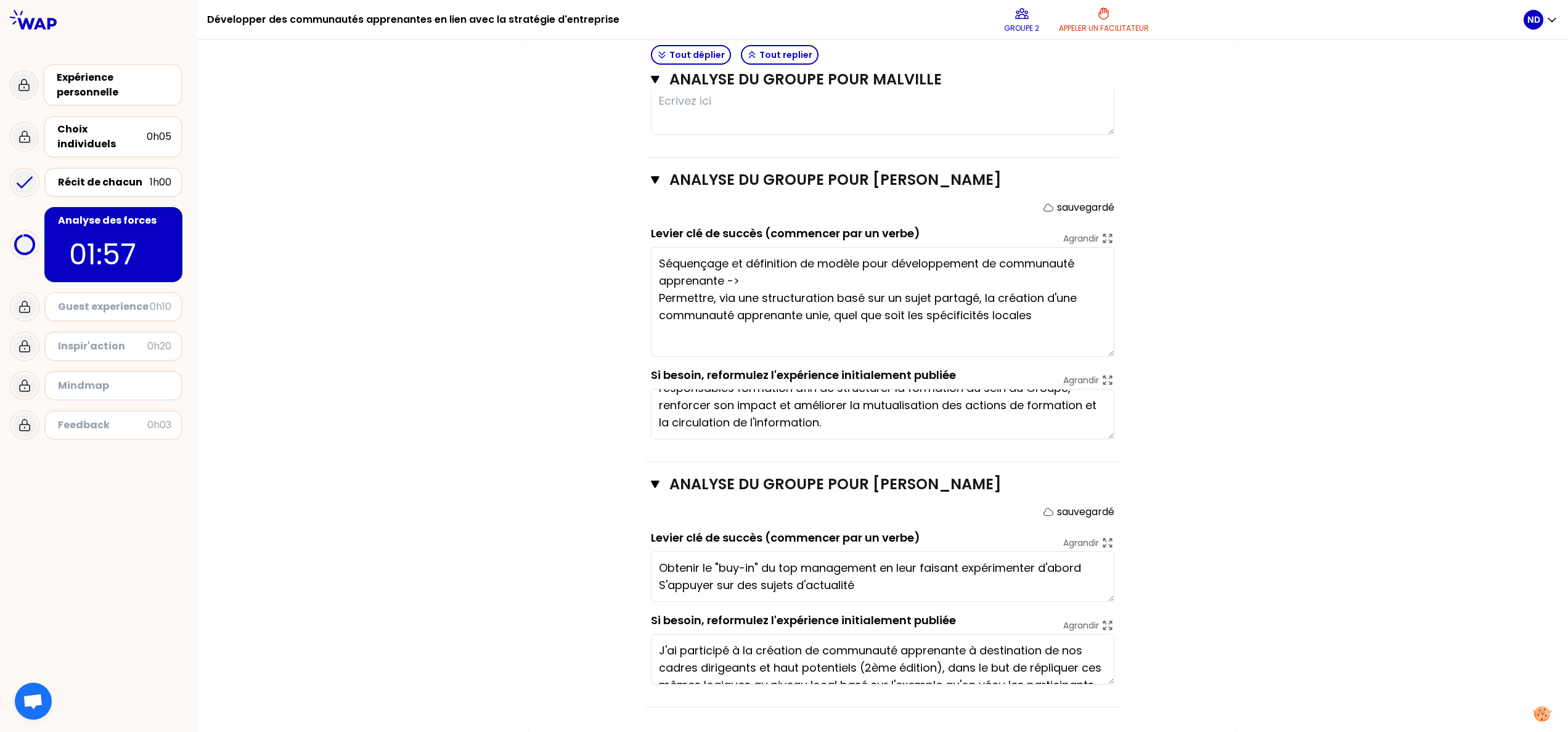 type on "Collaboration globale et "across" équipes = pour le collaborateur, l'opportunité d'être acteur du changement
Mise en place d'un réel espace d'échange et d'engagement pour les coll
Etablir une approche carrée et complète - avec une séquence établie, une communication spécifique, des outils et une gestion documentaire, et un suivi dans le temps" 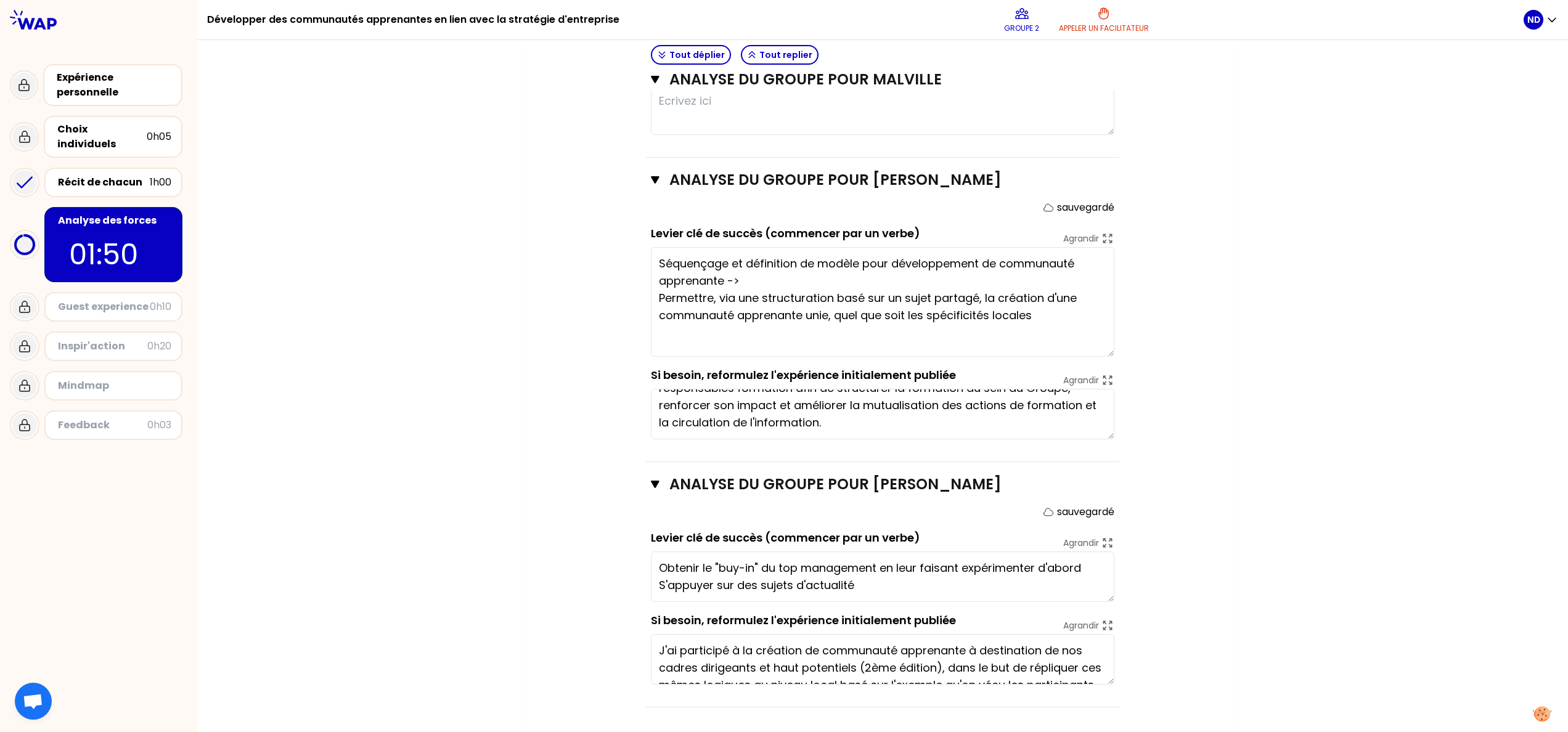 type on "Collaboration globale et "across" équipes = pour le collaborateur, l'opportunité d'être acteur du changement
Mise en place d'un réel espace d'échange et d'engagement pour les collaborateurs qui peuvent être acteurs du
Etablir une approche carrée et complète - avec une séquence établie, une communication spécifique, des outils et une gestion documentaire, et un suivi dans le temps" 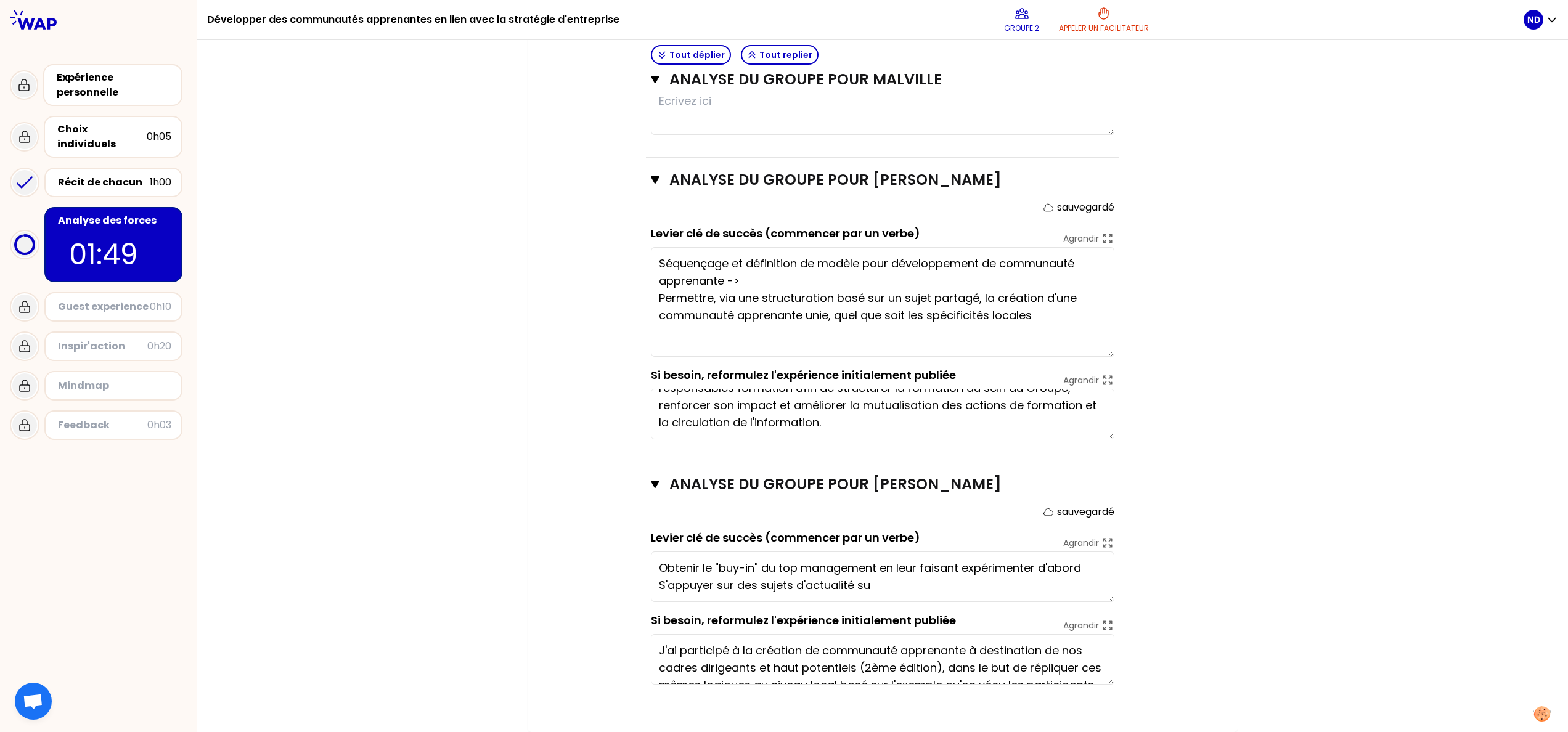type on "Obtenir le "buy-in" du top management en leur faisant expérimenter d'abord
S'appuyer sur des sujets d'actualité sur" 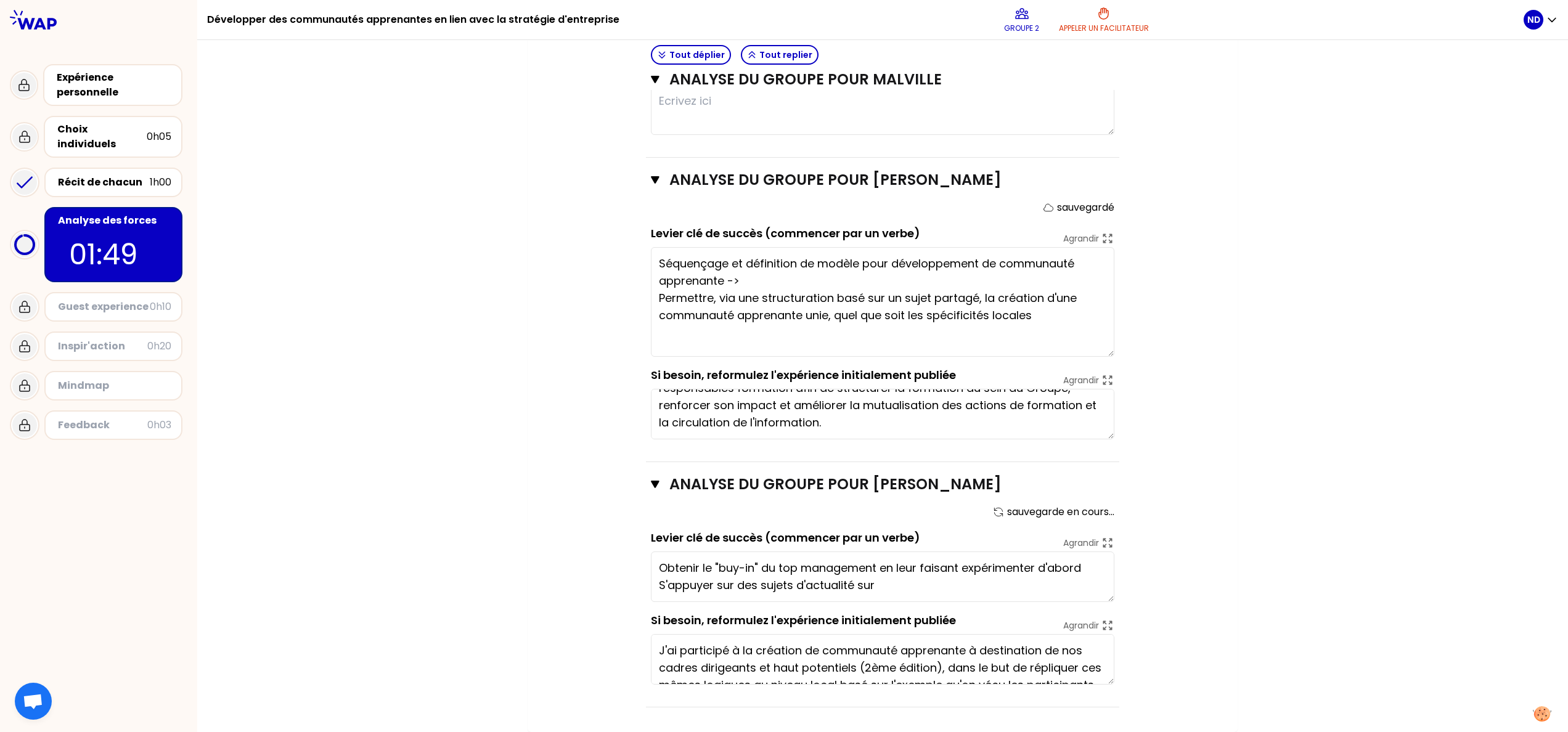 type on "Collaboration globale et "across" équipes = pour le collaborateur, l'opportunité d'être acteur du changement
Mise en place d'un réel espace d'échange et d'engagement pour les collaborateurs qui peuvent être acteurs du chang
Etablir une approche carrée et complète - avec une séquence établie, une communication spécifique, des outils et une gestion documentaire, et un suivi dans le temps" 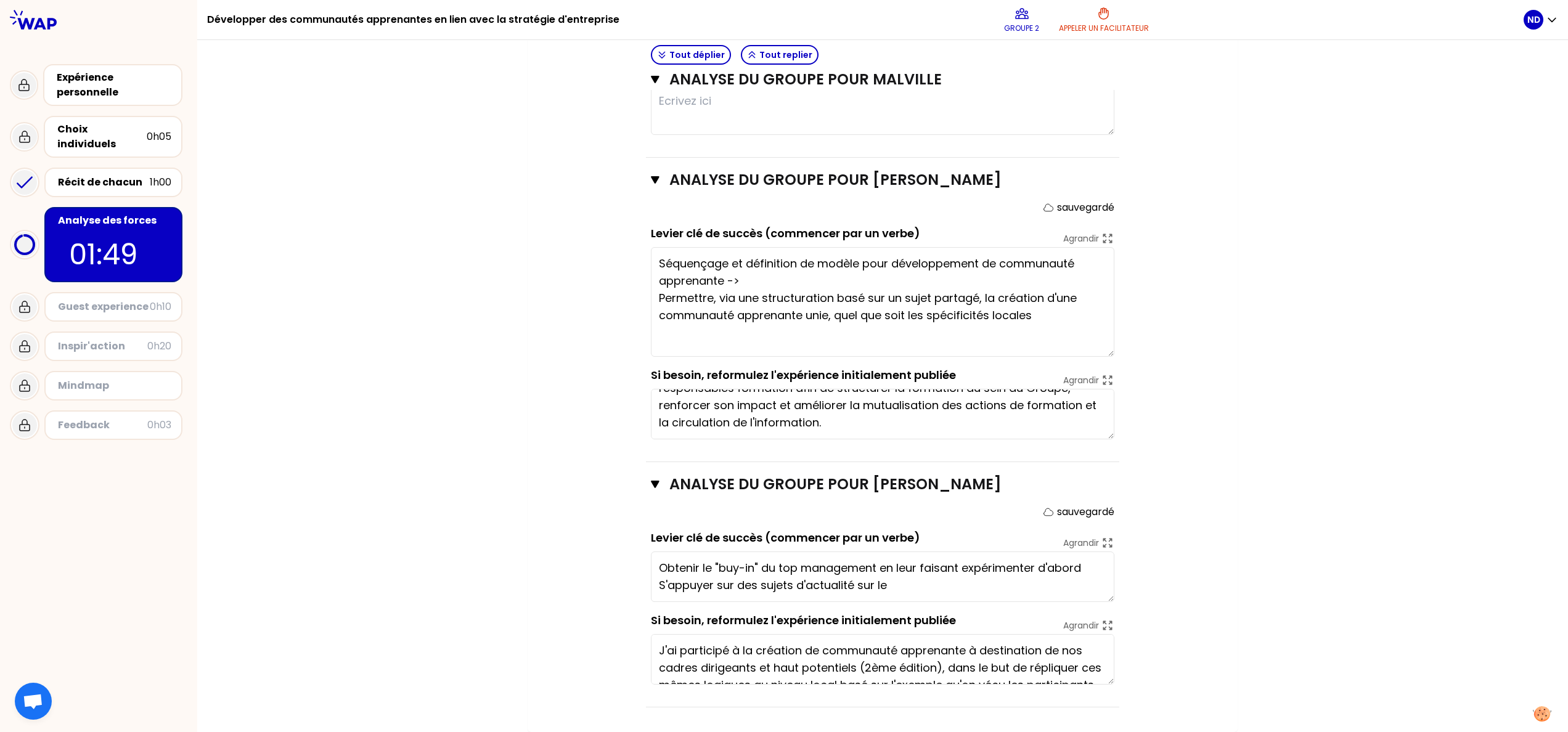 type on "Obtenir le "buy-in" du top management en leur faisant expérimenter d'abord
S'appuyer sur des sujets d'actualité sur les" 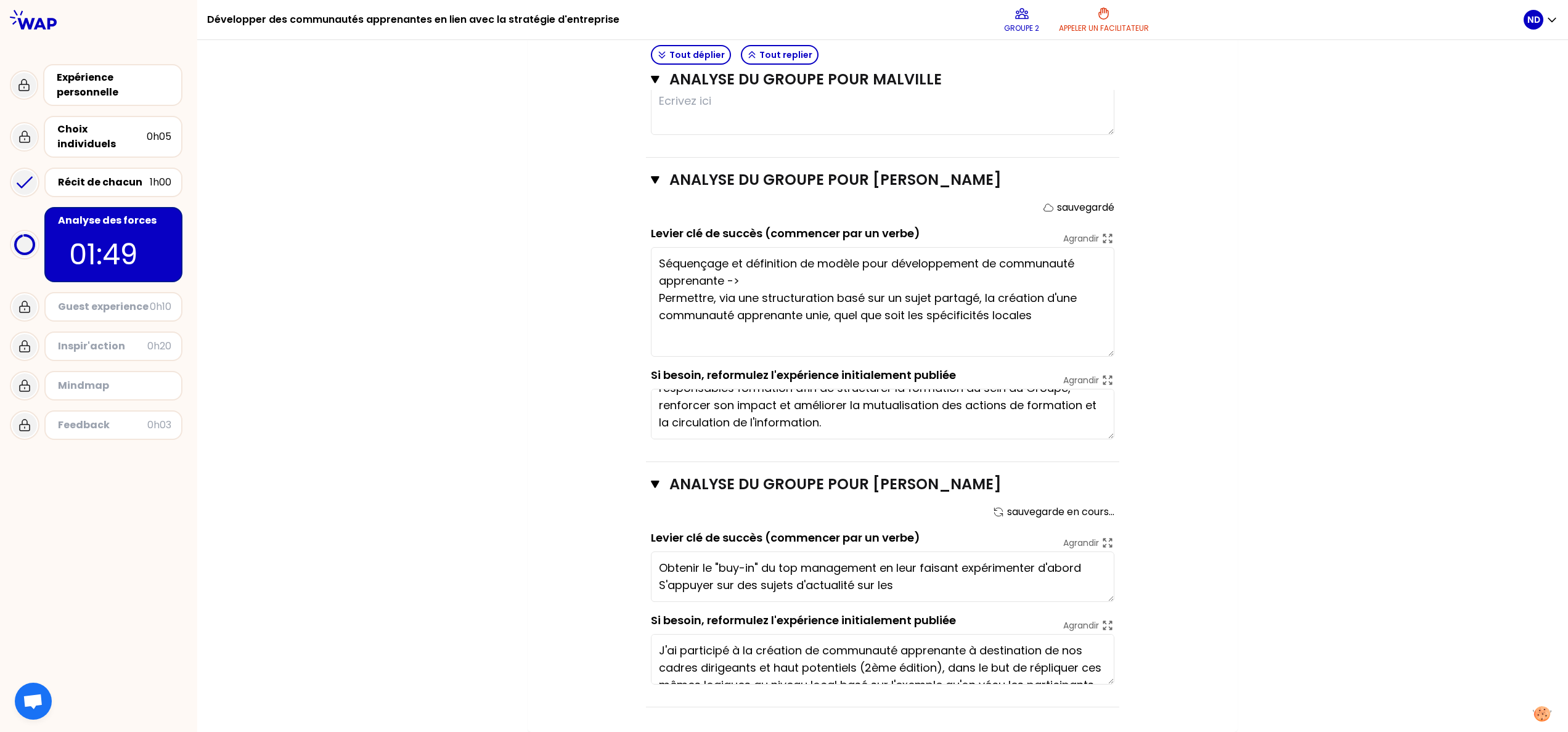 type on "Collaboration globale et "across" équipes = pour le collaborateur, l'opportunité d'être acteur du changement
Mise en place d'un réel espace d'échange et d'engagement pour les collaborateurs qui peuvent être acteurs du changement
Etablir une approche carrée et complète - avec une séquence établie, une communication spécifique, des outils et une gestion documentaire, et un suivi dans le temps" 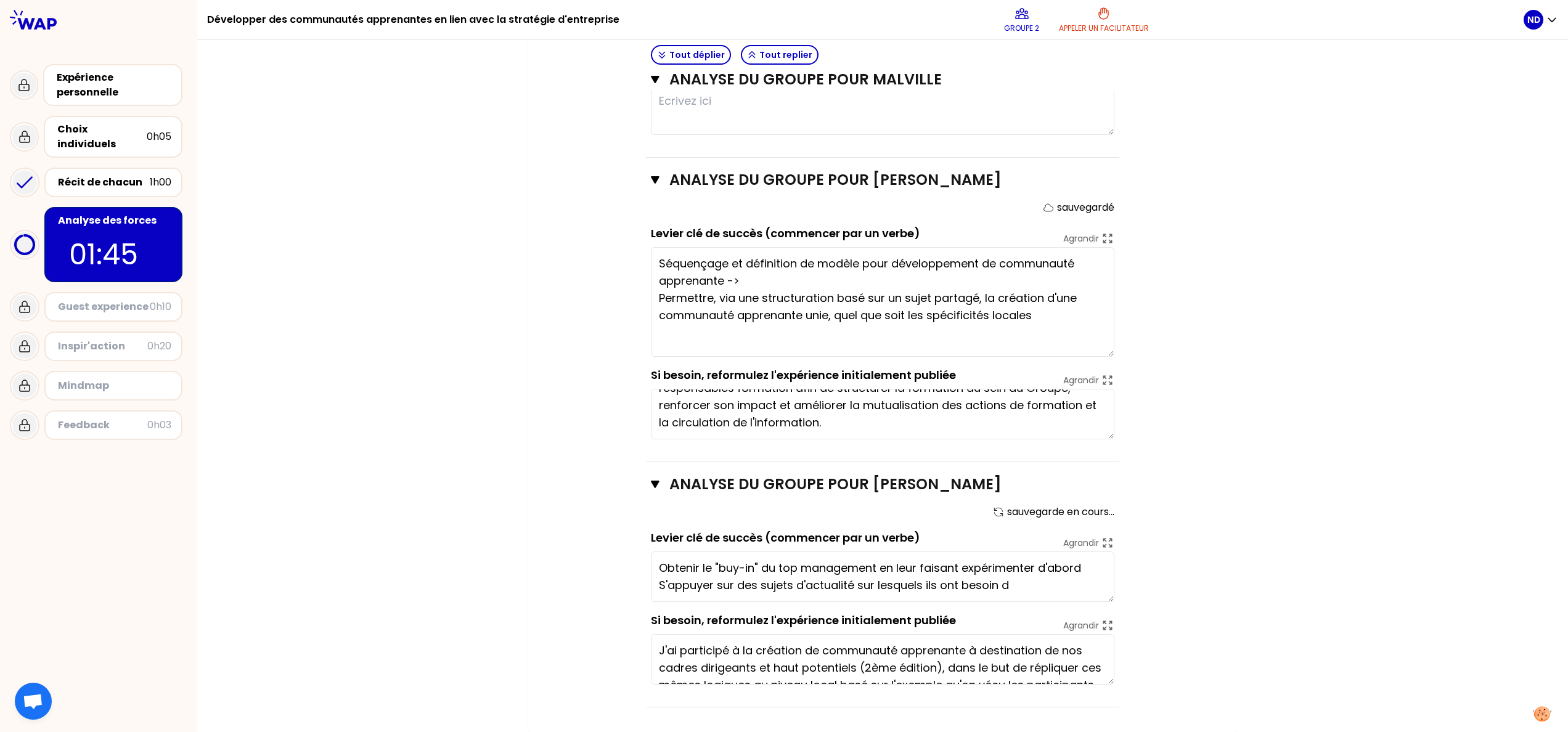 type on "Obtenir le "buy-in" du top management en leur faisant expérimenter d'abord
S'appuyer sur des sujets d'actualité sur lesquels ils ont besoin de" 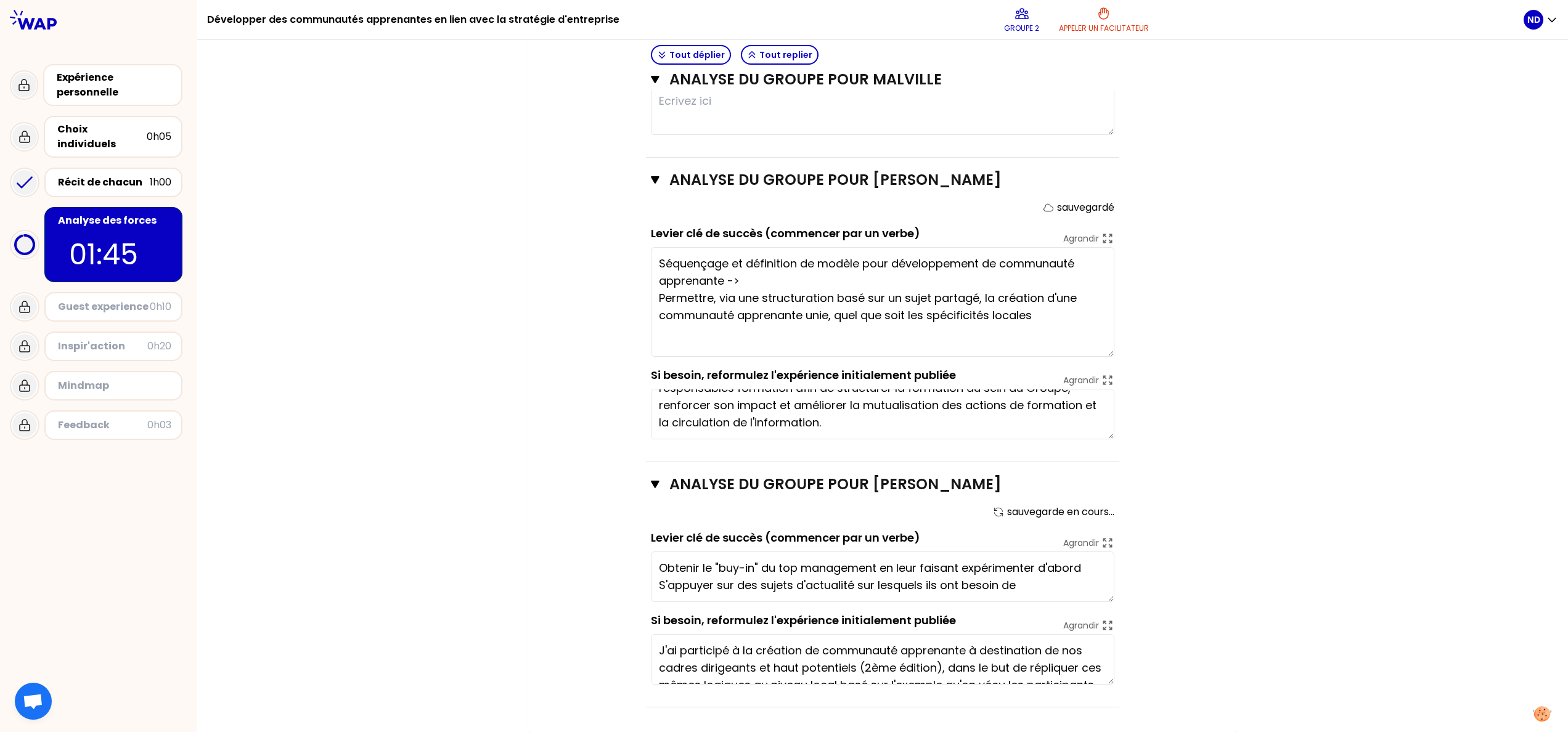 type on "Mise en place d'un réel espace d'échange et d'engagement pour les collaborateurs qui peuvent être acteurs du changement
Etablir une approche carrée et complète - avec une séquence établie, une communication spécifique, des outils et une gestion documentaire, et un suivi dans le temps" 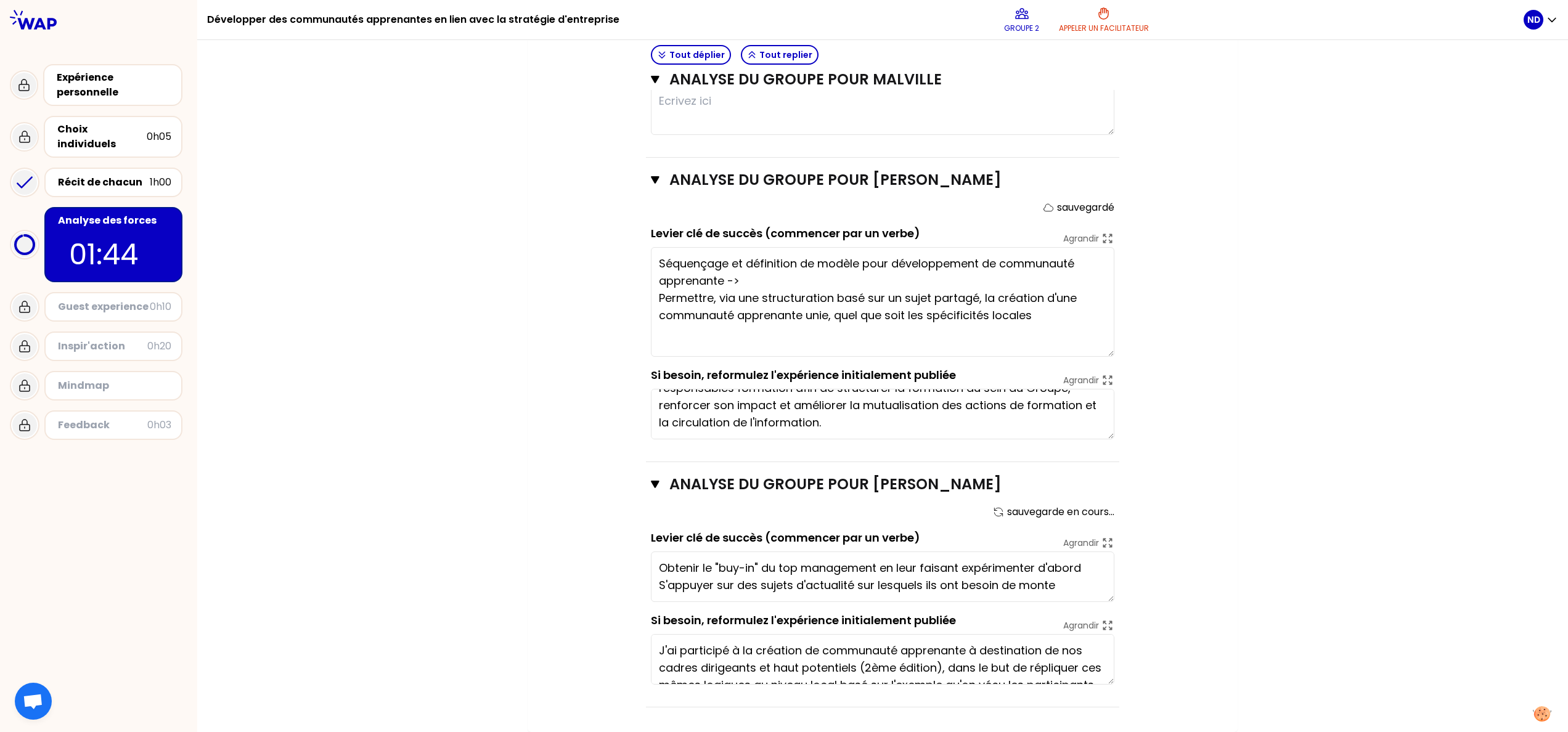 type on "Obtenir le "buy-in" du top management en leur faisant expérimenter d'abord
S'appuyer sur des sujets d'actualité sur lesquels ils ont besoin de monter" 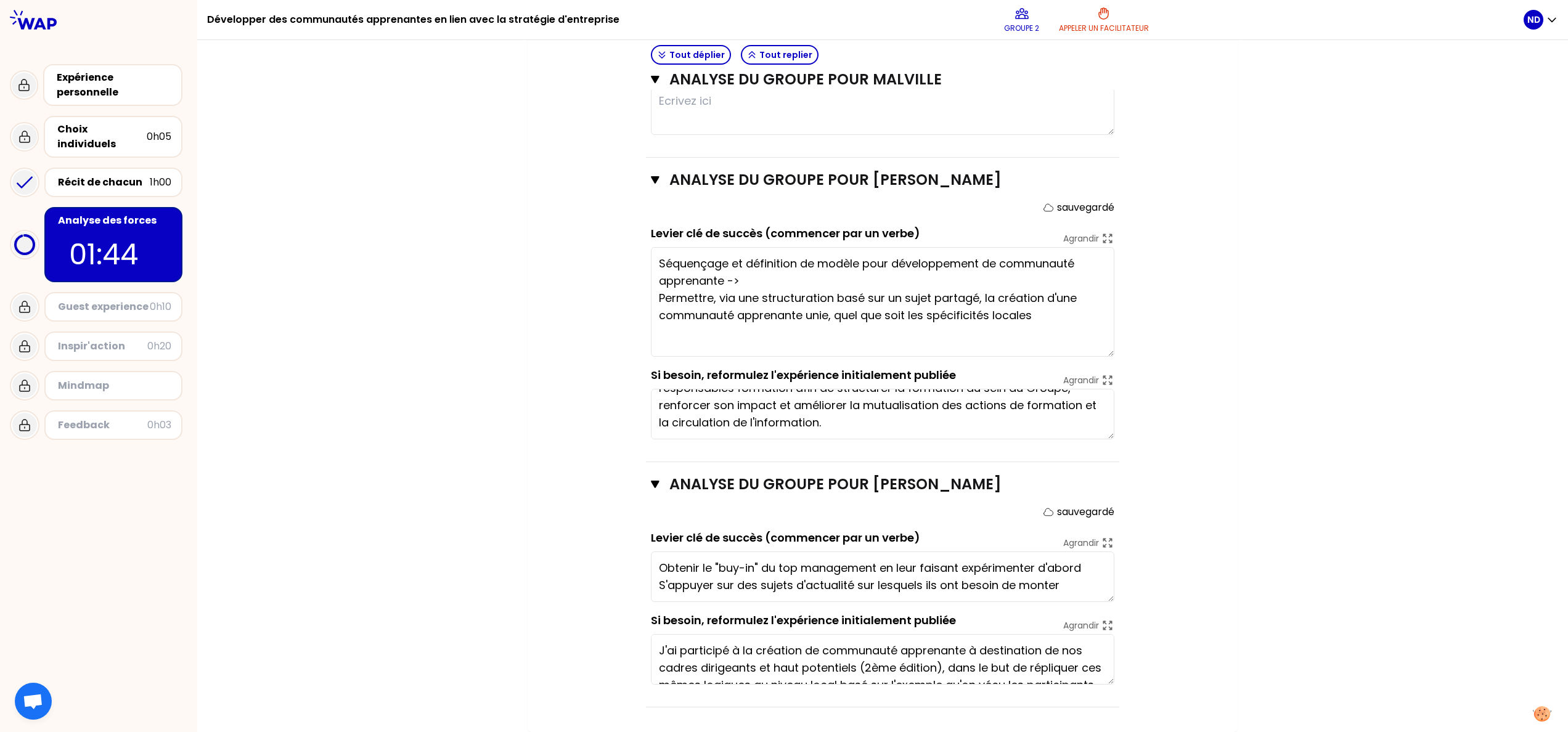 type on "Mise en place d'un réel espace d'échange et d'engagement pour les collaborateurs qui peuvent être acteurs du changement
Etablir une approche carrée et complète - avec une séquence établie, une communication spécifique, des outils et une gestion documentaire, et un suivi dans le temps" 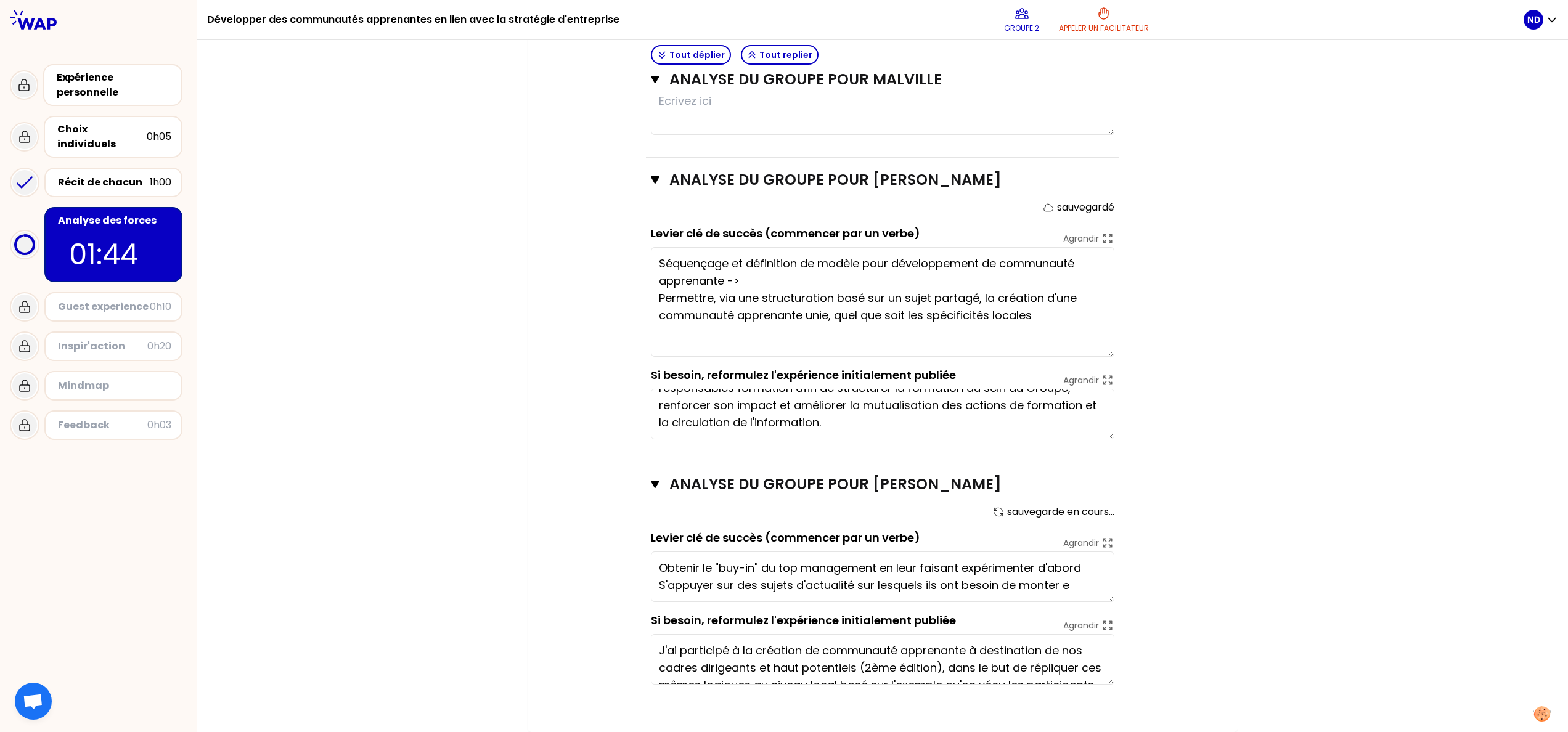 type on "Obtenir le "buy-in" du top management en leur faisant expérimenter d'abord
S'appuyer sur des sujets d'actualité sur lesquels ils ont besoin de monter en" 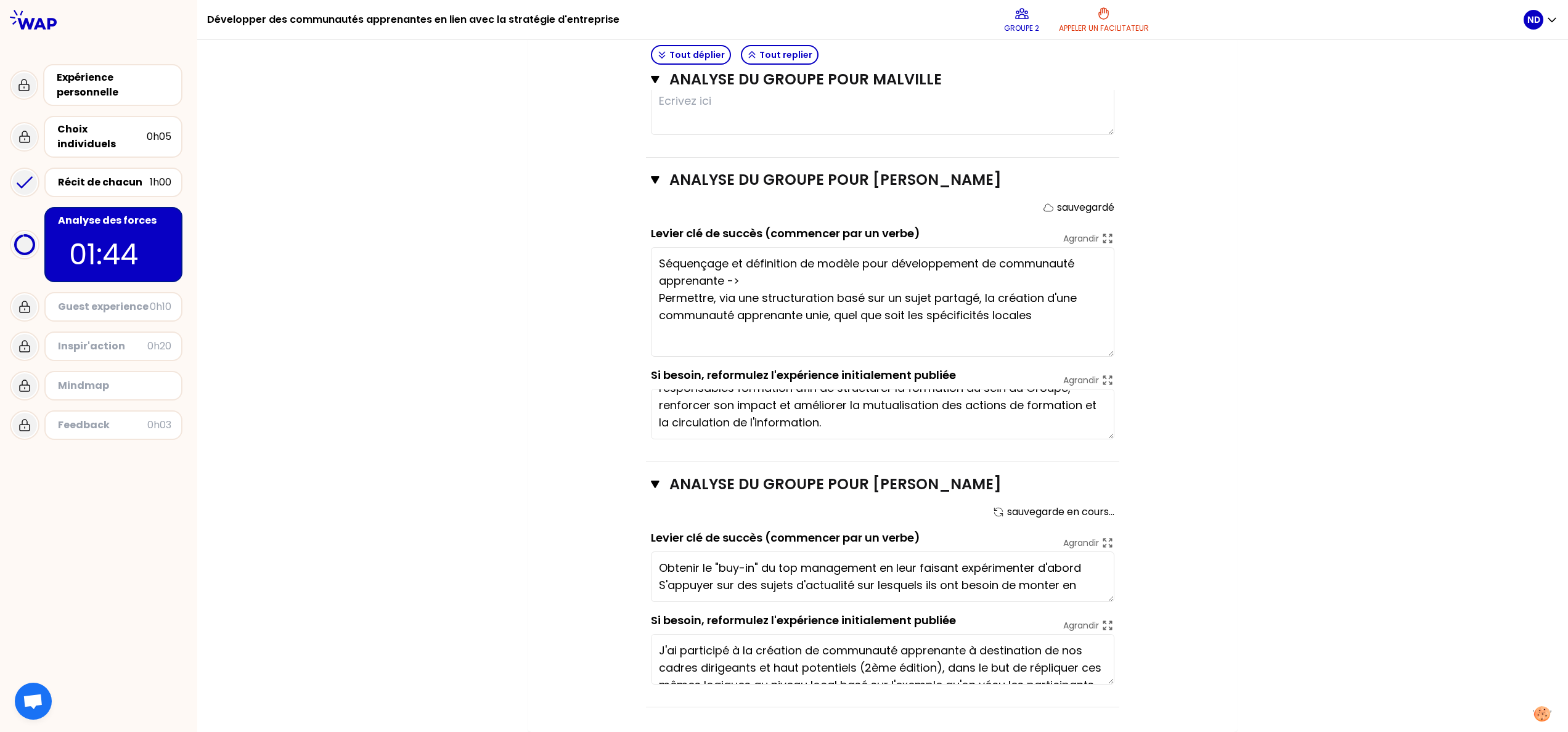 type on "Mise en place d'un réel espace d'échange et d'engagement pour les collaborateurs qui peuvent être acteurs du changement
Etablir une approche carrée et complète - avec une séquence établie, une communication spécifique, des outils et une gestion documentaire, et un suivi dans le temps" 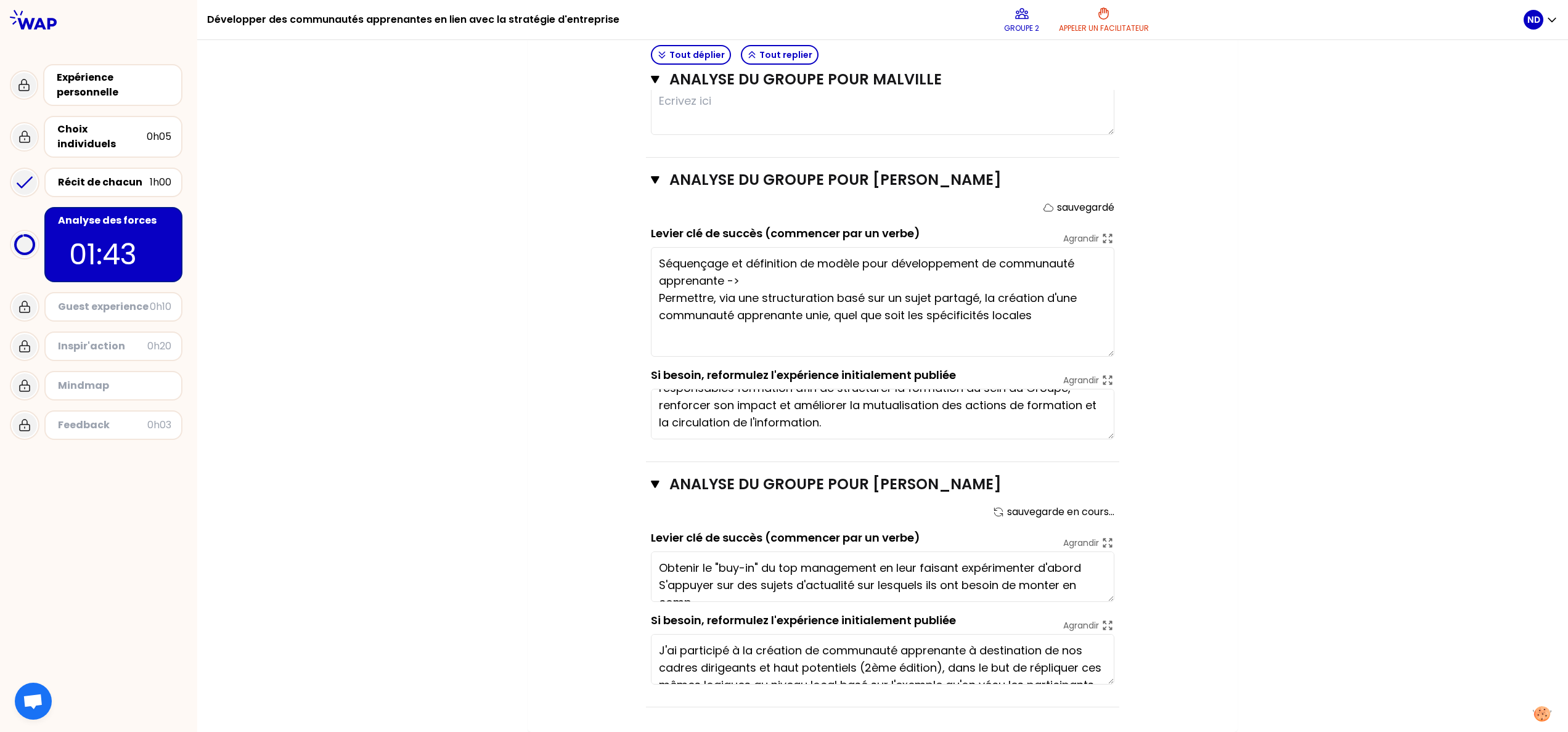 scroll, scrollTop: 10, scrollLeft: 0, axis: vertical 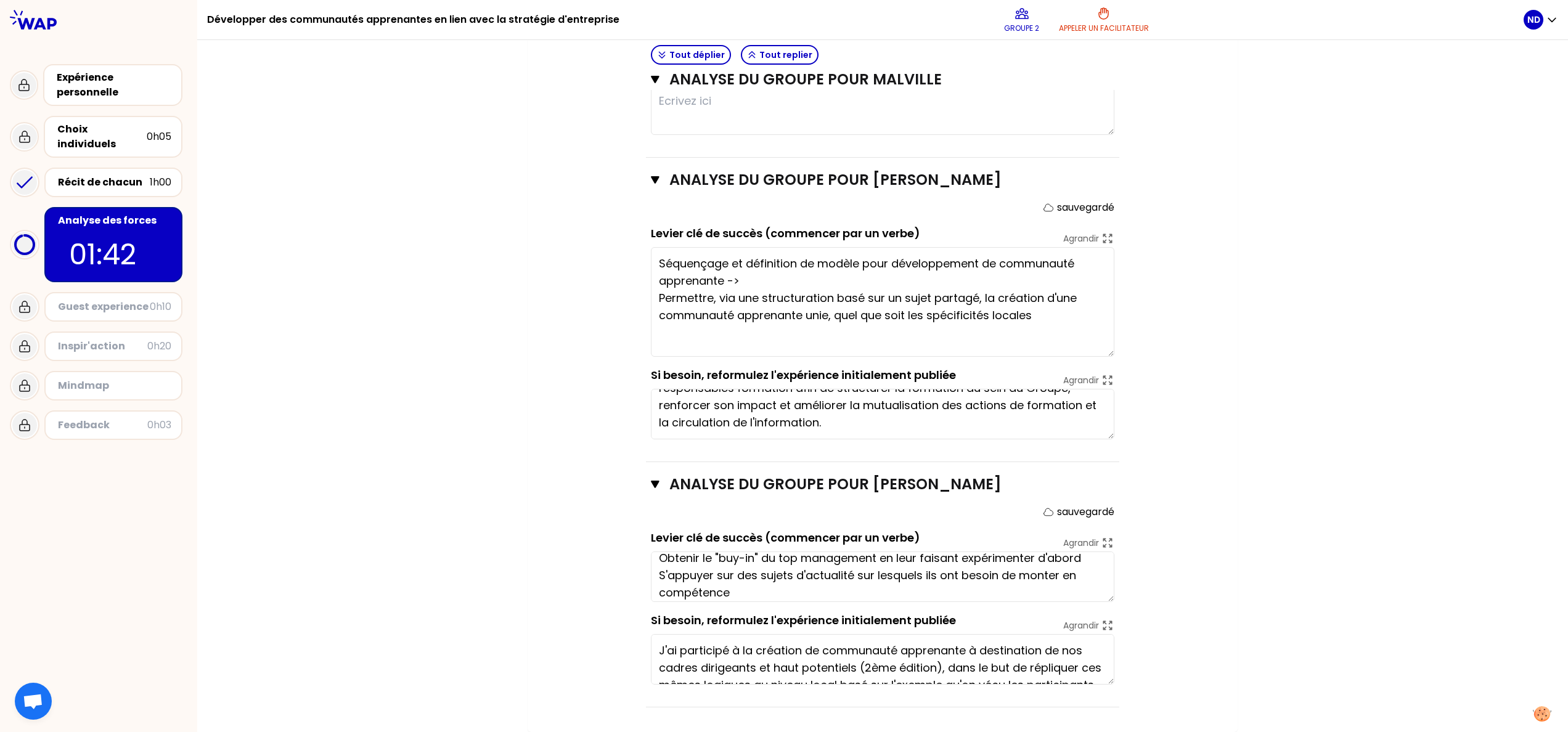 type on "Obtenir le "buy-in" du top management en leur faisant expérimenter d'abord
S'appuyer sur des sujets d'actualité sur lesquels ils ont besoin de monter en compétences" 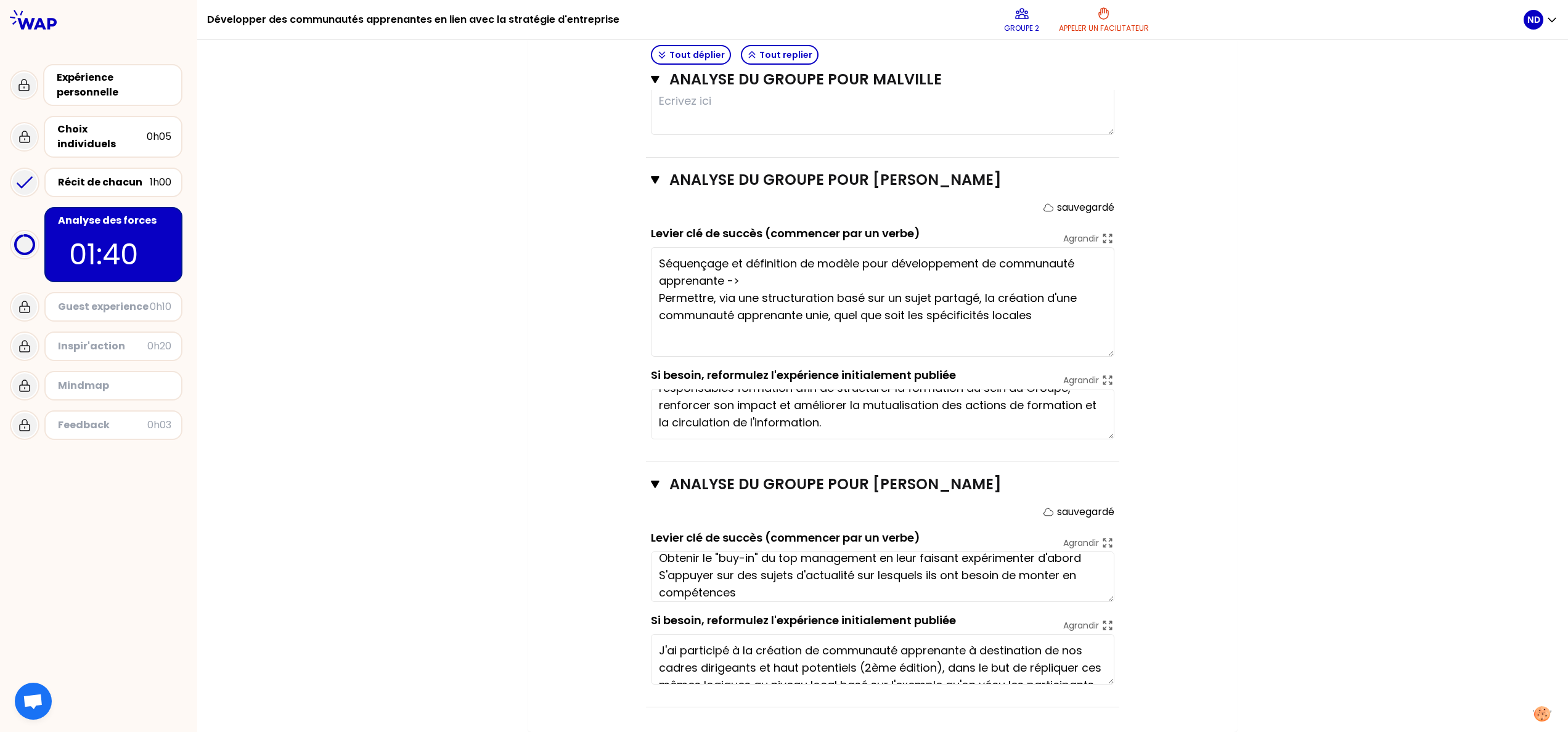 drag, startPoint x: 1130, startPoint y: 641, endPoint x: 1152, endPoint y: 696, distance: 59.23681 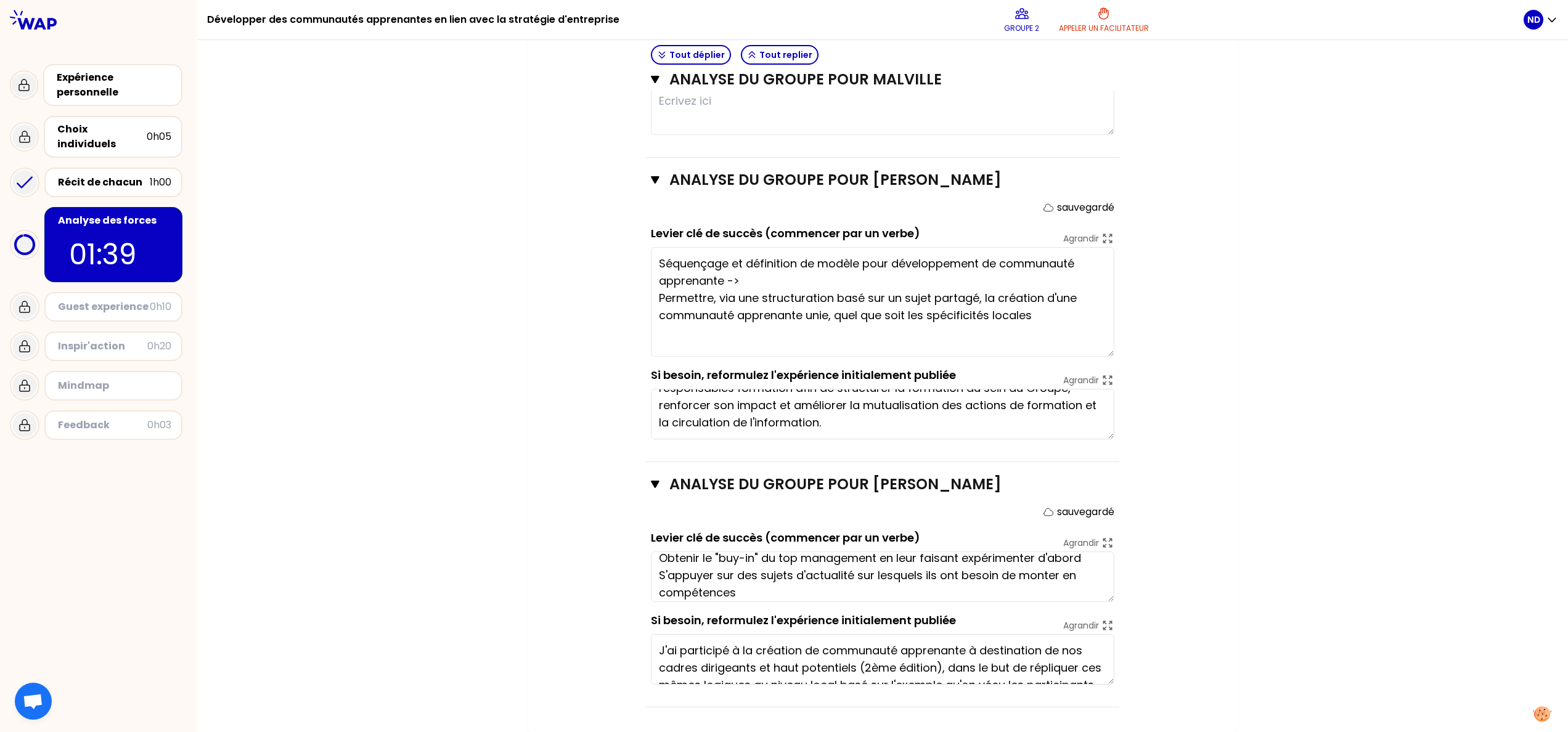 type on "Mise en place d'un réel espace d'échange et d'engagement pour les collaborateurs volonrqui peuvent être acteurs du changement
Etablir une approche carrée et complète - avec une séquence établie, une communication spécifique, des outils et une gestion documentaire, et un suivi dans le temps" 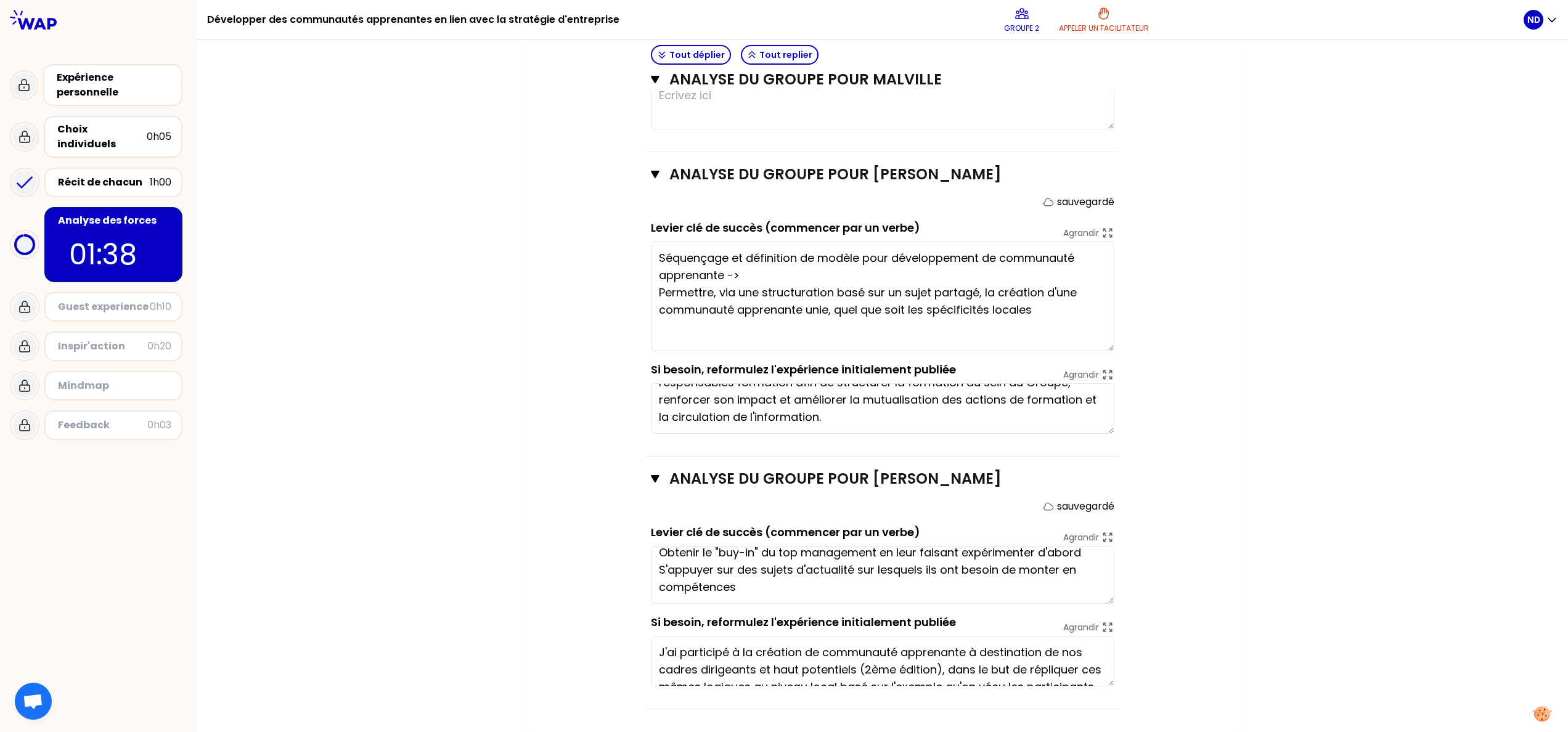 scroll, scrollTop: 0, scrollLeft: 0, axis: both 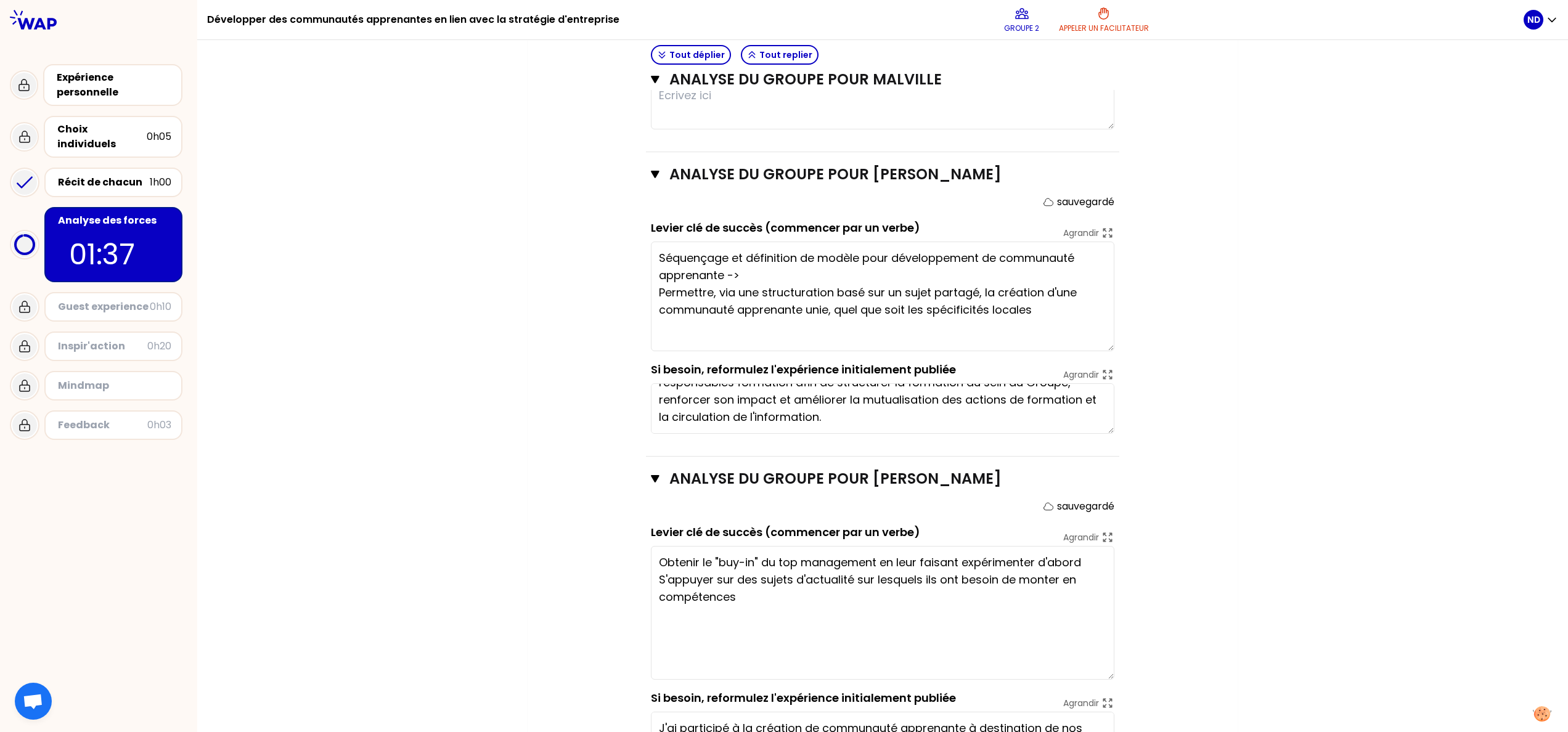 drag, startPoint x: 1098, startPoint y: 596, endPoint x: 1106, endPoint y: 679, distance: 83.38465 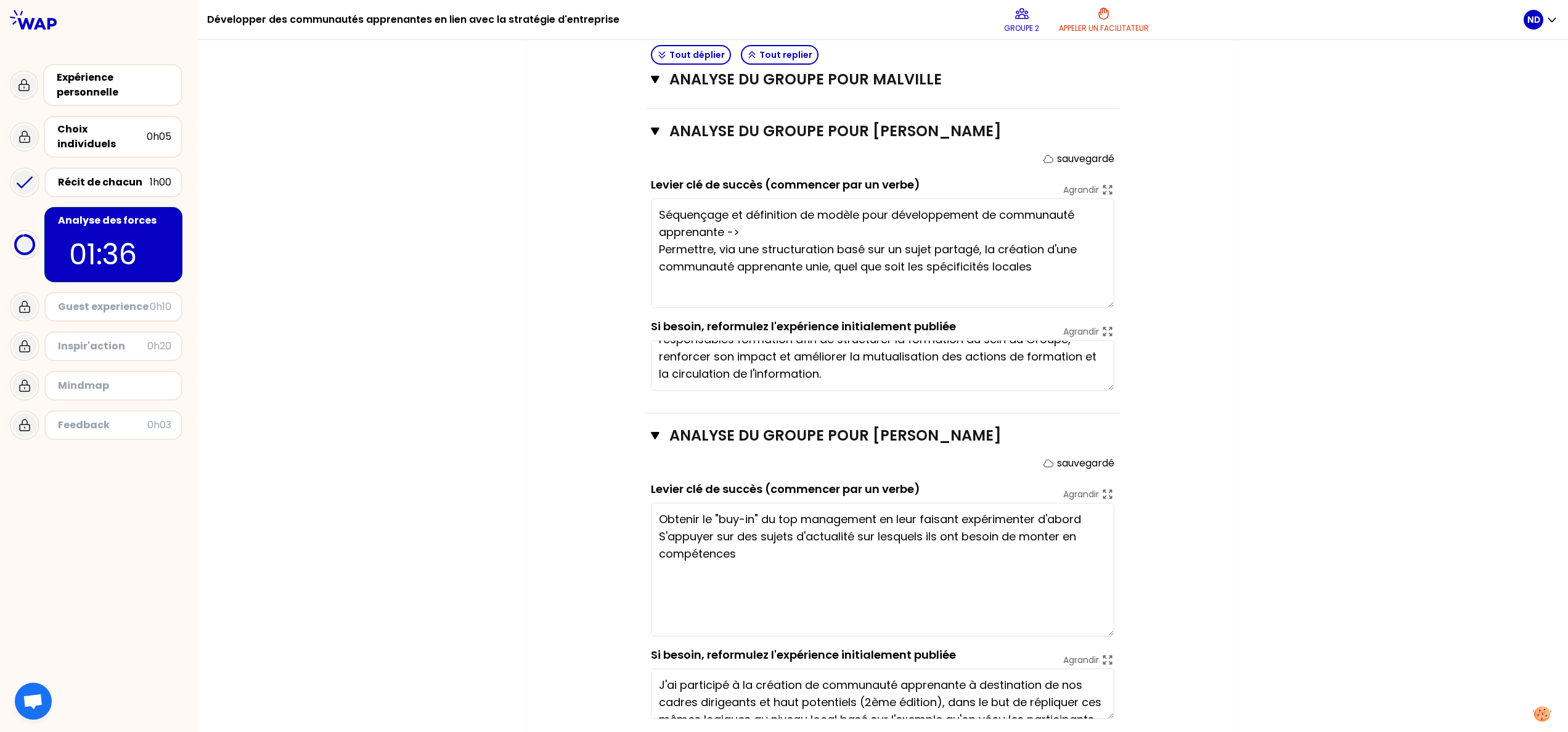 scroll, scrollTop: 1348, scrollLeft: 0, axis: vertical 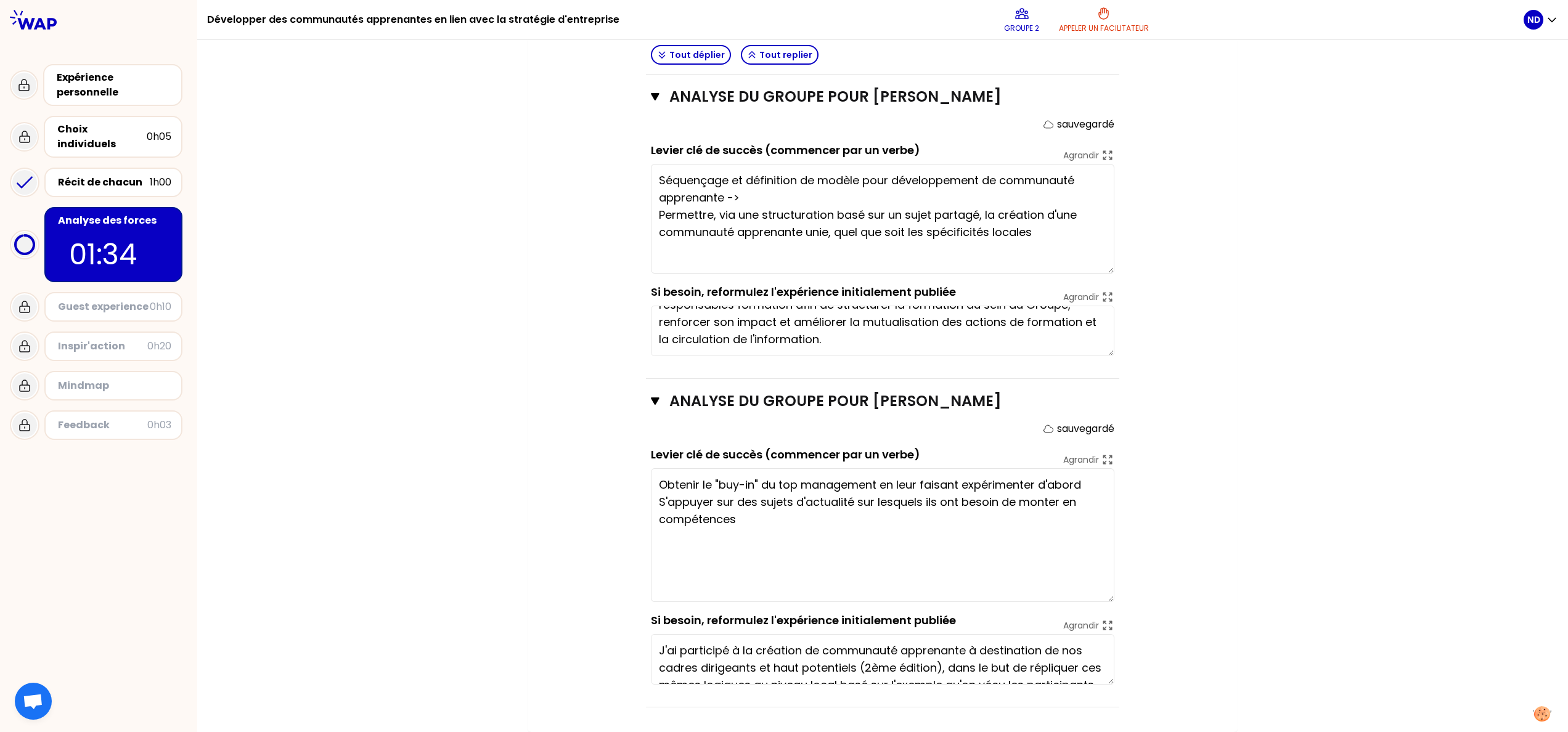 click on "Obtenir le "buy-in" du top management en leur faisant expérimenter d'abord
S'appuyer sur des sujets d'actualité sur lesquels ils ont besoin de monter en compétences" at bounding box center [883, 535] 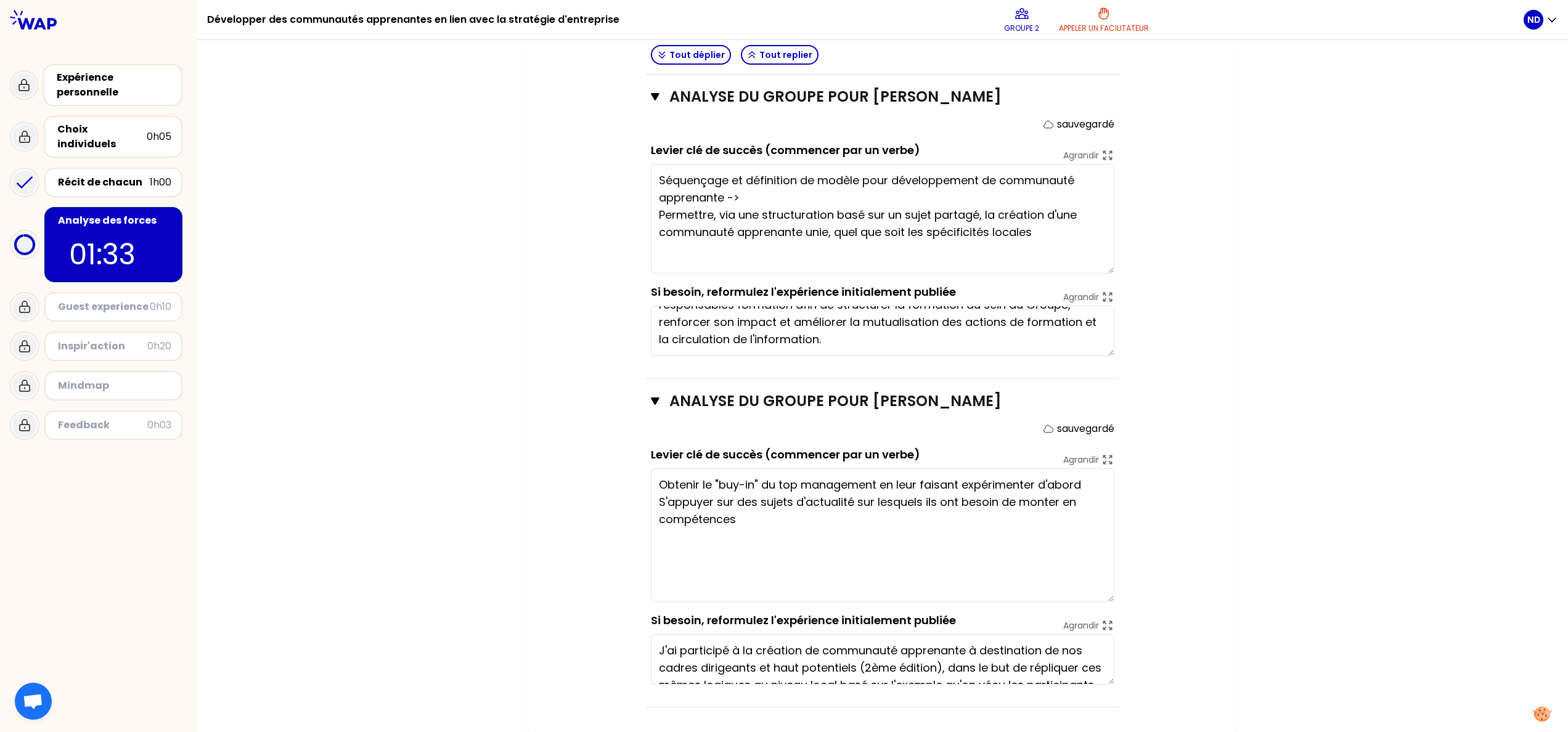 type on "Mise en place d'un réel espace d'échange et d'engagement pour les collaborateurs volonqui peuvent être acteurs du changement
Etablir une approche carrée et complète - avec une séquence établie, une communication spécifique, des outils et une gestion documentaire, et un suivi dans le temps" 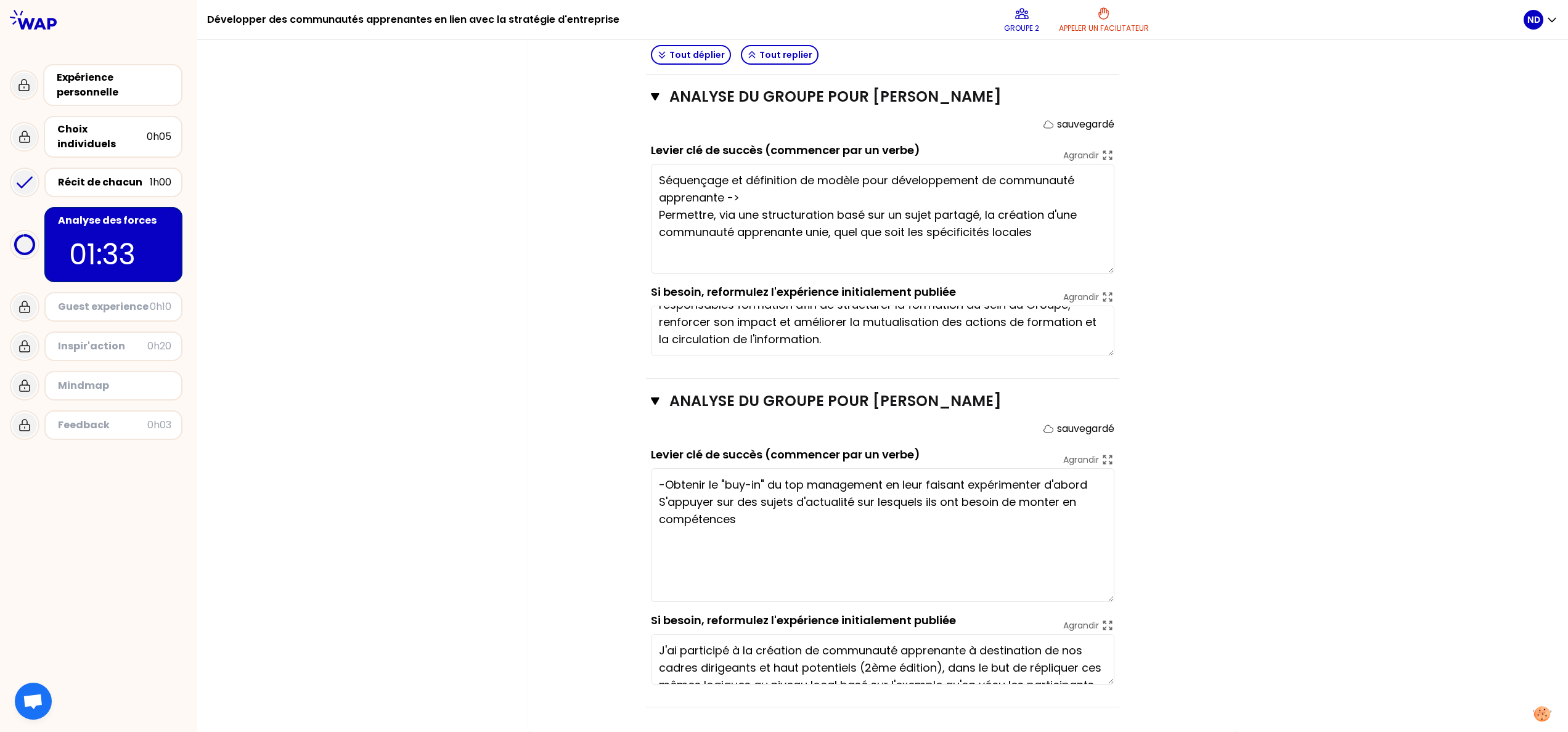 type on "- Obtenir le "buy-in" du top management en leur faisant expérimenter d'abord
S'appuyer sur des sujets d'actualité sur lesquels ils ont besoin de monter en compétences" 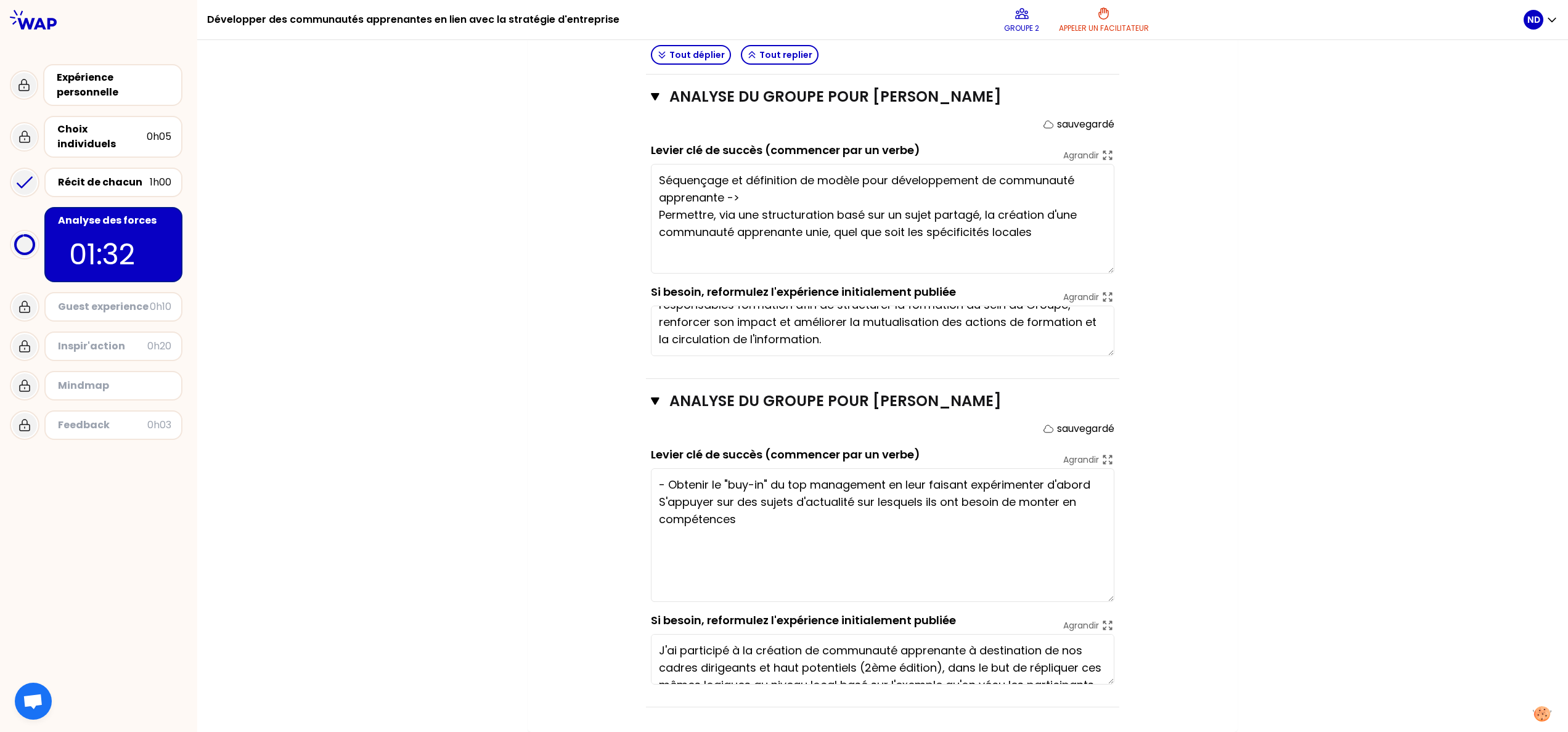 drag, startPoint x: 905, startPoint y: 503, endPoint x: 908, endPoint y: 477, distance: 26.172505 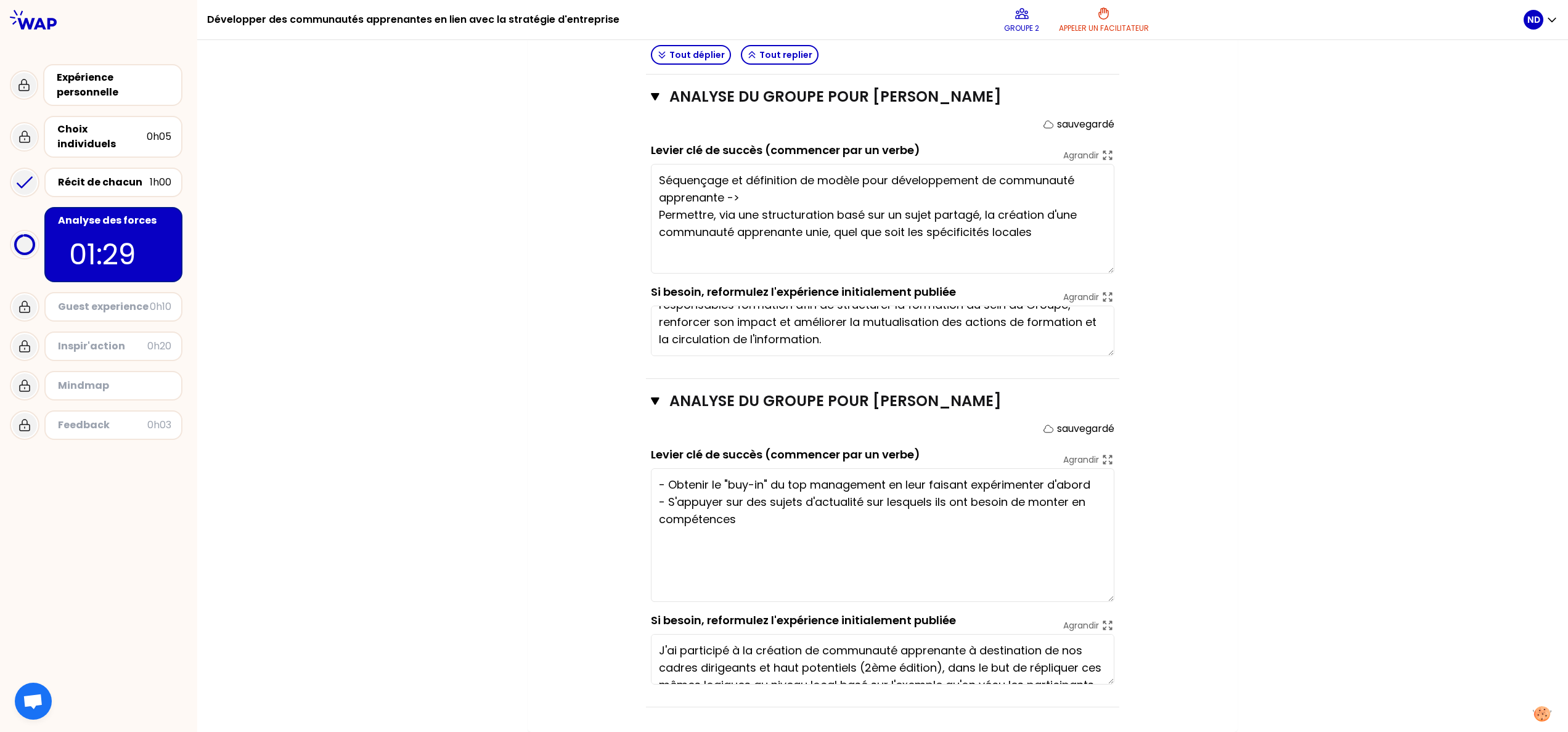 click on "- Obtenir le "buy-in" du top management en leur faisant expérimenter d'abord
- S'appuyer sur des sujets d'actualité sur lesquels ils ont besoin de monter en compétences" at bounding box center (883, 535) 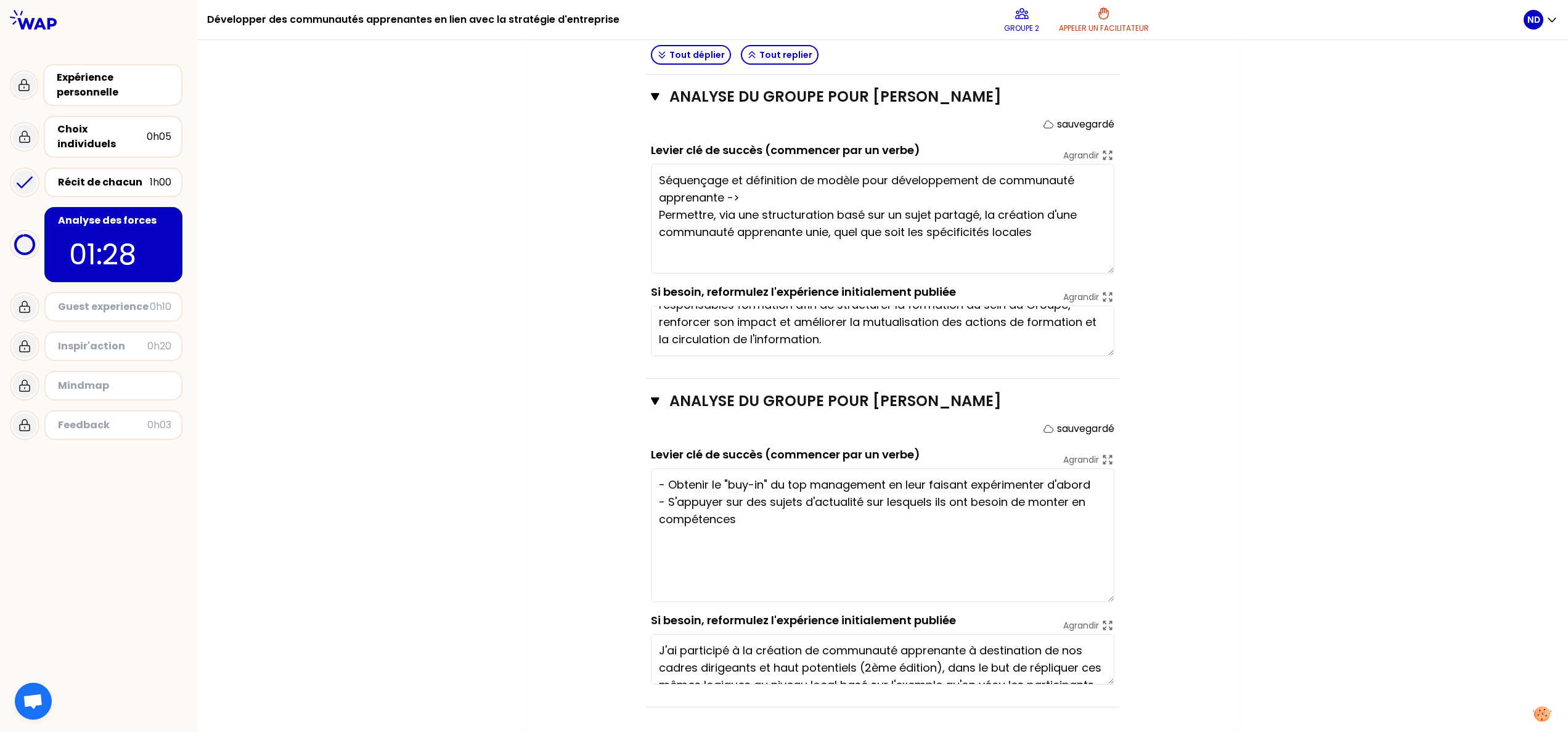 type on "- Obtenir le "buy-in" du top management en leur faisant expérimenter d'abord
- S'appuyer sur des sujets d'actualité sur lesquels ils ont besoin de monter en compétences" 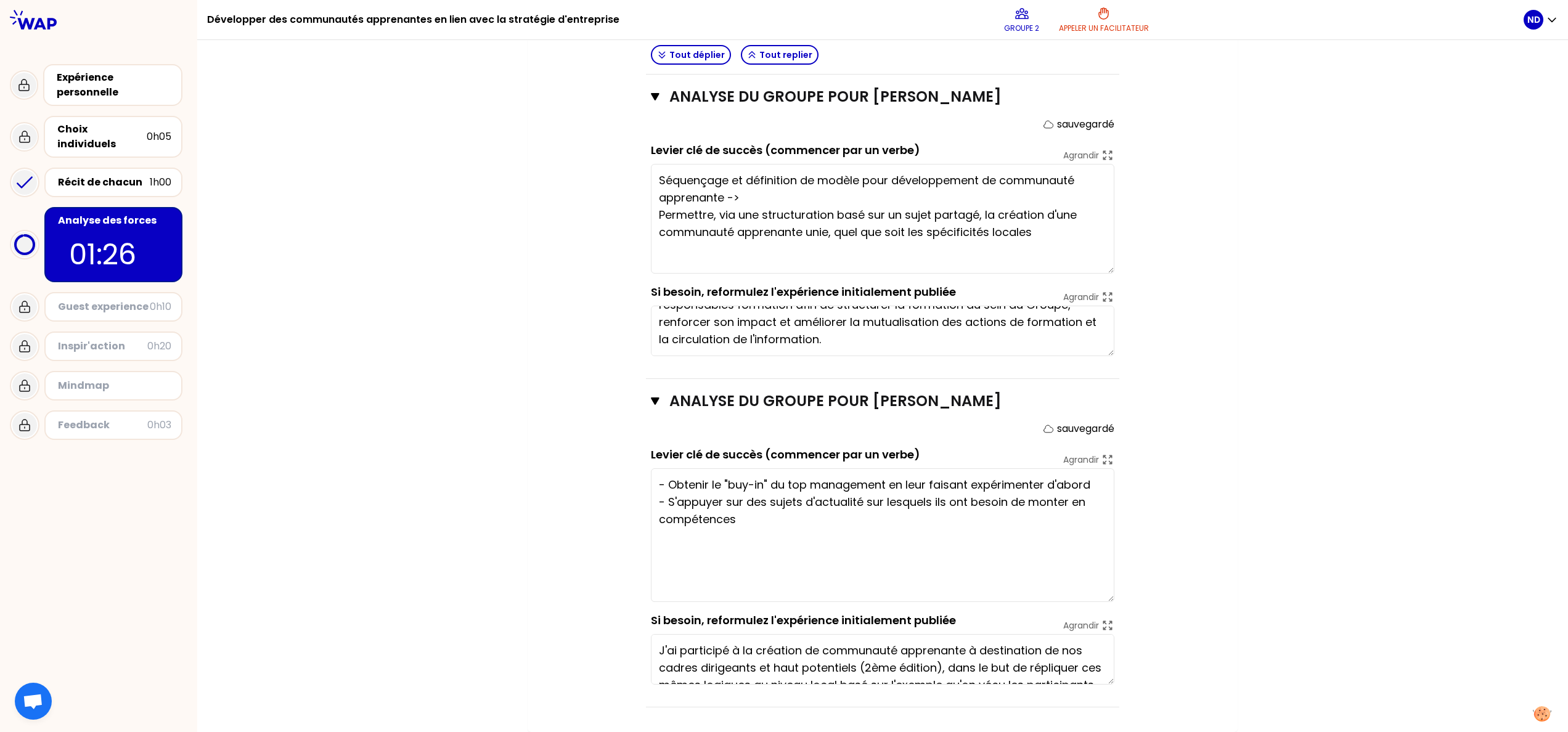 type on "Mise en place d'un réel espace d'échange et d'engagement pour les collaborateurs volontaires qui peuvent être acteurs du changement
Etablir une approche carrée et complète - avec une séquence établie, une communication spécifique, des outils et une gestion documentaire, et un suivi dans le temps" 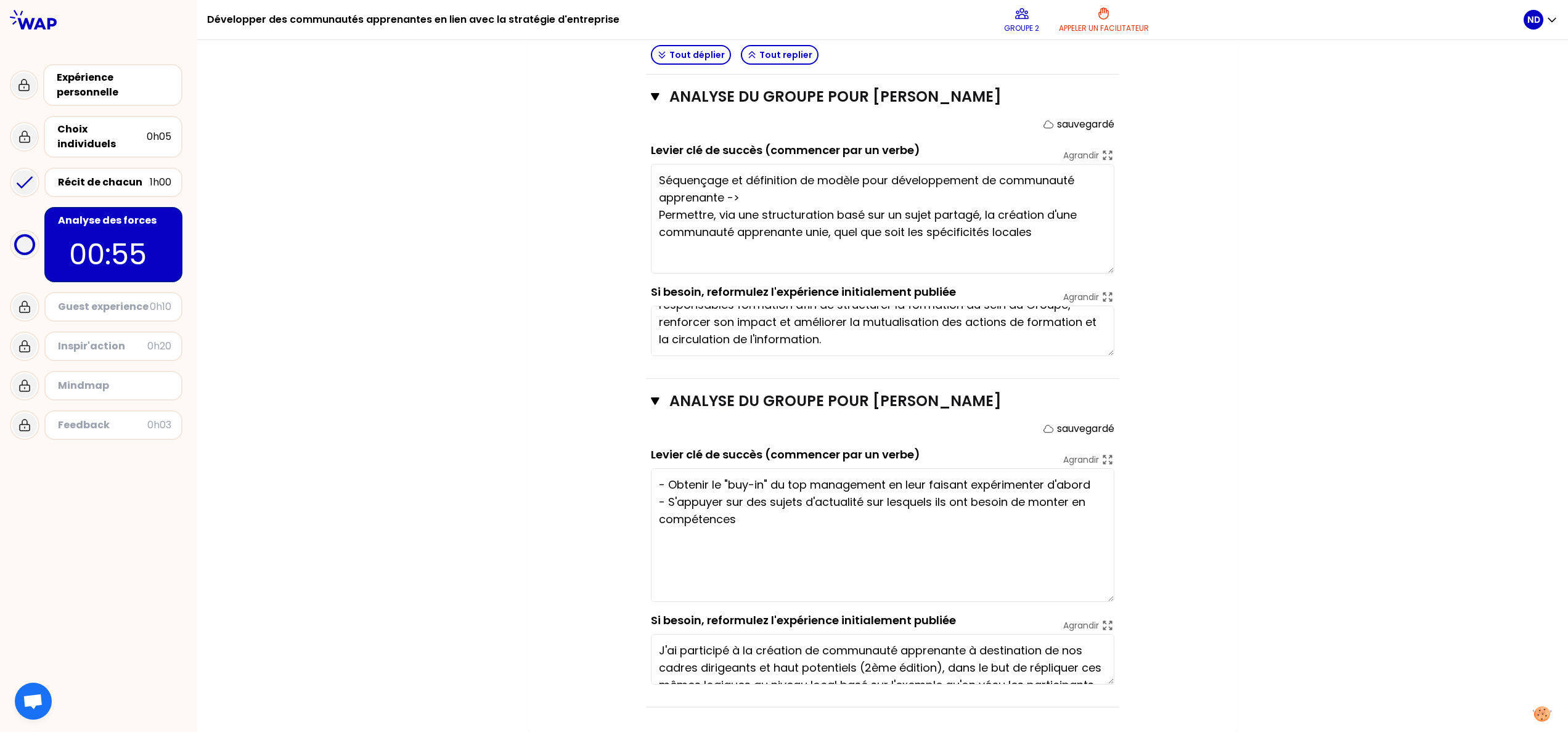 click on "- Obtenir le "buy-in" du top management en leur faisant expérimenter d'abord
- S'appuyer sur des sujets d'actualité sur lesquels ils ont besoin de monter en compétences" at bounding box center (883, 535) 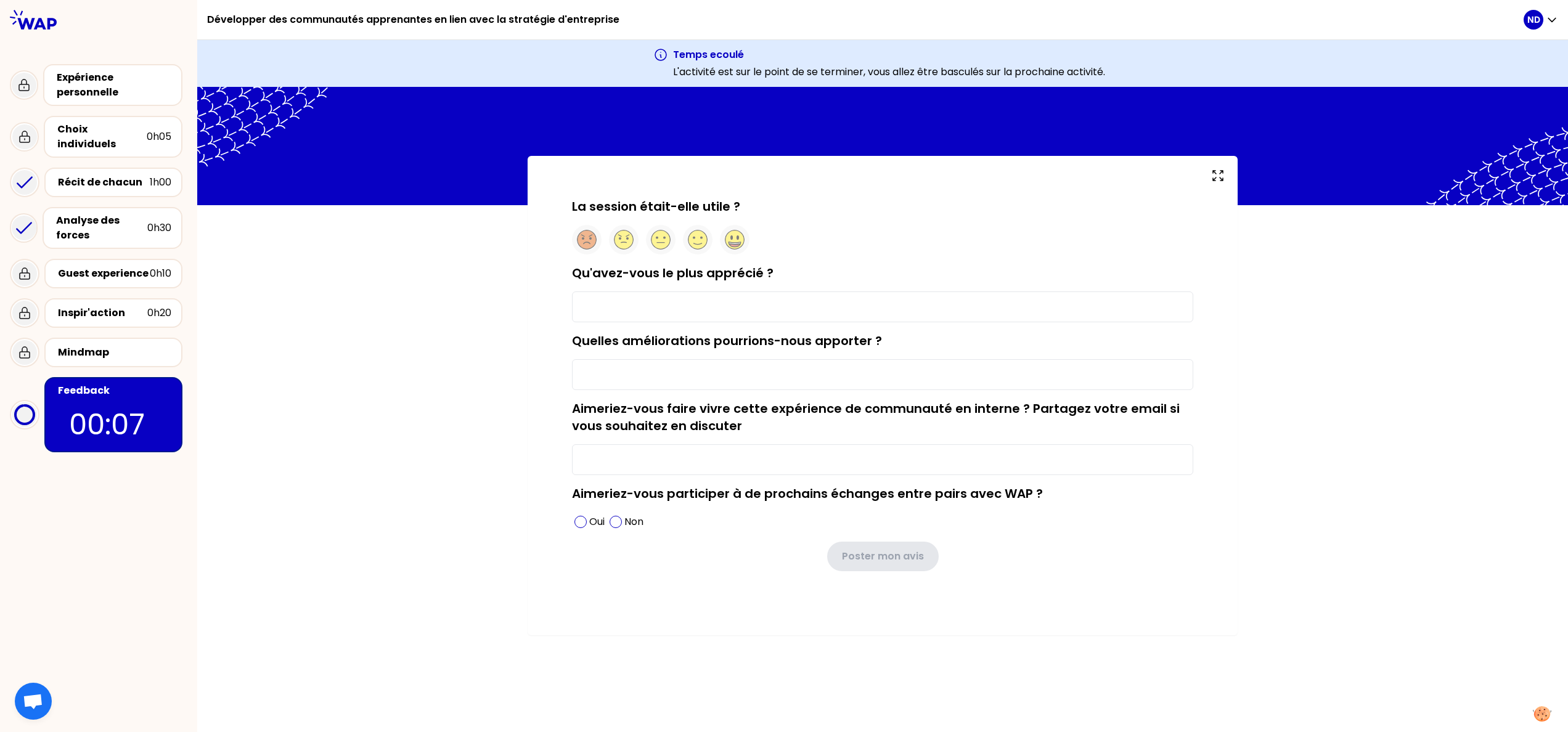 scroll, scrollTop: 0, scrollLeft: 0, axis: both 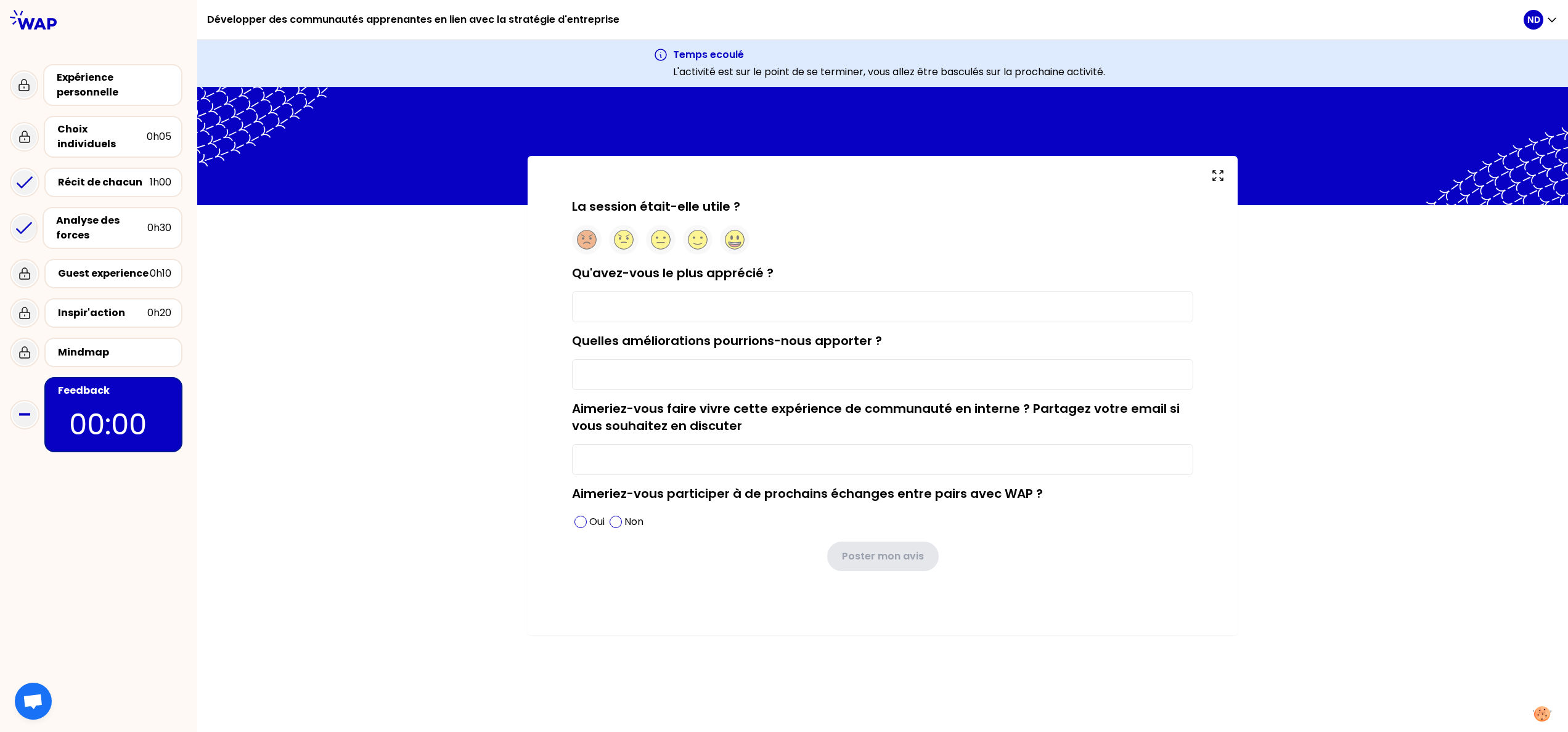 type on "Témoignage de [PERSON_NAME]" 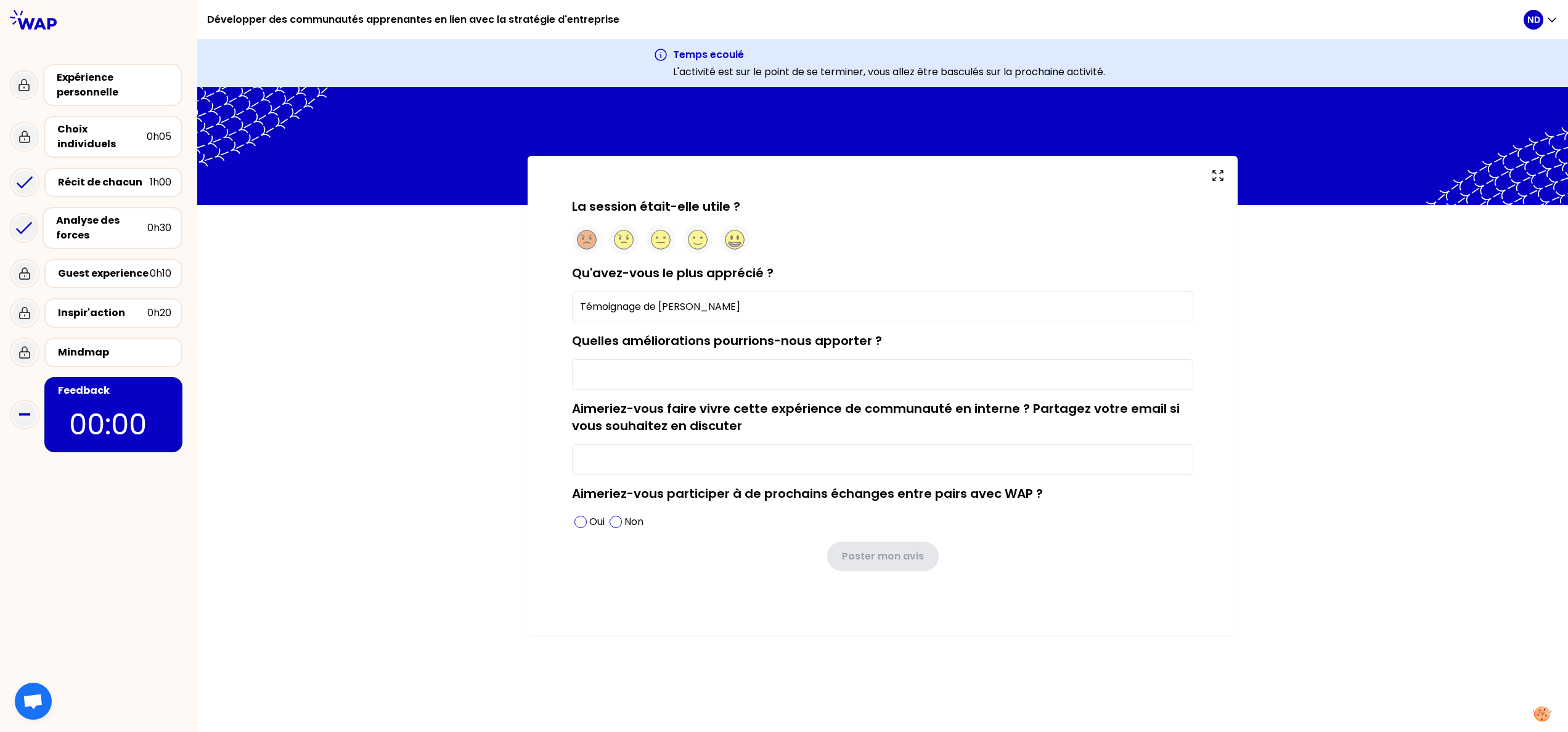 type on "Avoir une pause, même courte" 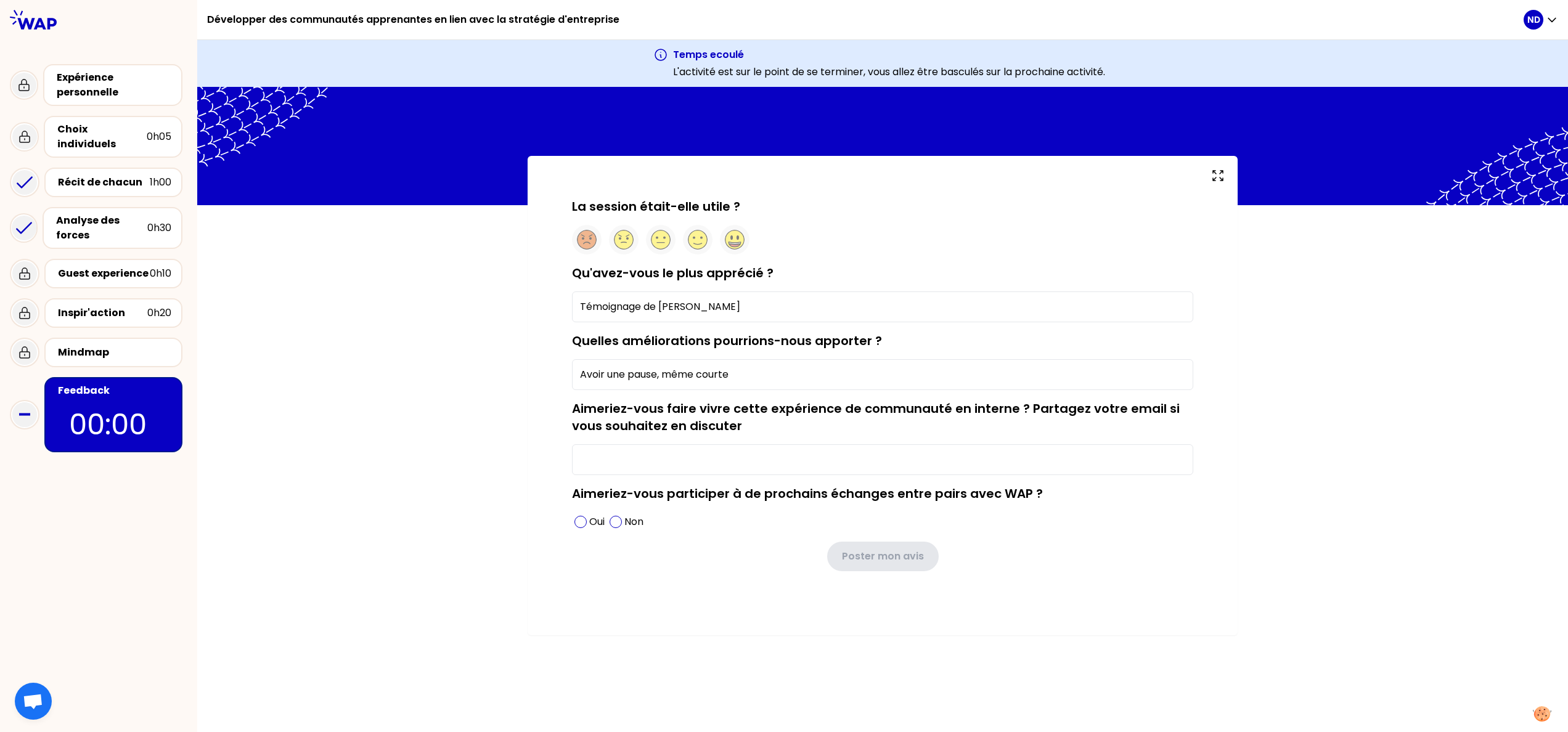 type on "NSP" 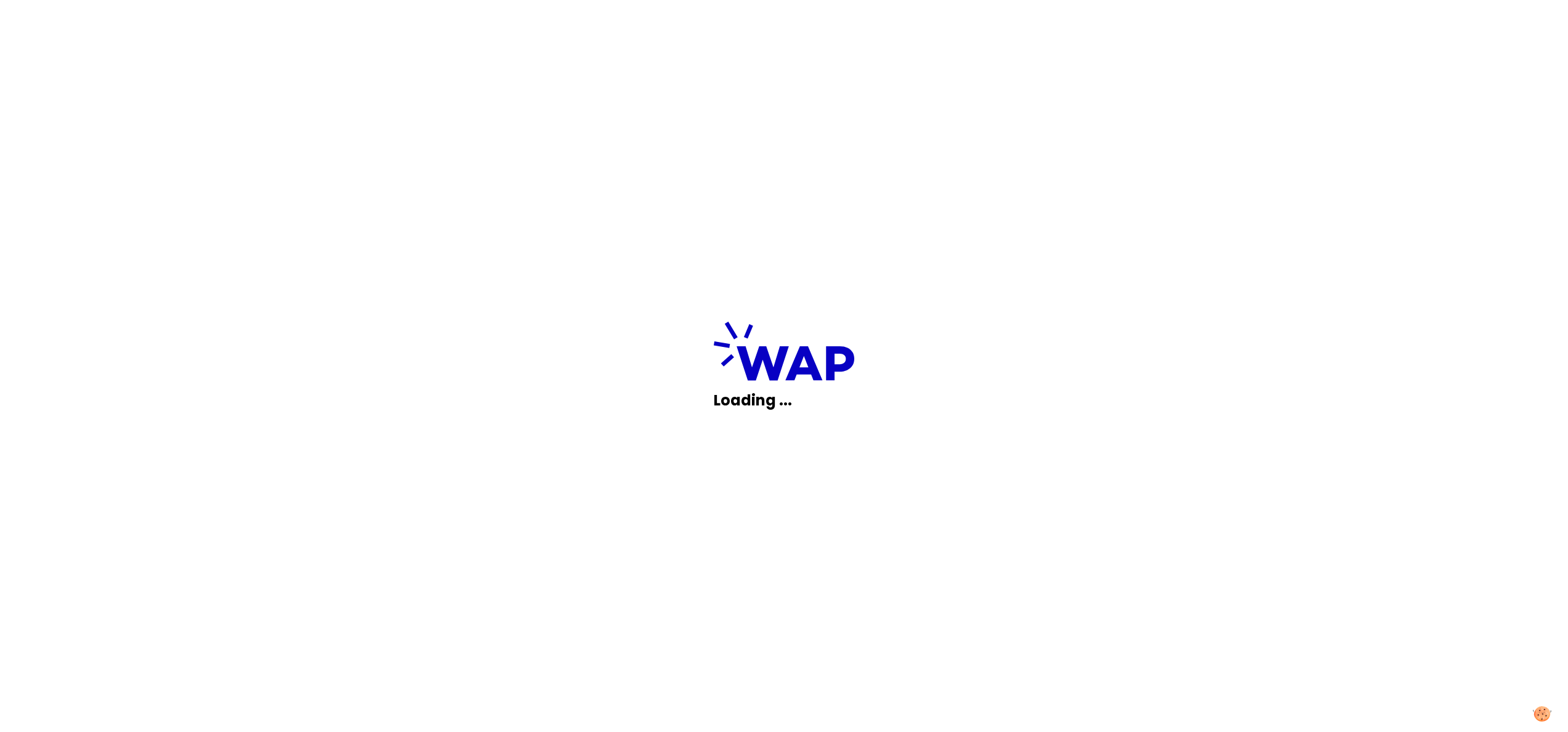 scroll, scrollTop: 0, scrollLeft: 0, axis: both 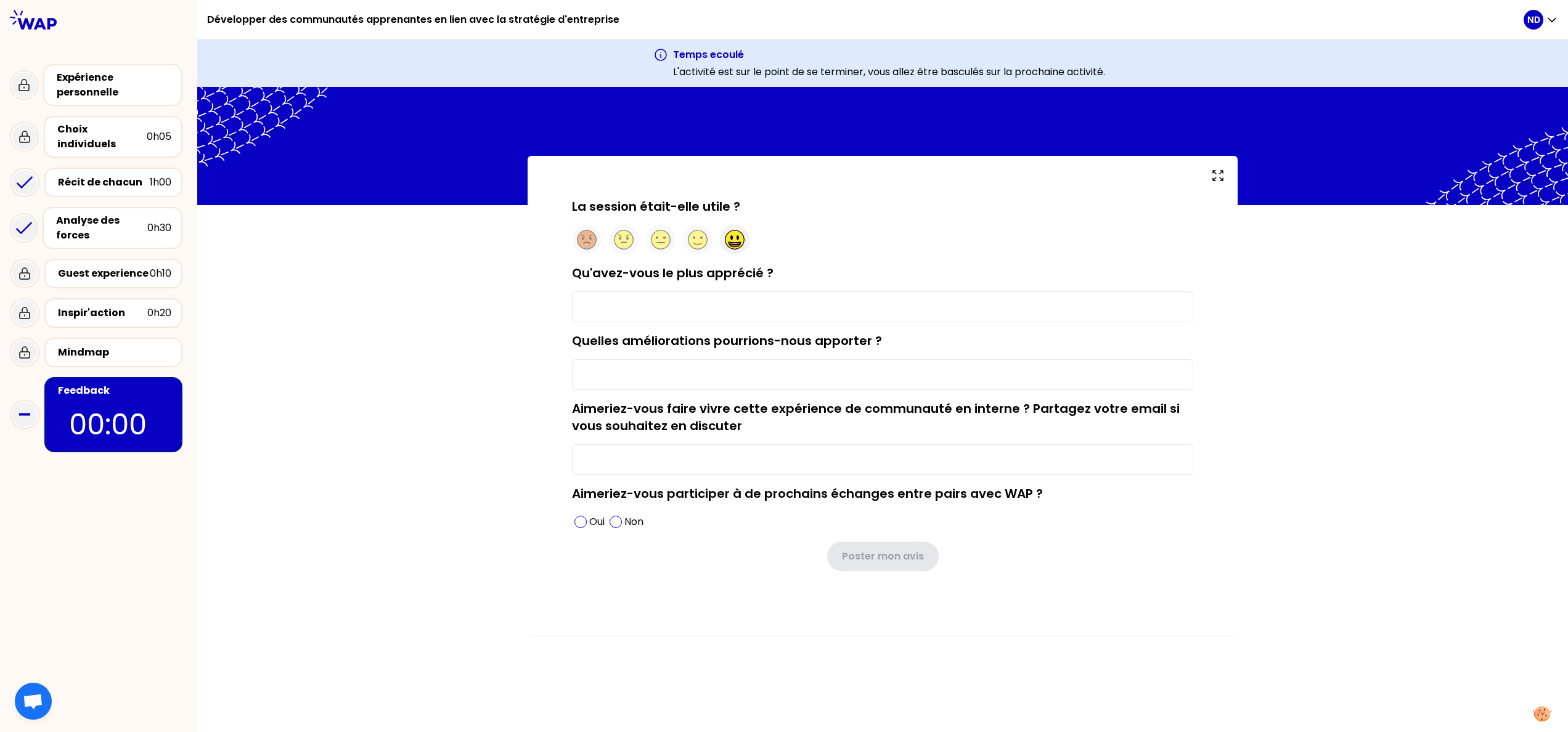 click 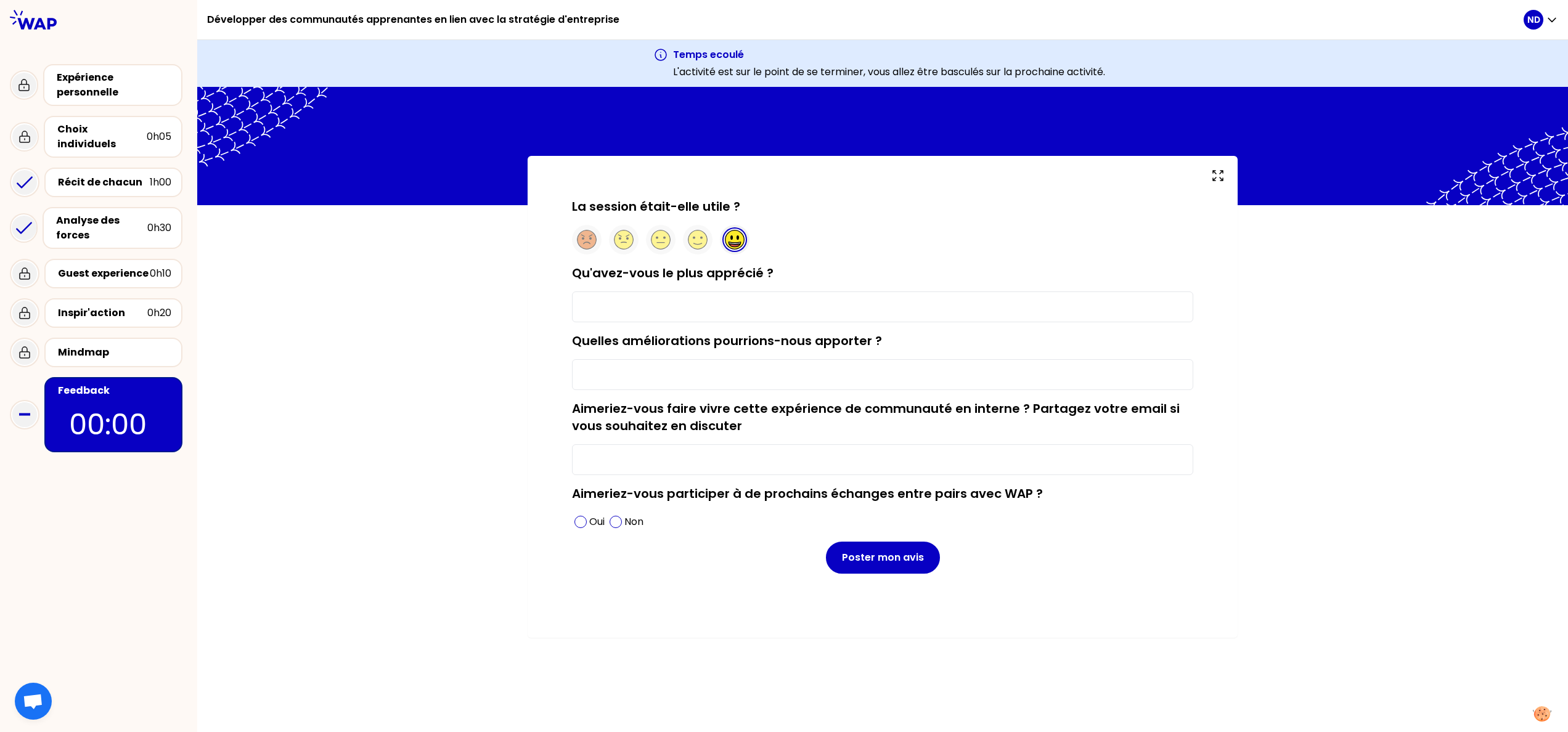 click on "Qu'avez-vous le plus apprécié ?" at bounding box center [883, 307] 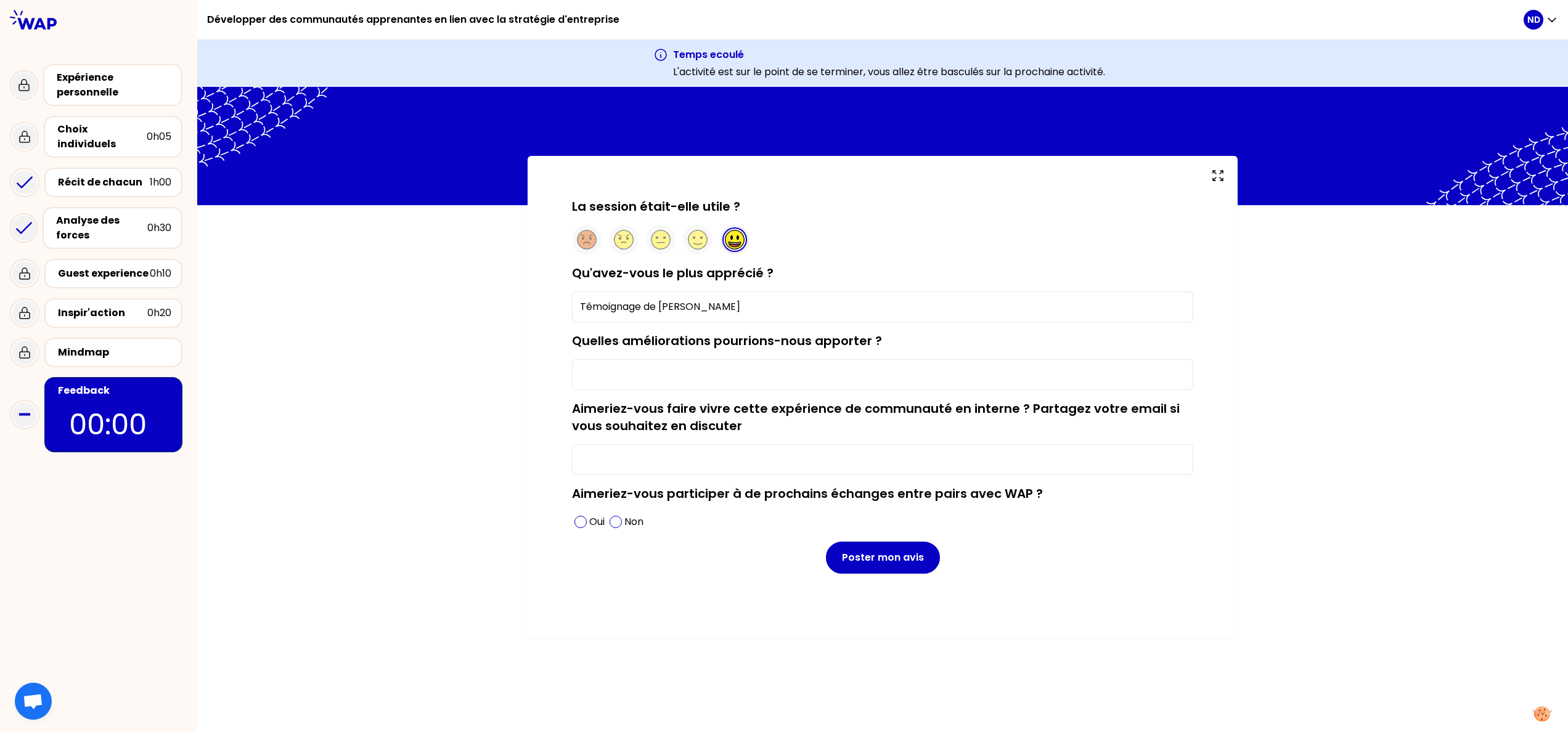 type on "Témoignage de [PERSON_NAME]" 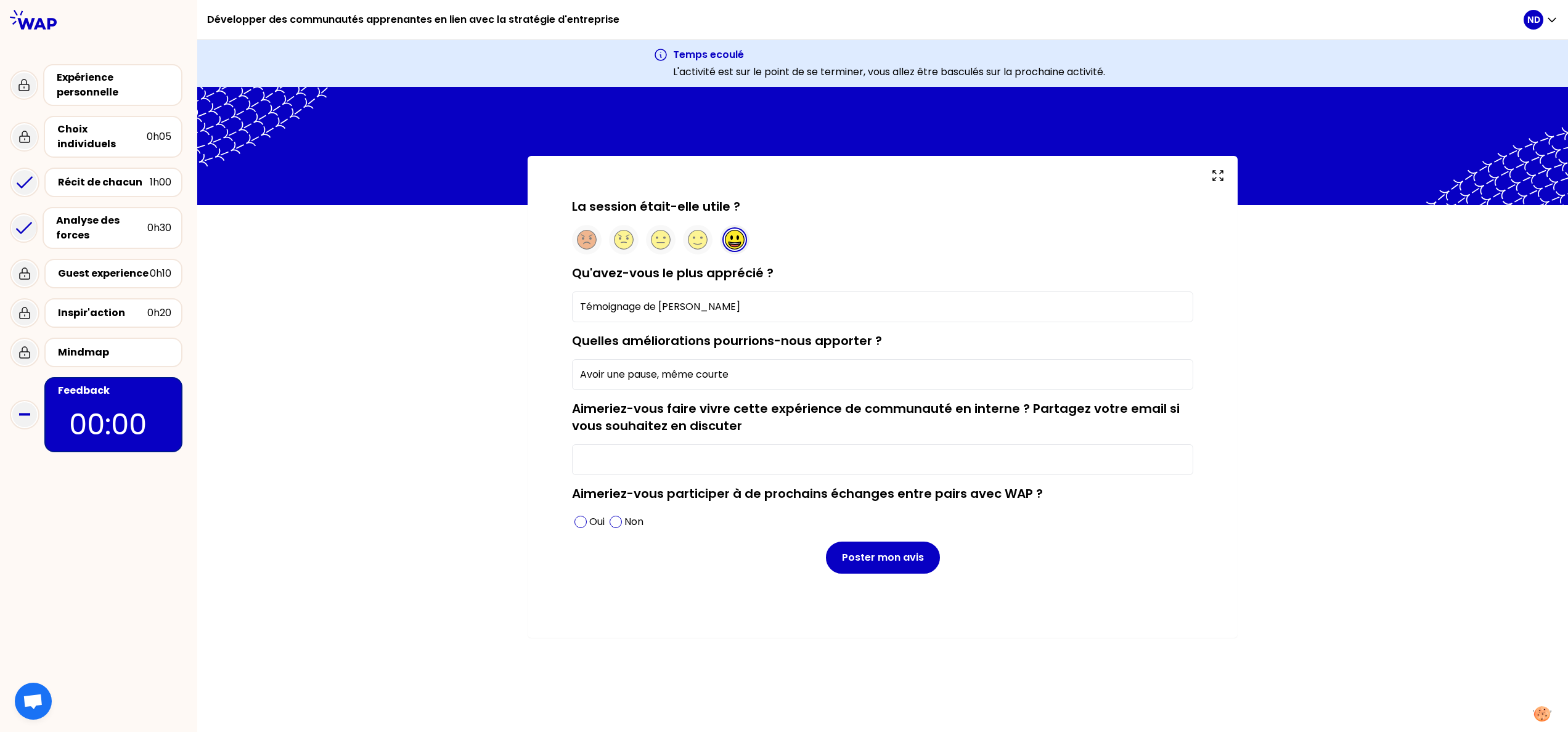 type on "Avoir une pause, même courte" 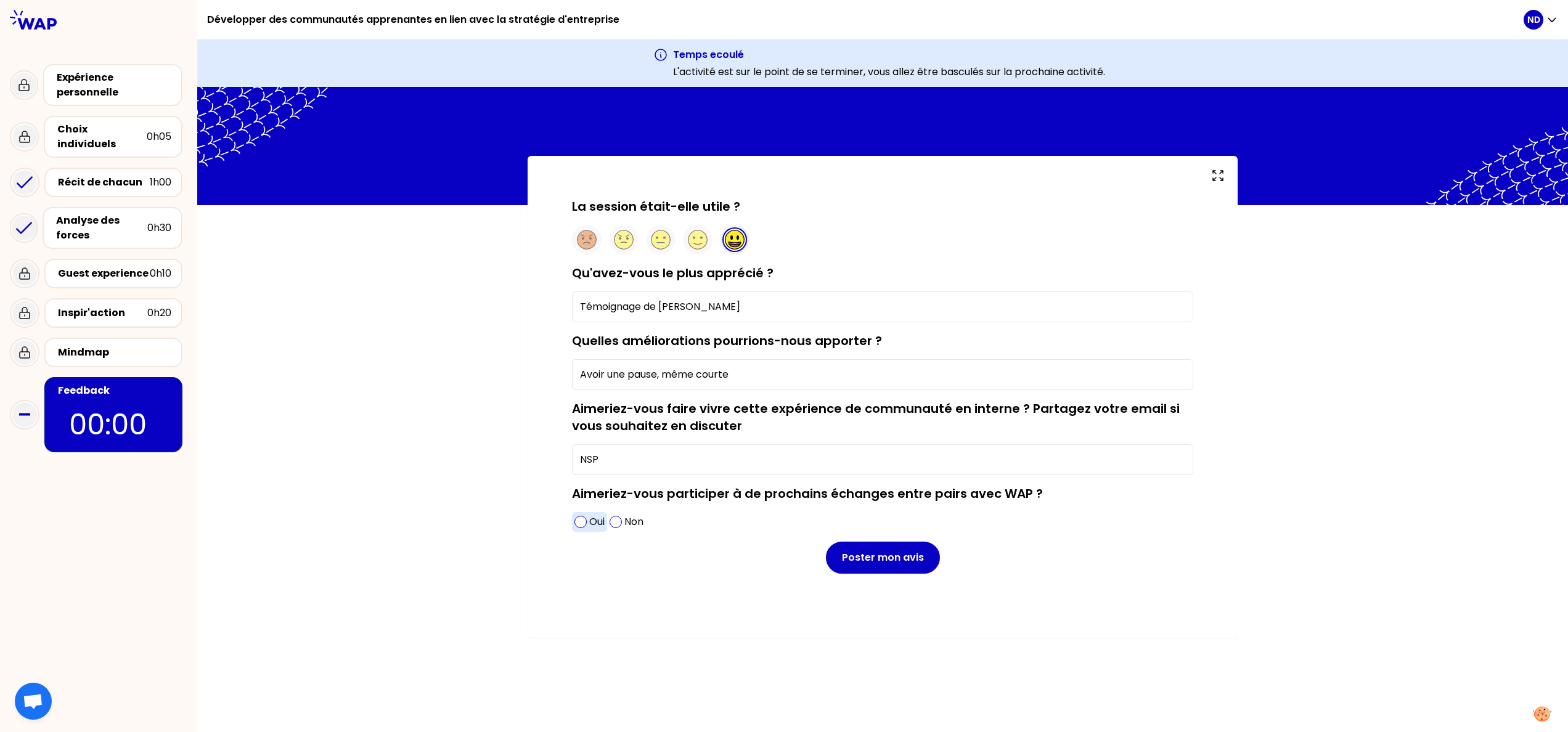 type on "NSP" 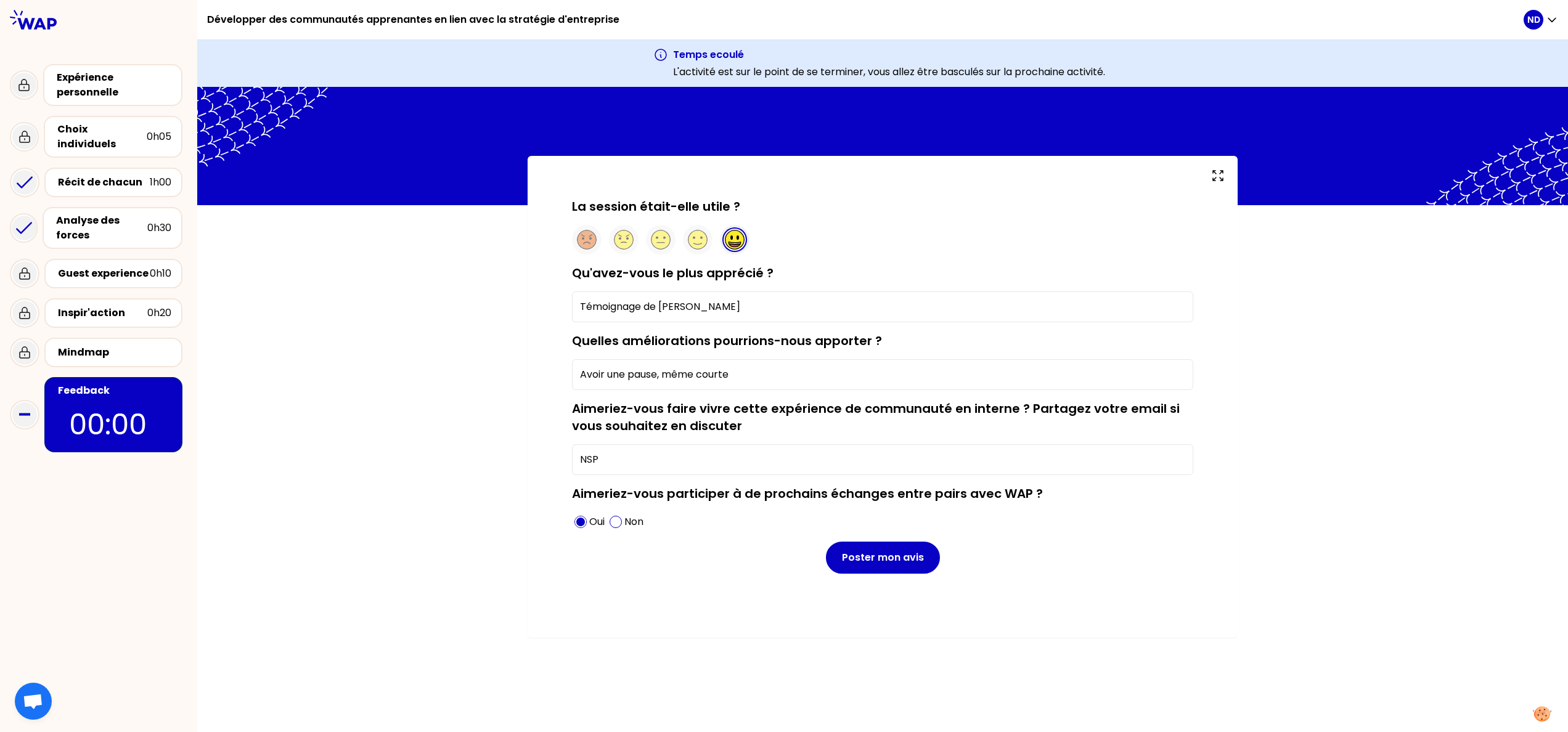 click on "La session était-elle utile ?  Qu'avez-vous le plus apprécié ?  Témoignage de M. COULON Quelles améliorations pourrions-nous apporter ? Avoir une pause, même courte Aimeriez-vous faire vivre cette expérience de communauté en interne ? Partagez votre email si vous souhaitez en discuter  NSP Aimeriez-vous participer à de prochains échanges entre pairs avec WAP ? Oui Non Poster mon avis Vous devez donner une note à la session (en cliquant sur un des smileys) pour pouvoir poster votre avis" at bounding box center [883, 397] 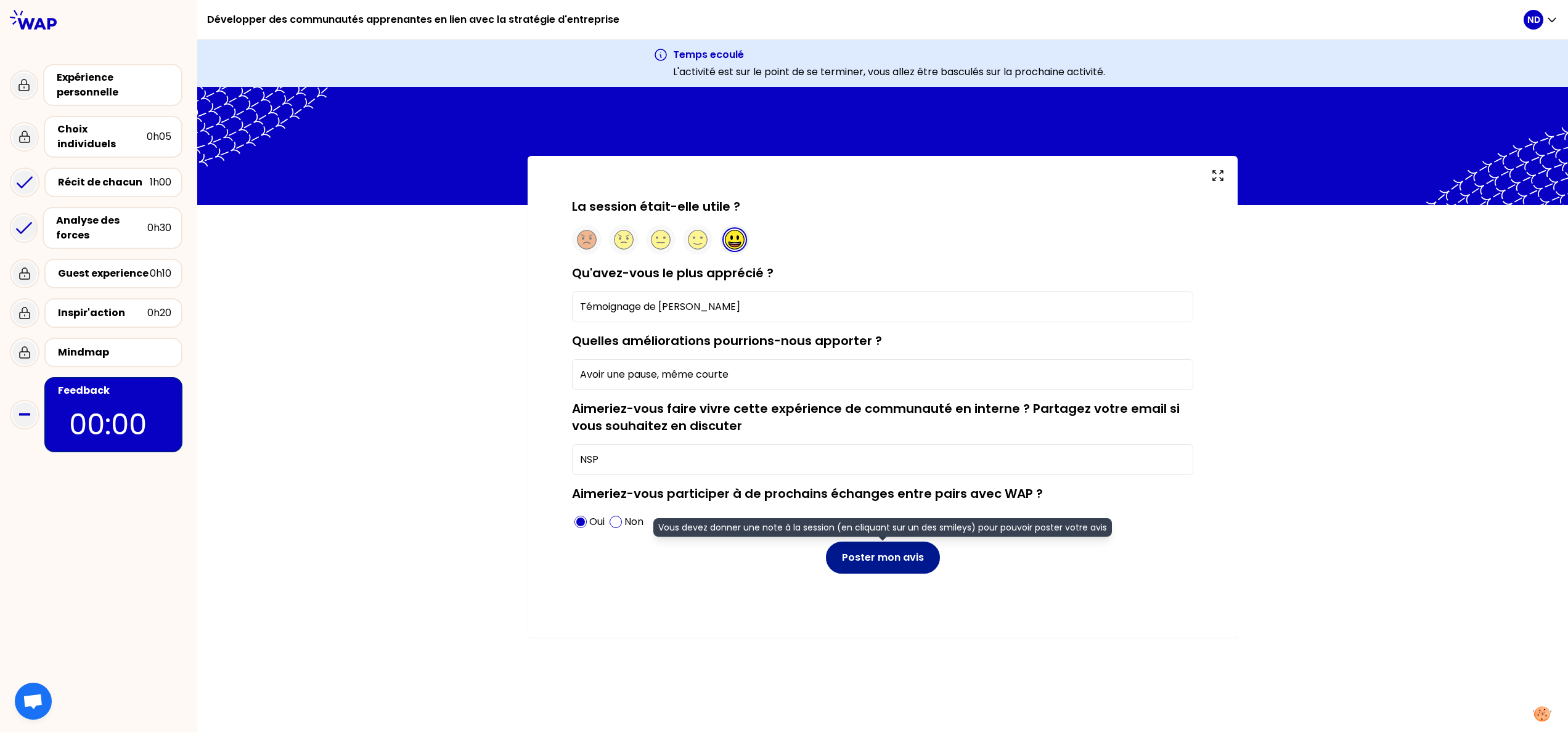 click on "Poster mon avis" at bounding box center [883, 558] 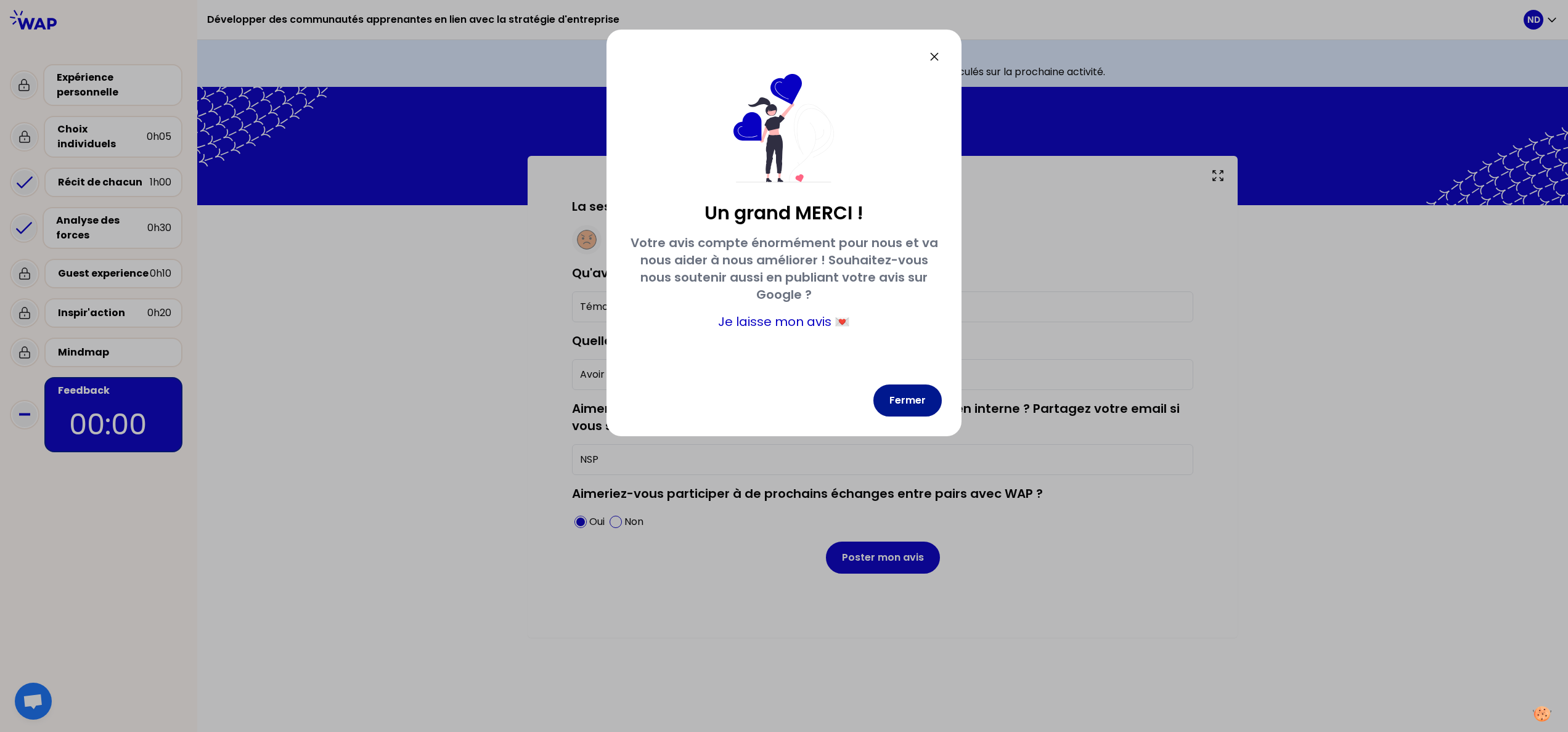 click on "Fermer" at bounding box center (907, 401) 